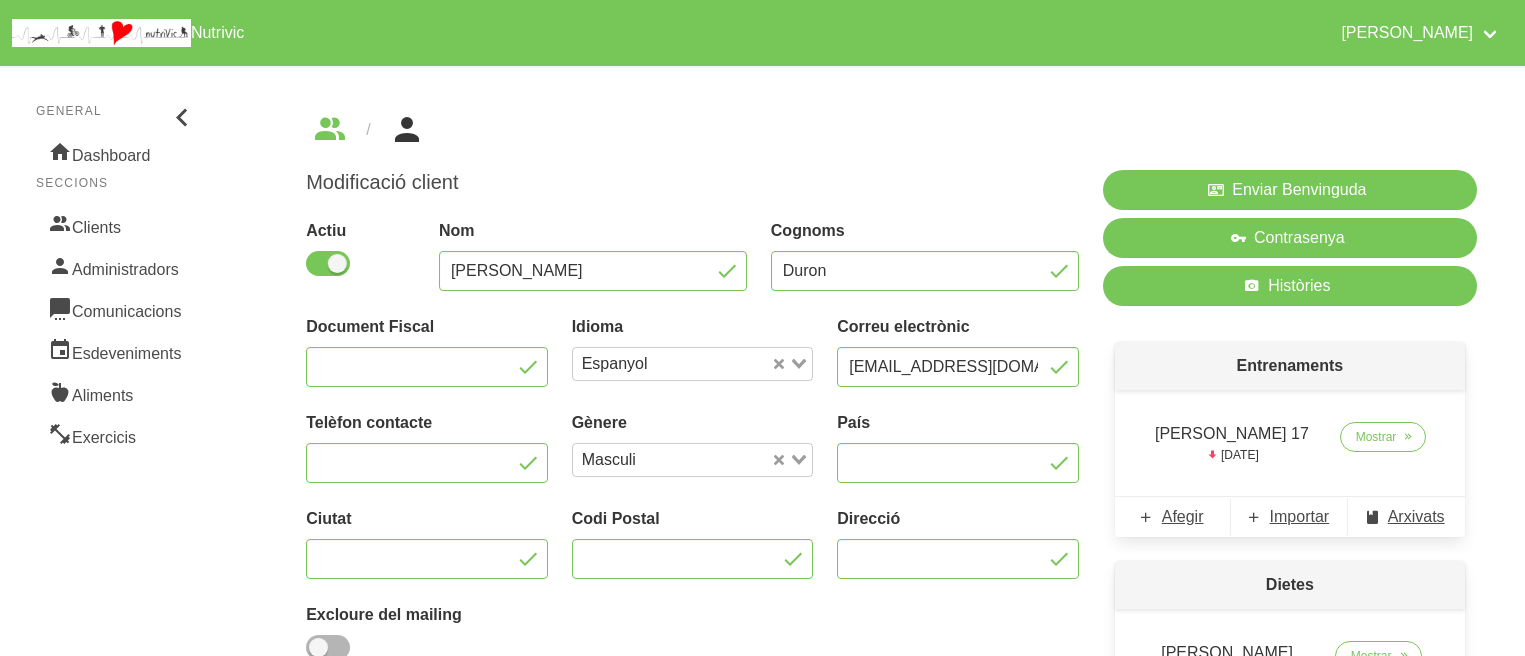 scroll, scrollTop: 0, scrollLeft: 0, axis: both 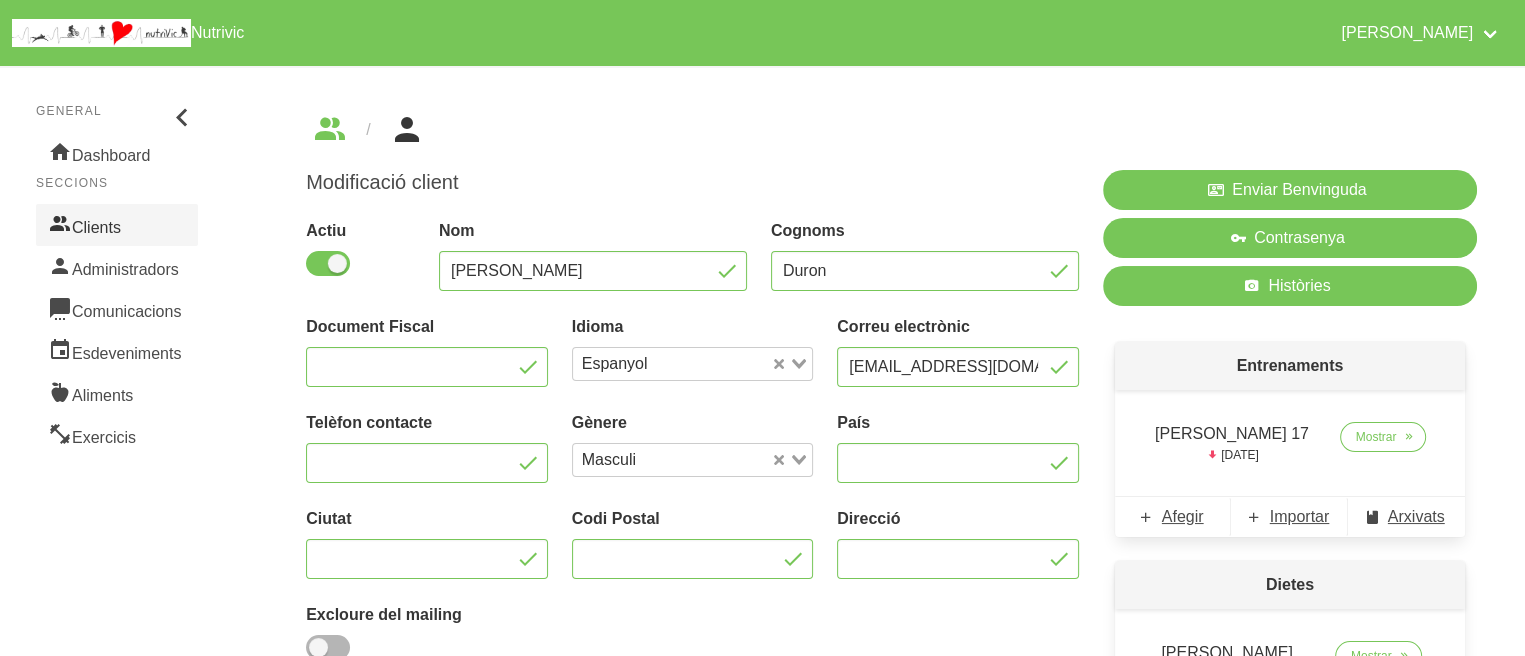 click on "Clients" at bounding box center [117, 225] 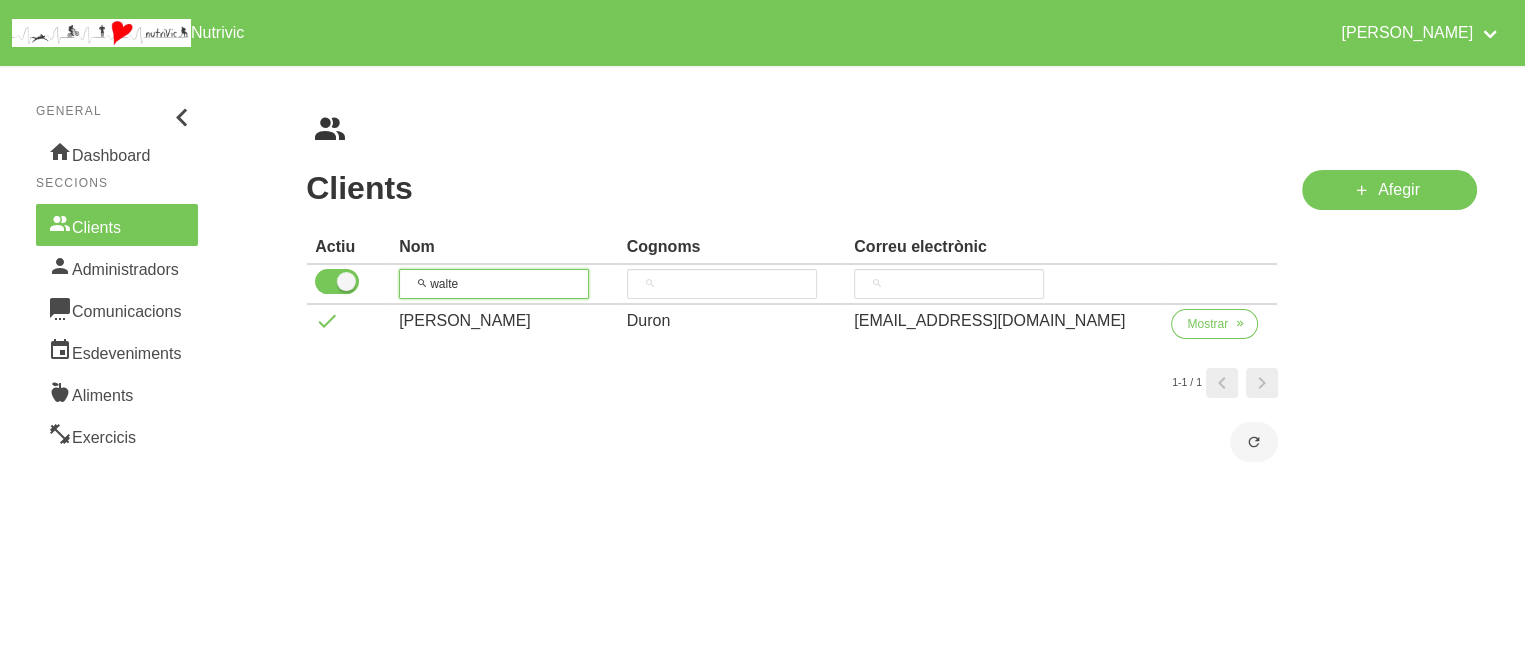click on "walte" at bounding box center (494, 284) 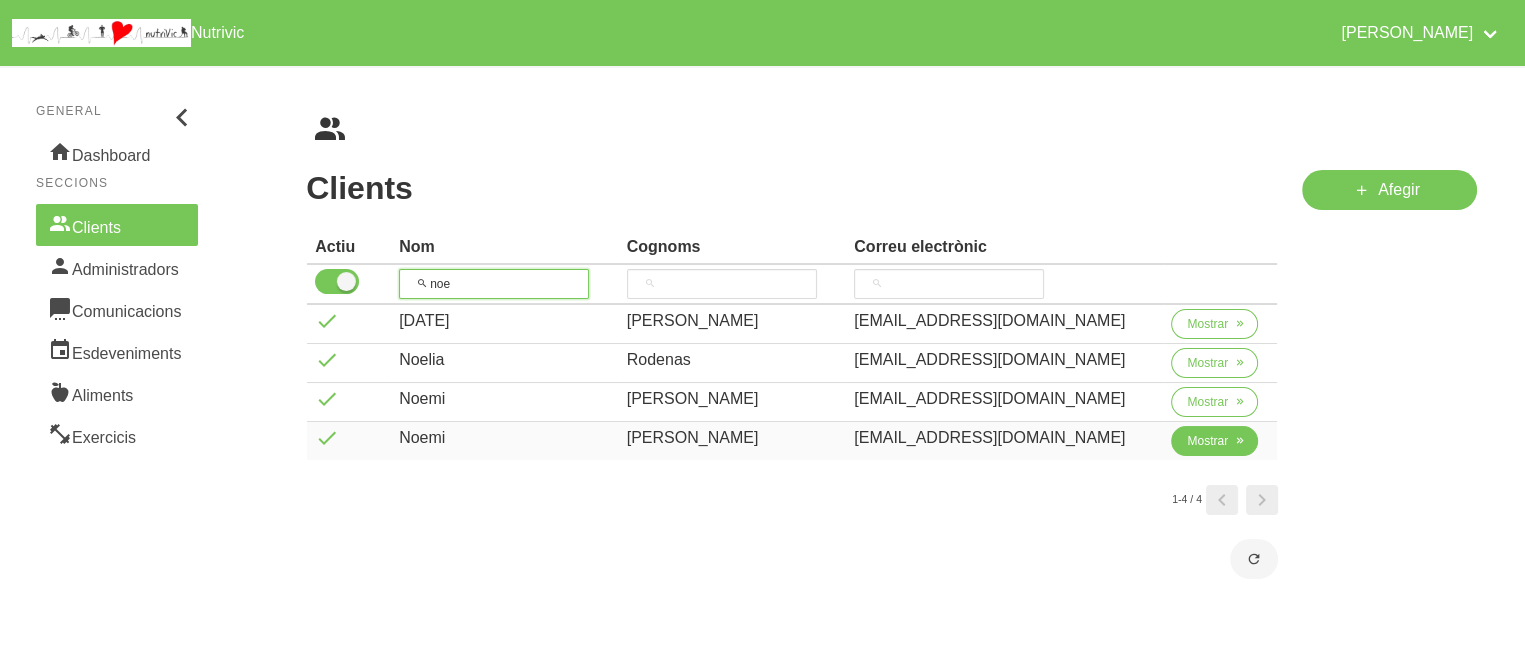 type on "noe" 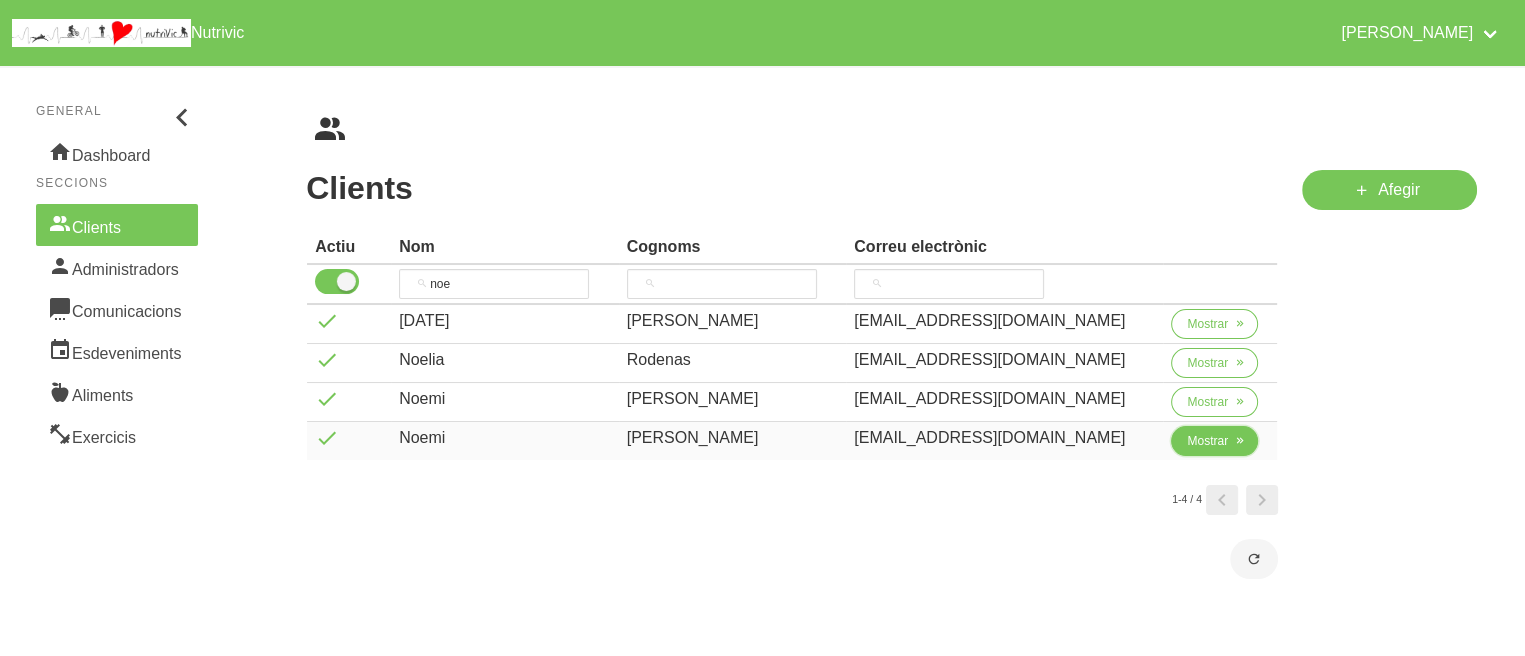click on "Mostrar" at bounding box center [1214, 441] 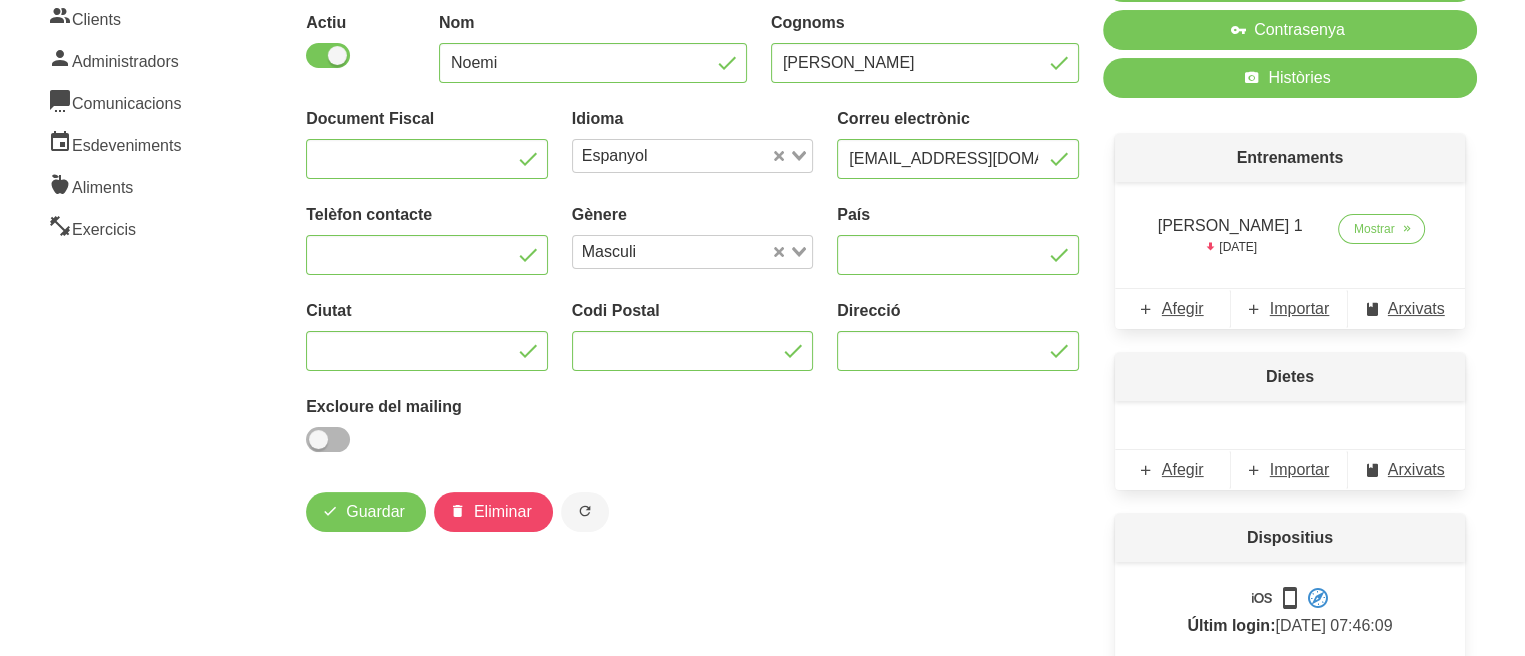 scroll, scrollTop: 206, scrollLeft: 0, axis: vertical 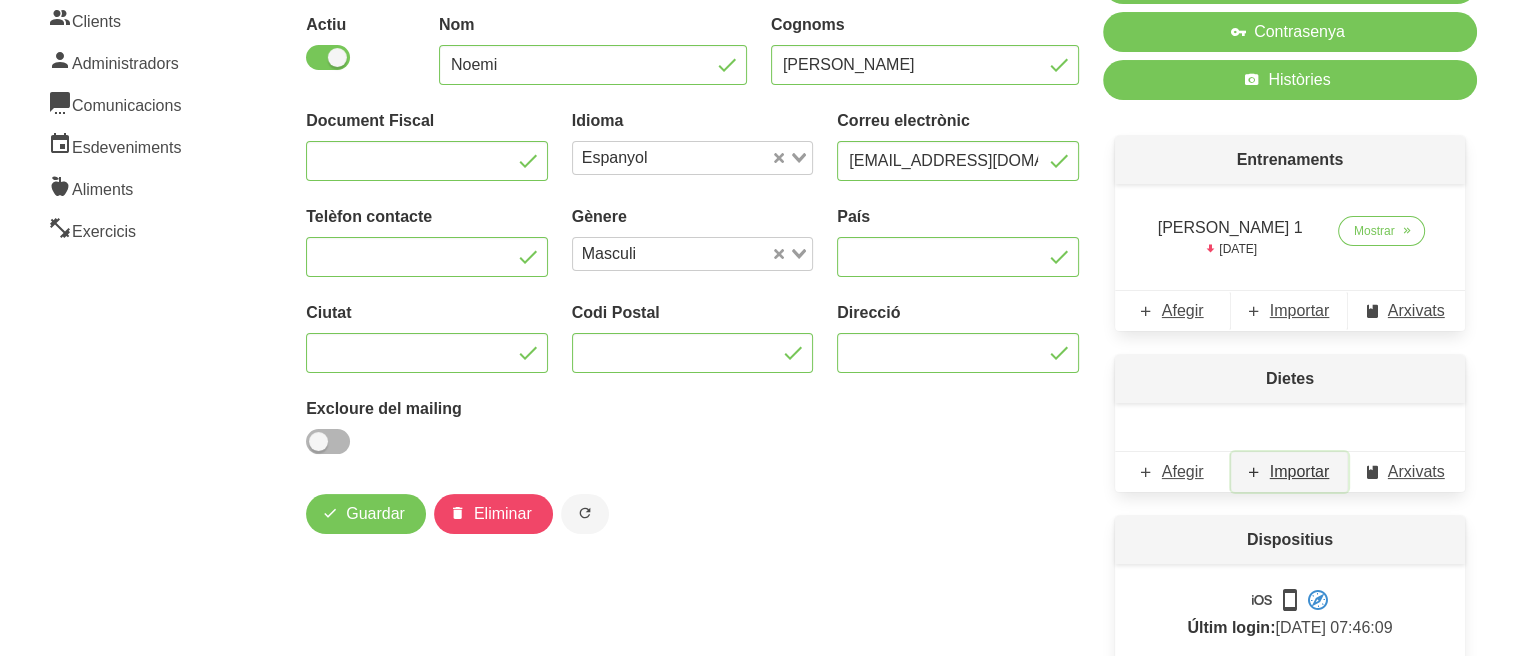 click on "Importar" at bounding box center (1289, 472) 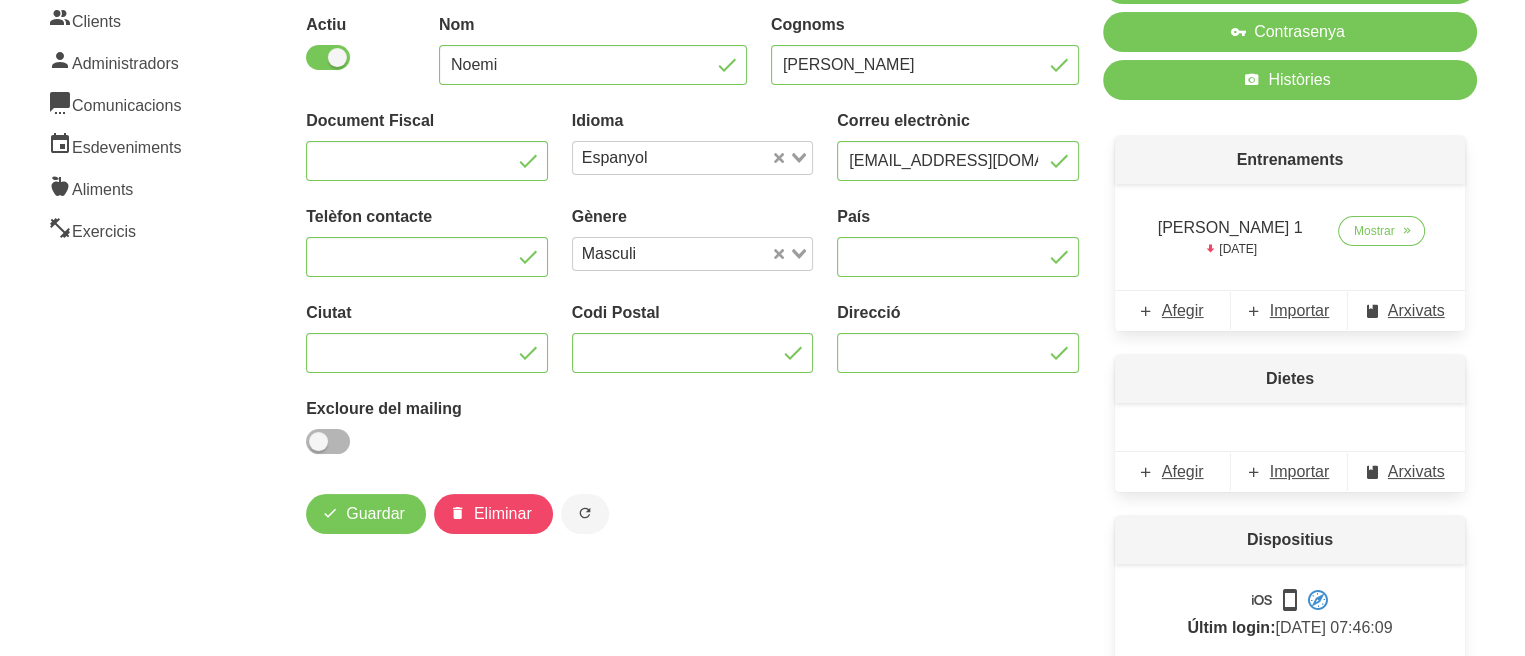 scroll, scrollTop: 0, scrollLeft: 0, axis: both 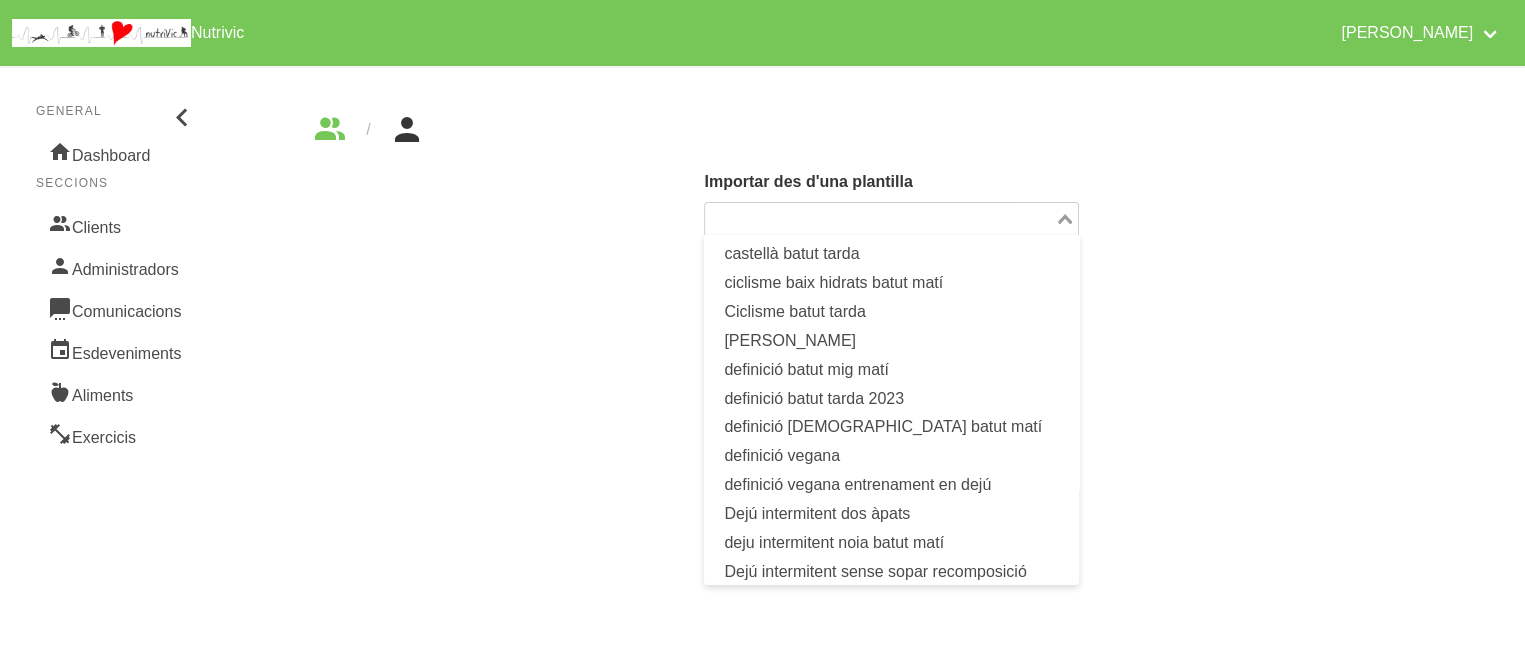 click at bounding box center [879, 219] 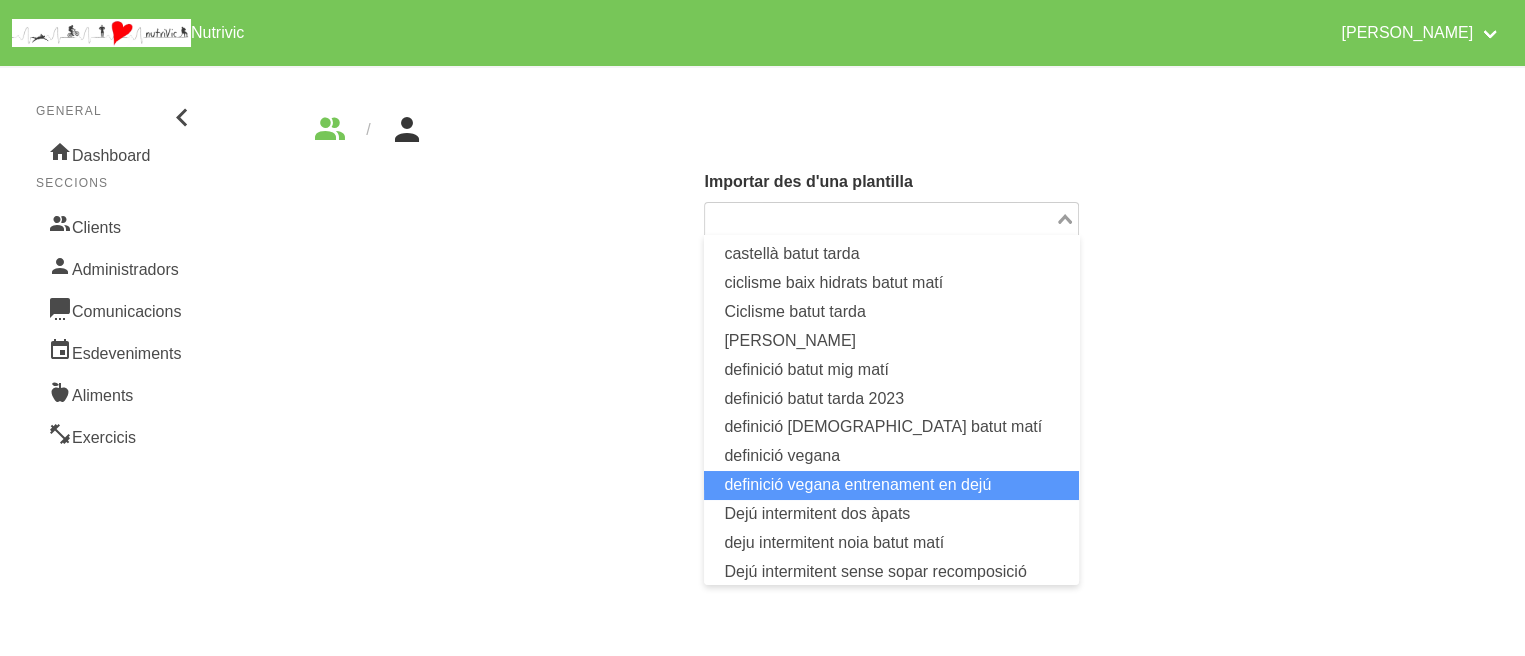 scroll, scrollTop: 305, scrollLeft: 0, axis: vertical 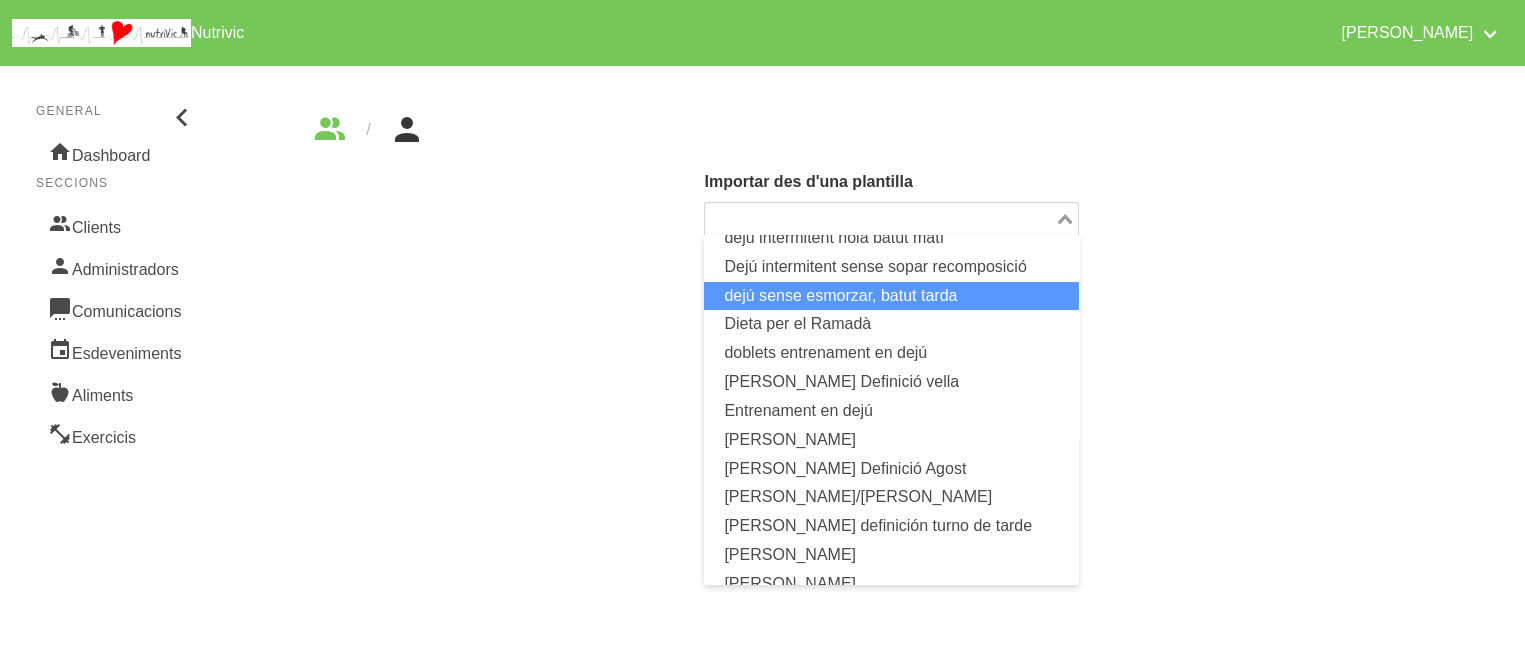 click on "dejú sense esmorzar, batut tarda" at bounding box center (891, 296) 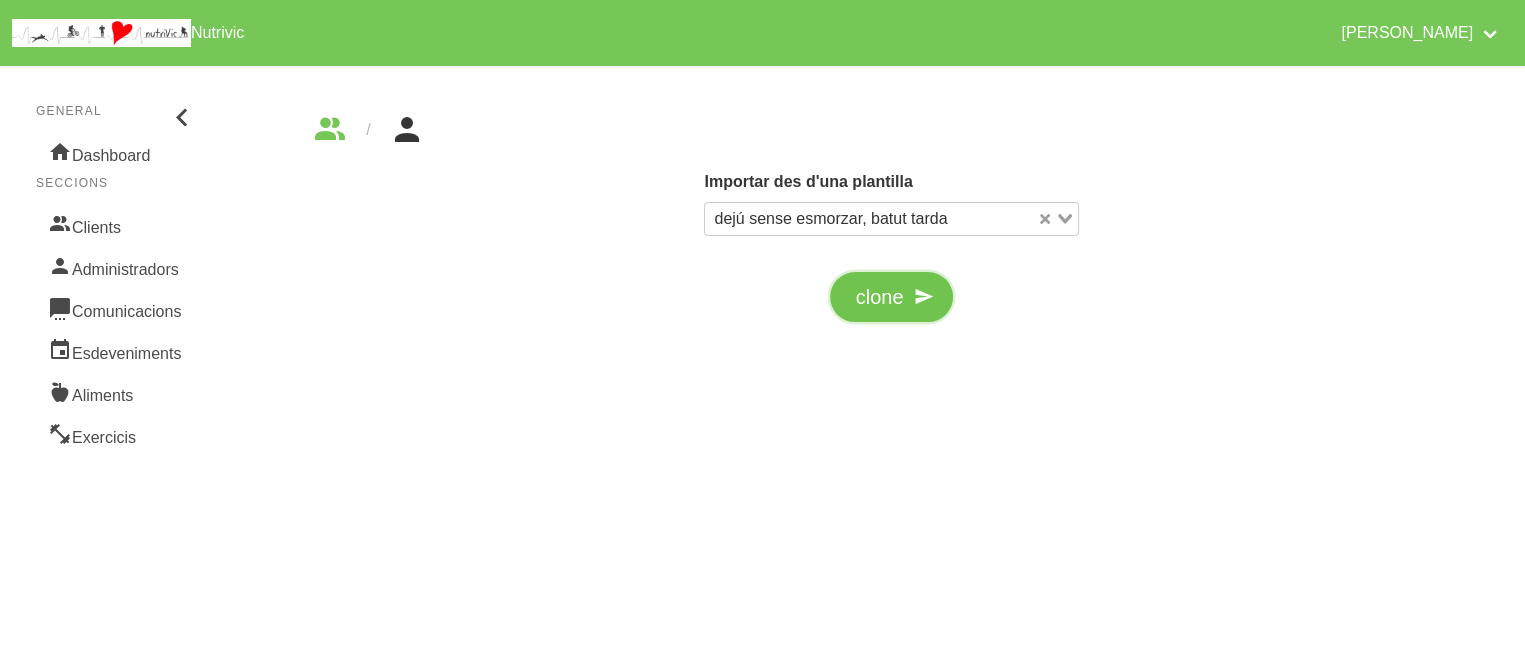 click on "clone" at bounding box center [892, 297] 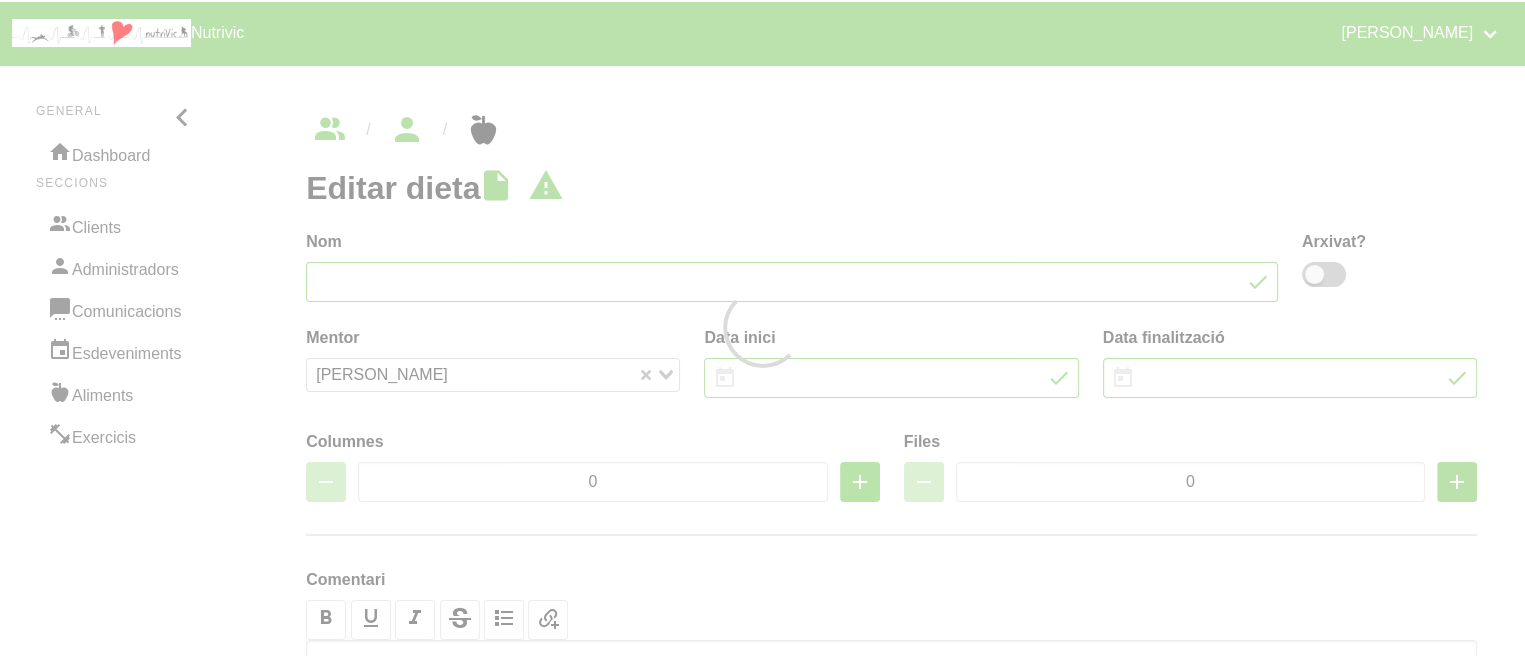 type on "dejú sense esmorzar, batut tarda" 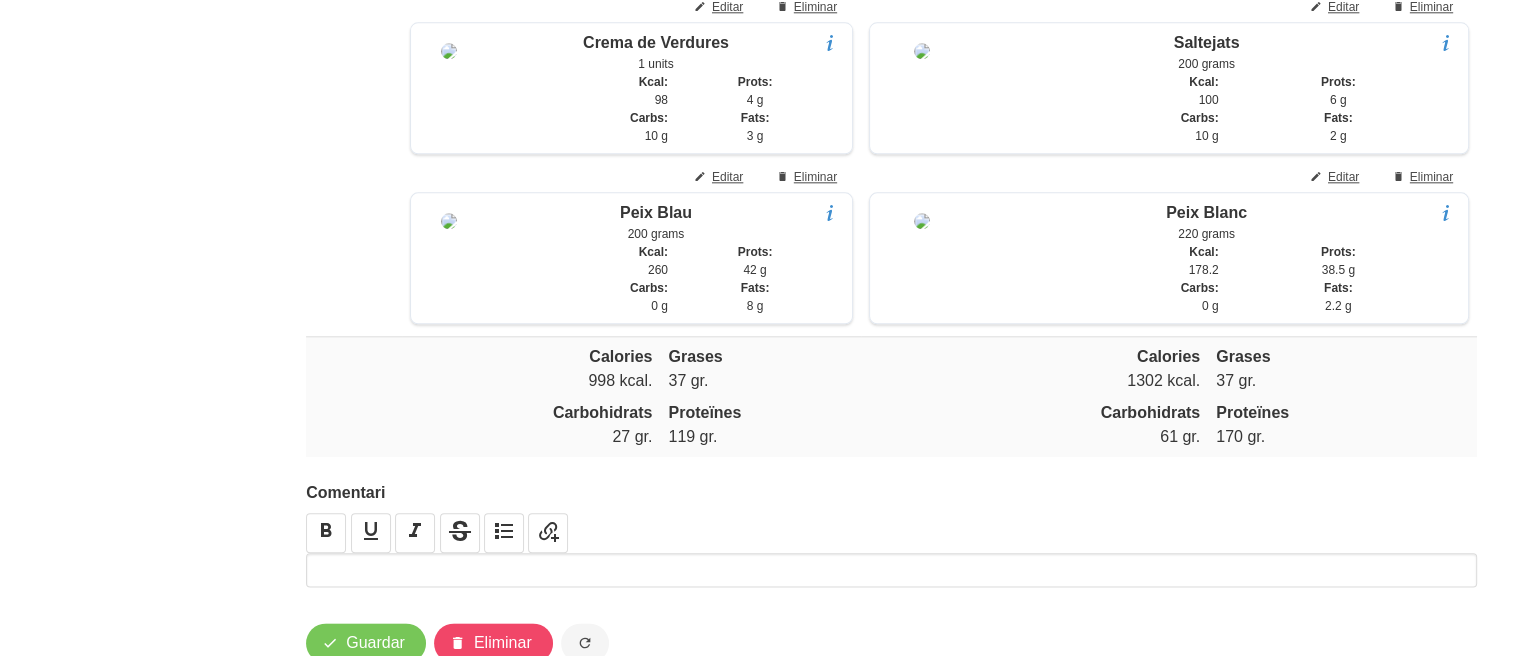 scroll, scrollTop: 2395, scrollLeft: 0, axis: vertical 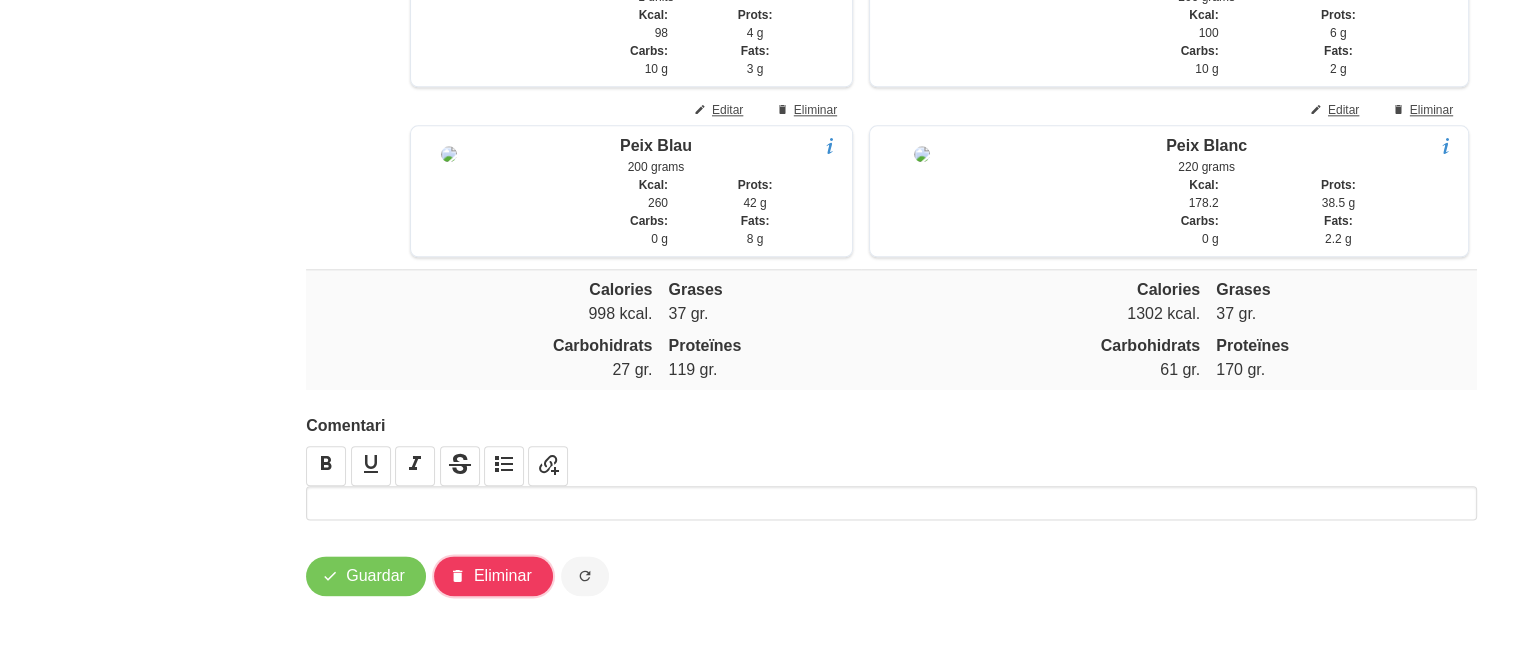 click on "Eliminar" at bounding box center (503, 576) 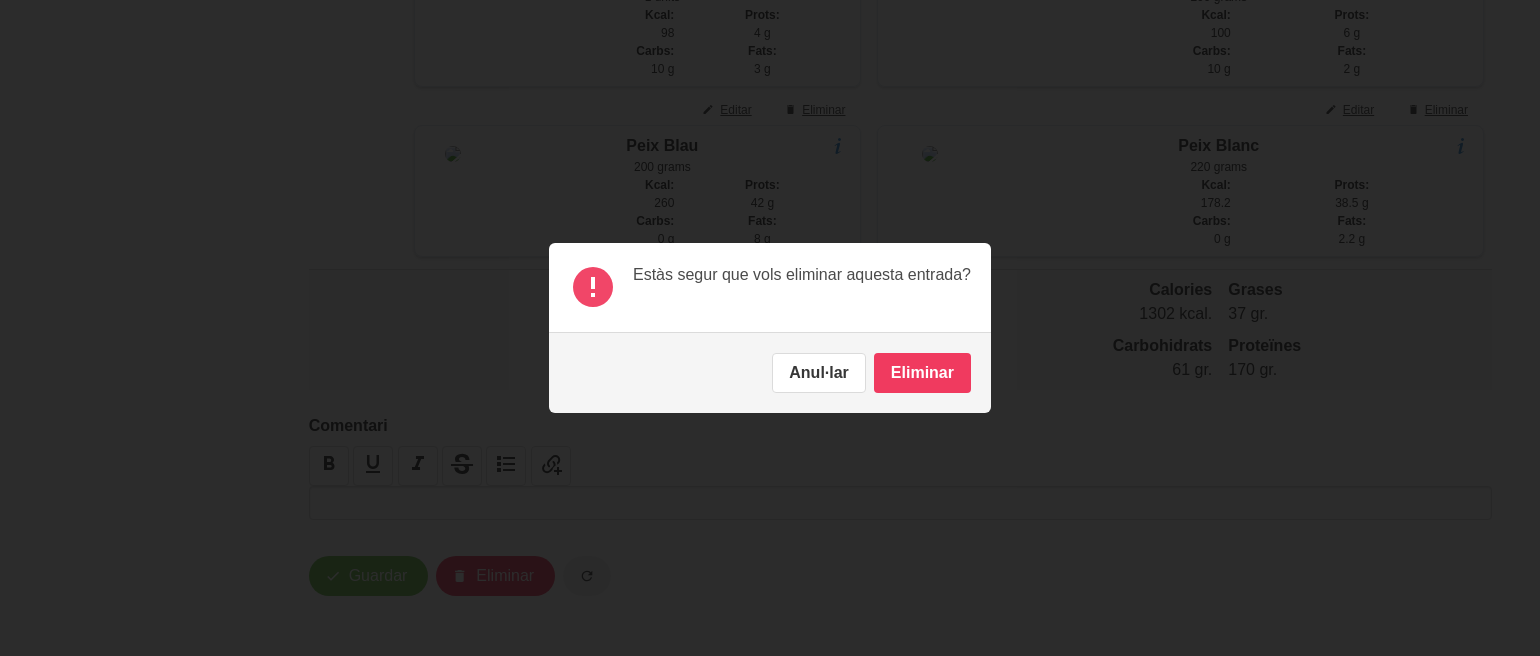 click on "Eliminar" at bounding box center (922, 373) 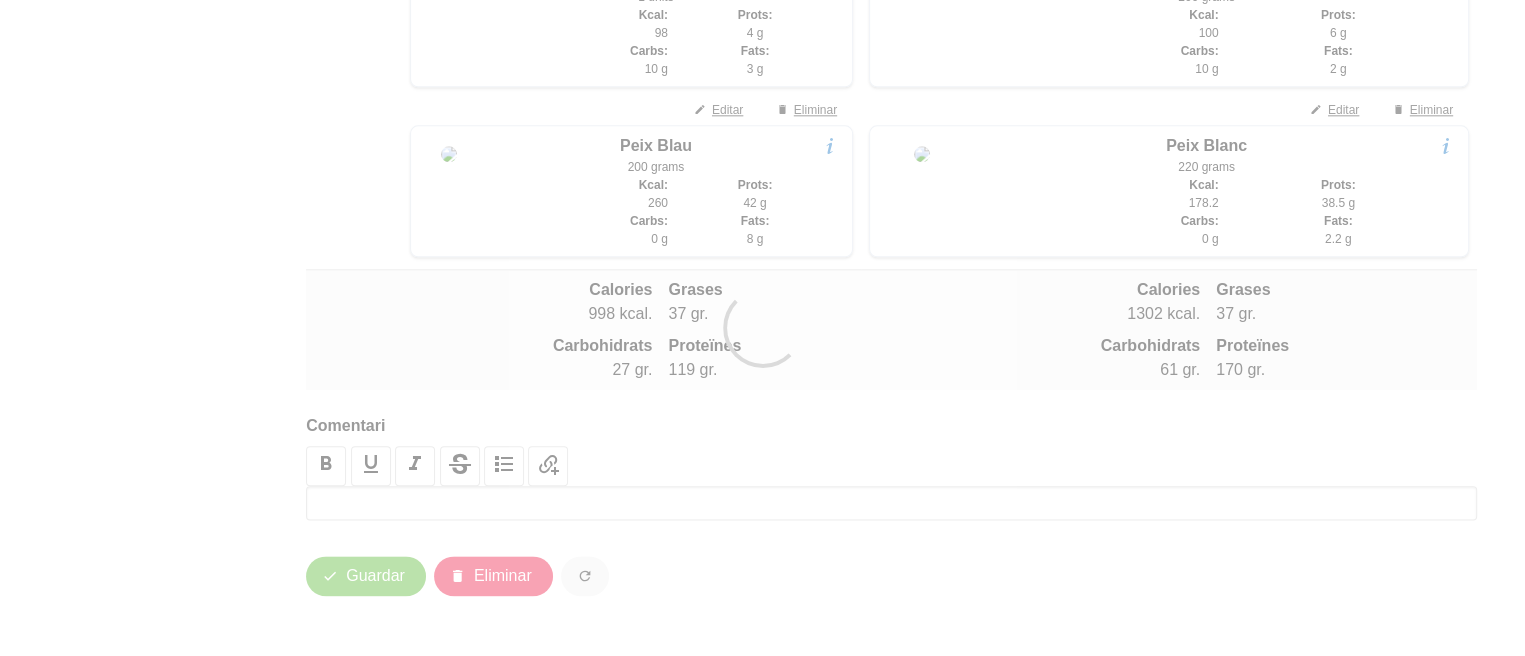 scroll, scrollTop: 0, scrollLeft: 0, axis: both 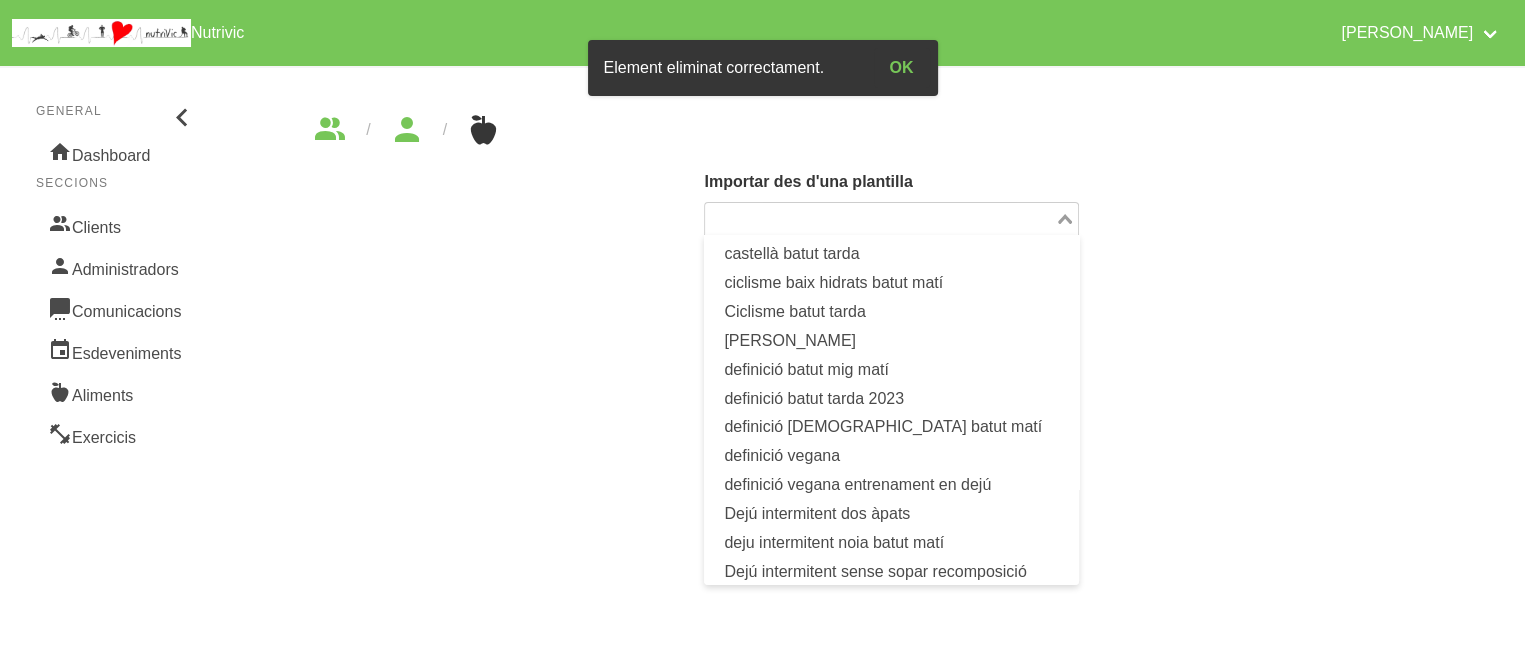 click at bounding box center (879, 219) 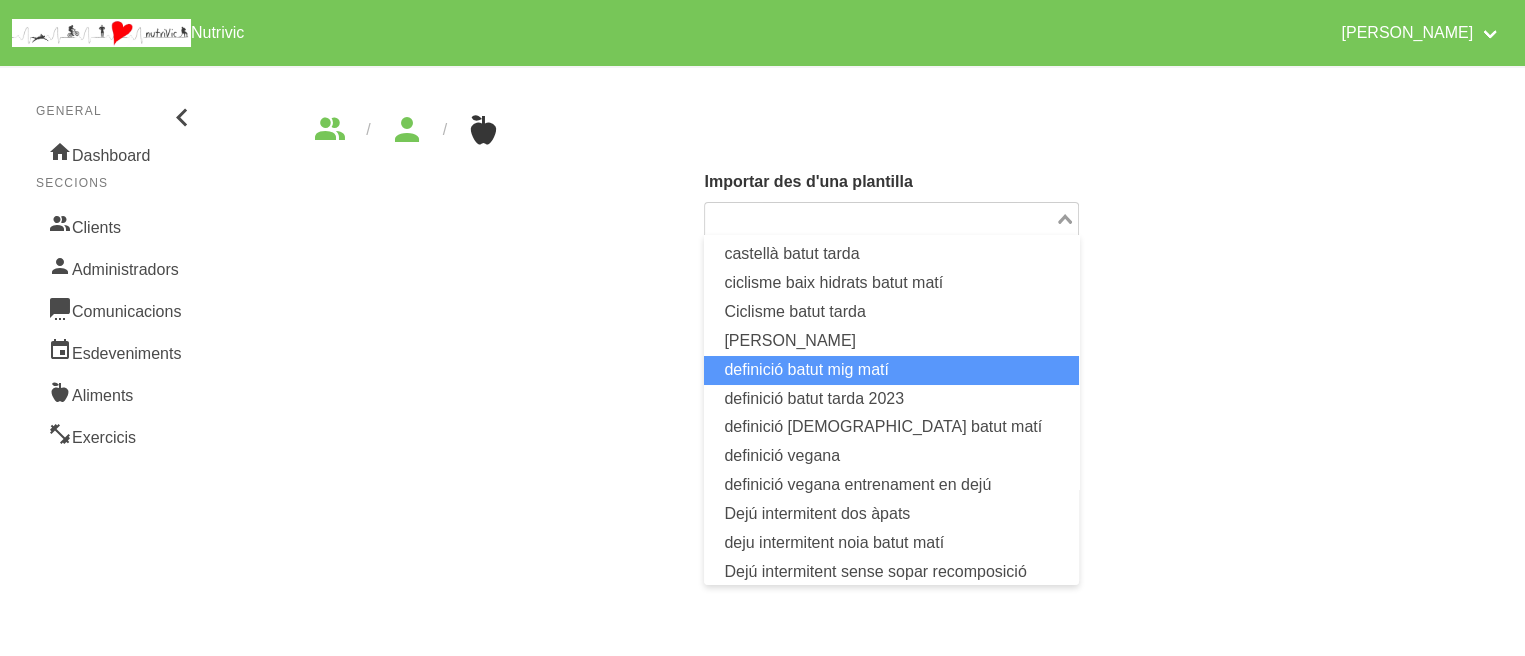 scroll, scrollTop: 305, scrollLeft: 0, axis: vertical 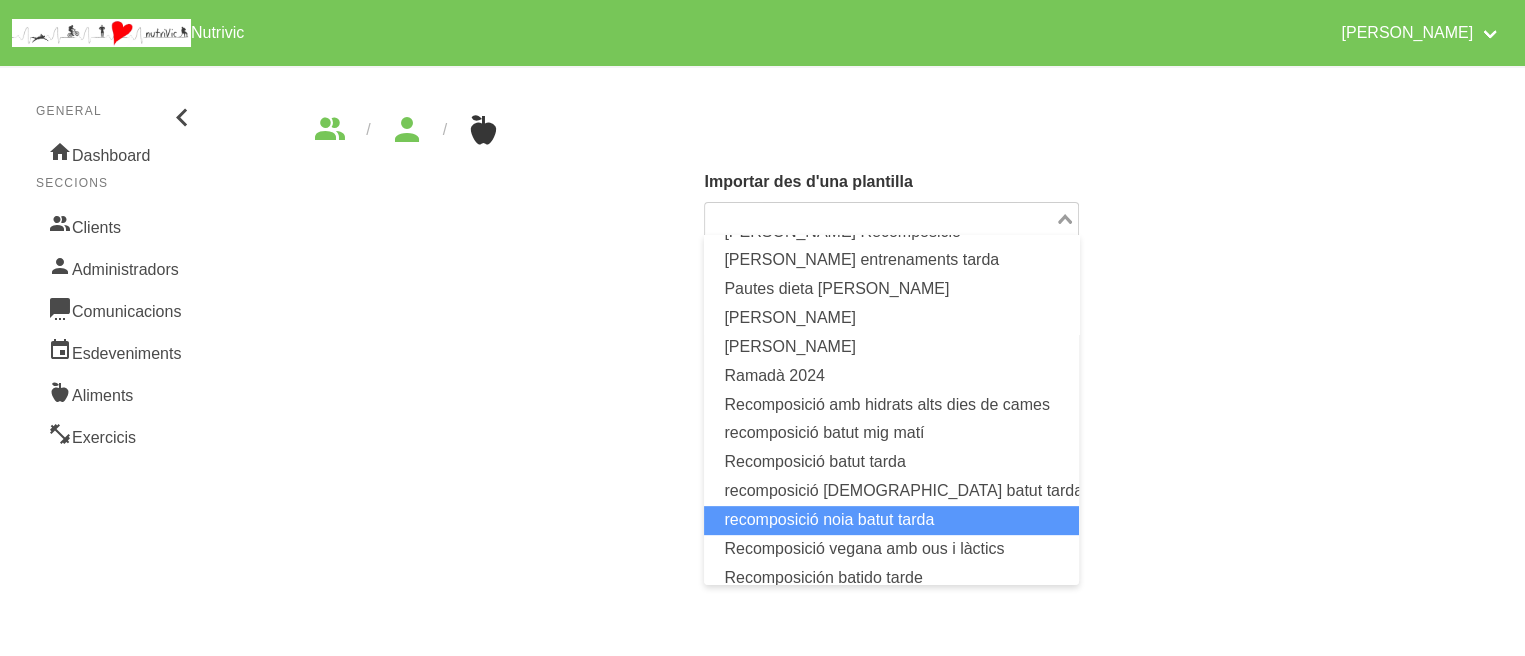 click on "recomposició noia batut tarda" at bounding box center (891, 520) 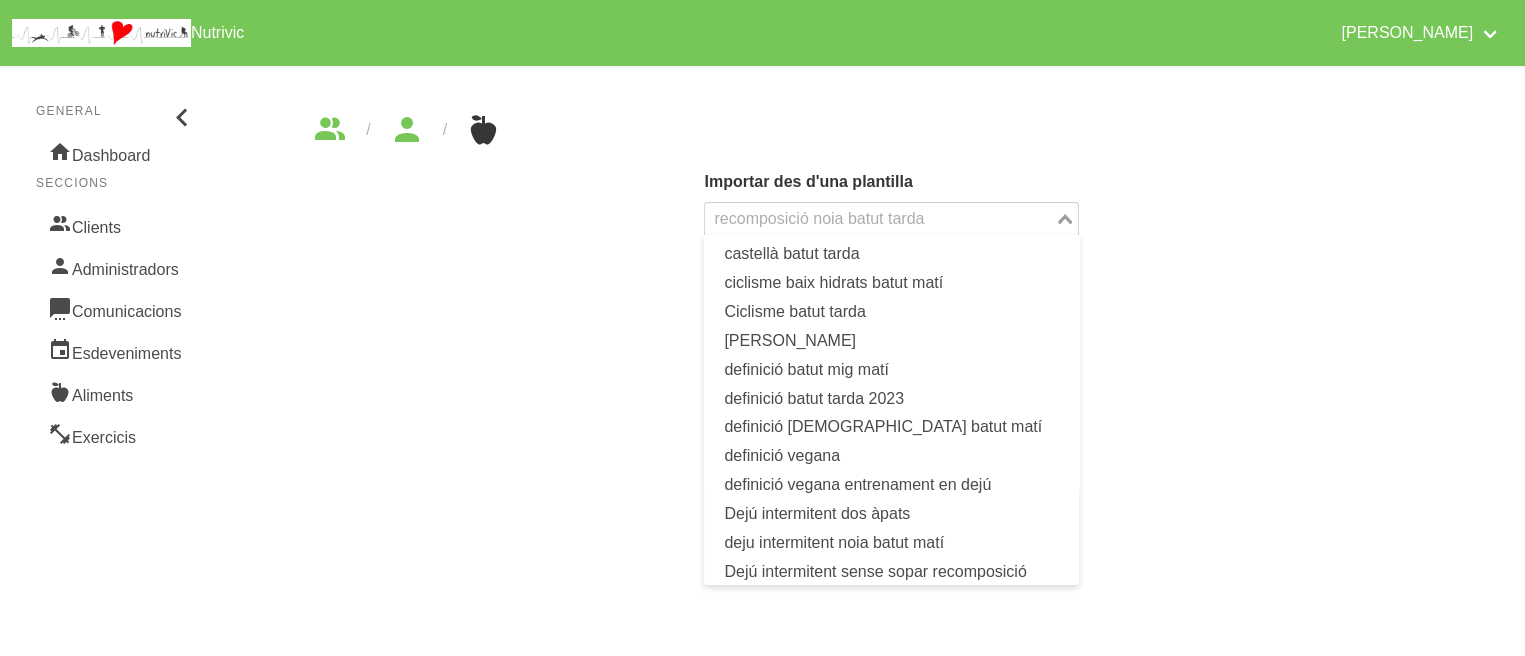 scroll, scrollTop: 867, scrollLeft: 0, axis: vertical 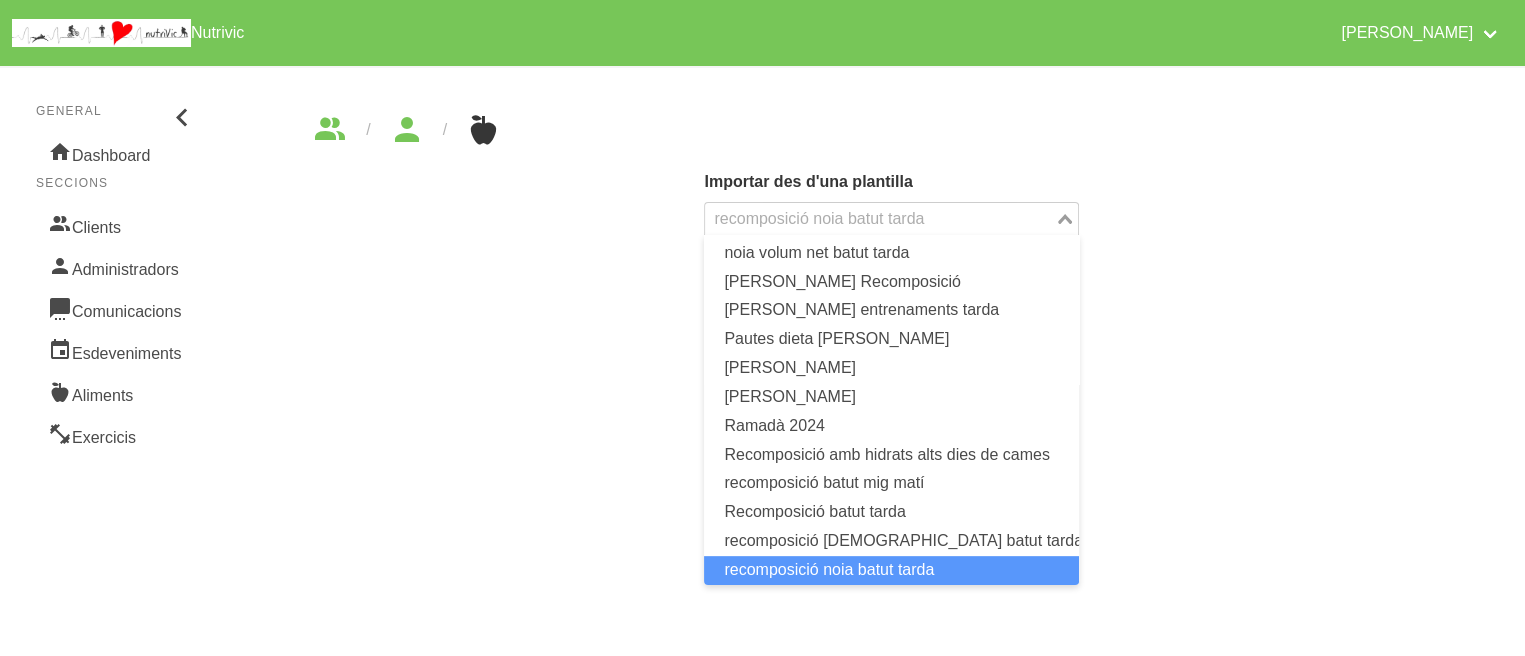click at bounding box center (879, 219) 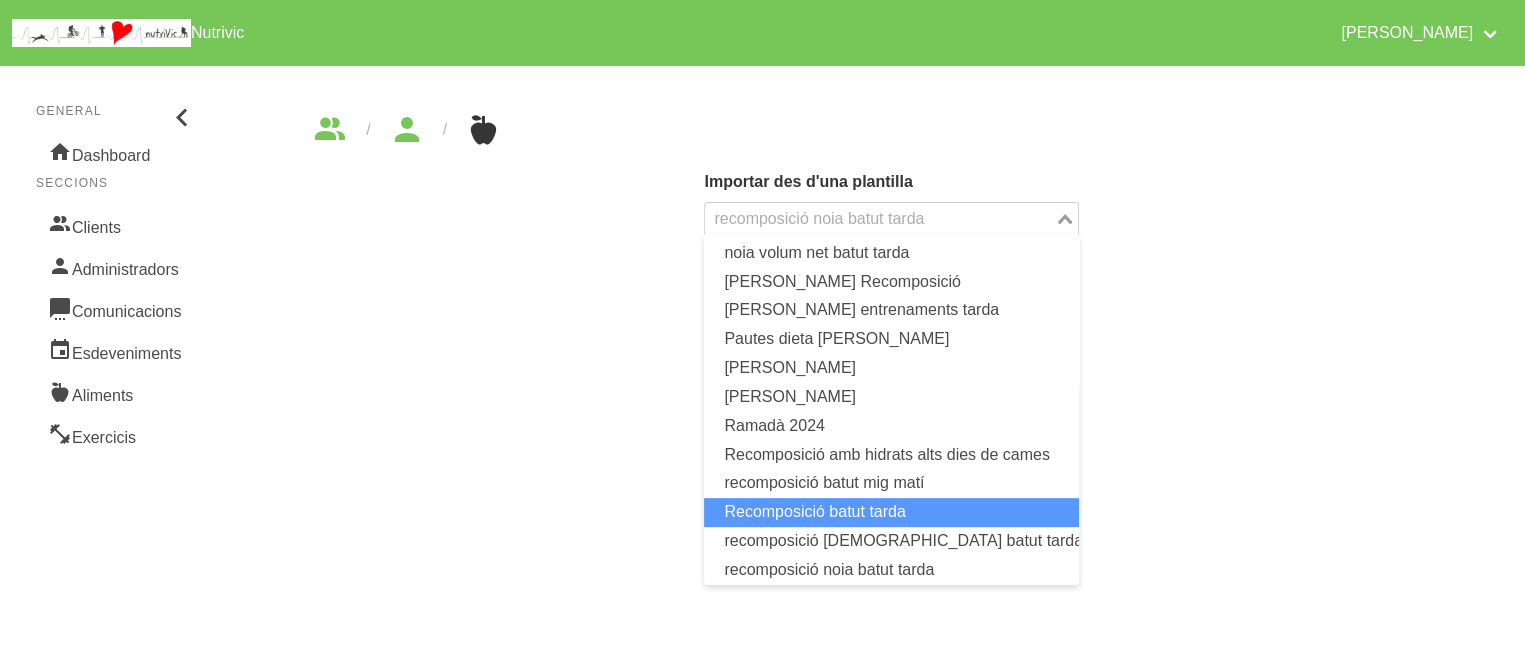 click on "Recomposició batut tarda" at bounding box center [891, 512] 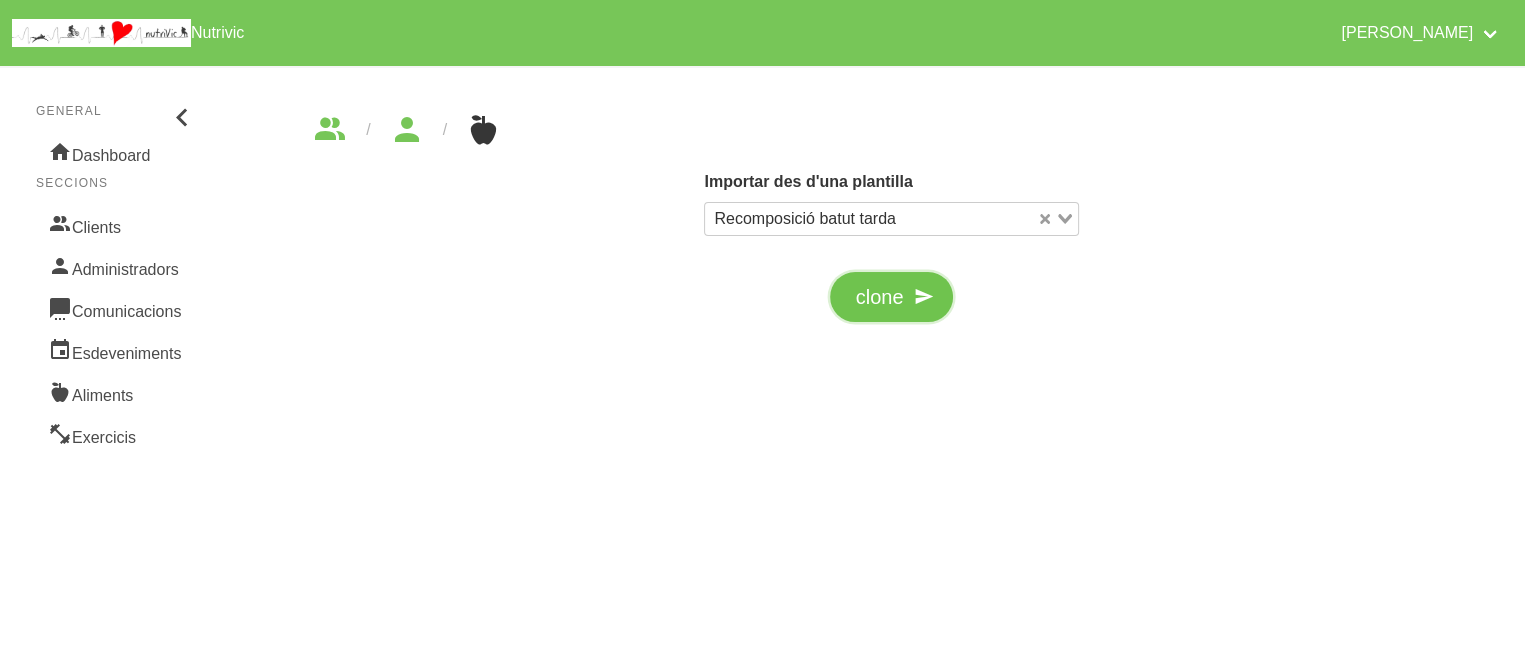 click on "clone" at bounding box center (880, 297) 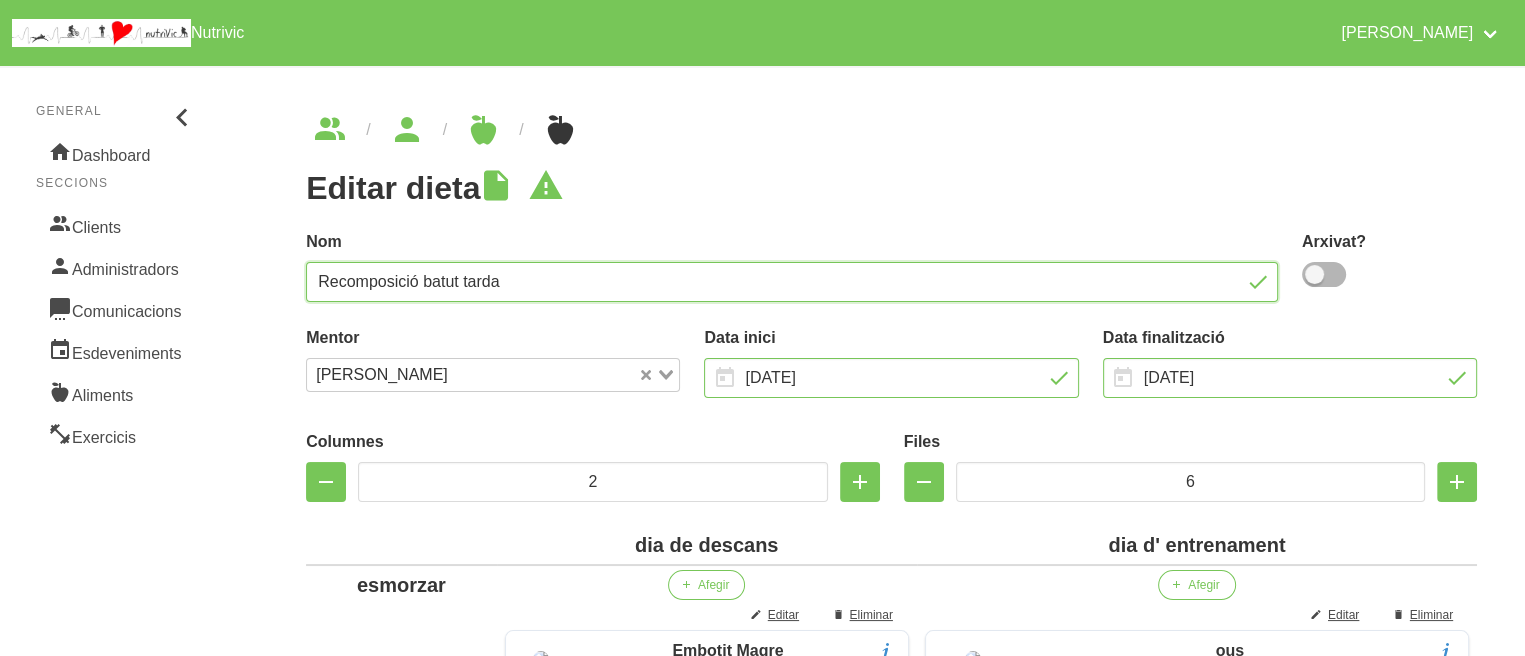 drag, startPoint x: 604, startPoint y: 288, endPoint x: 288, endPoint y: 284, distance: 316.02533 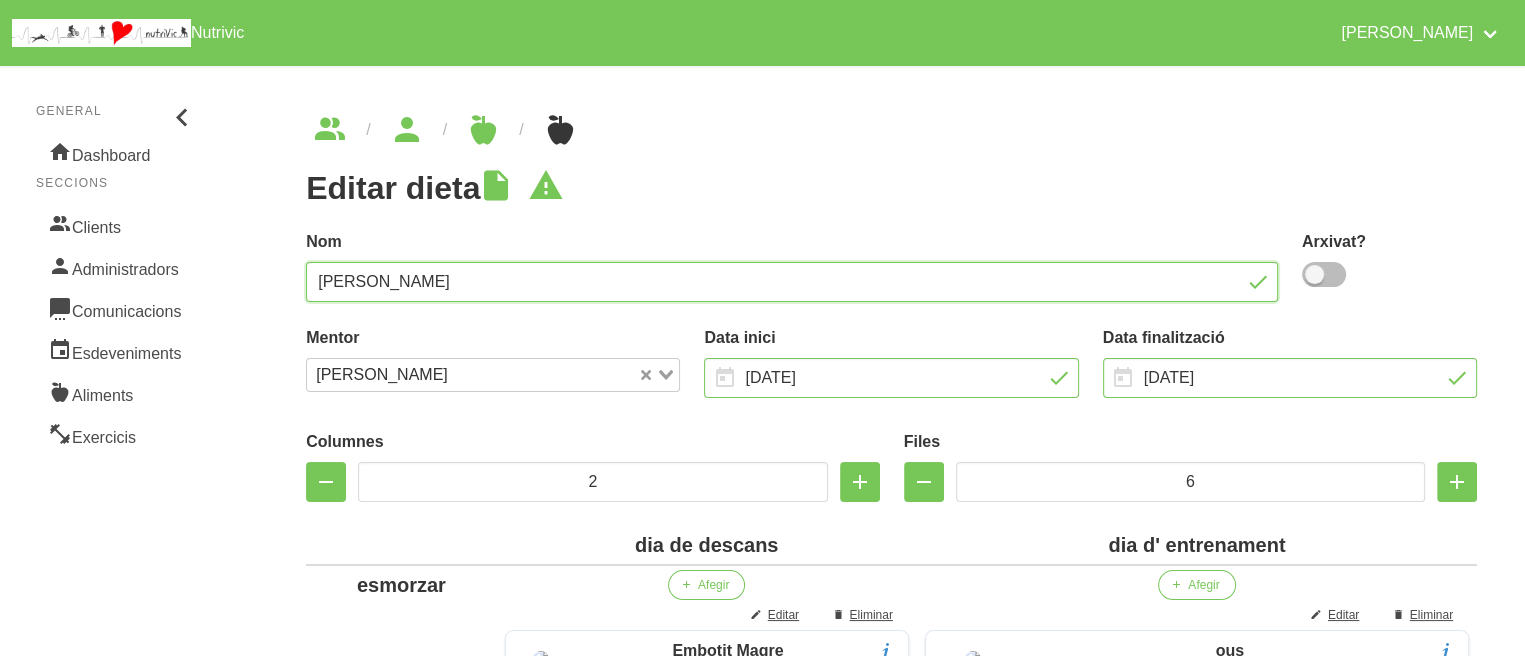 type on "[PERSON_NAME]" 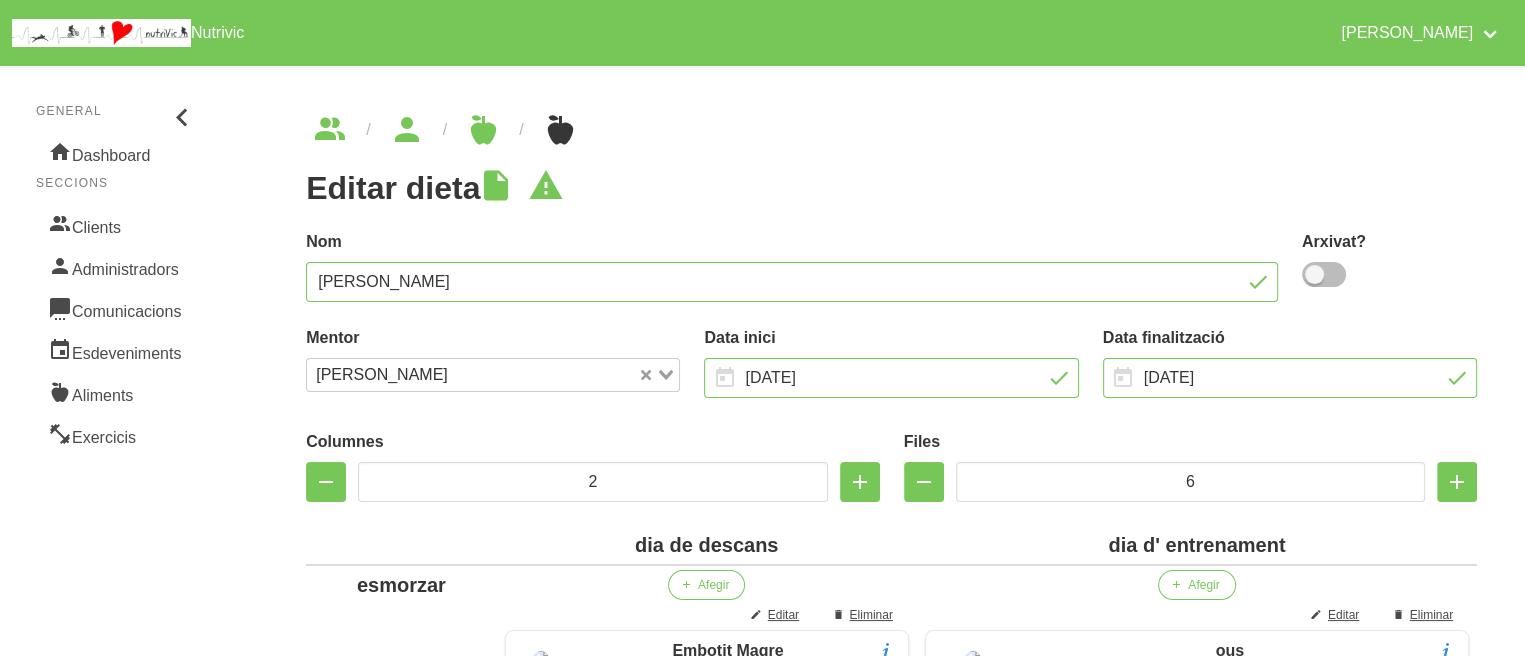 click at bounding box center (1324, 274) 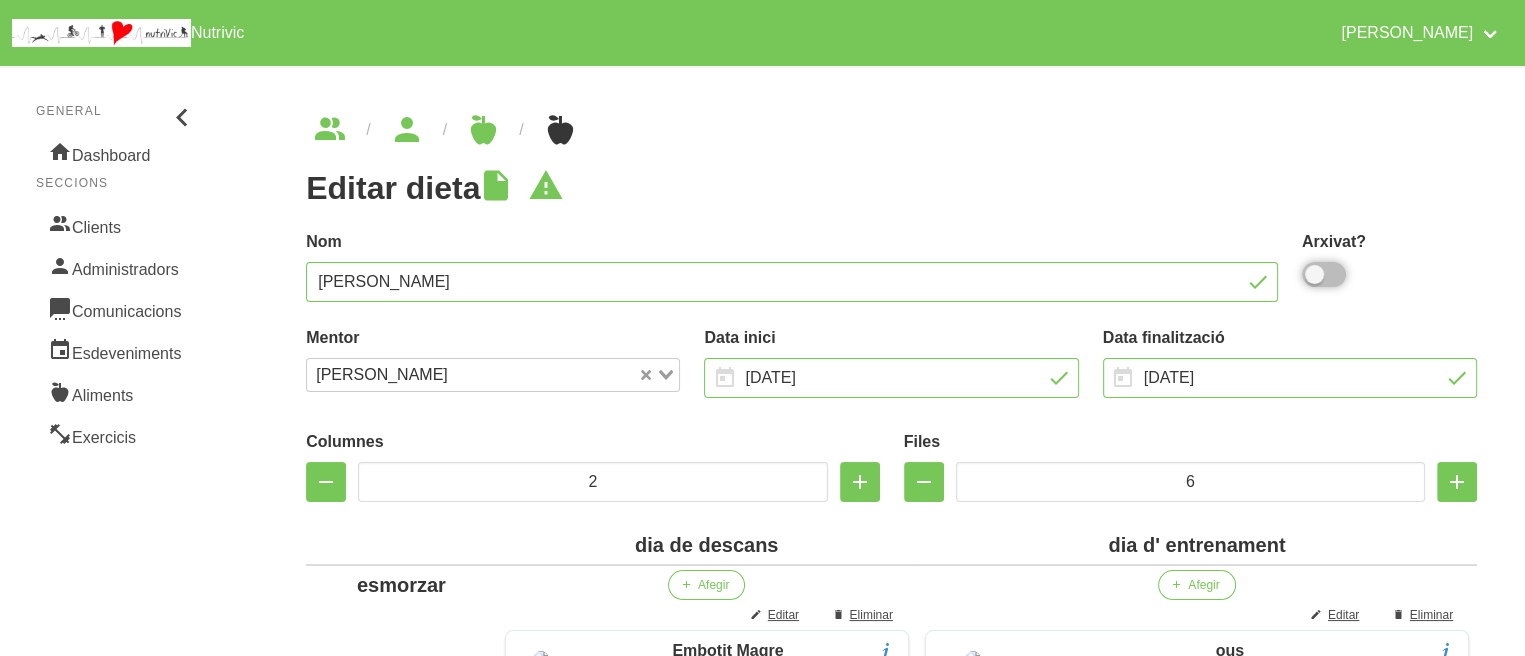 click at bounding box center (1308, 274) 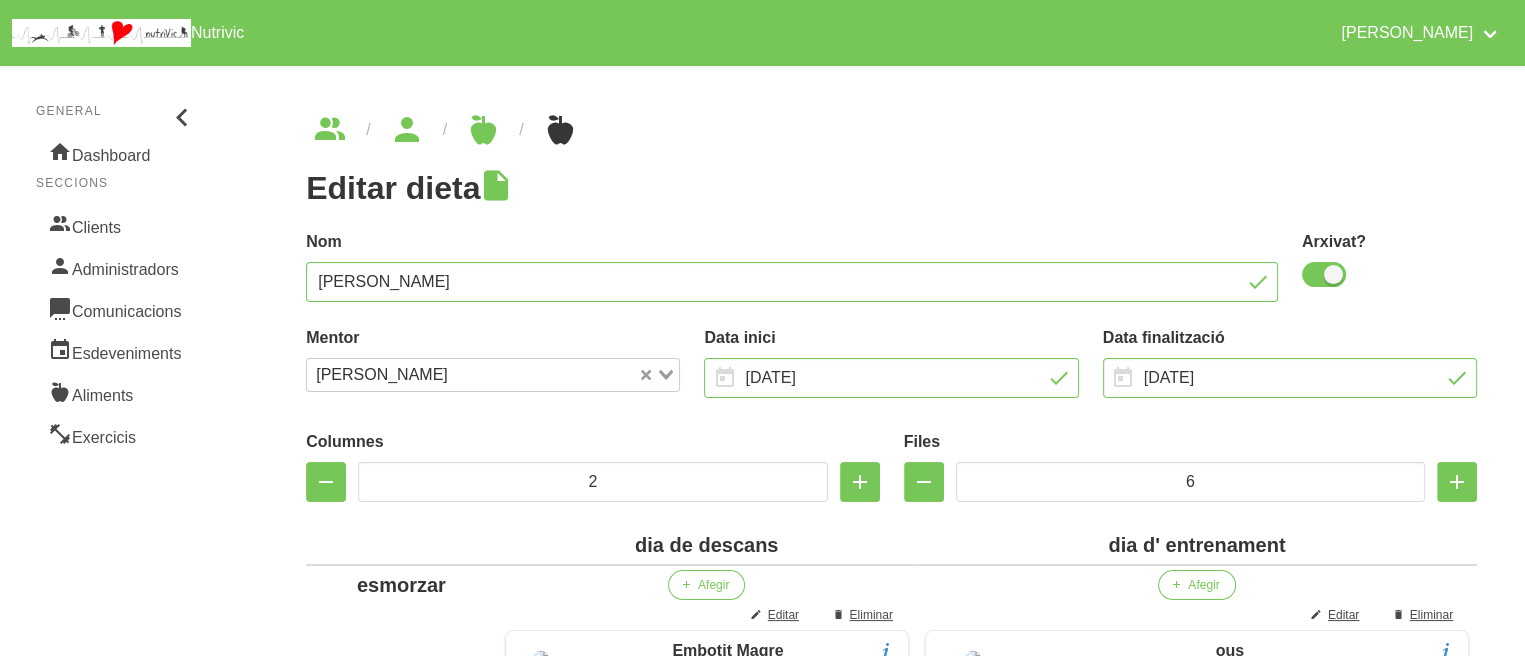 click on "Editar dieta" at bounding box center [891, 188] 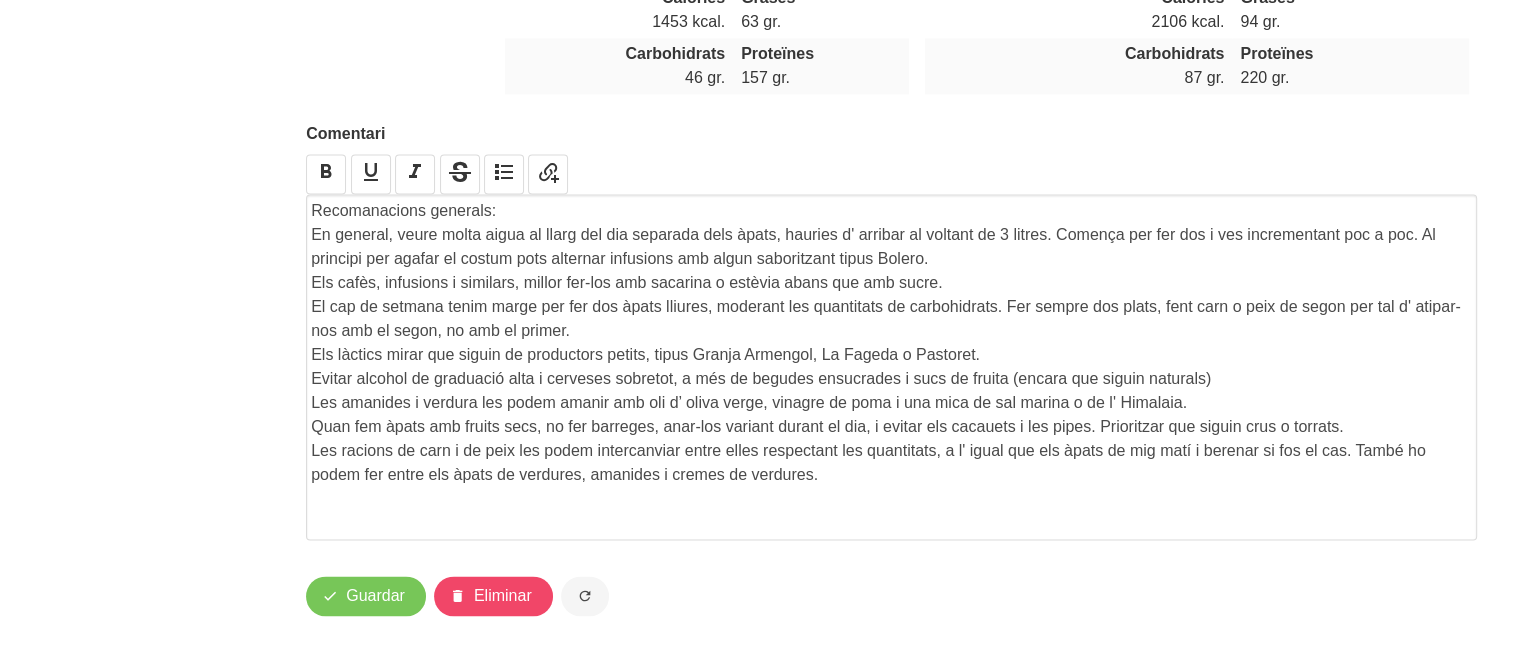 scroll, scrollTop: 3294, scrollLeft: 0, axis: vertical 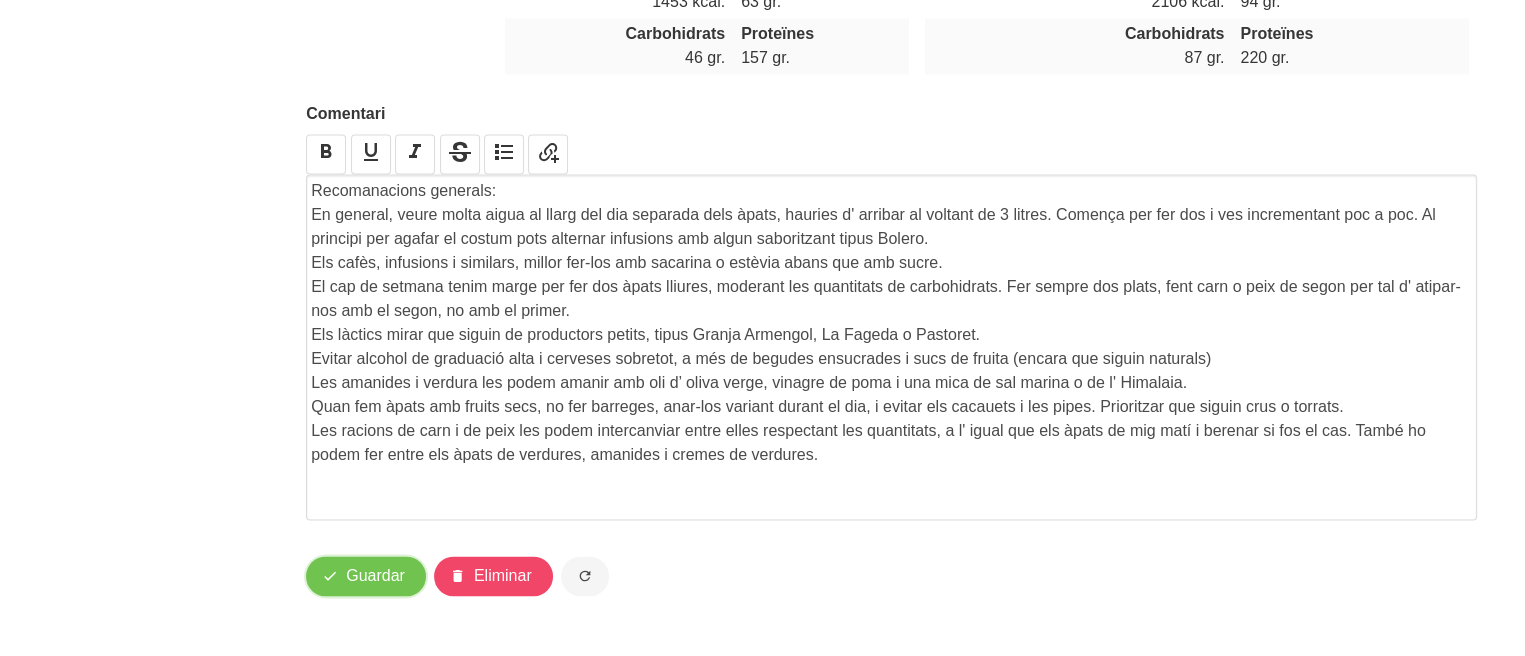click on "Guardar" at bounding box center [375, 576] 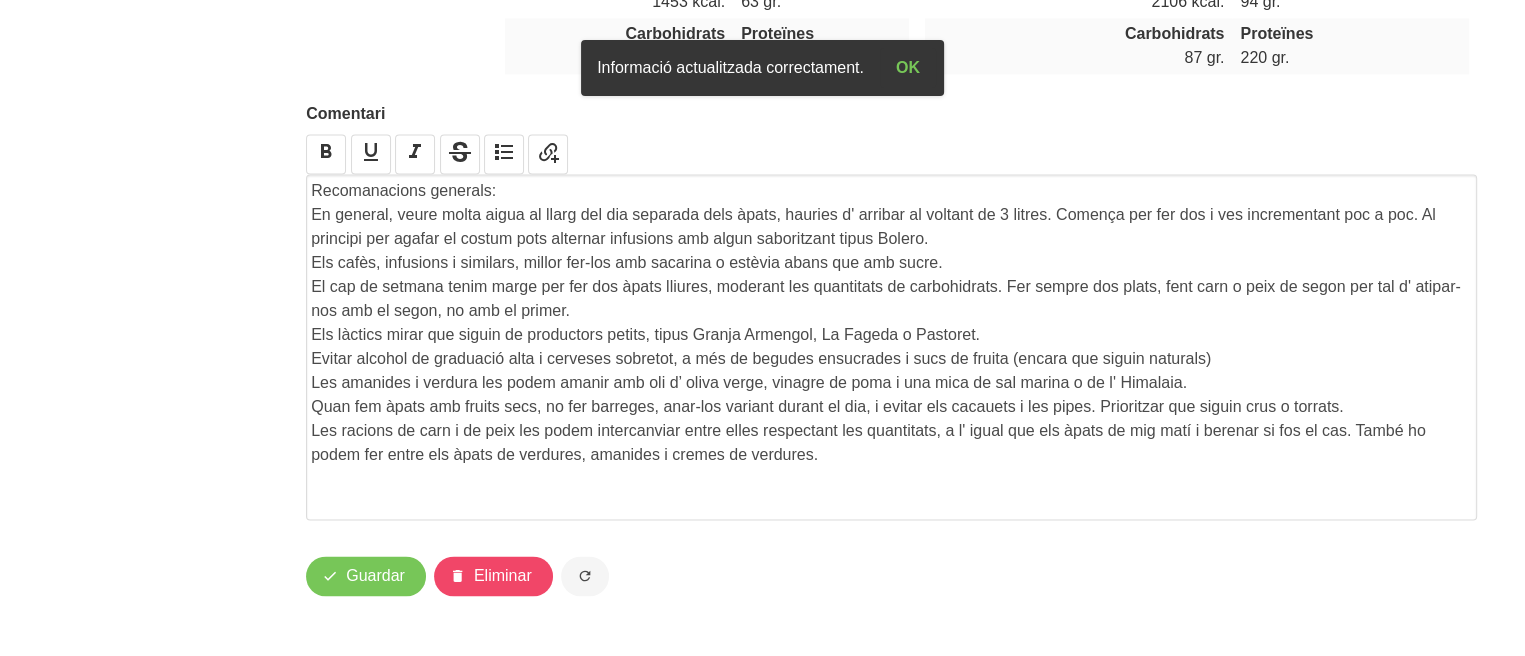 click on "General
Dashboard
Seccions
Clients
Administradors
Comunicacions
Esdeveniments
Aliments
Exercicis" at bounding box center [117, -1256] 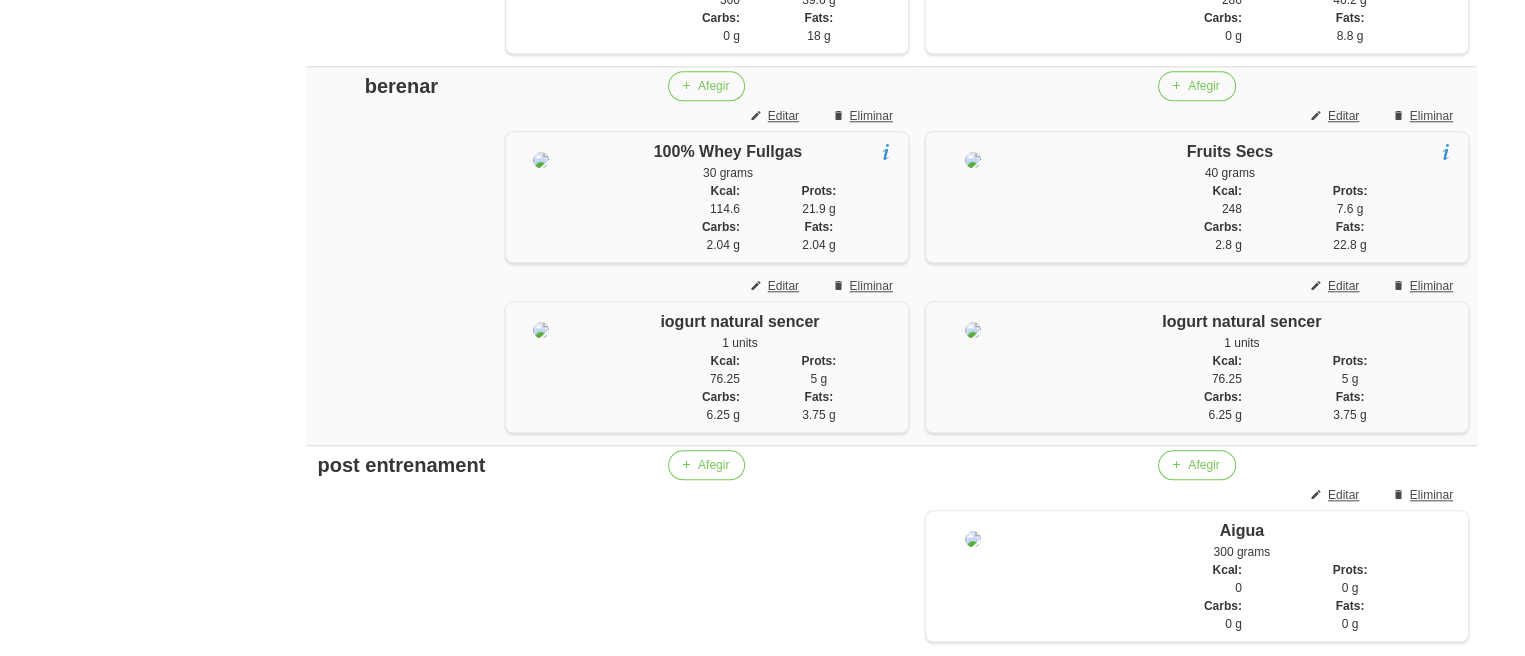 scroll, scrollTop: 1974, scrollLeft: 0, axis: vertical 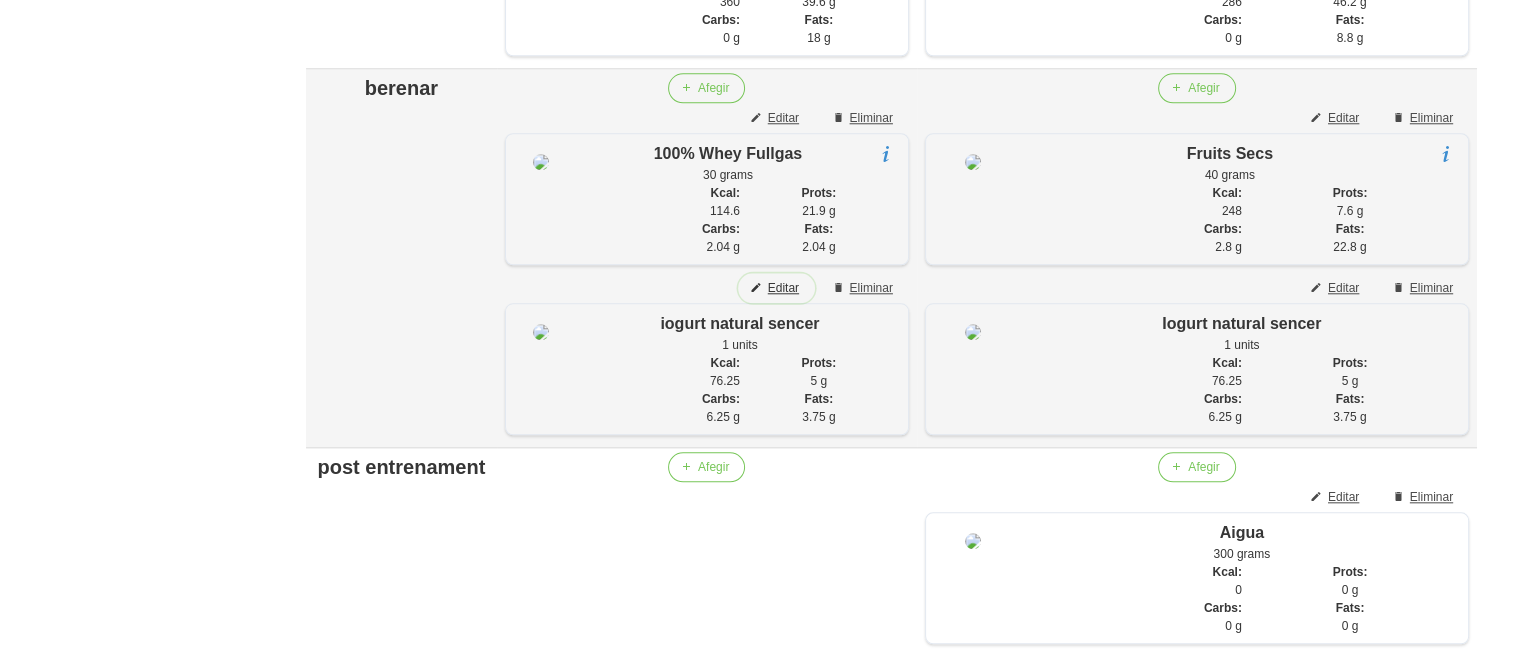 click on "Editar" at bounding box center [783, 288] 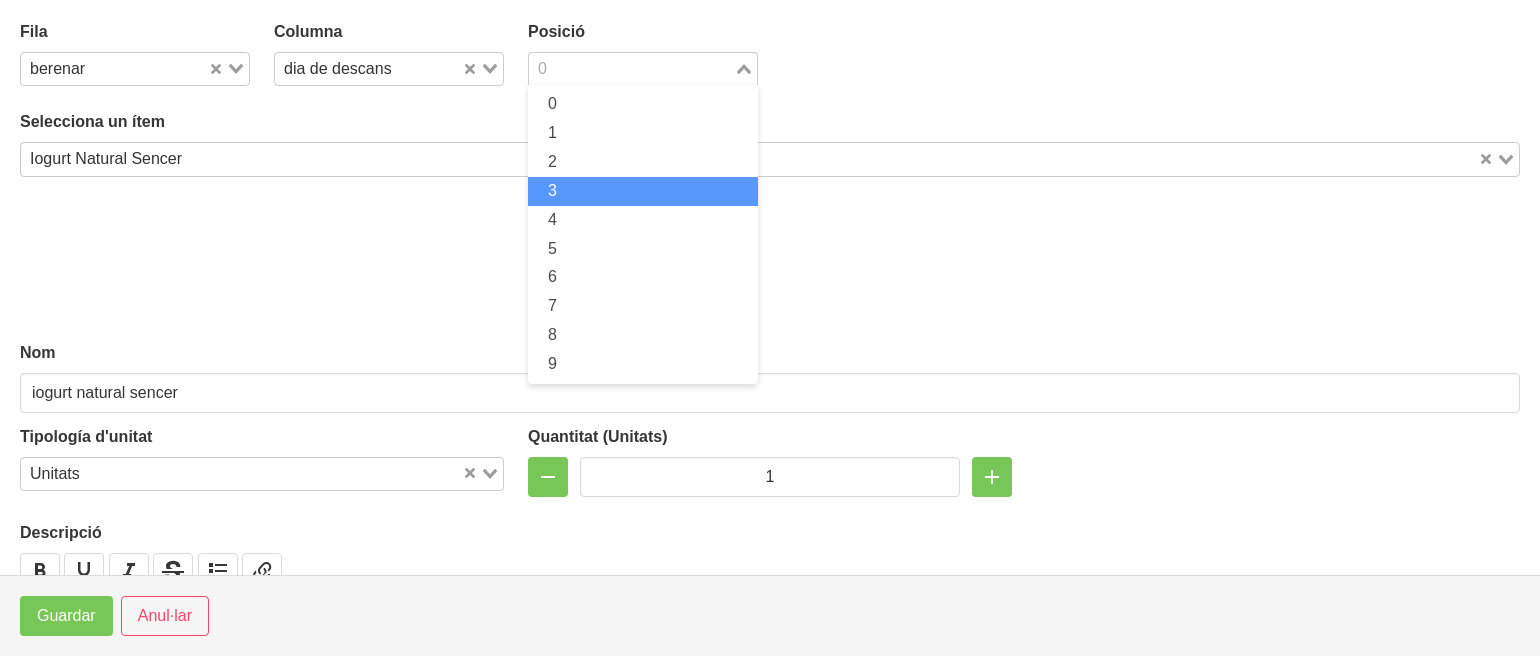 drag, startPoint x: 552, startPoint y: 75, endPoint x: 554, endPoint y: 185, distance: 110.01818 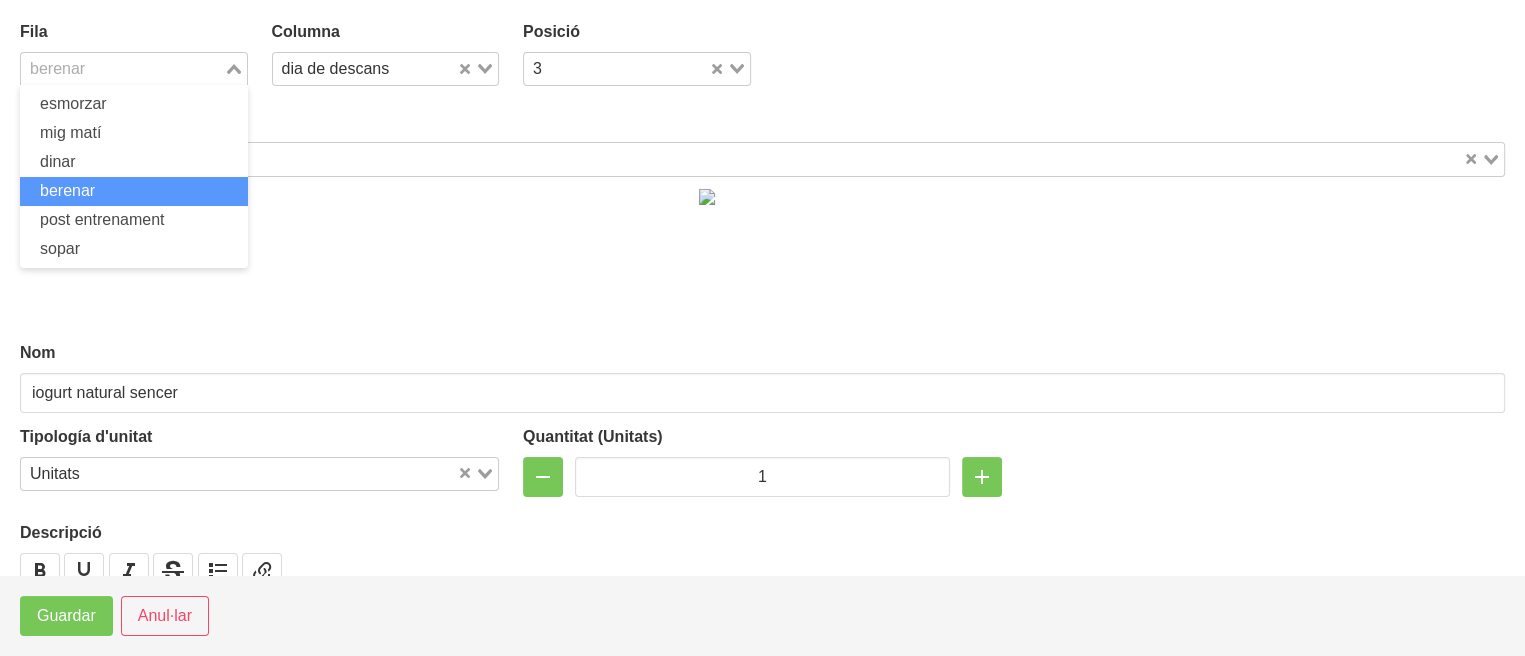 click on "berenar           Loading..." at bounding box center [134, 69] 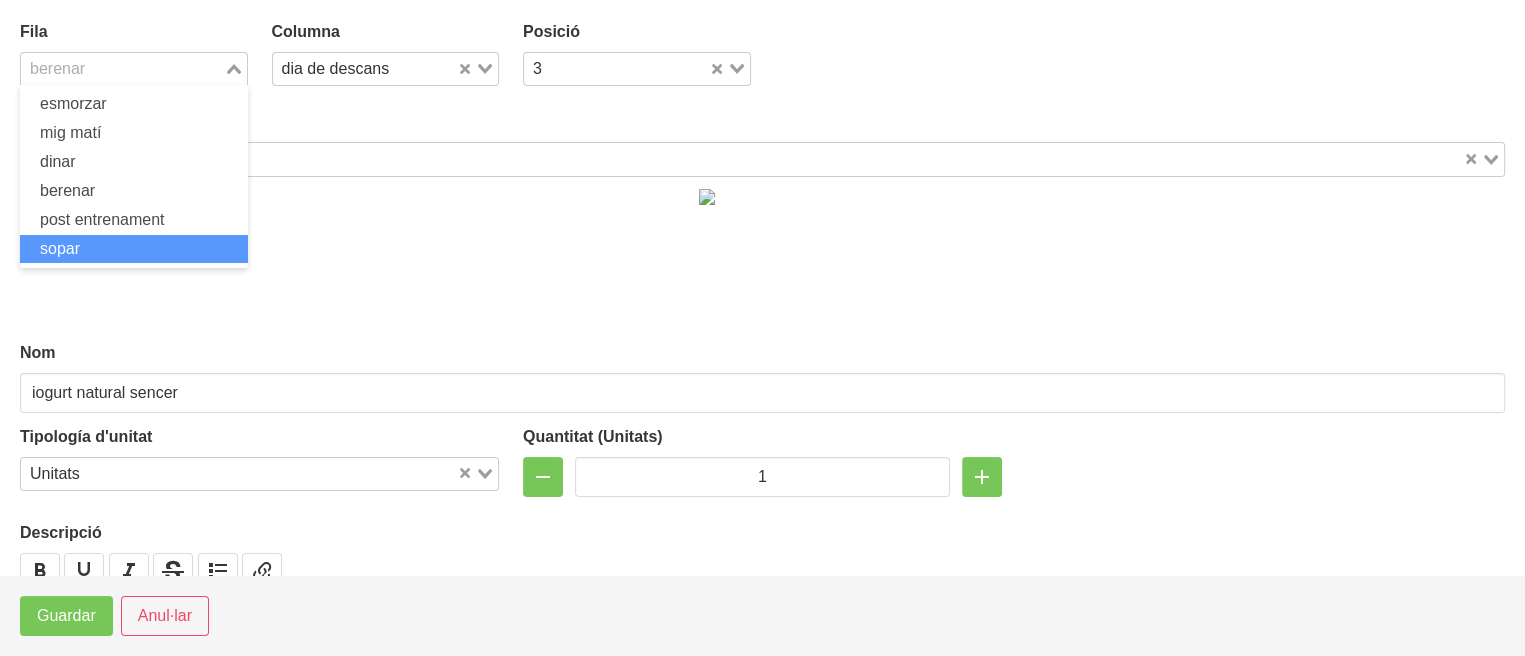 click on "sopar" at bounding box center (134, 249) 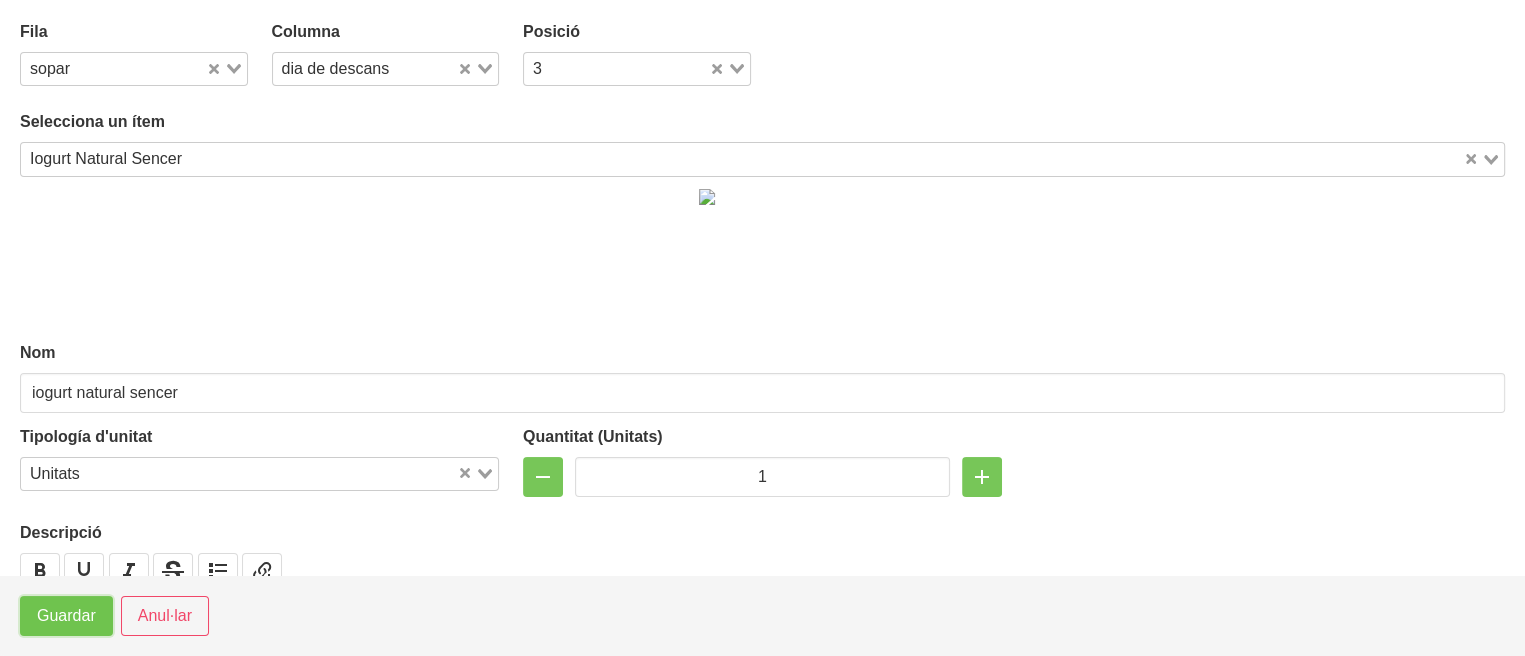 click on "Guardar" at bounding box center [66, 616] 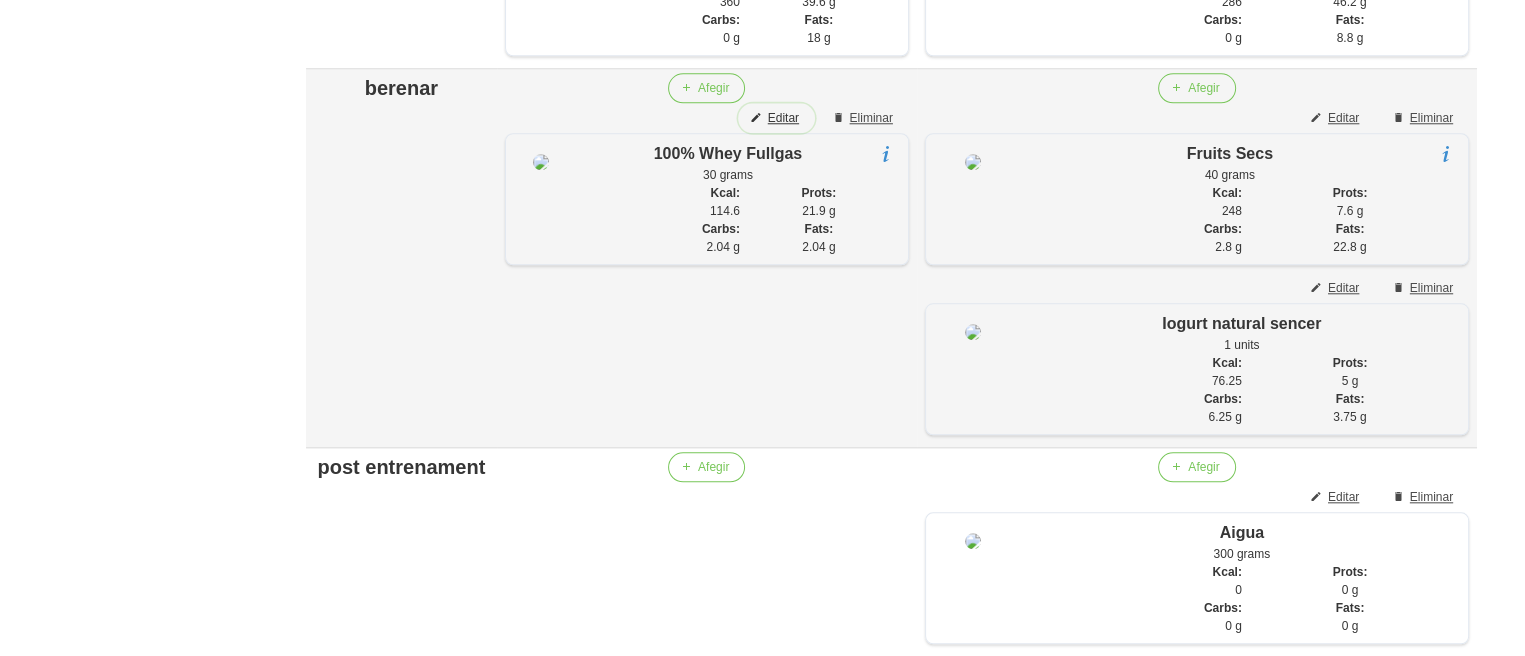 click on "Editar" at bounding box center (783, 118) 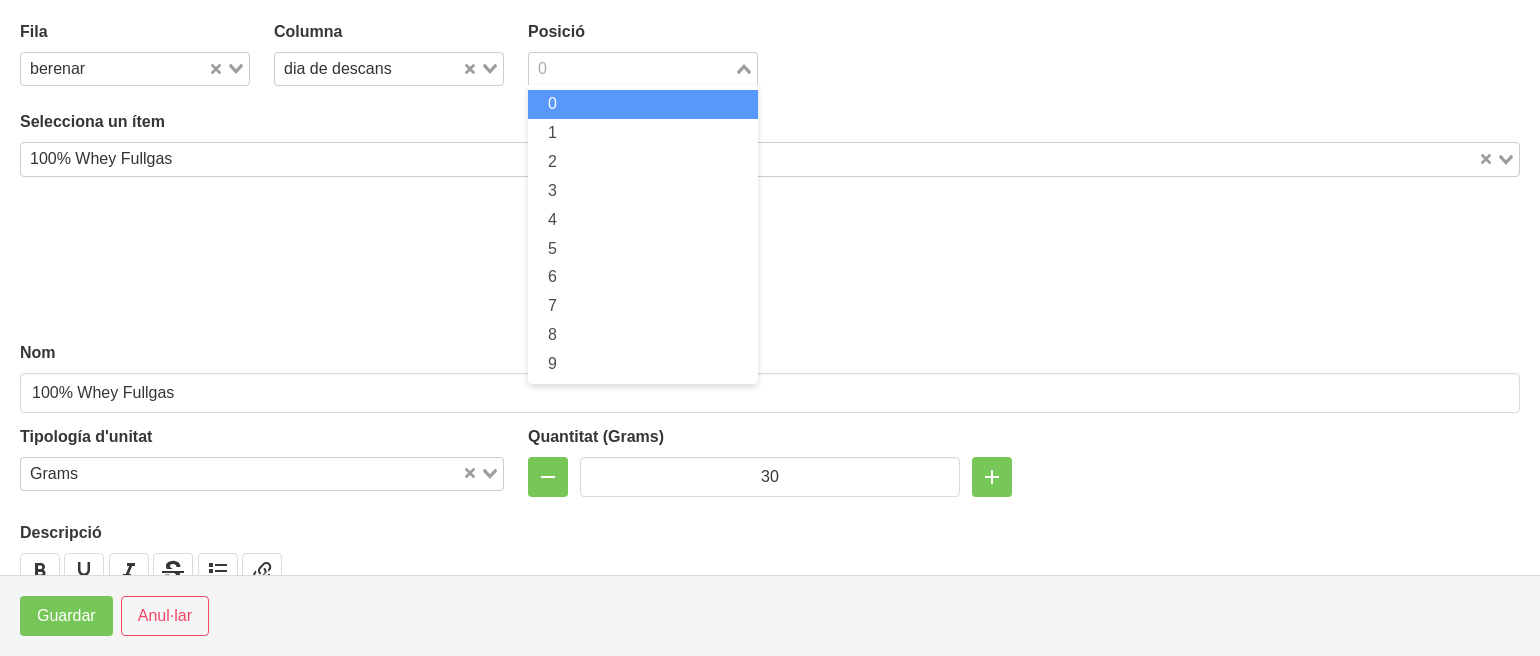 click at bounding box center [631, 69] 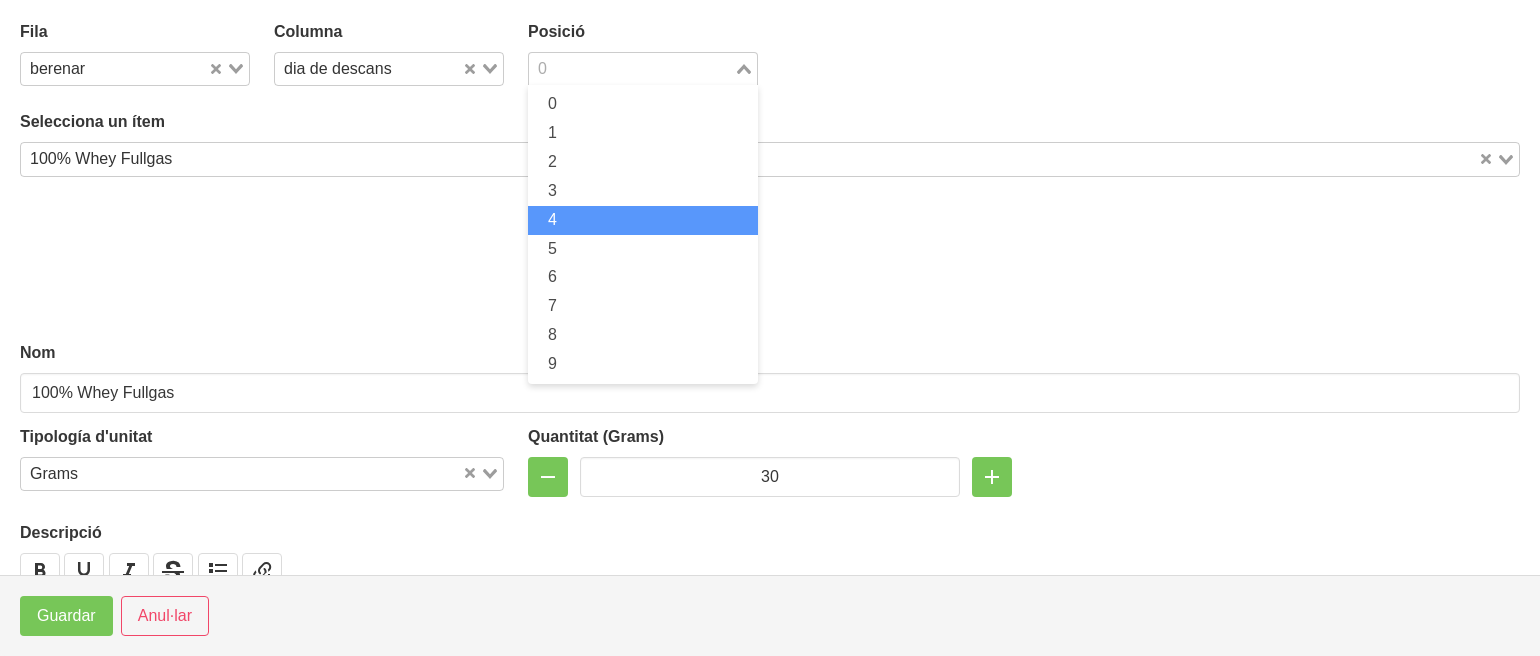 click on "4" at bounding box center [643, 220] 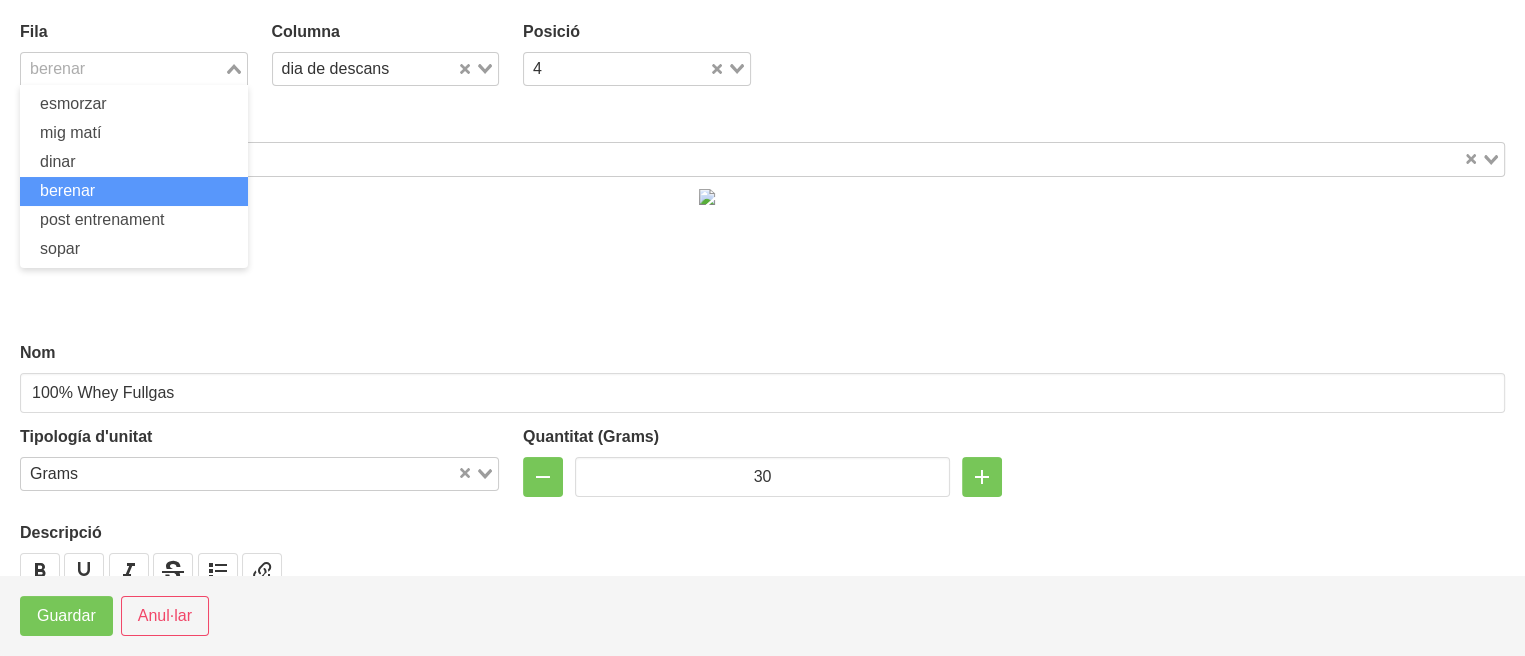 click at bounding box center (122, 69) 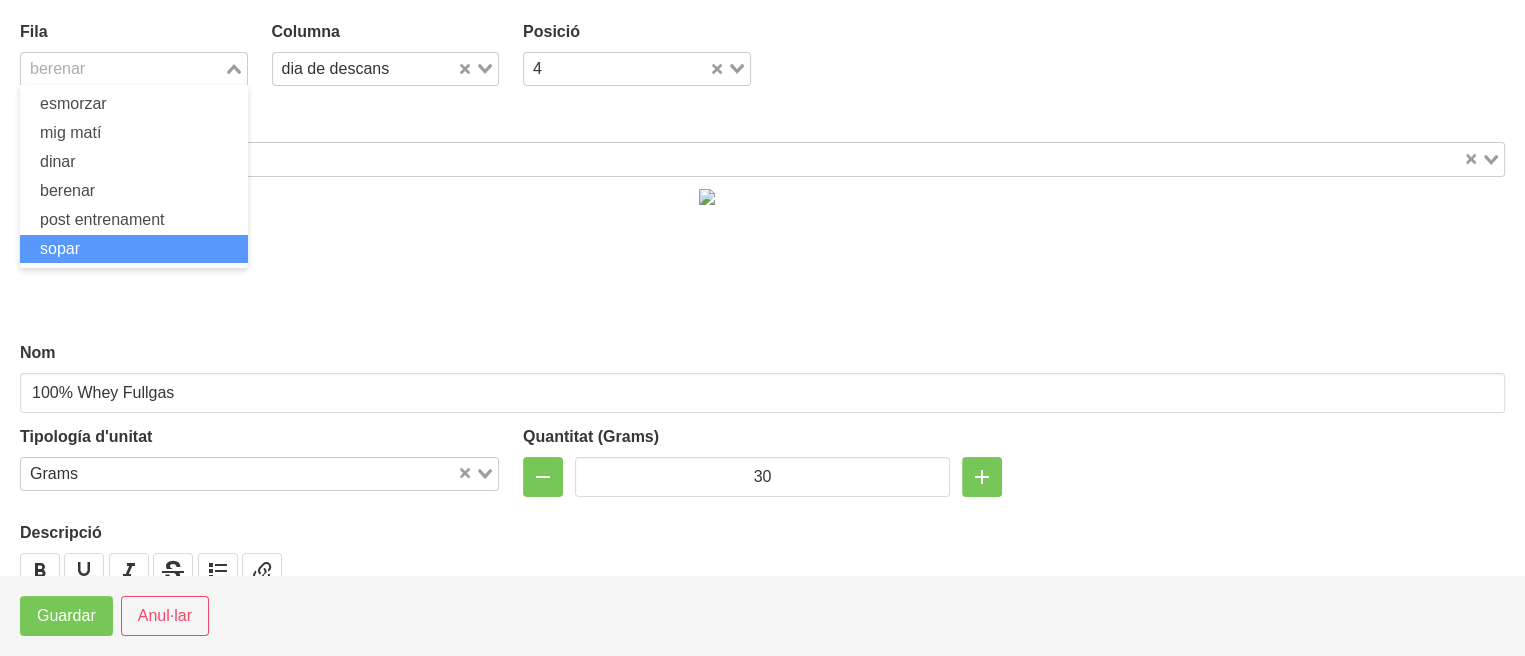 click on "sopar" at bounding box center (134, 249) 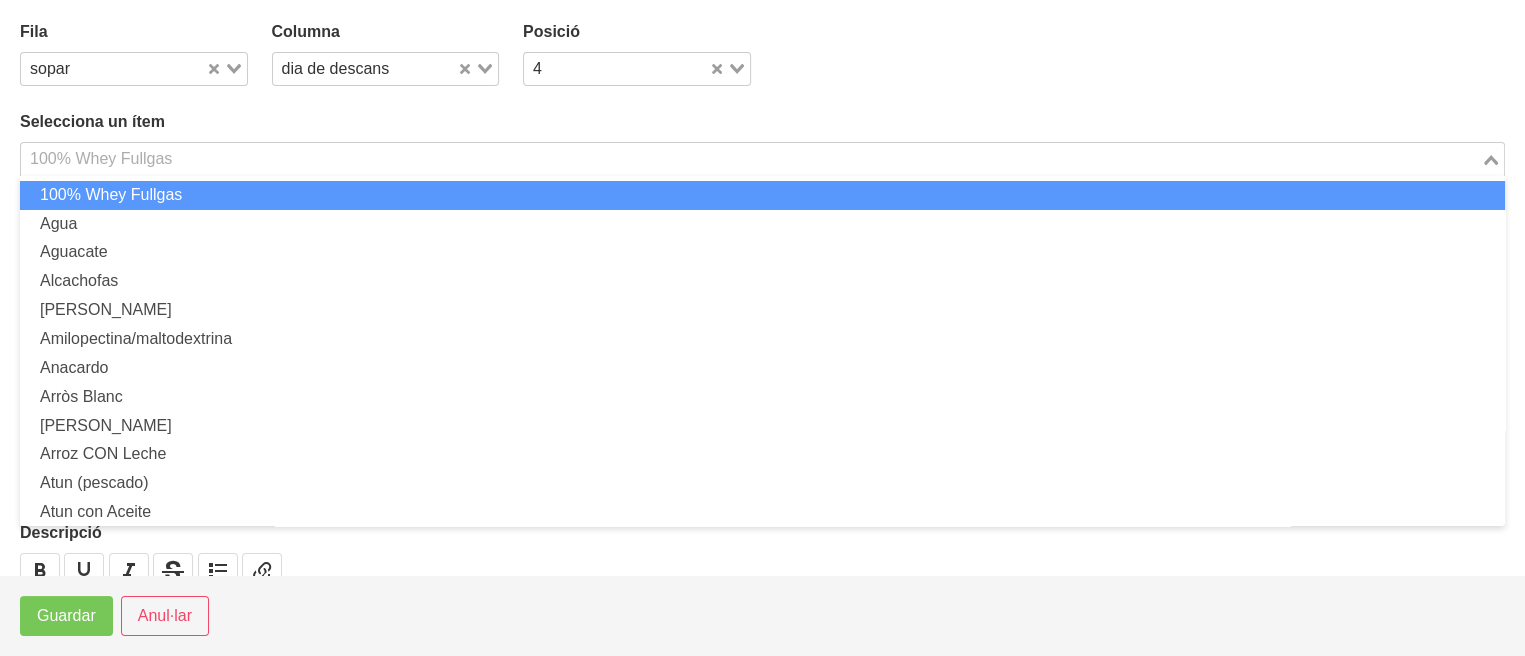 click on "100% Whey Fullgas" at bounding box center (751, 157) 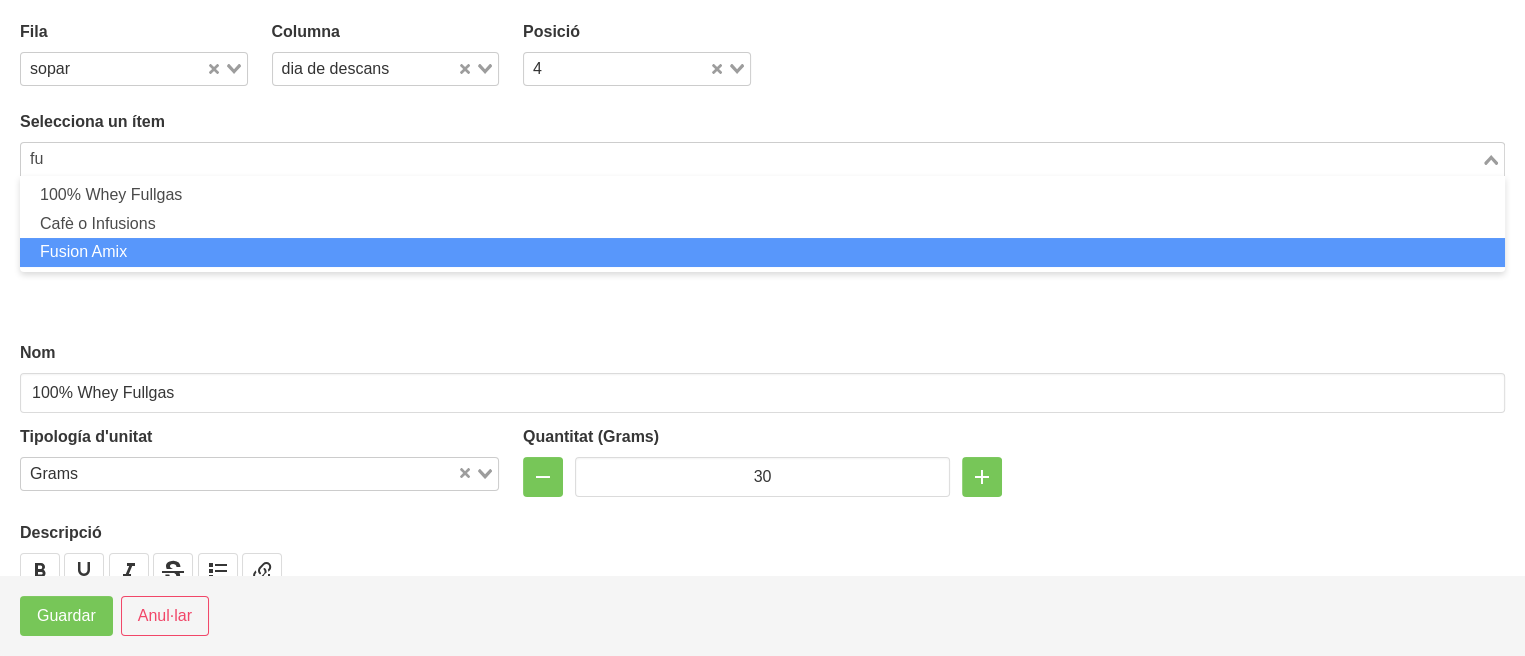 click on "Fusion Amix" at bounding box center [762, 252] 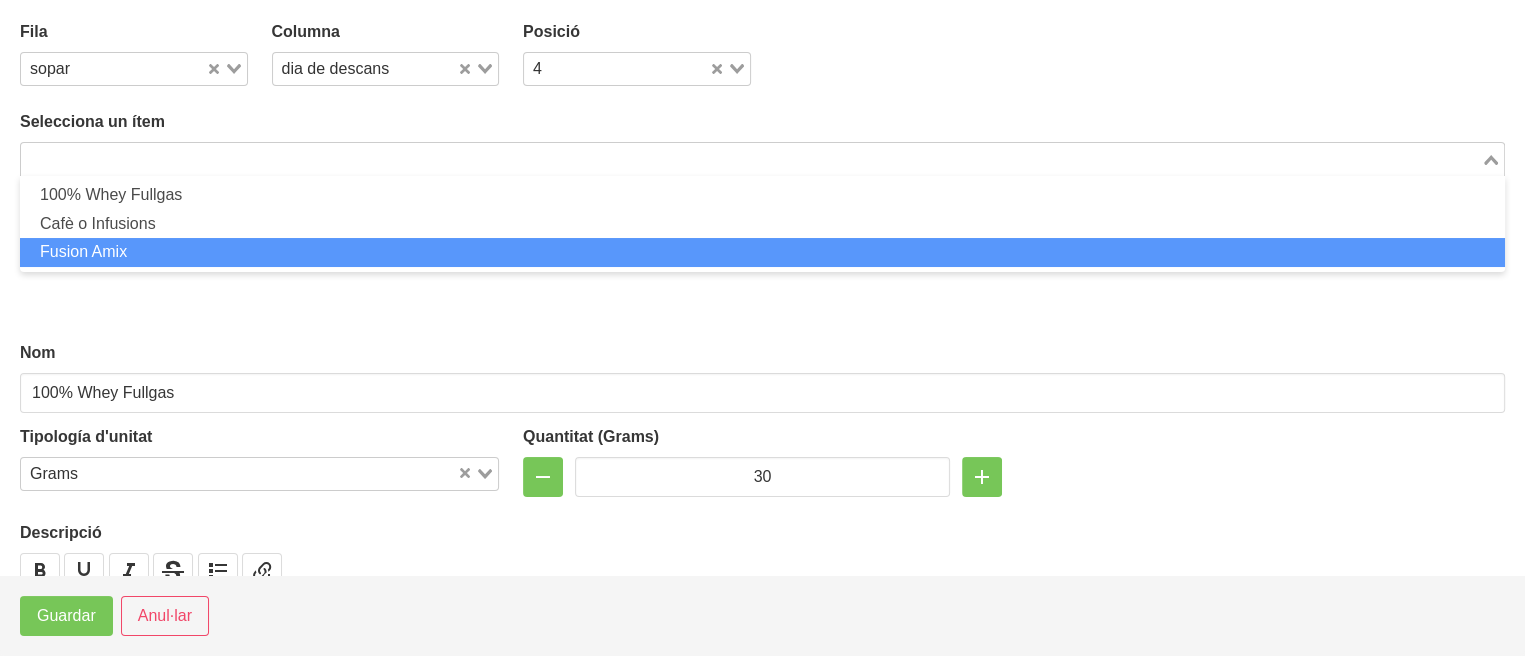 type on "Fusion Amix" 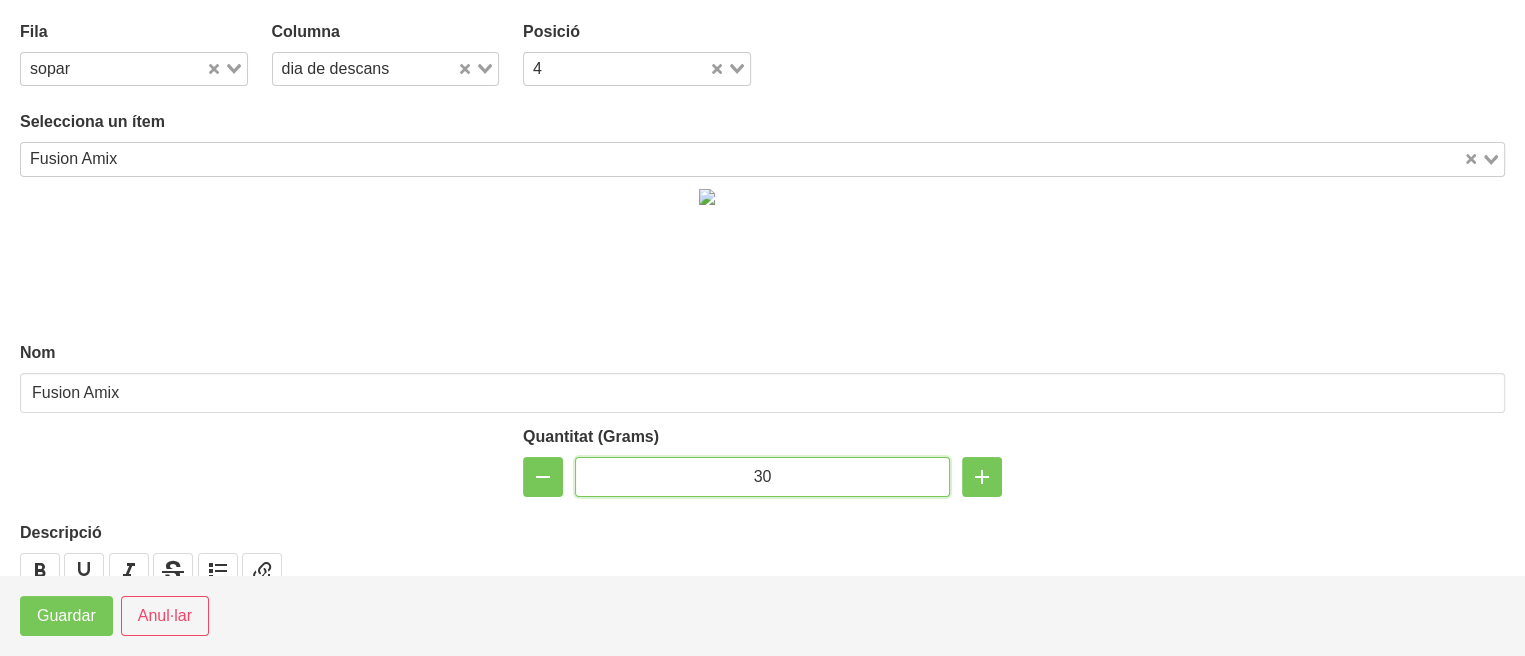 drag, startPoint x: 768, startPoint y: 473, endPoint x: 745, endPoint y: 478, distance: 23.537205 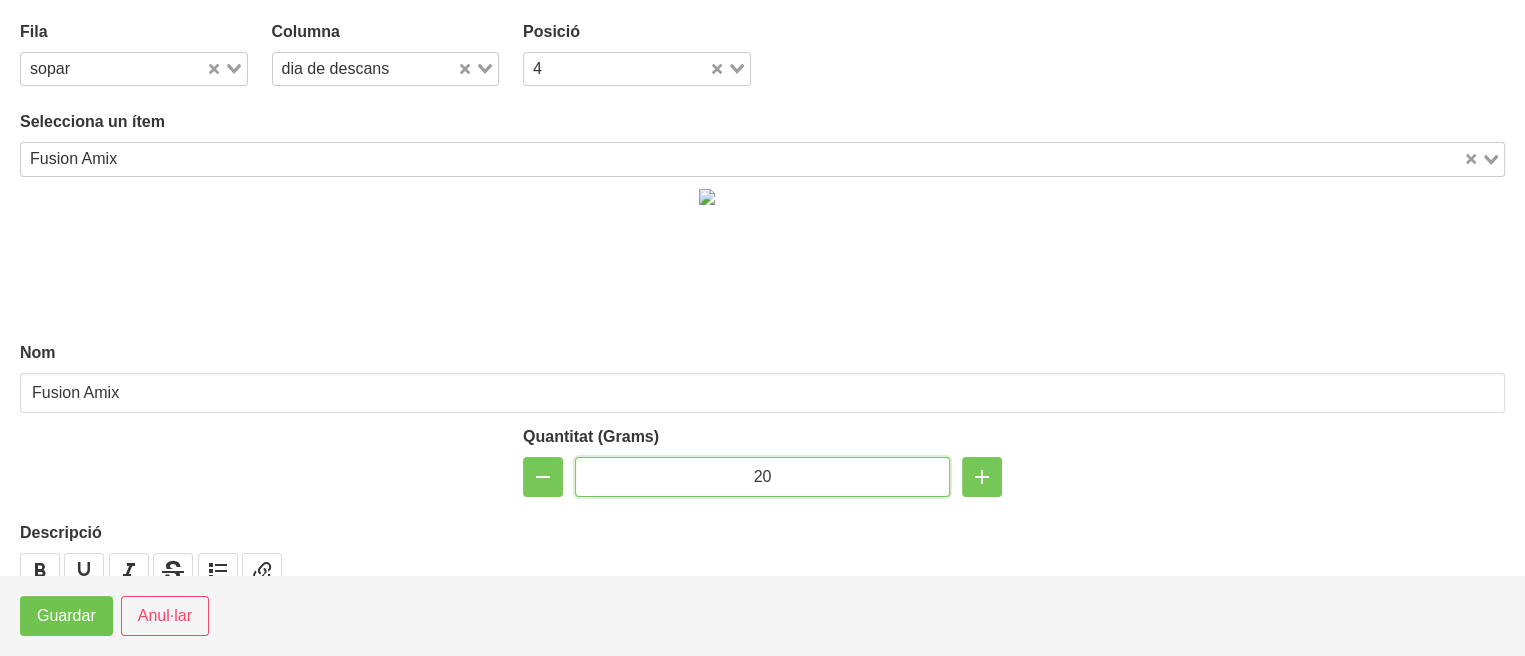 type on "20" 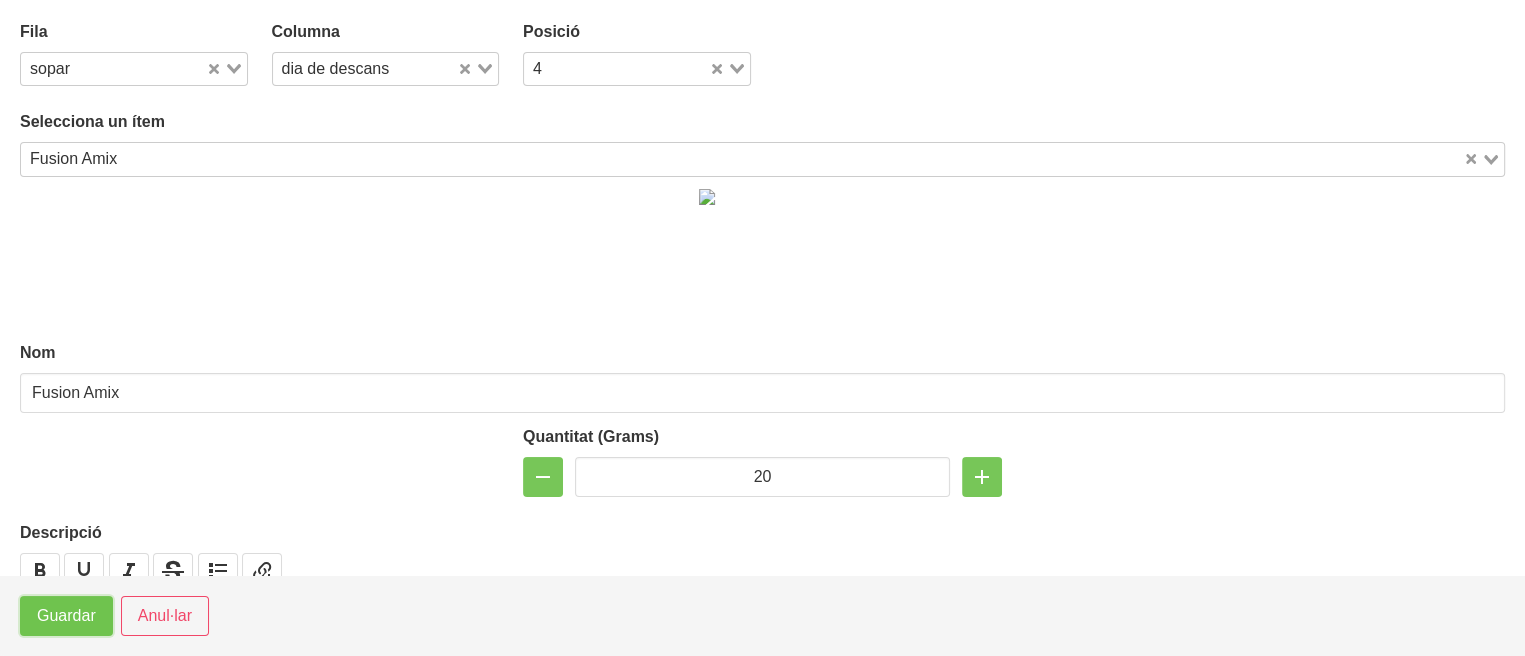 click on "Guardar" at bounding box center [66, 616] 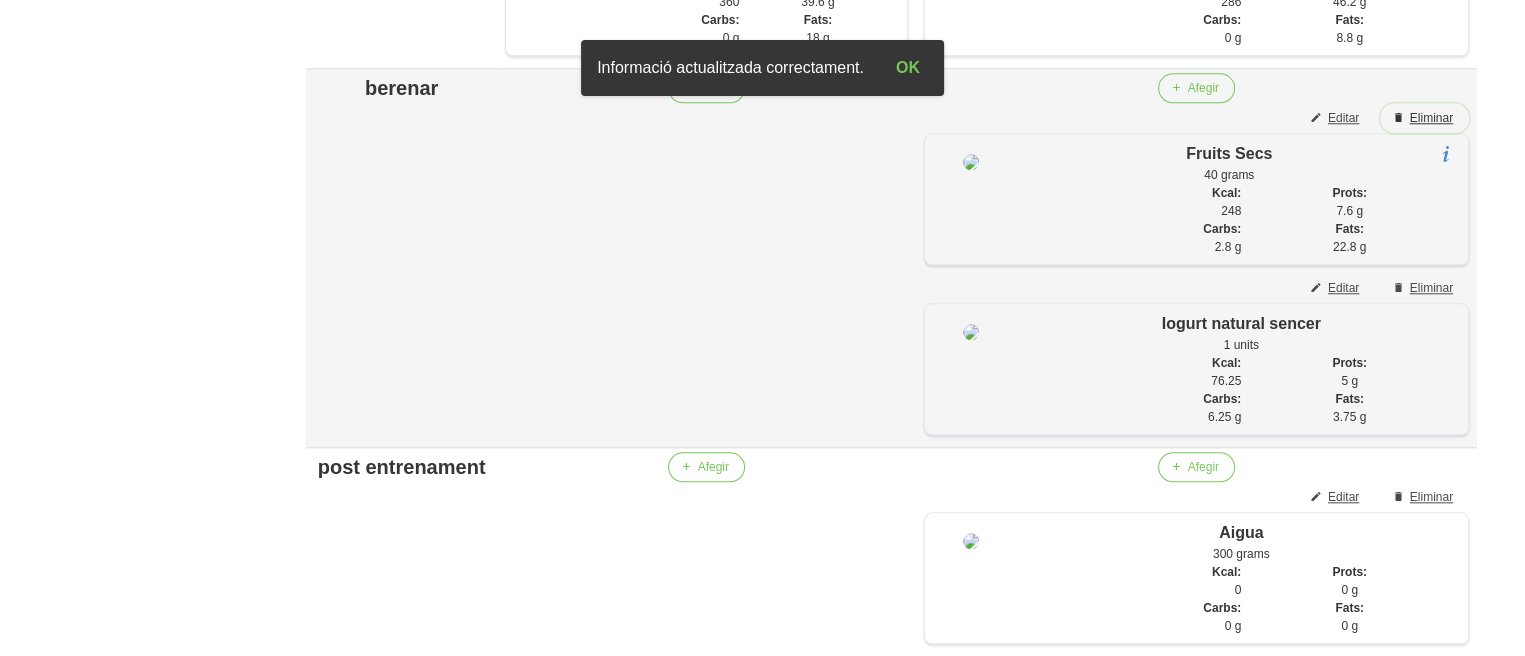 click on "Eliminar" at bounding box center (1424, 118) 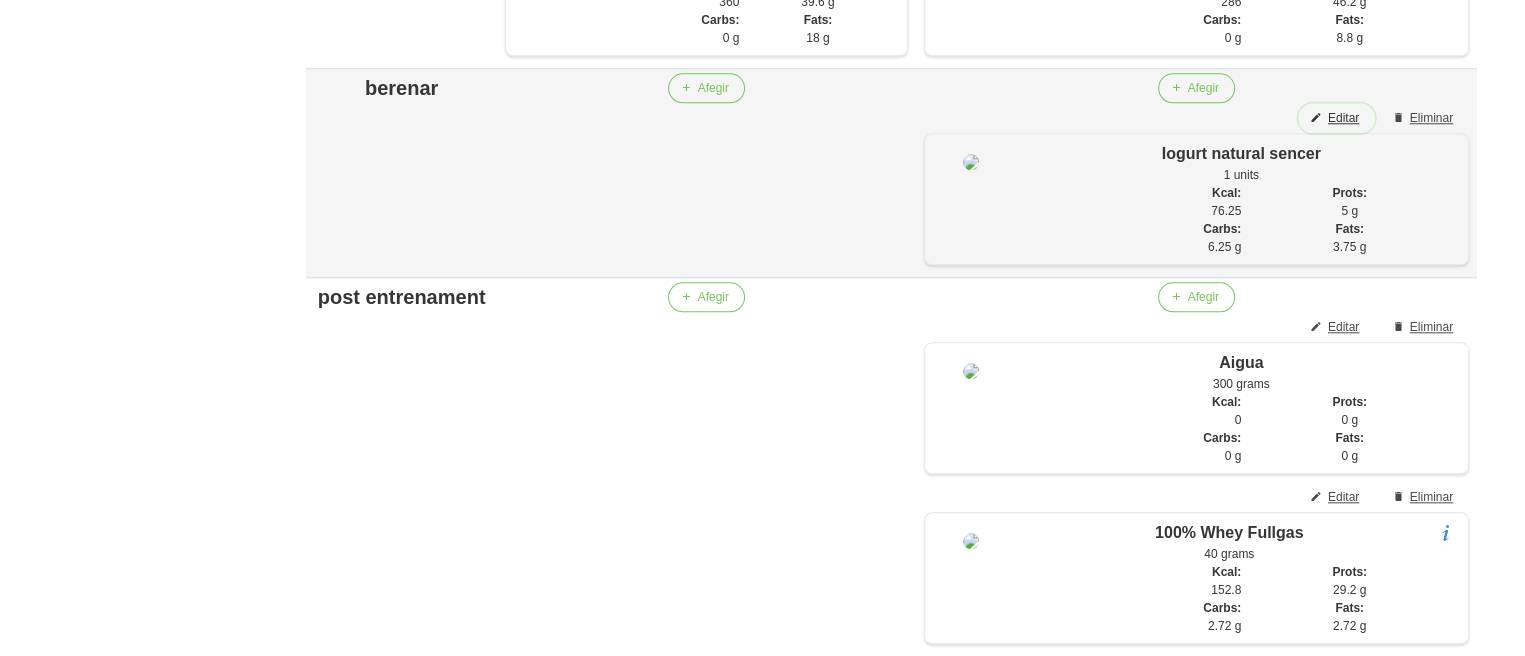 click on "Editar" at bounding box center [1336, 118] 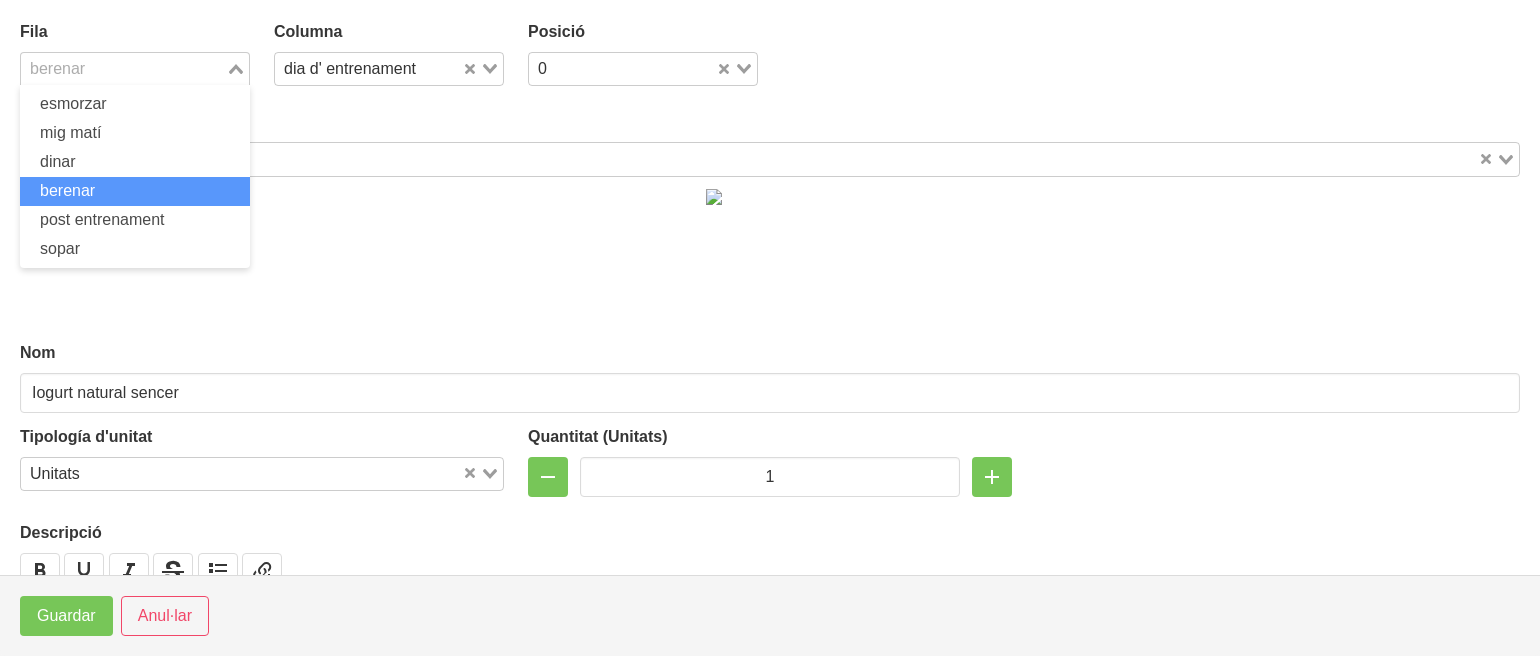 click at bounding box center [123, 69] 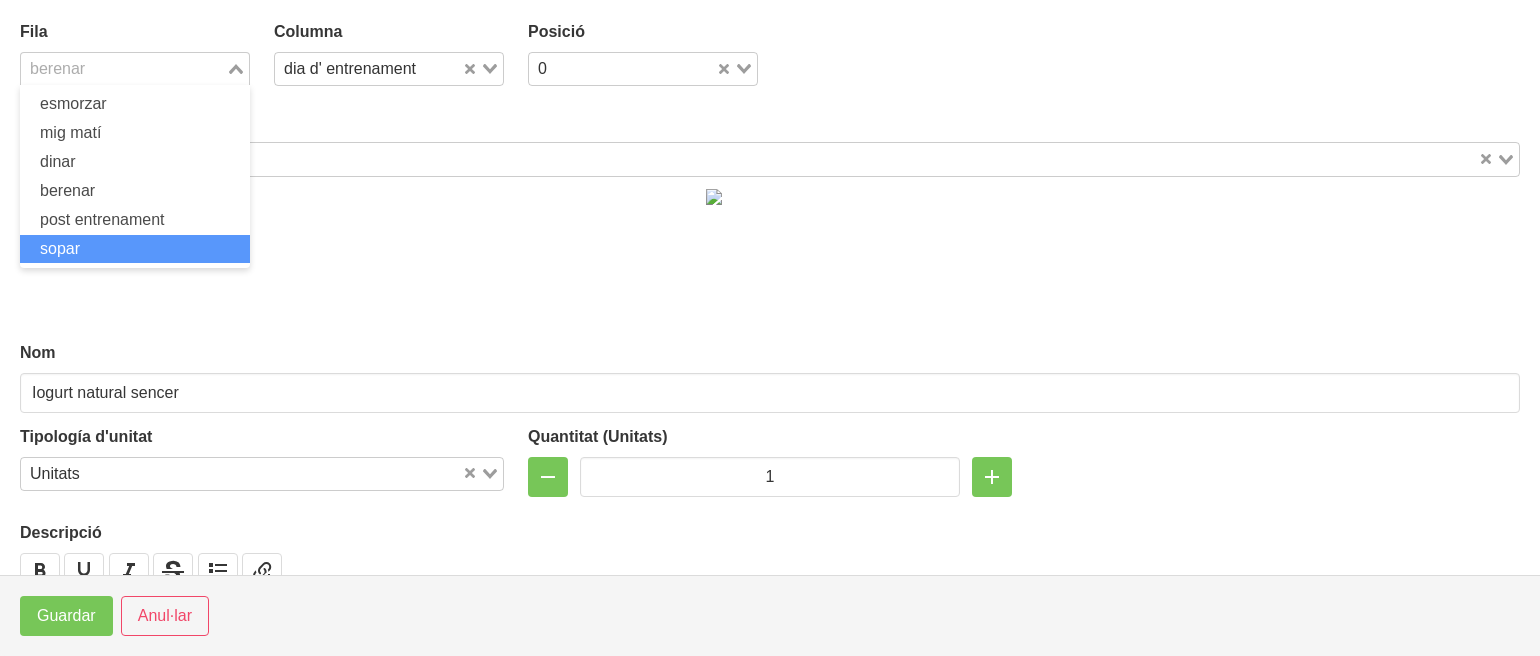 click on "sopar" at bounding box center [135, 249] 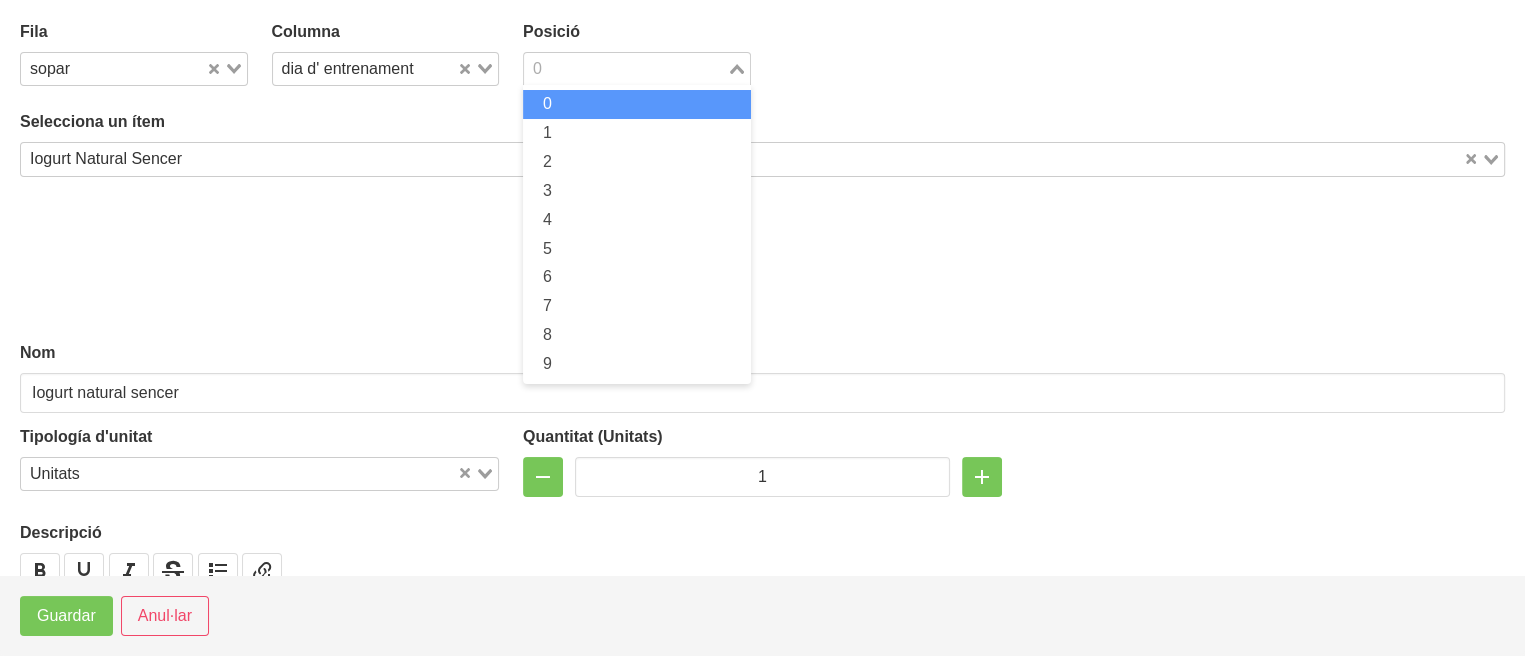 click at bounding box center [625, 69] 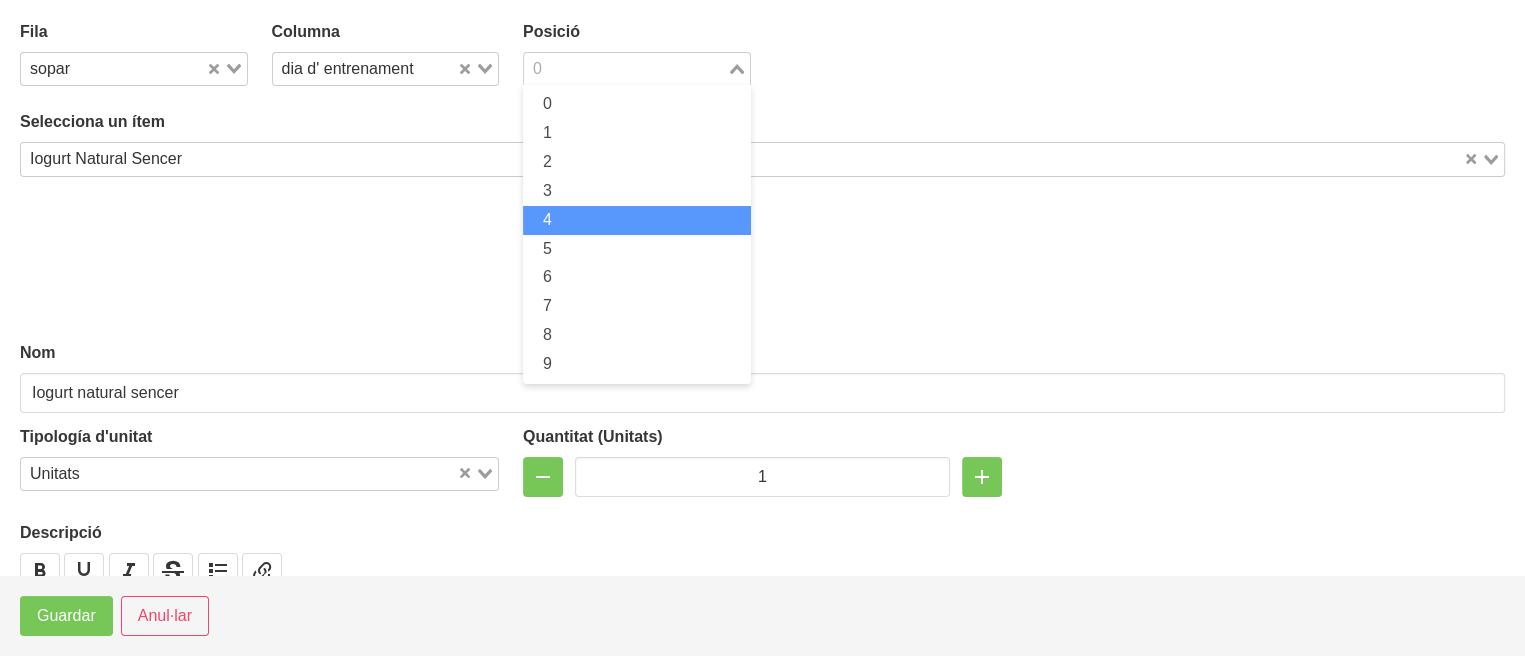 click on "4" at bounding box center (637, 220) 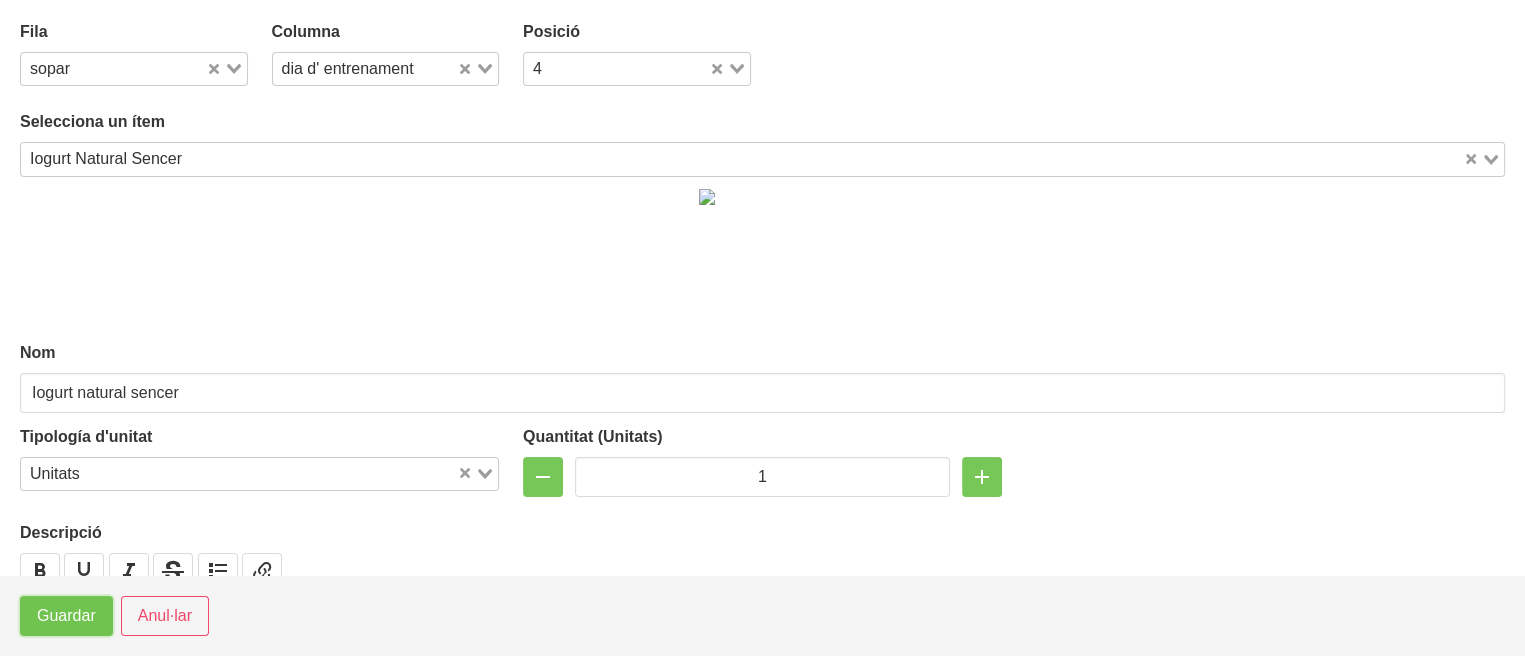 click on "Guardar" at bounding box center (66, 616) 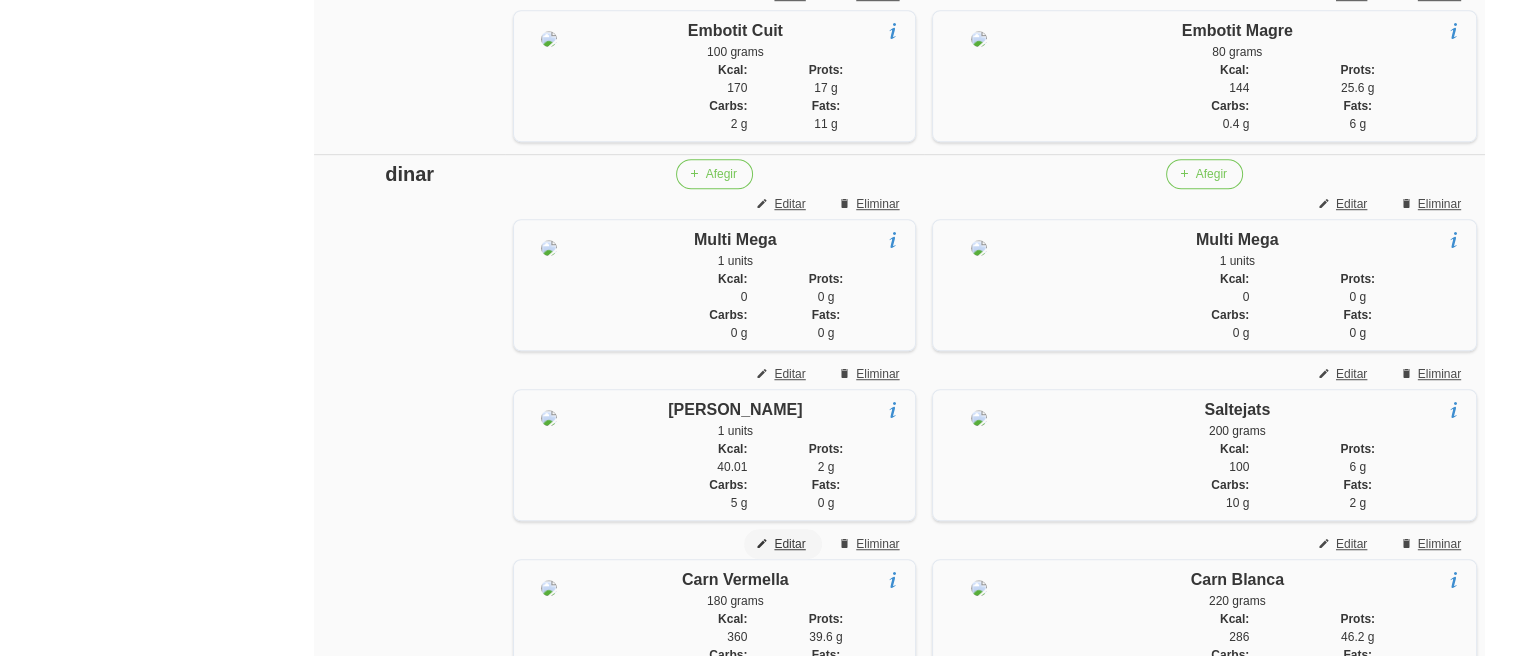 scroll, scrollTop: 1334, scrollLeft: 0, axis: vertical 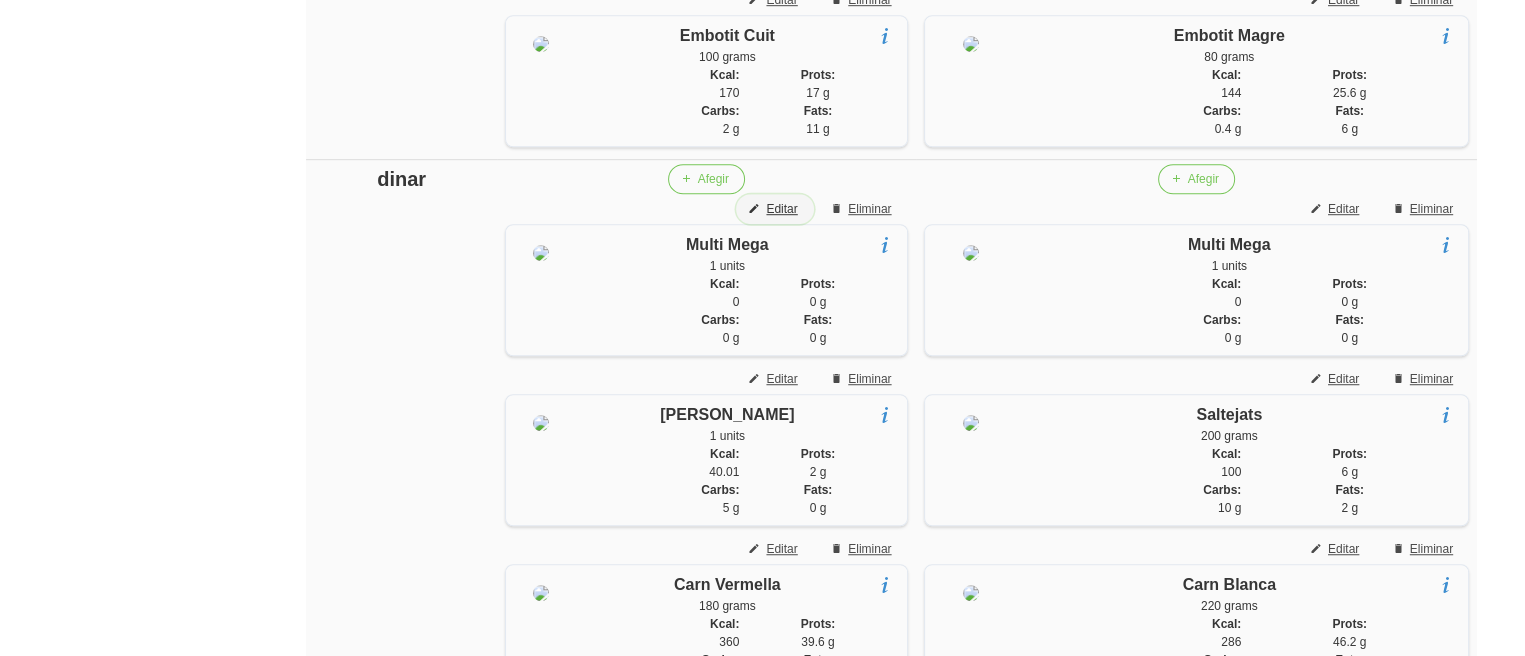 click on "Editar" at bounding box center (781, 209) 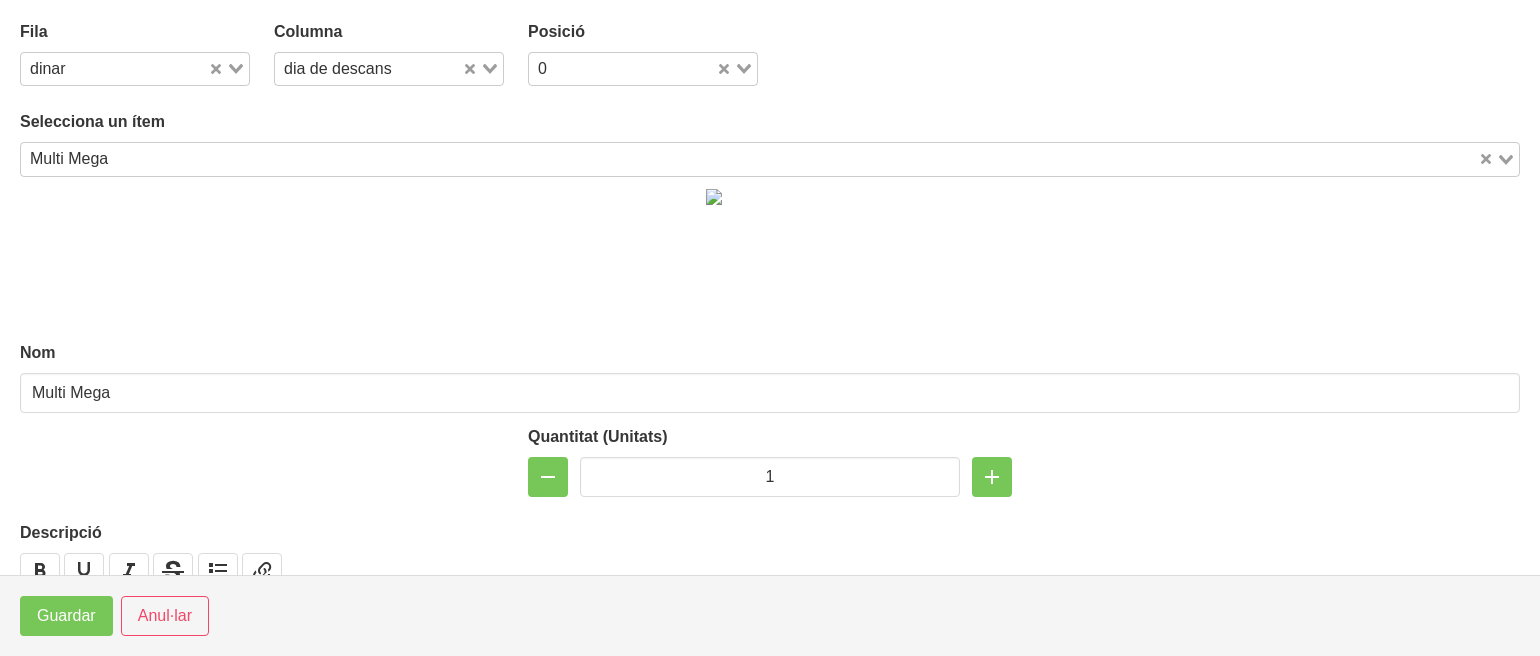 click at bounding box center (795, 159) 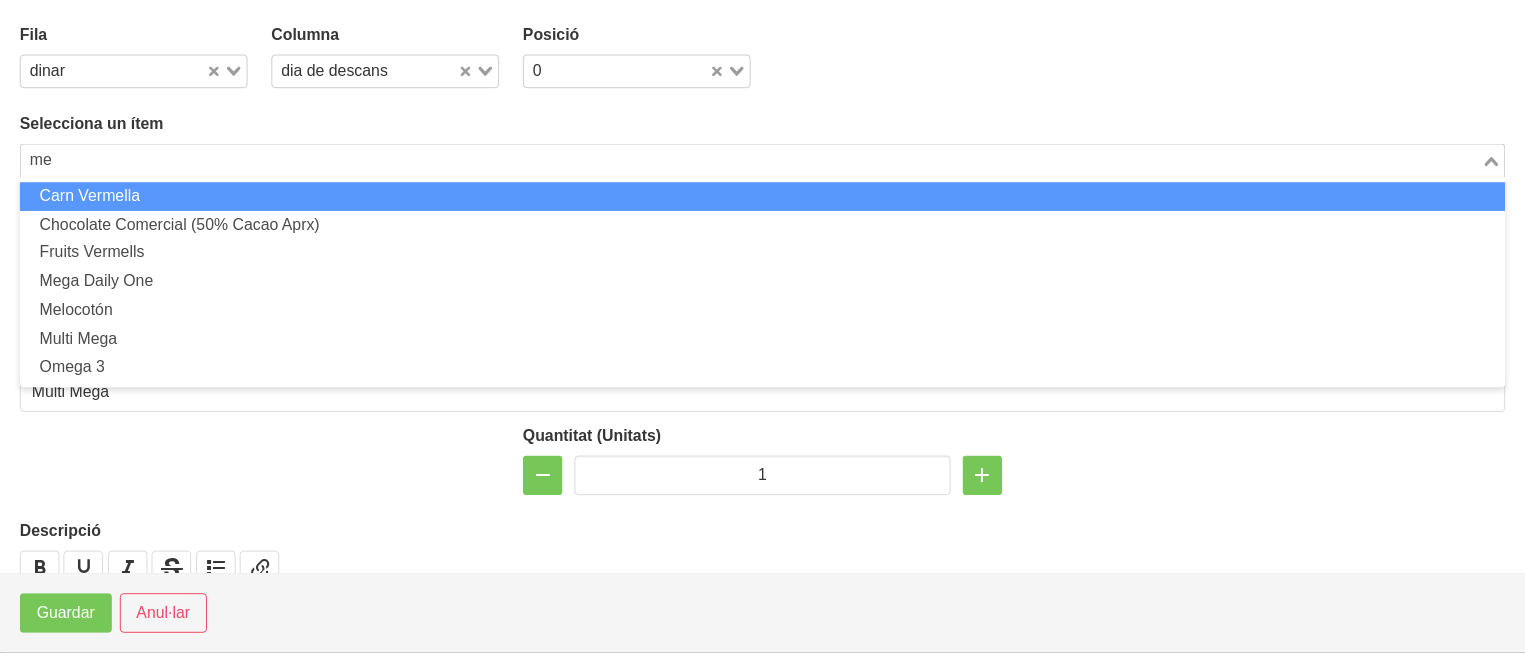 scroll, scrollTop: 0, scrollLeft: 0, axis: both 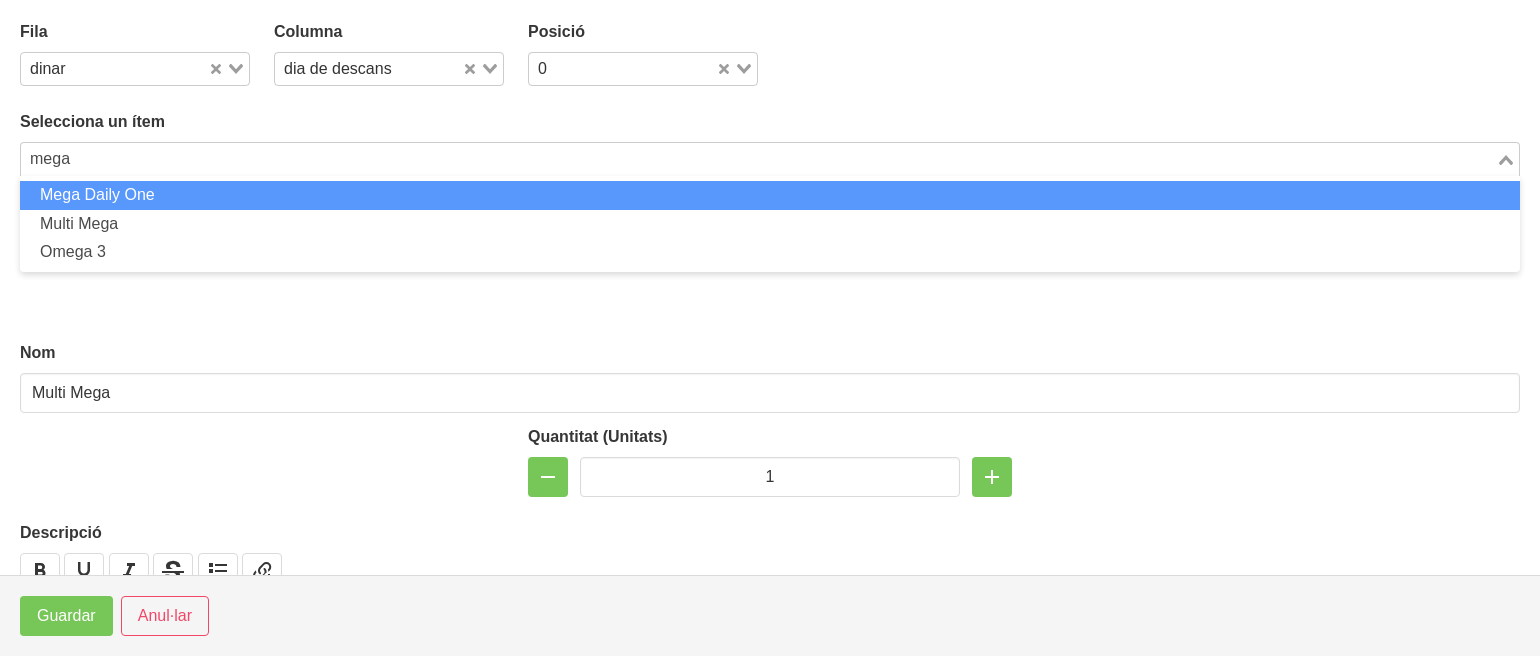 click on "Mega Daily One" at bounding box center [770, 195] 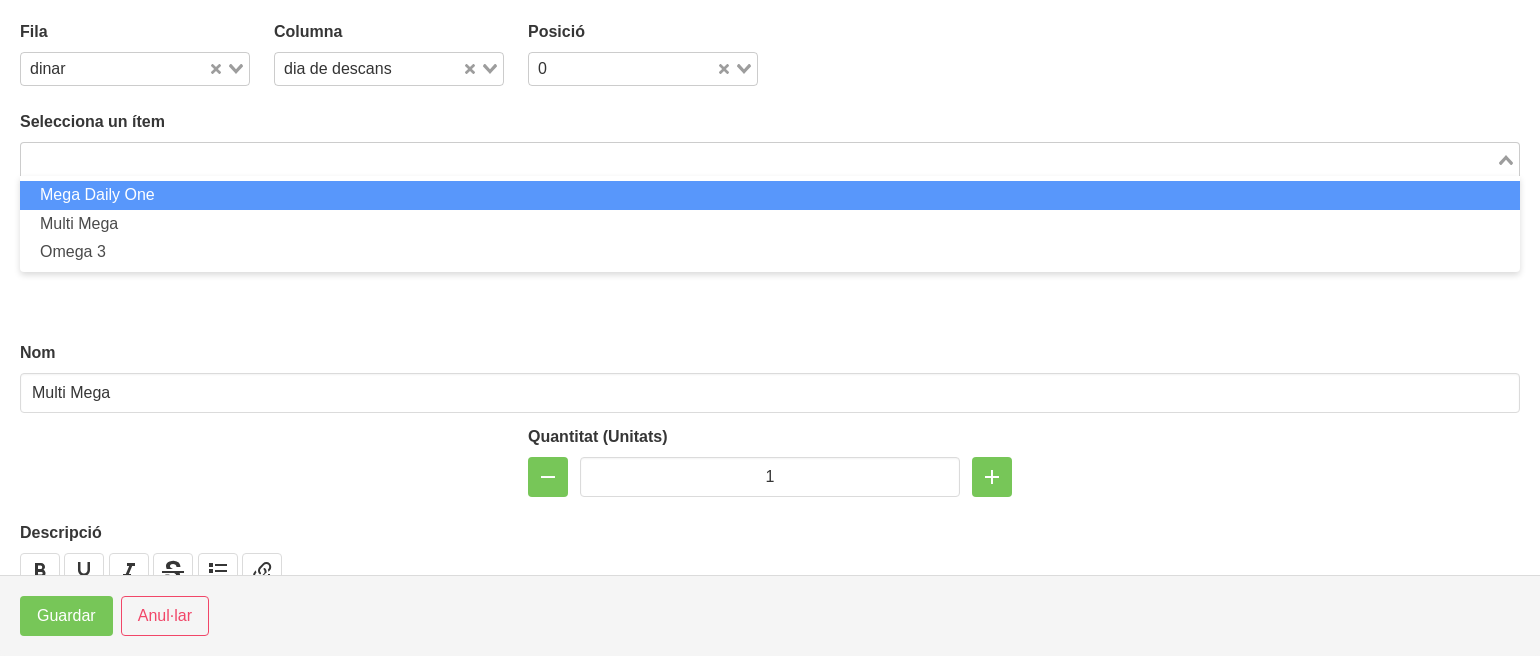 type on "Mega Daily One" 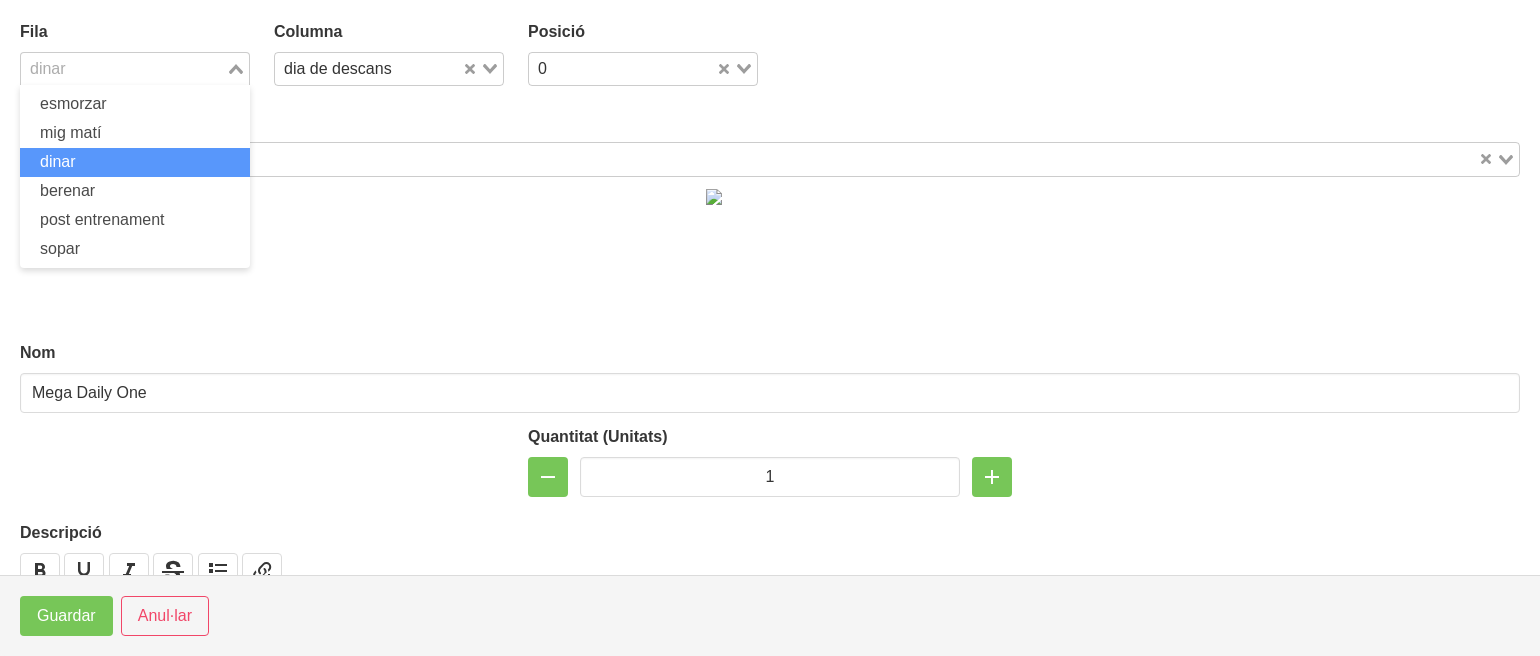 click at bounding box center (123, 69) 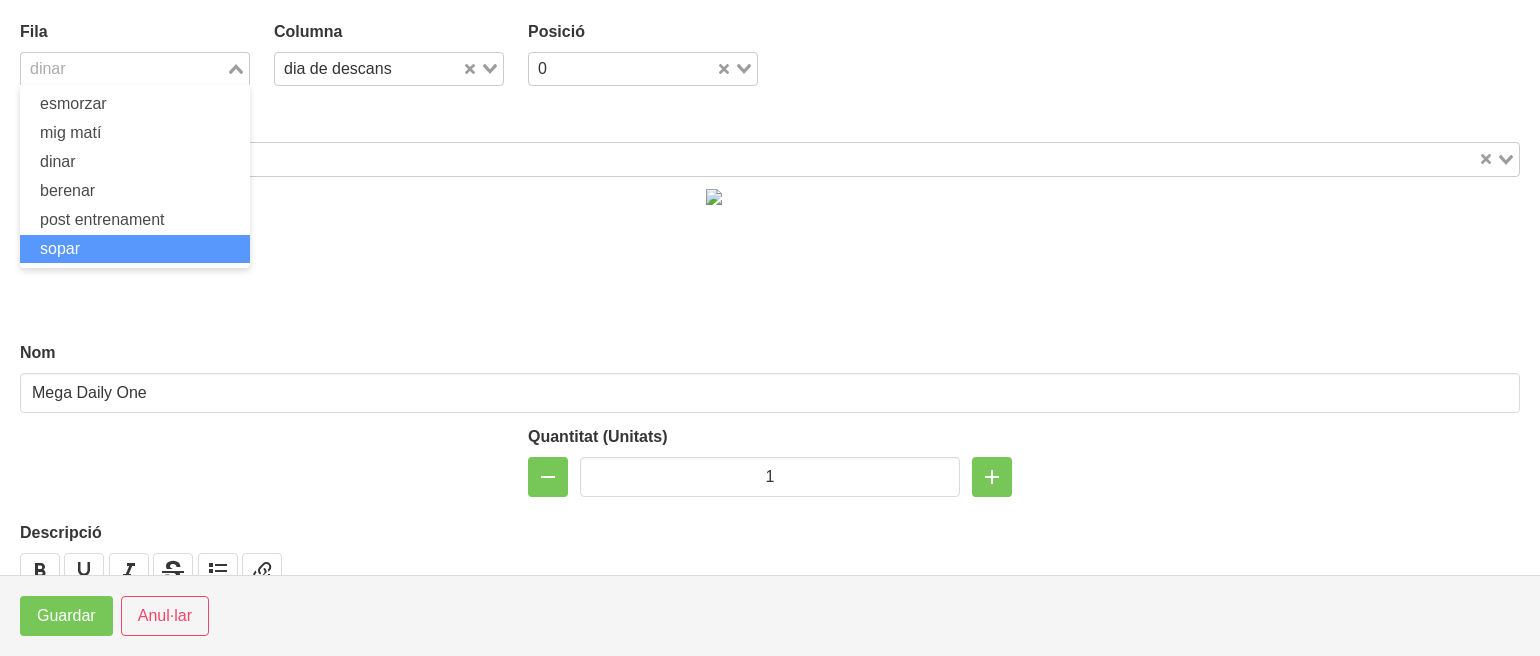 click on "sopar" at bounding box center (135, 249) 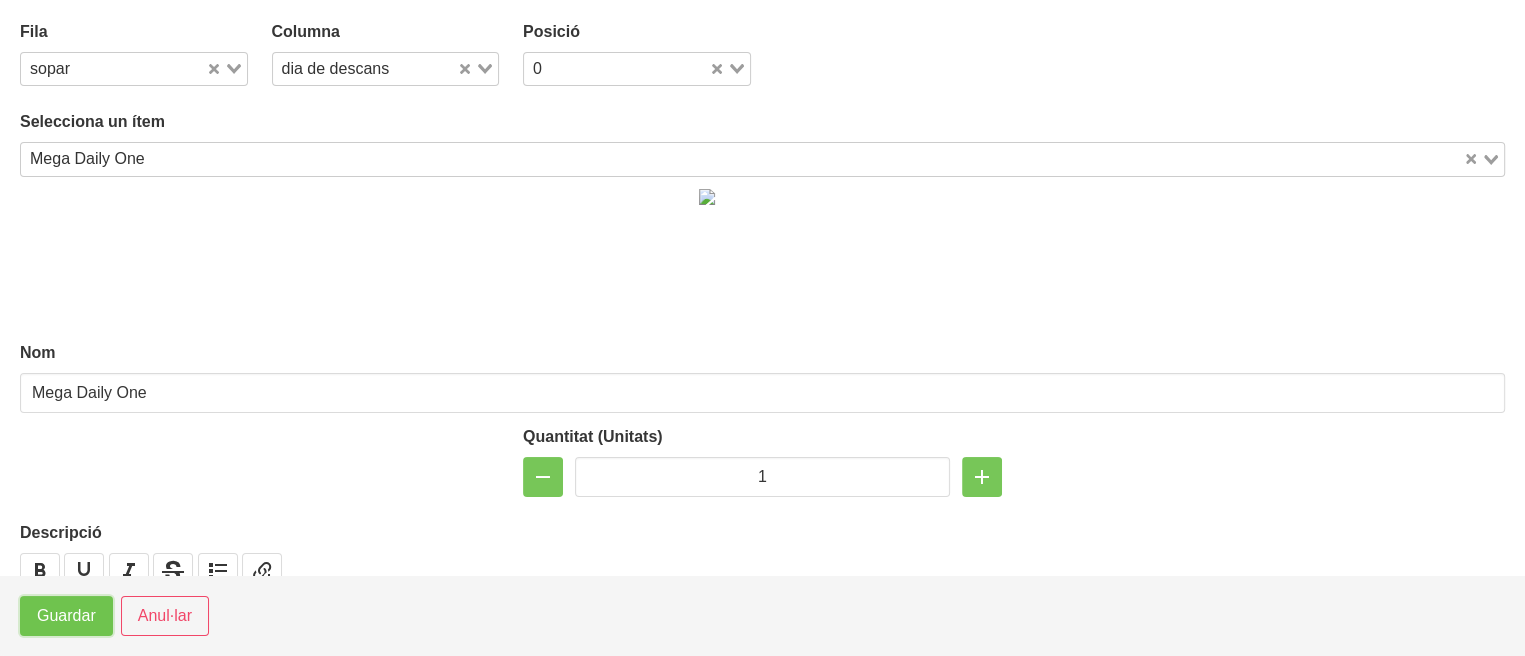 click on "Guardar" at bounding box center (66, 616) 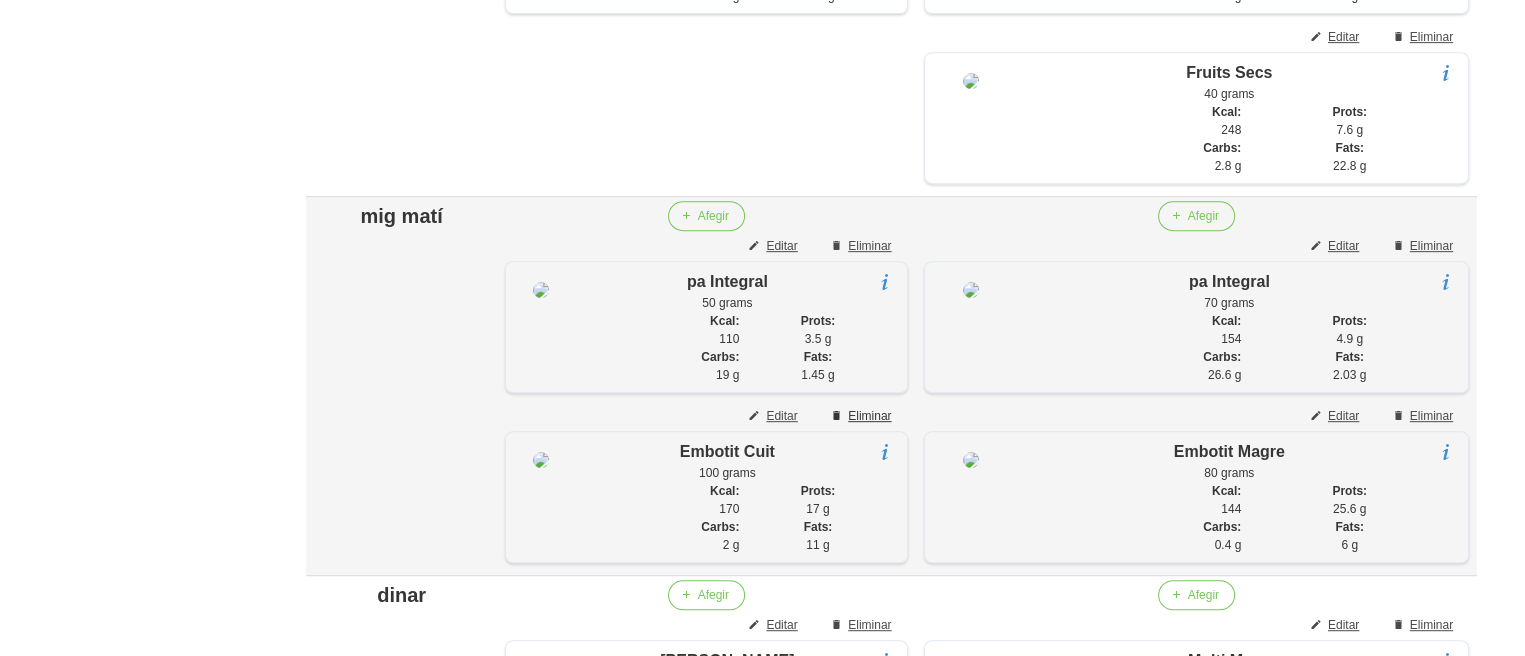 scroll, scrollTop: 934, scrollLeft: 0, axis: vertical 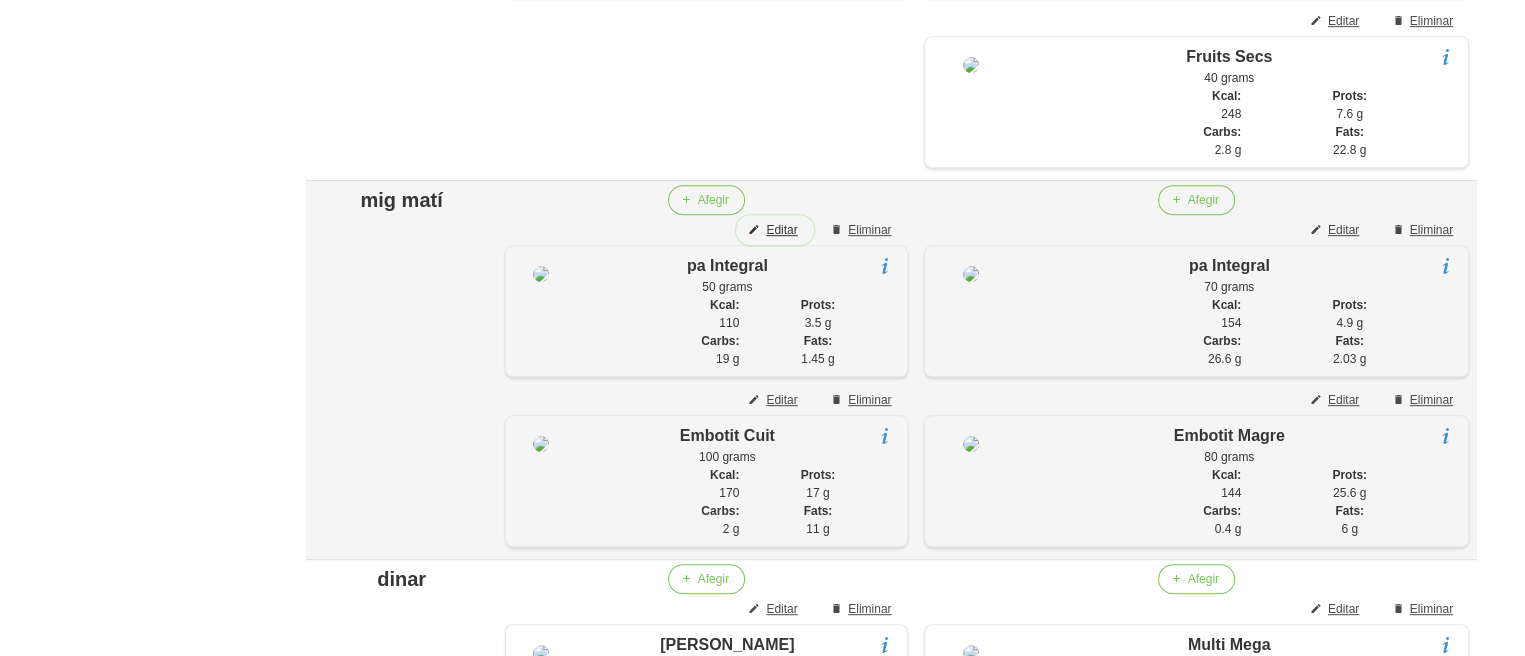 click on "Editar" at bounding box center (781, 230) 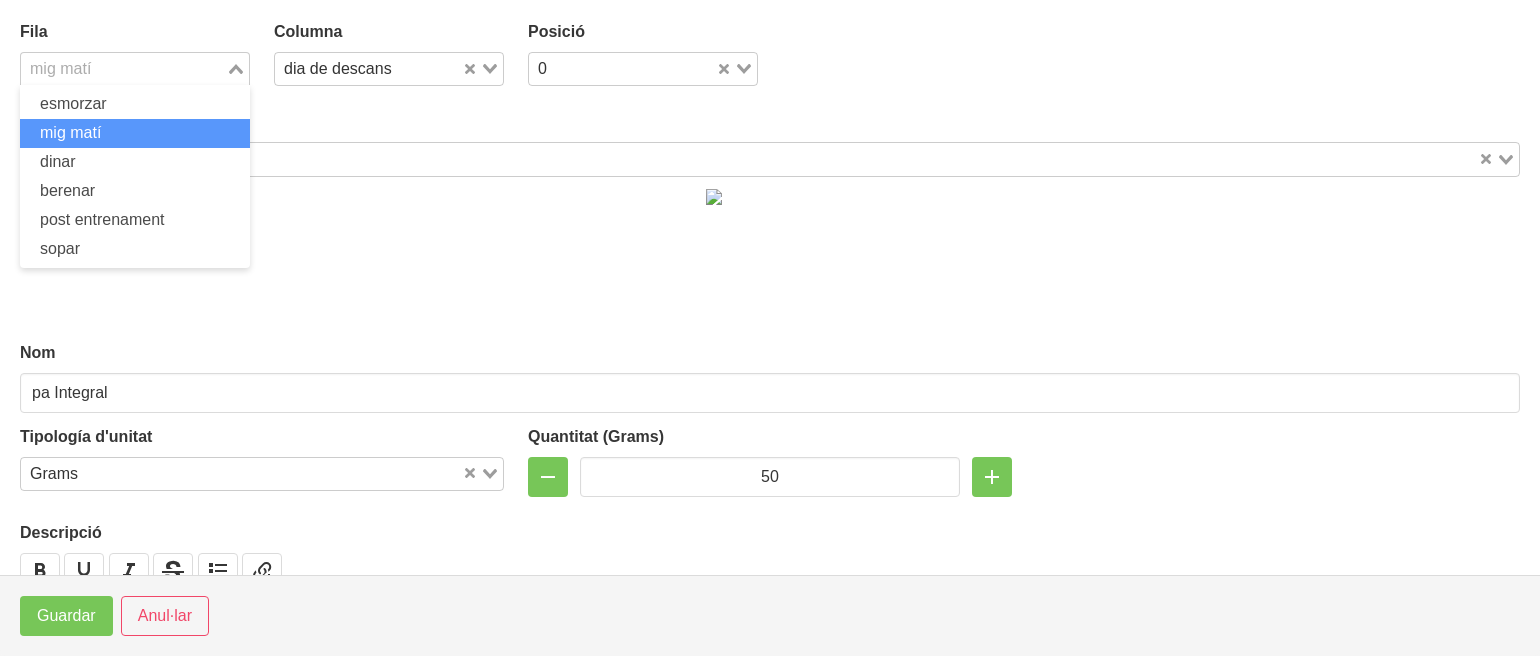 click at bounding box center (123, 69) 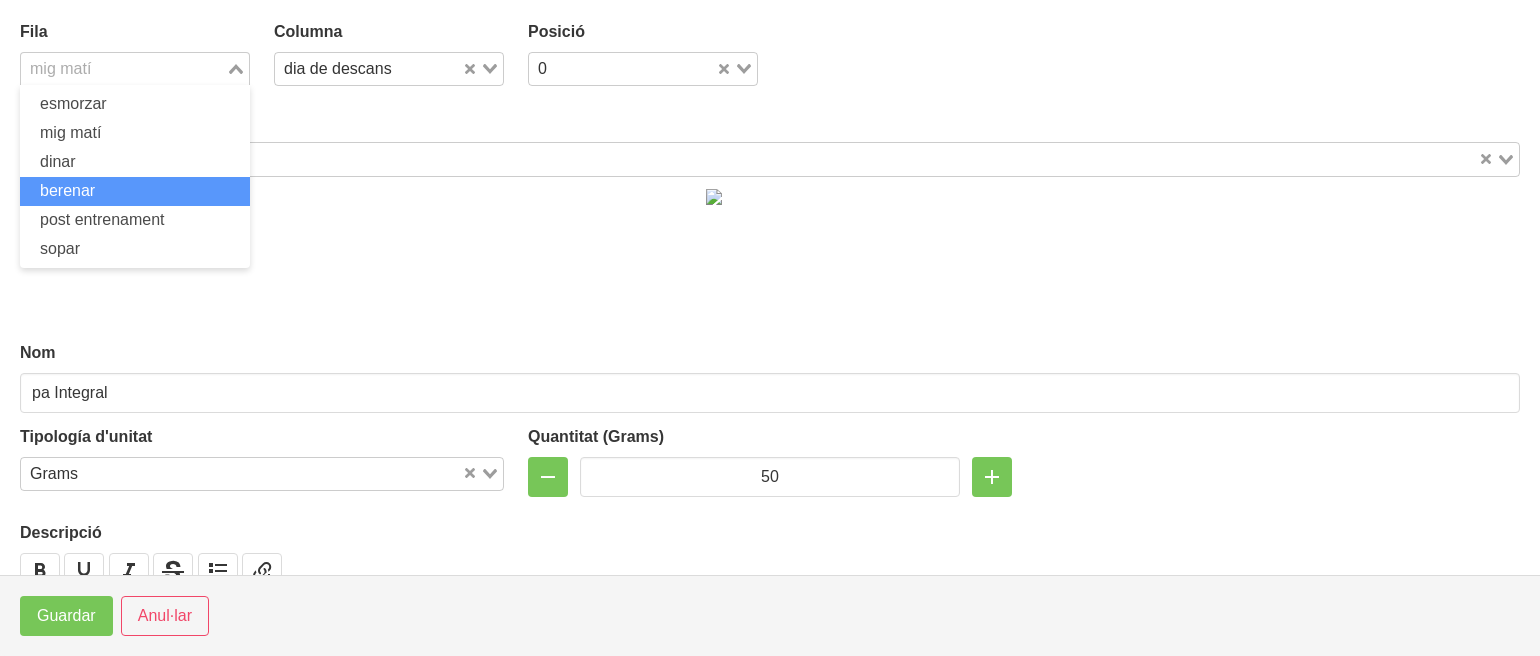 click on "berenar" at bounding box center (135, 191) 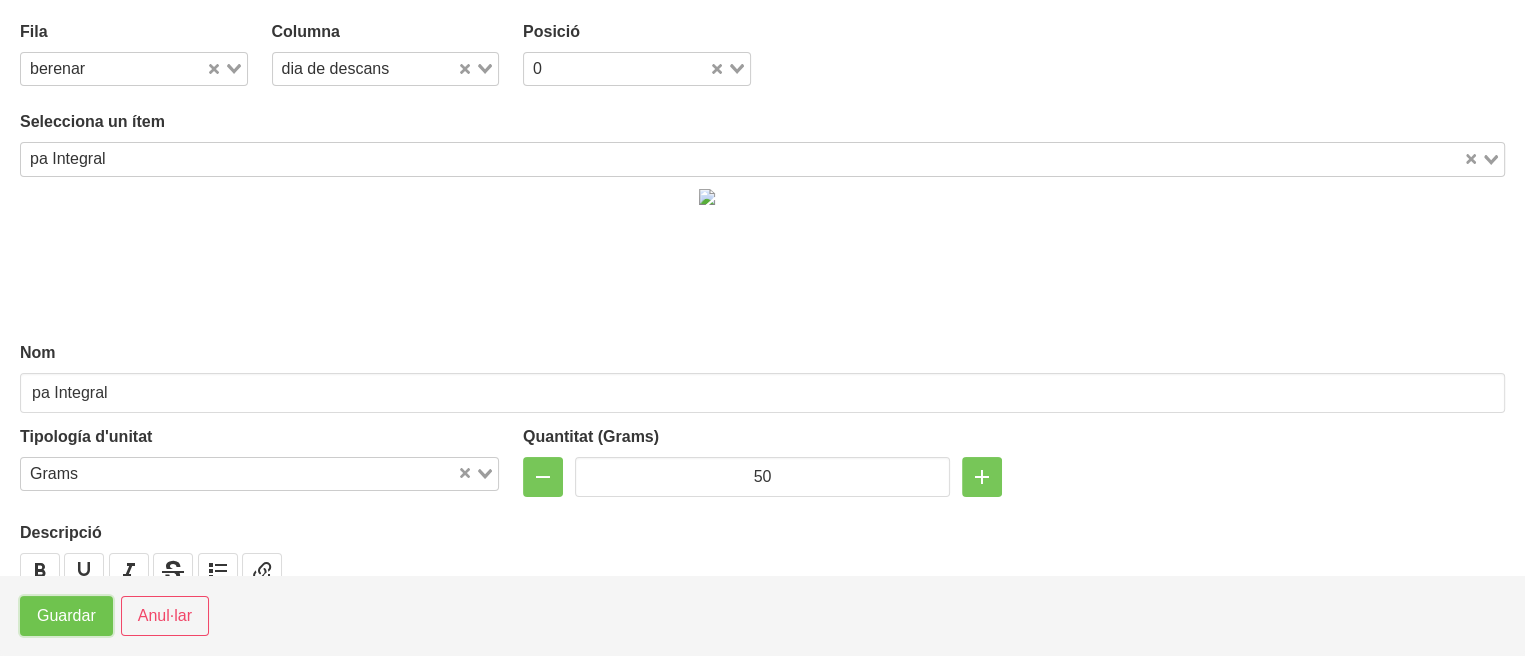click on "Guardar" at bounding box center [66, 616] 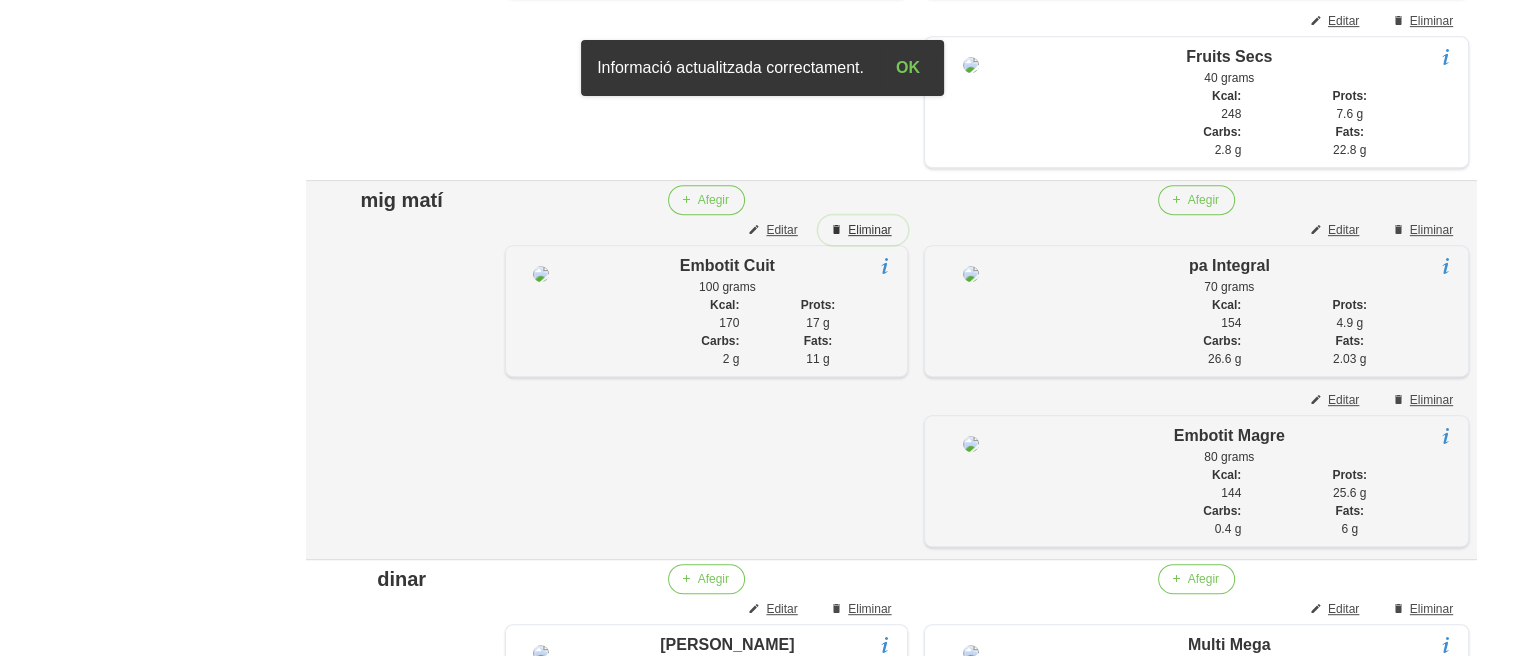 click on "Eliminar" at bounding box center (869, 230) 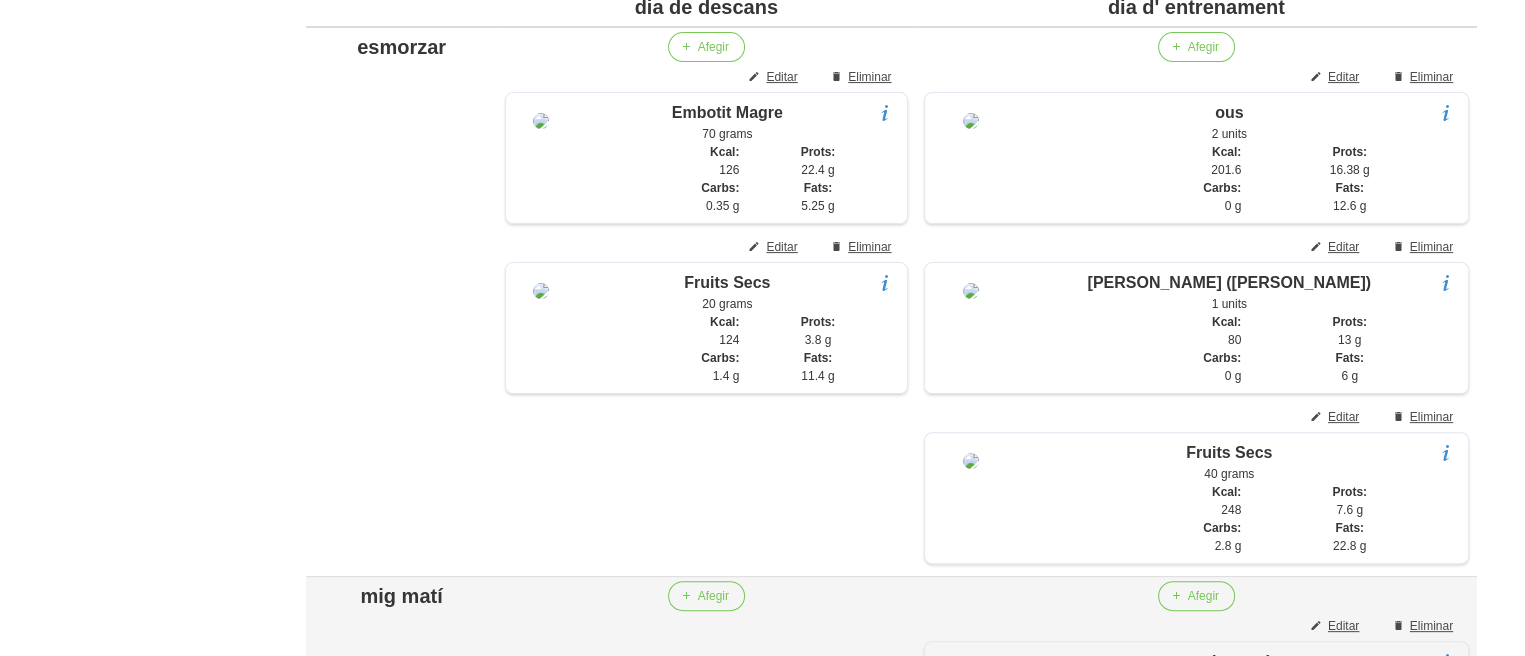 scroll, scrollTop: 534, scrollLeft: 0, axis: vertical 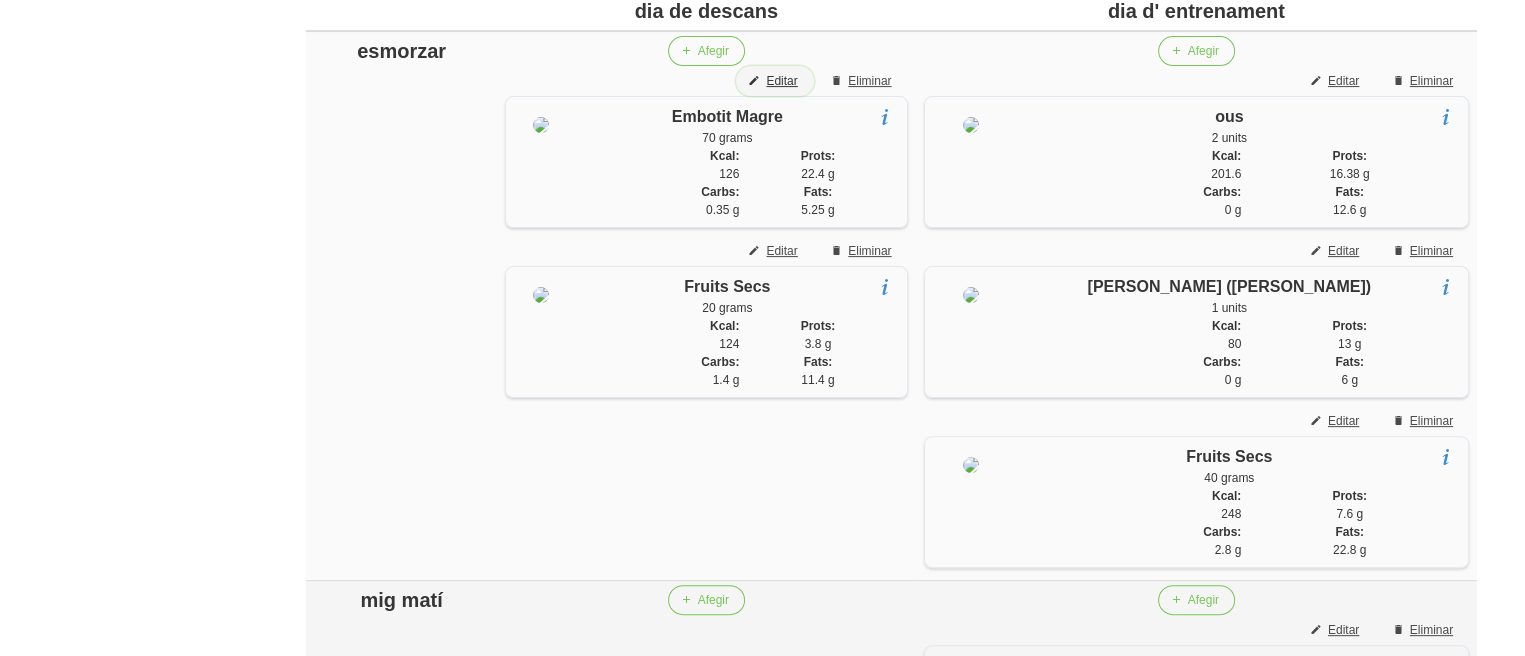 click on "Editar" at bounding box center [781, 81] 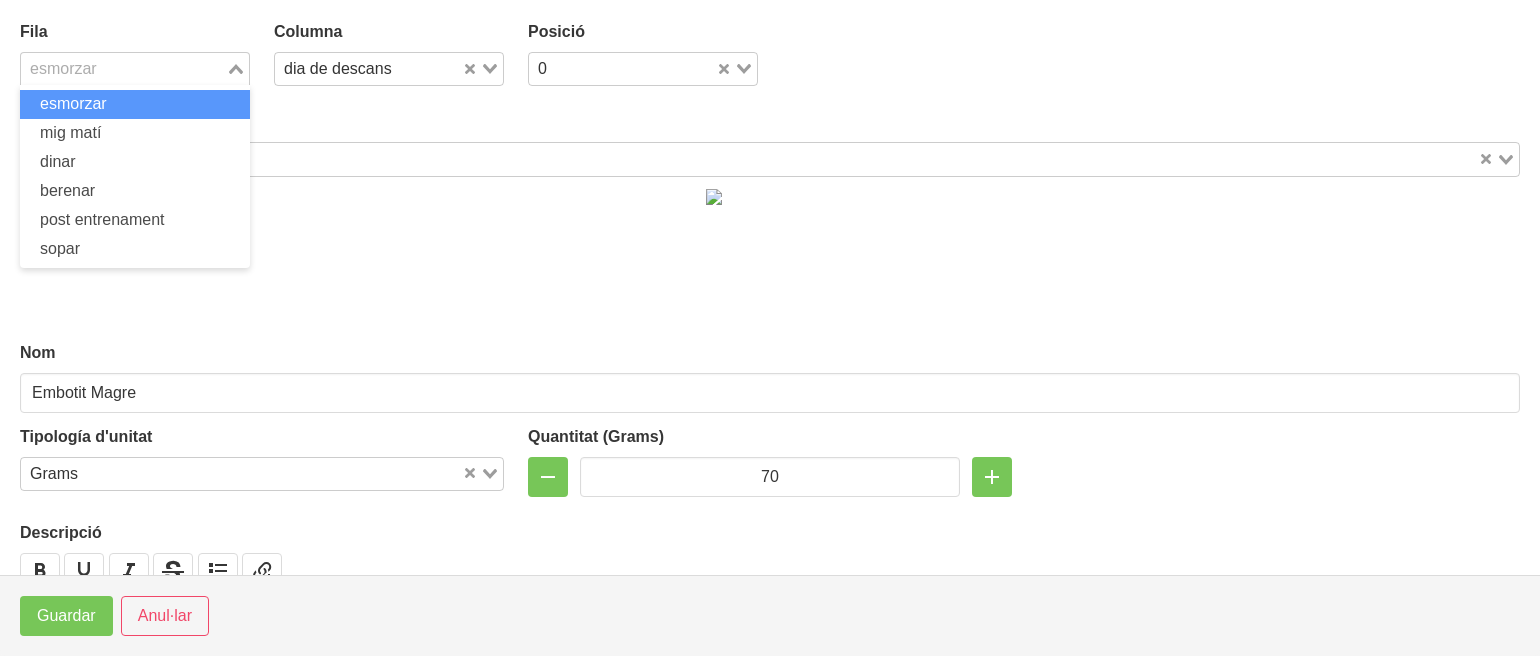 click at bounding box center [123, 69] 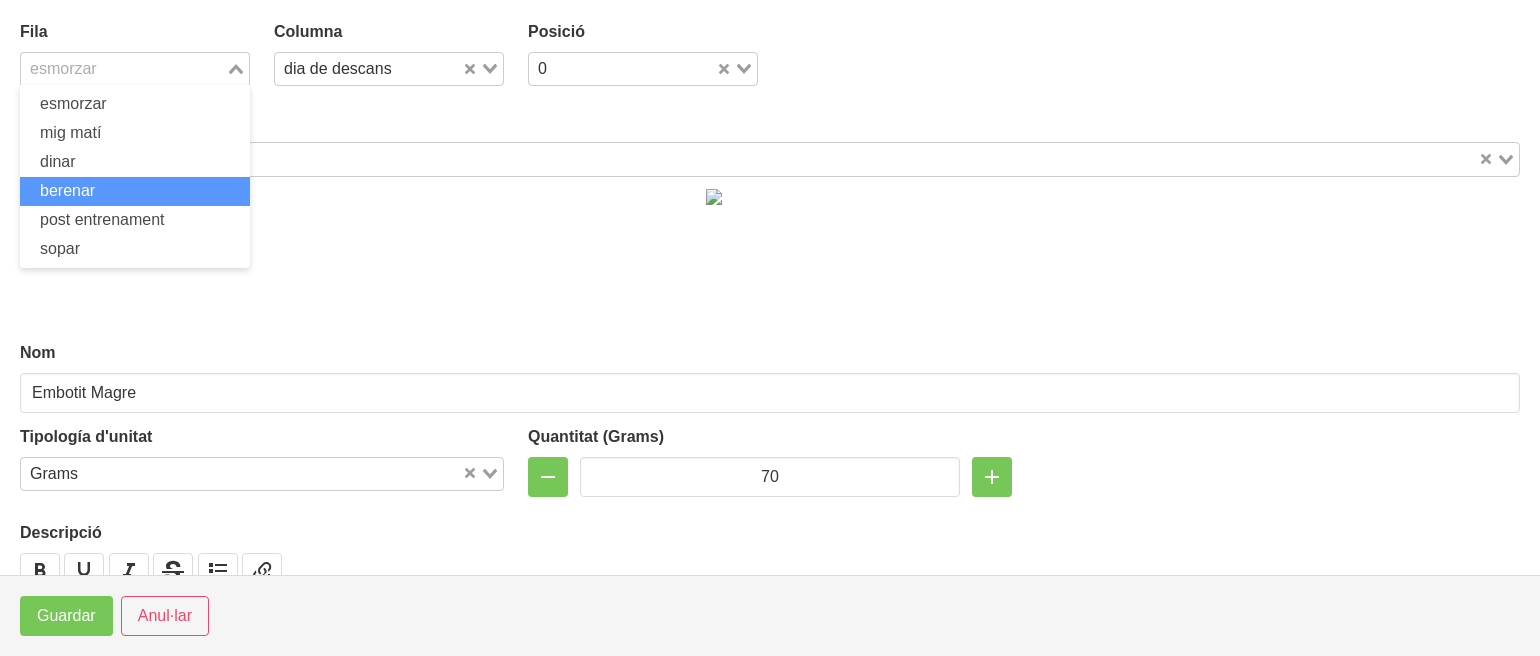 click on "berenar" at bounding box center (135, 191) 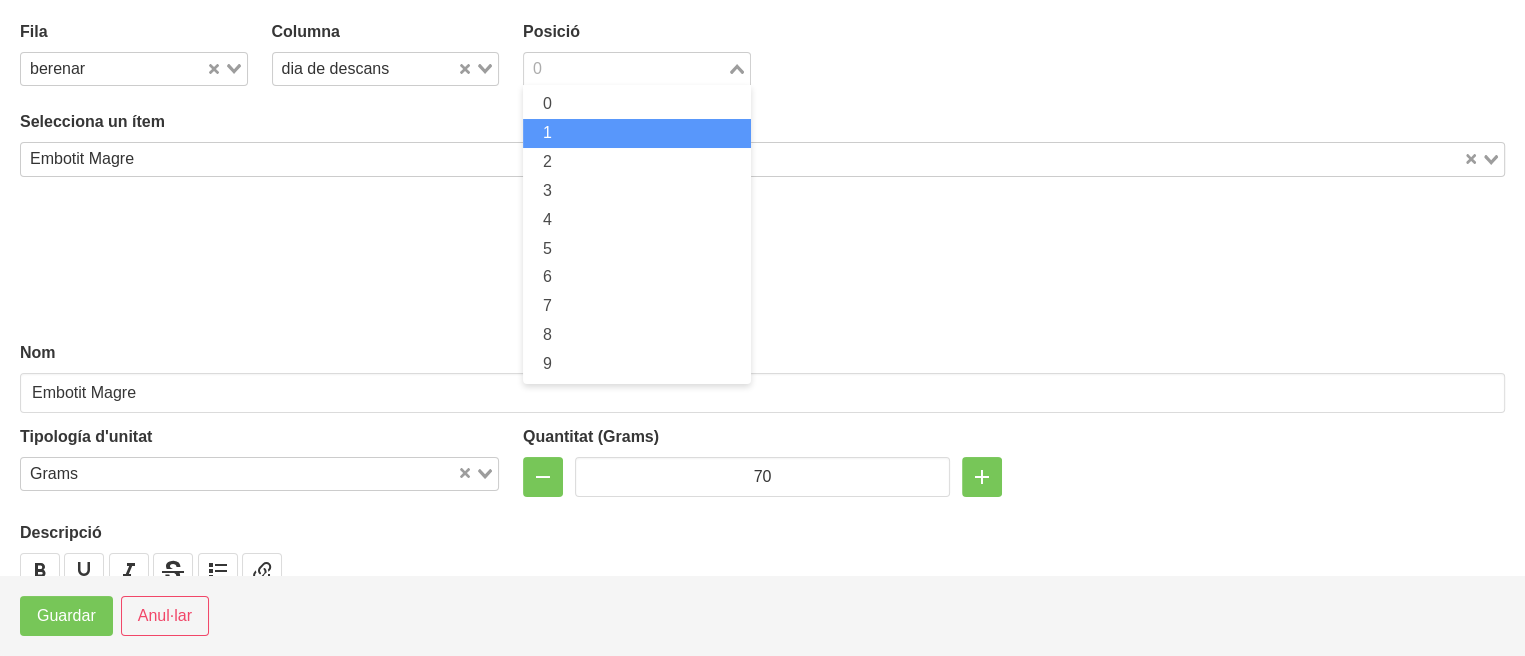 drag, startPoint x: 552, startPoint y: 72, endPoint x: 545, endPoint y: 139, distance: 67.36468 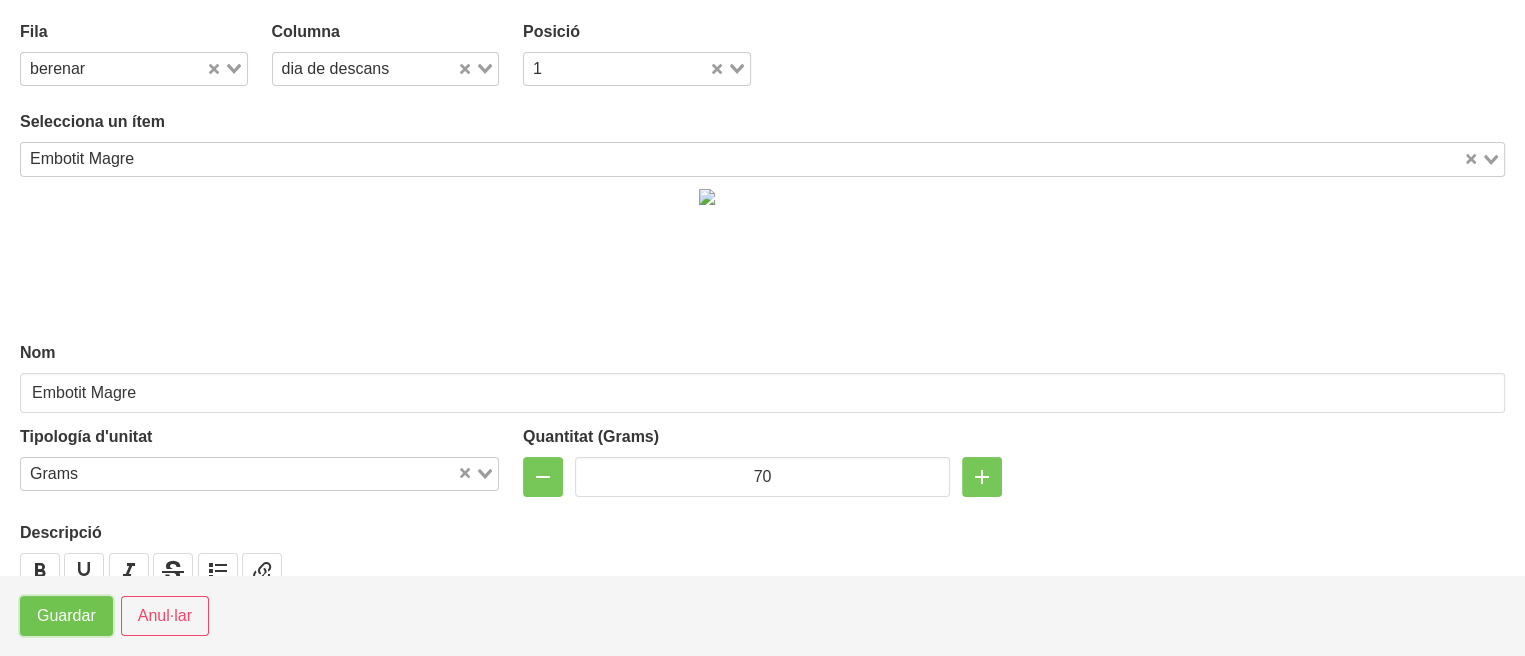 click on "Guardar" at bounding box center (66, 616) 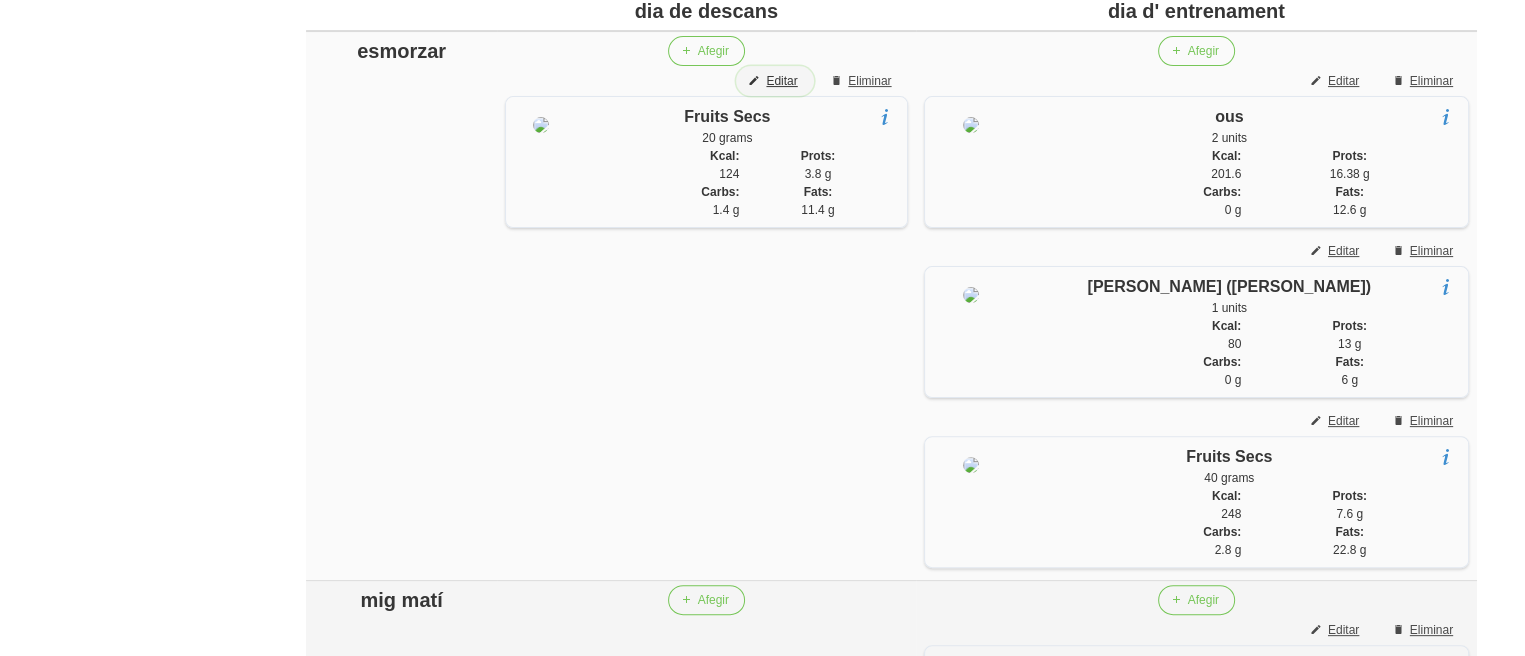 click on "Editar" at bounding box center (781, 81) 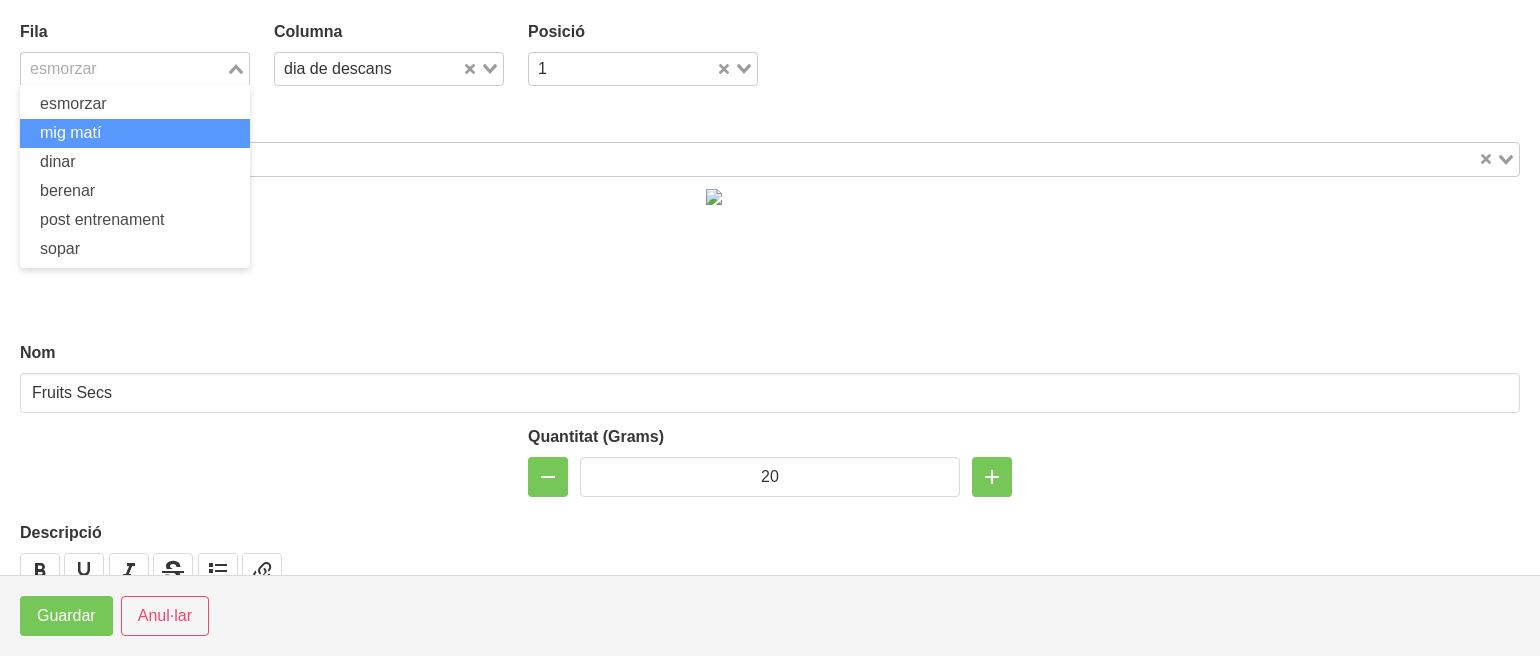 drag, startPoint x: 144, startPoint y: 76, endPoint x: 128, endPoint y: 127, distance: 53.450912 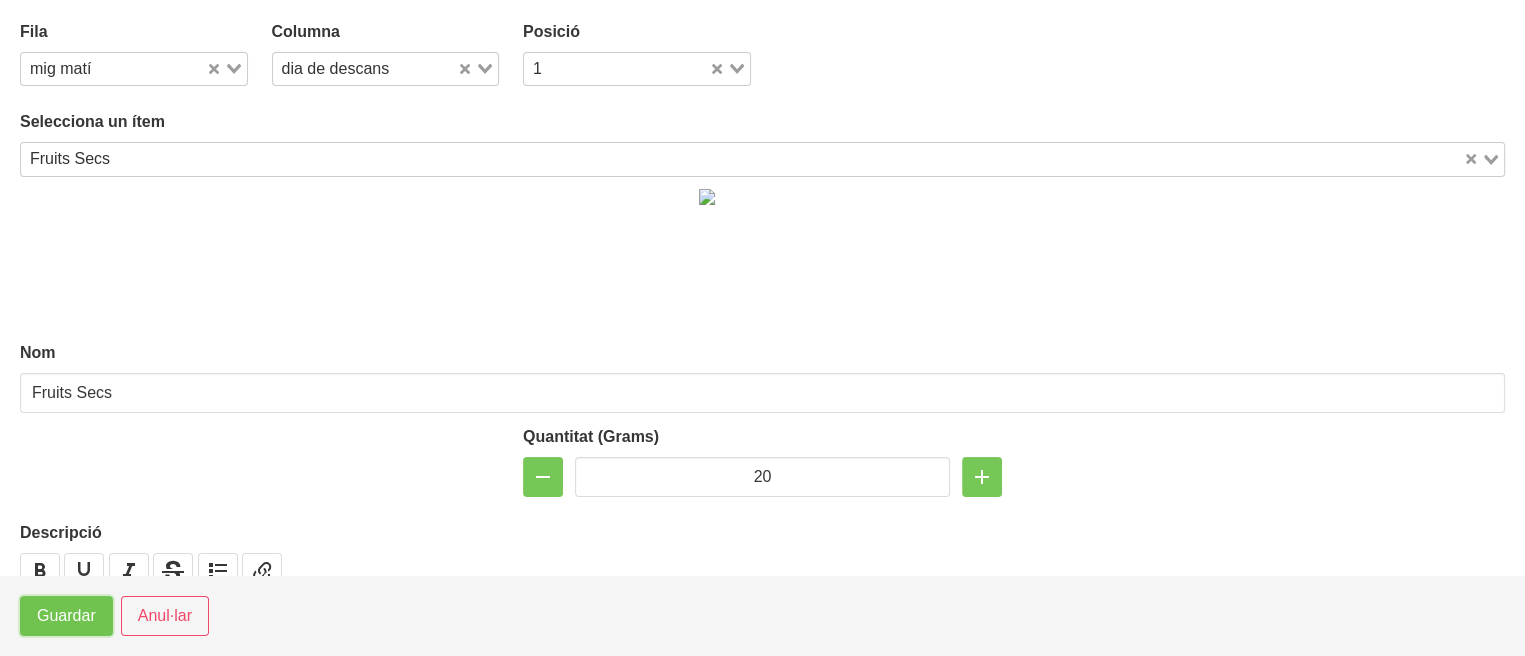 click on "Guardar" at bounding box center [66, 616] 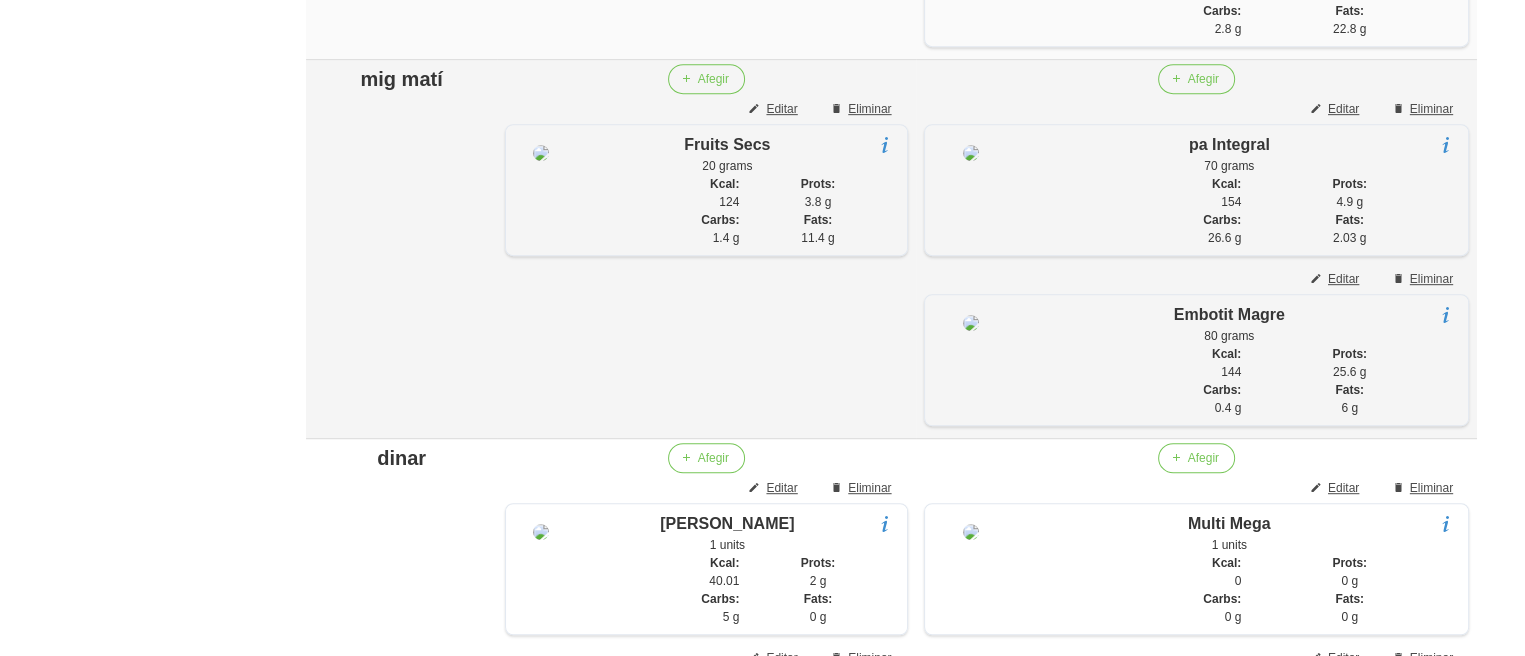 scroll, scrollTop: 1054, scrollLeft: 0, axis: vertical 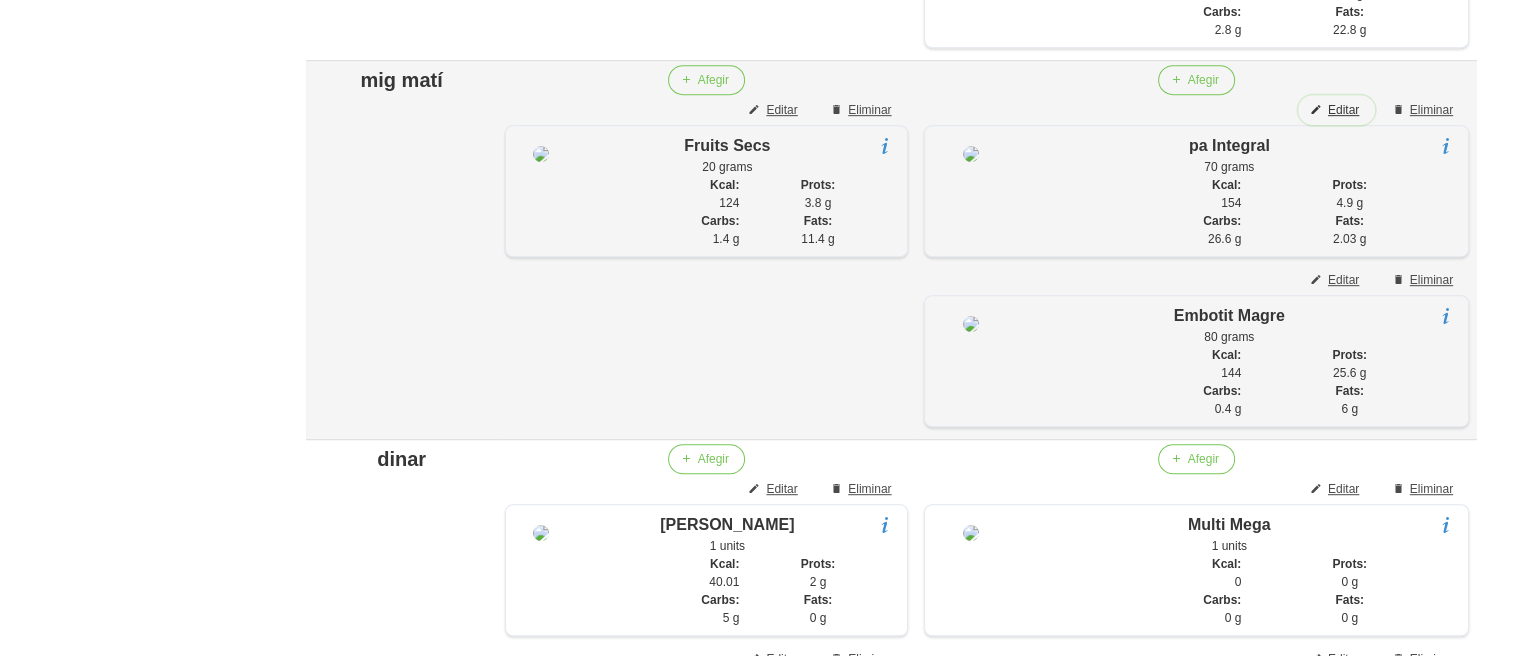 click on "Editar" at bounding box center [1343, 110] 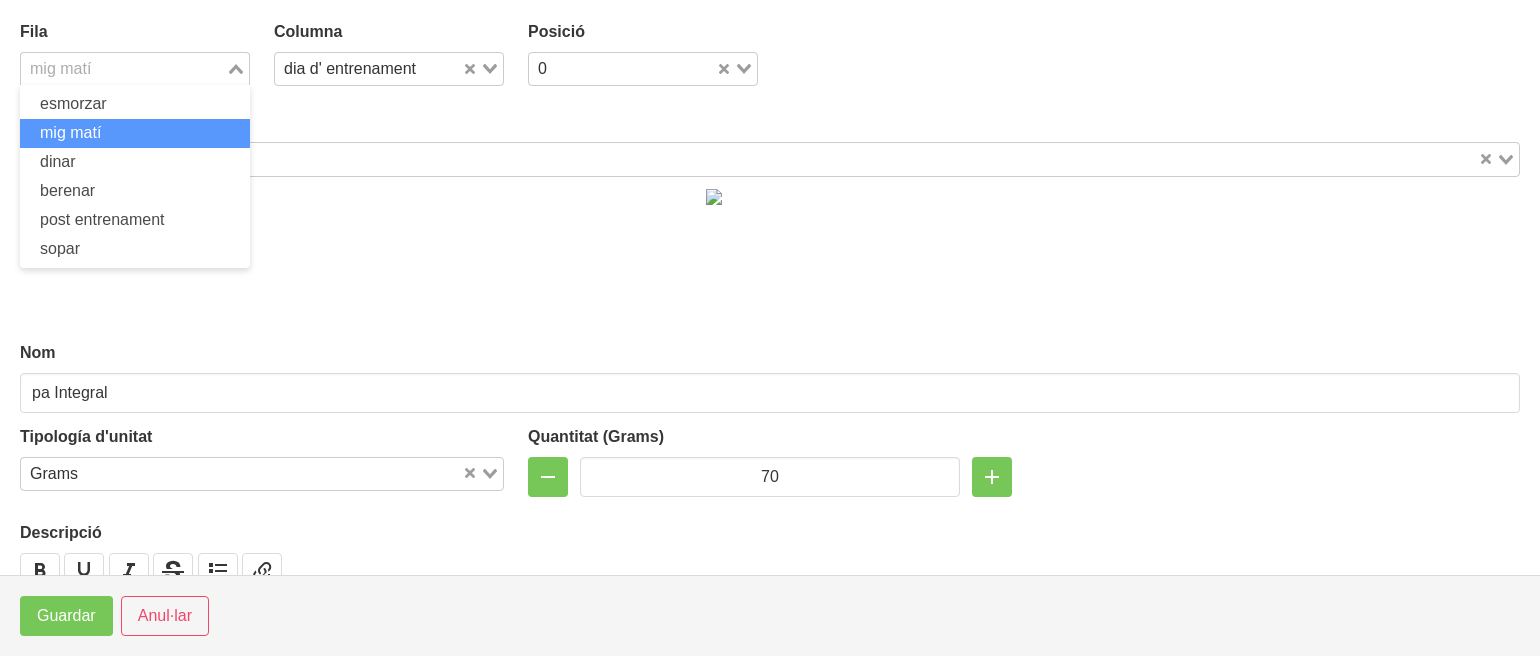 click at bounding box center (123, 69) 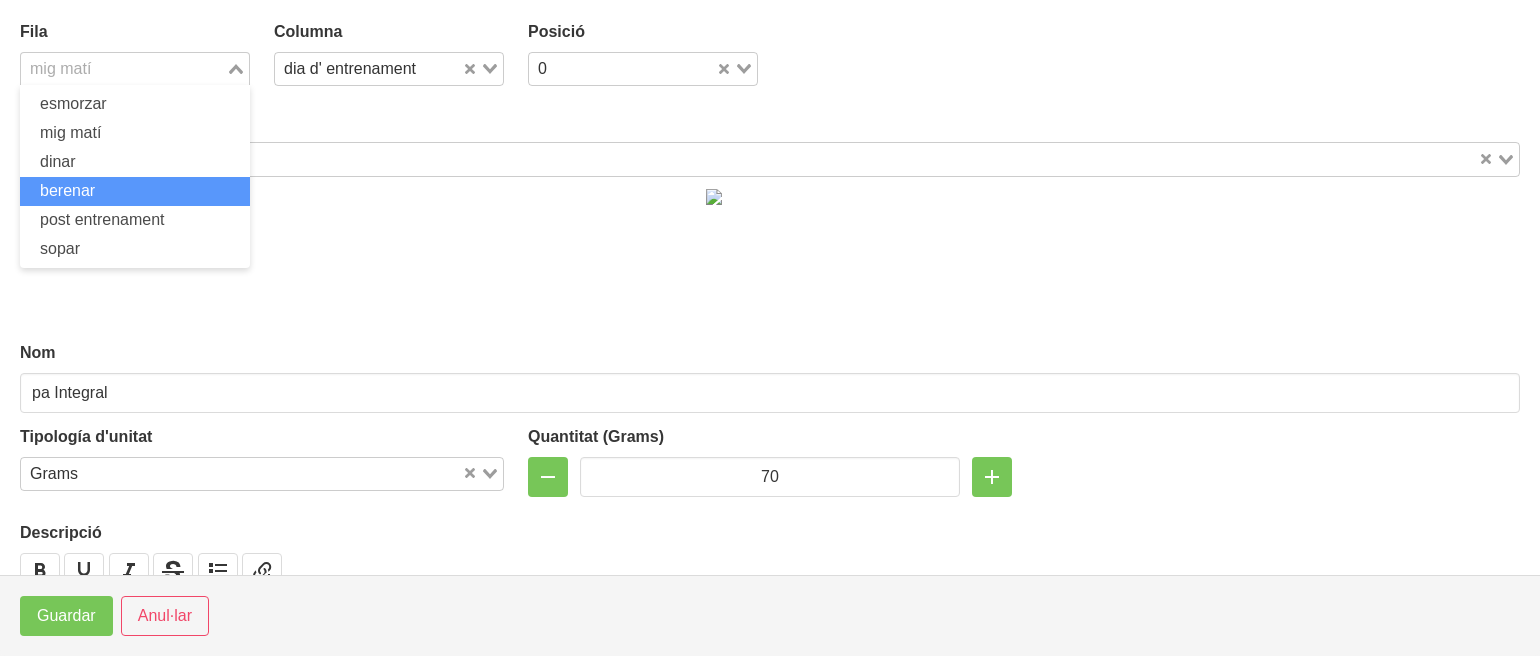 click on "berenar" at bounding box center (67, 190) 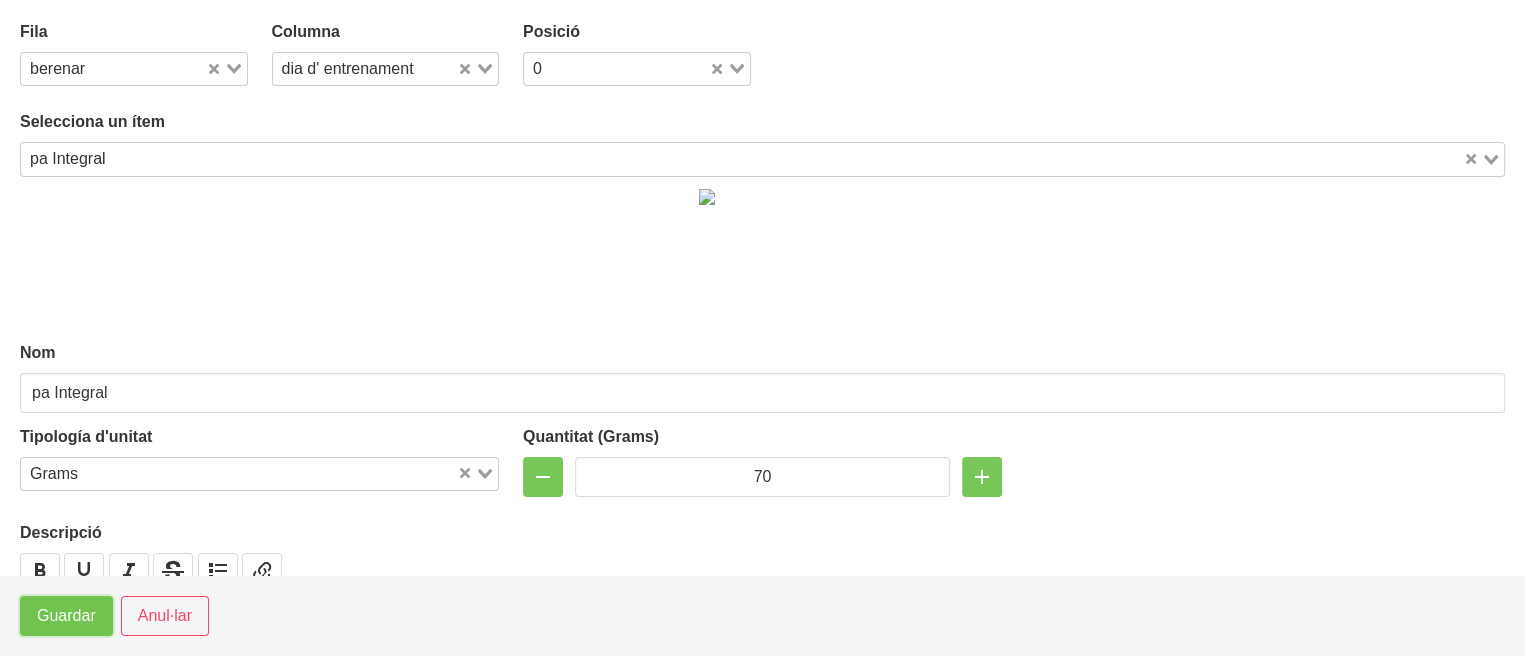 click on "Guardar" at bounding box center [66, 616] 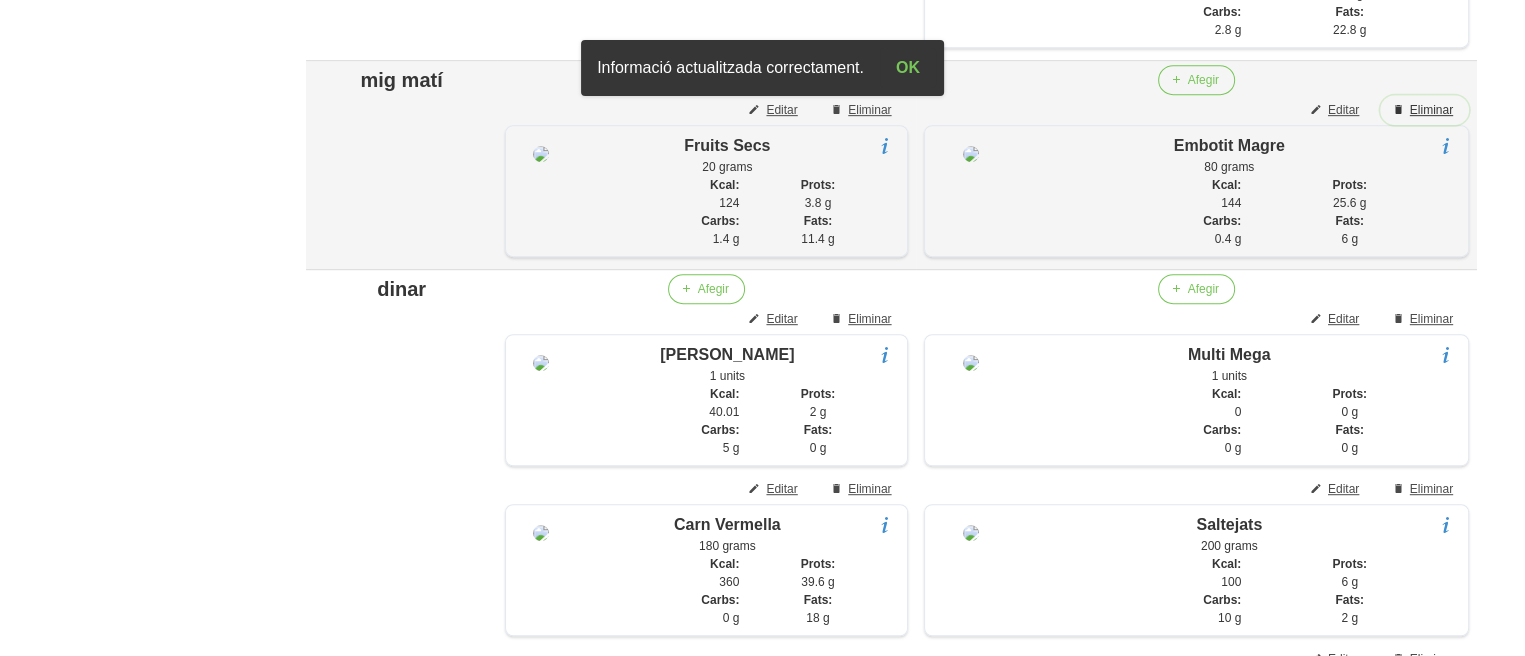click on "Eliminar" at bounding box center (1431, 110) 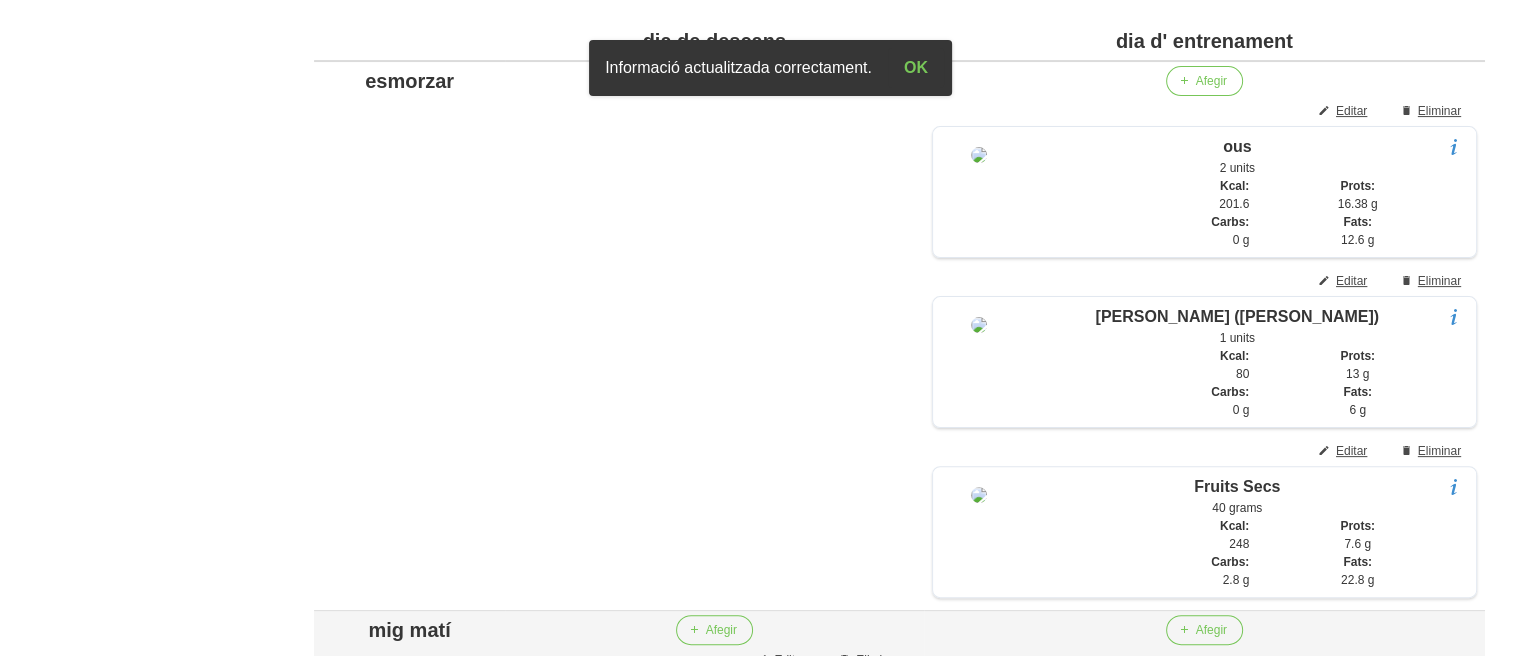 scroll, scrollTop: 494, scrollLeft: 0, axis: vertical 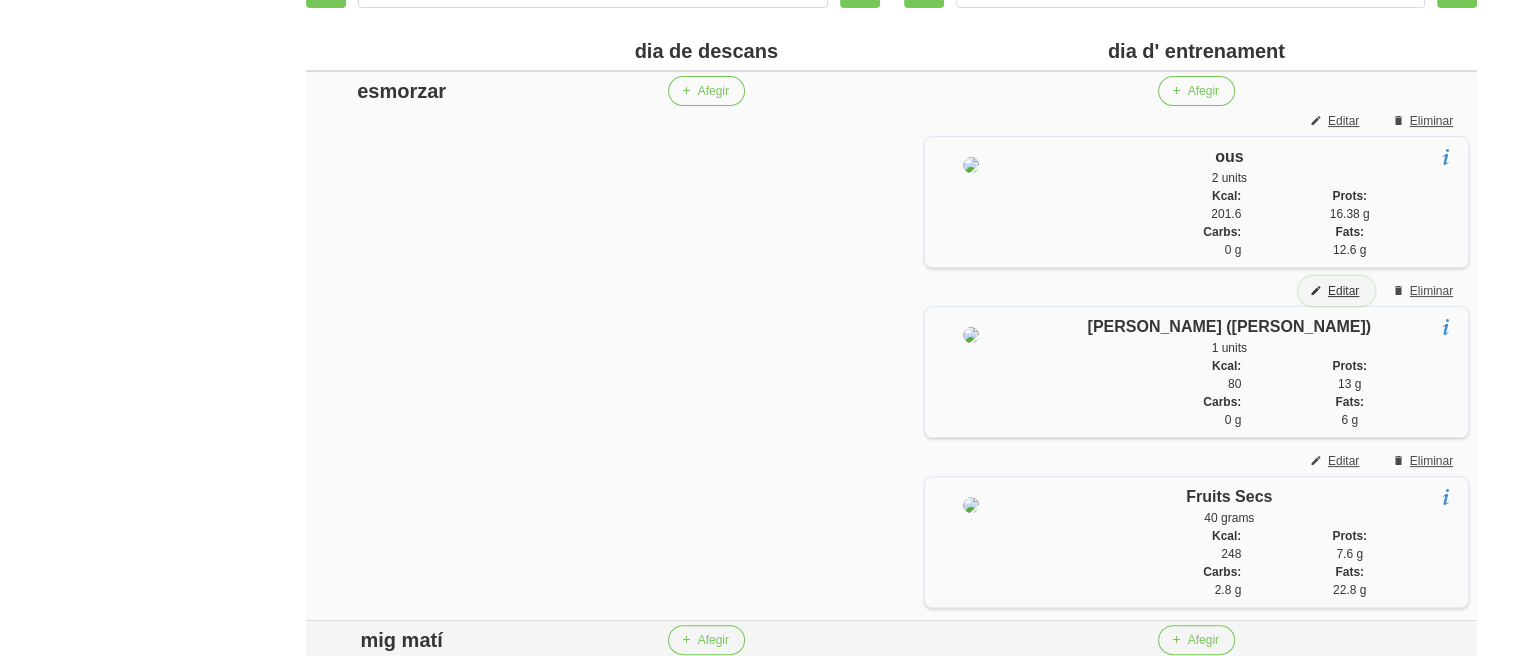 click on "Editar" at bounding box center (1343, 291) 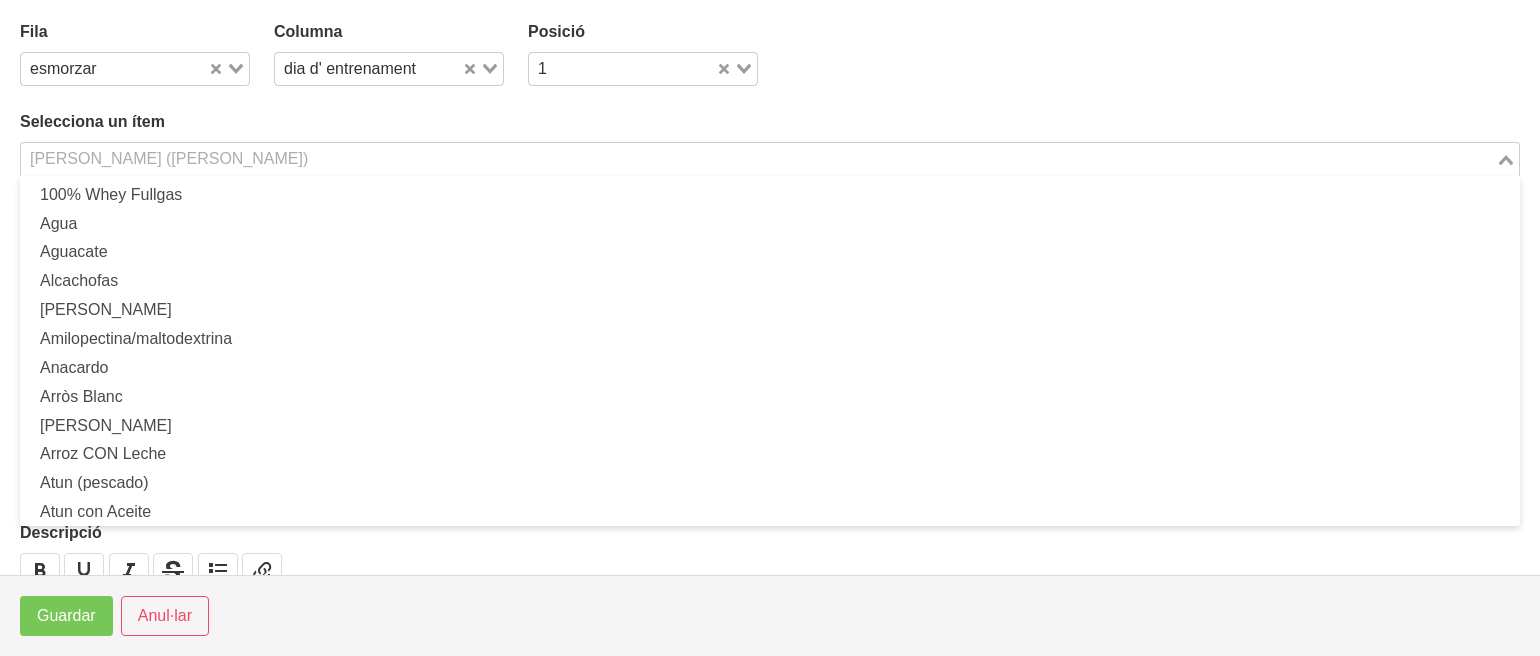 click at bounding box center (758, 159) 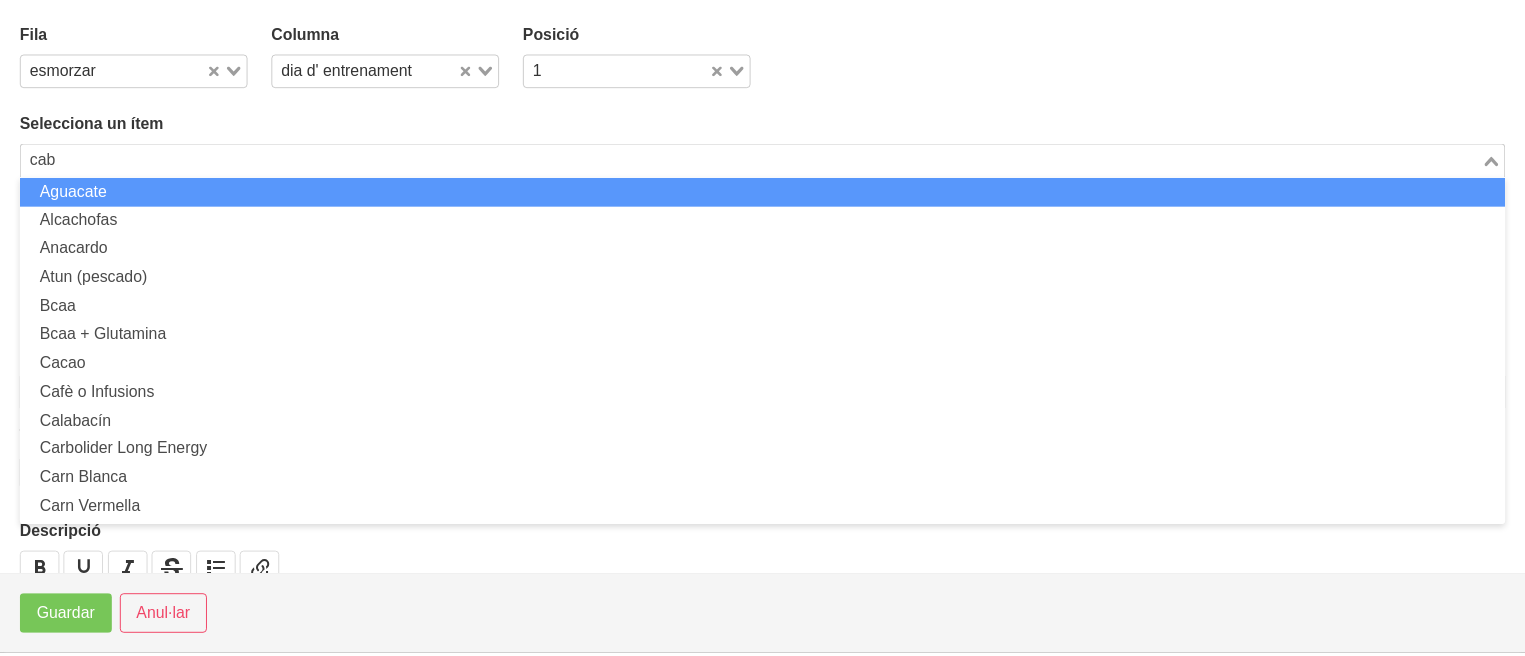 scroll, scrollTop: 0, scrollLeft: 0, axis: both 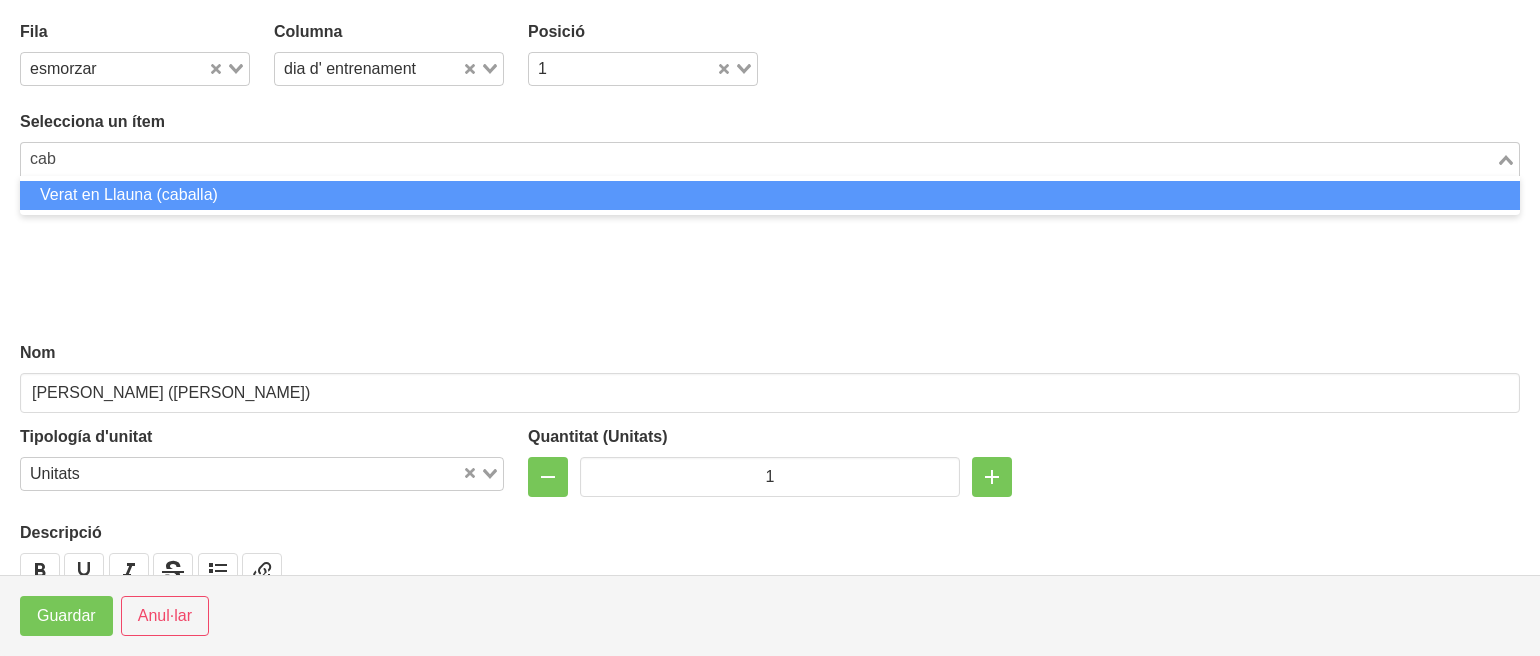 click on "Verat en Llauna (caballa)" at bounding box center (770, 195) 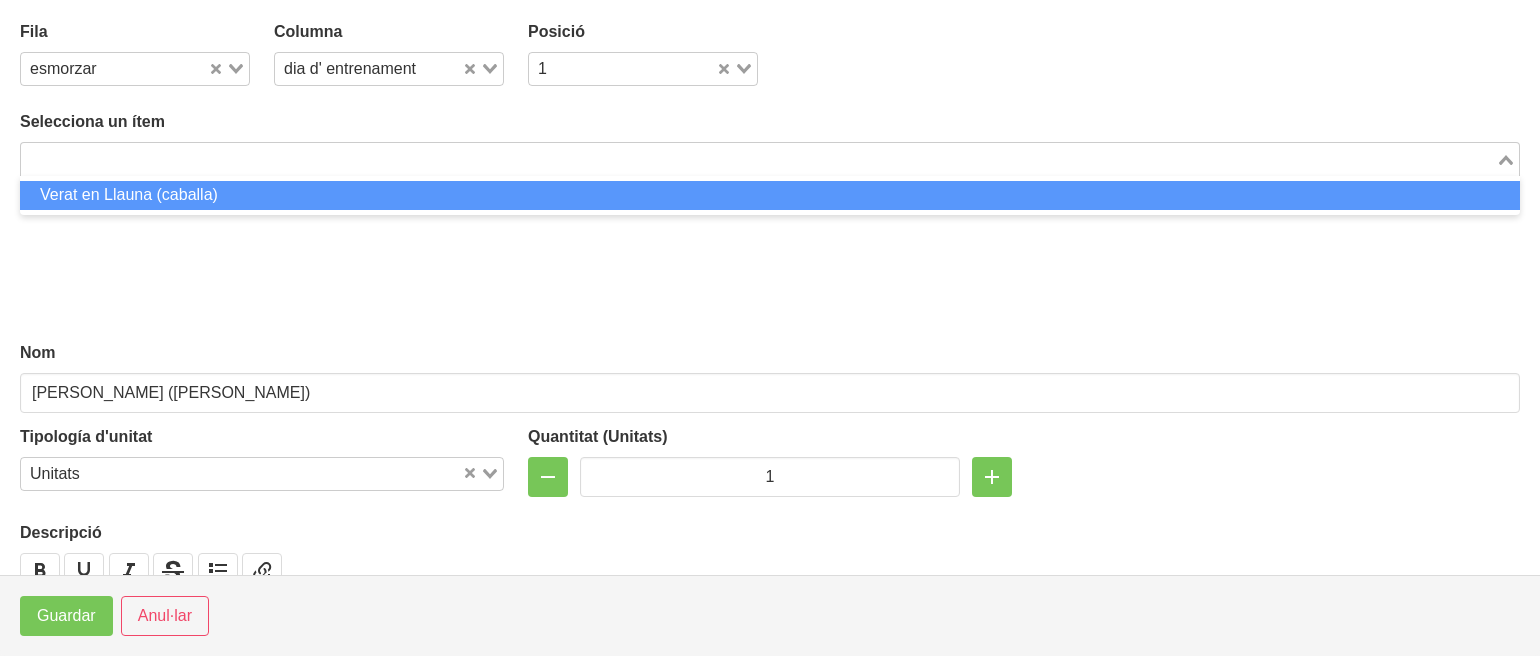 type on "Verat en Llauna (caballa)" 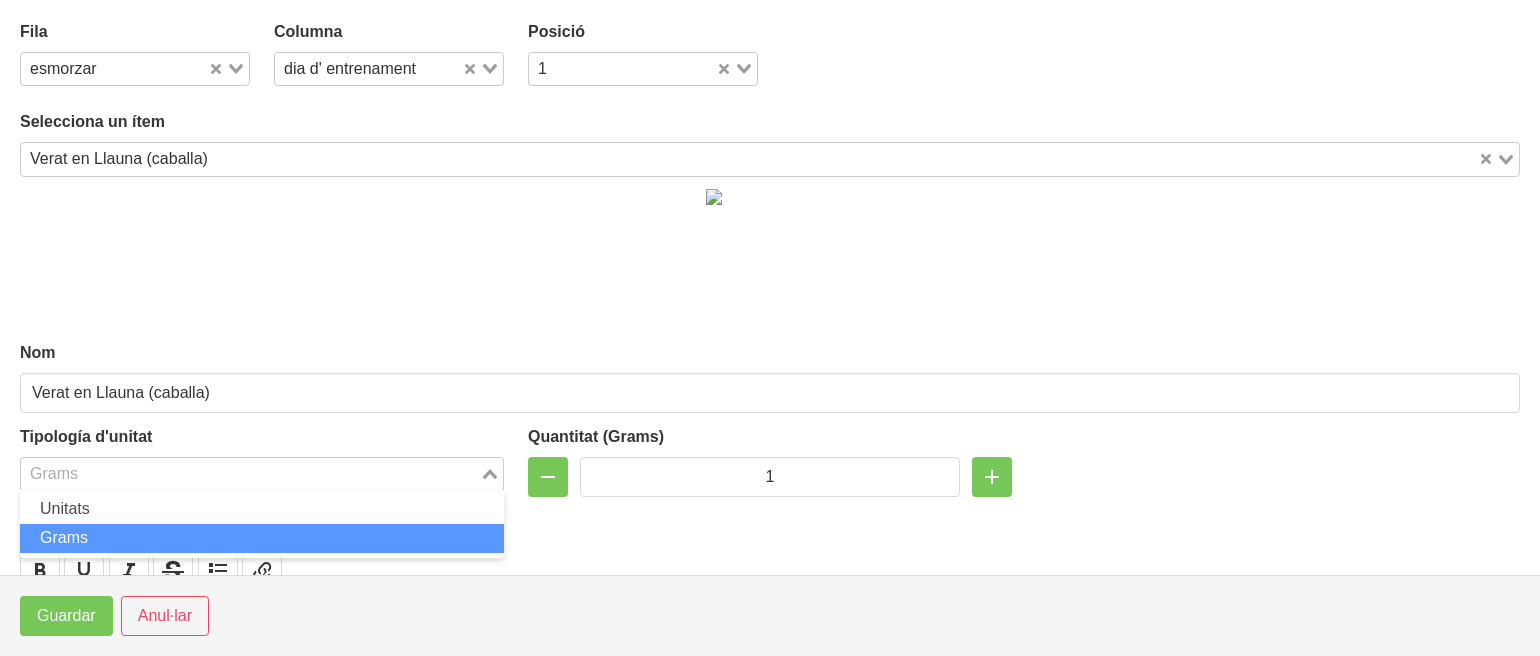 click on "Loading..." at bounding box center (491, 472) 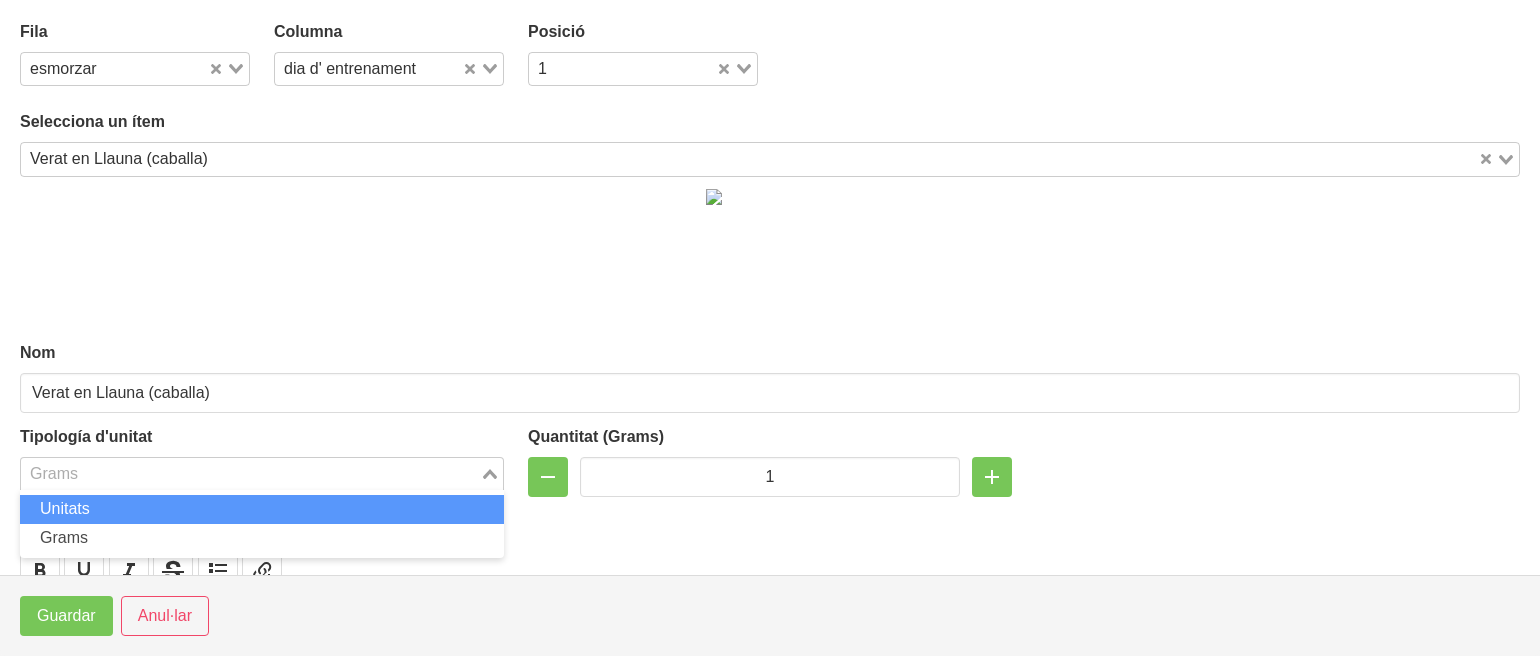 click on "Unitats" at bounding box center [262, 509] 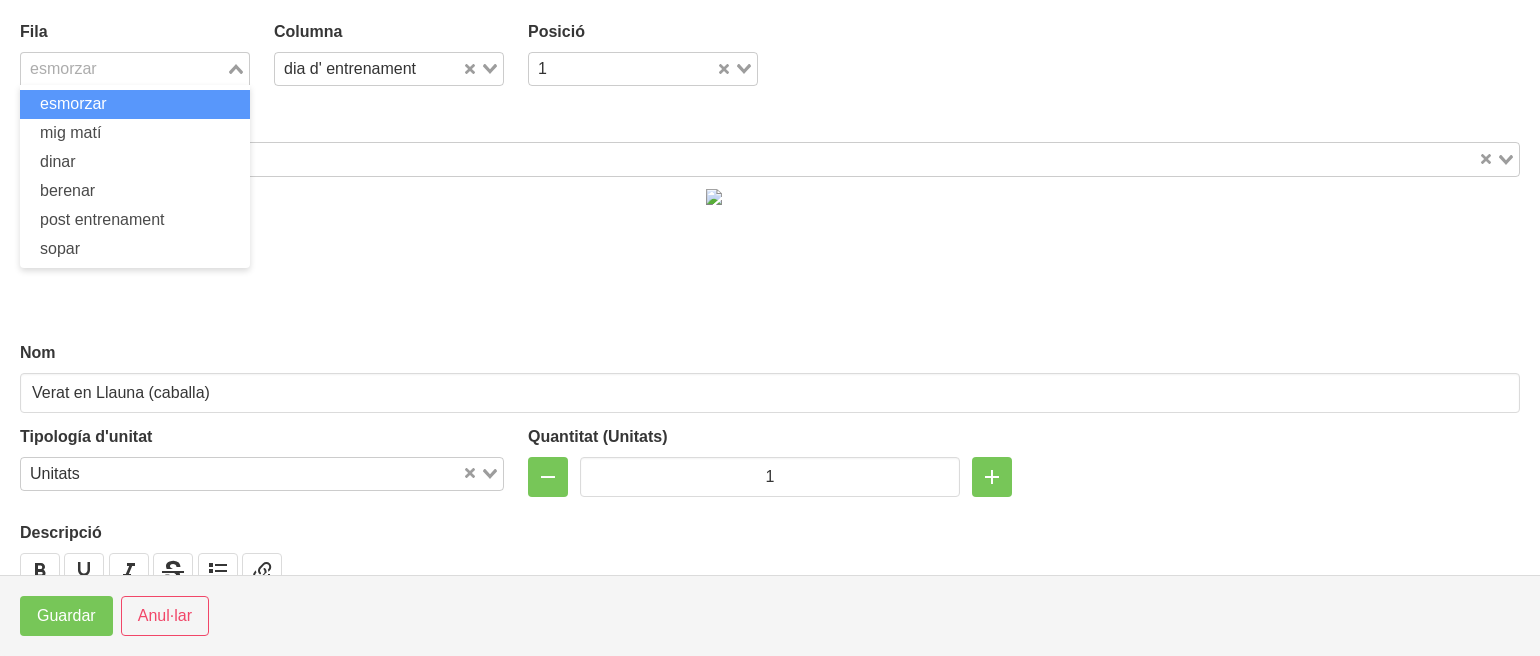 click at bounding box center (123, 69) 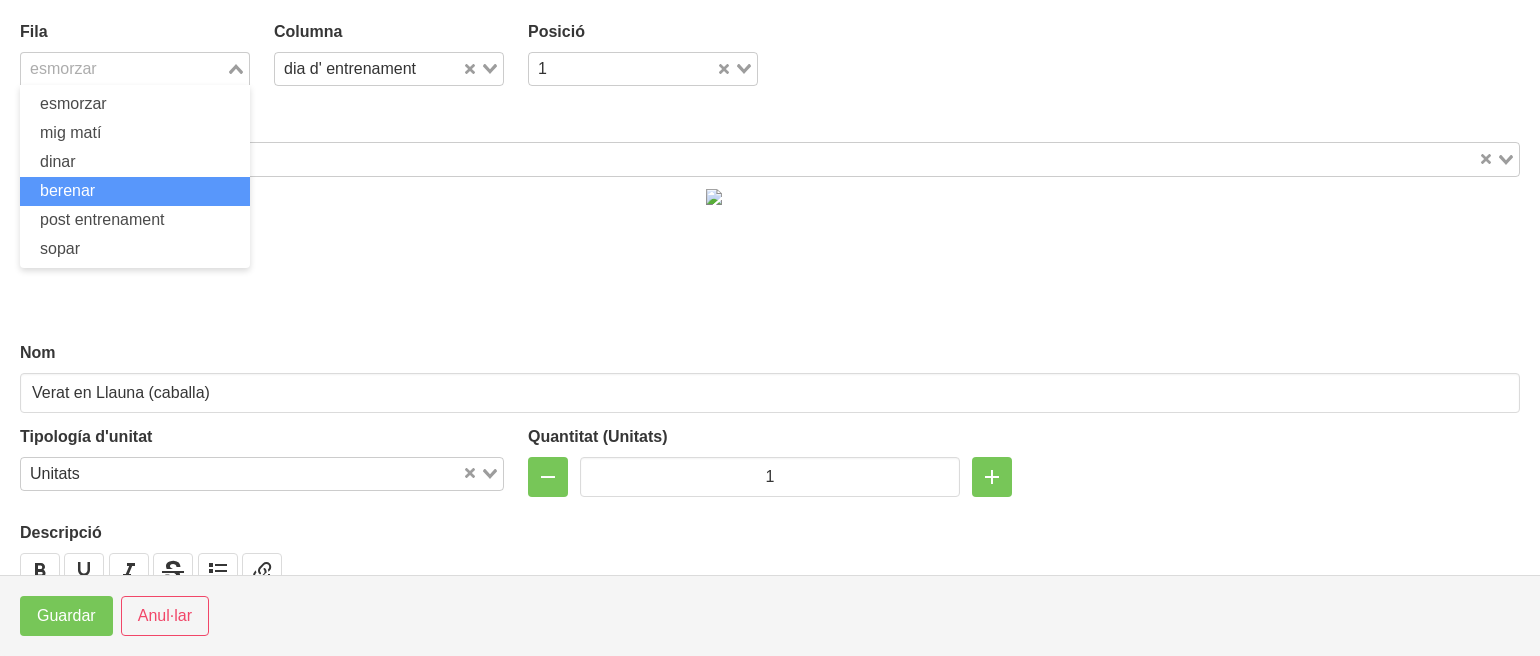 click on "berenar" at bounding box center (135, 191) 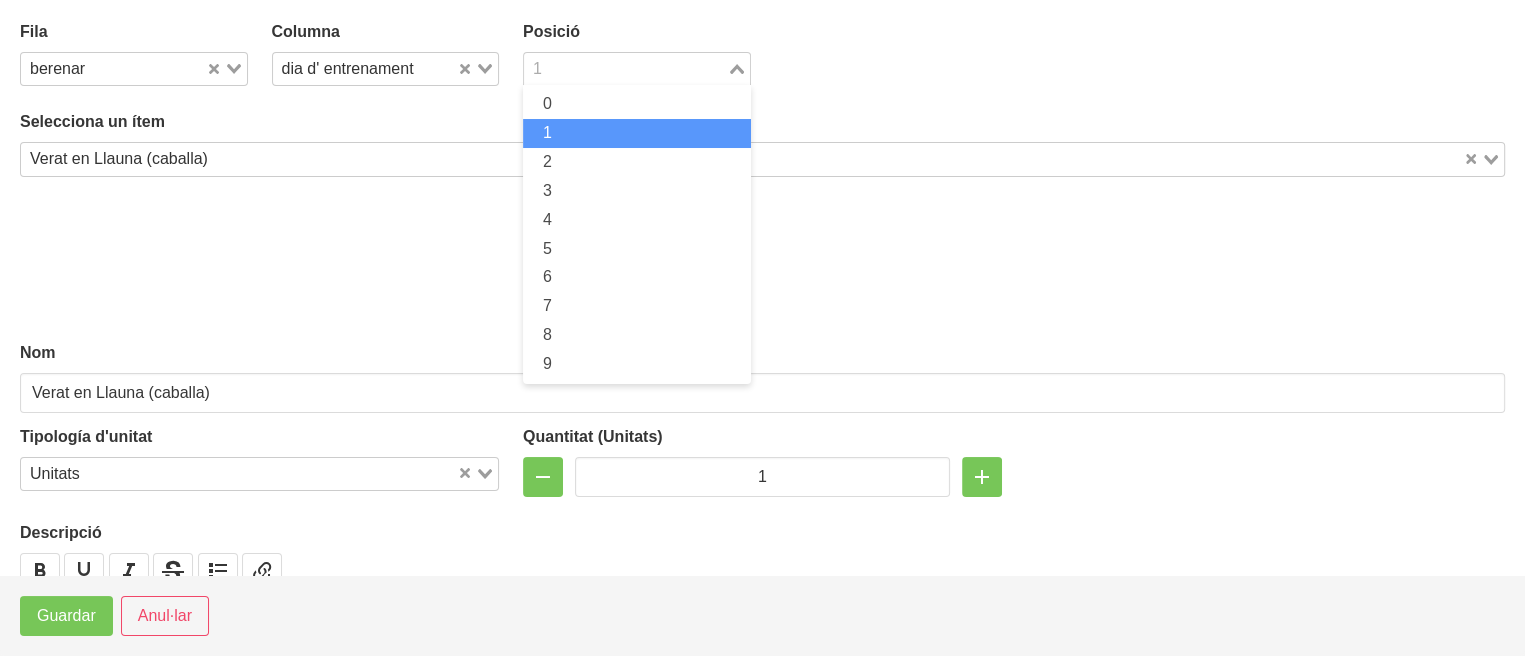 click at bounding box center (625, 69) 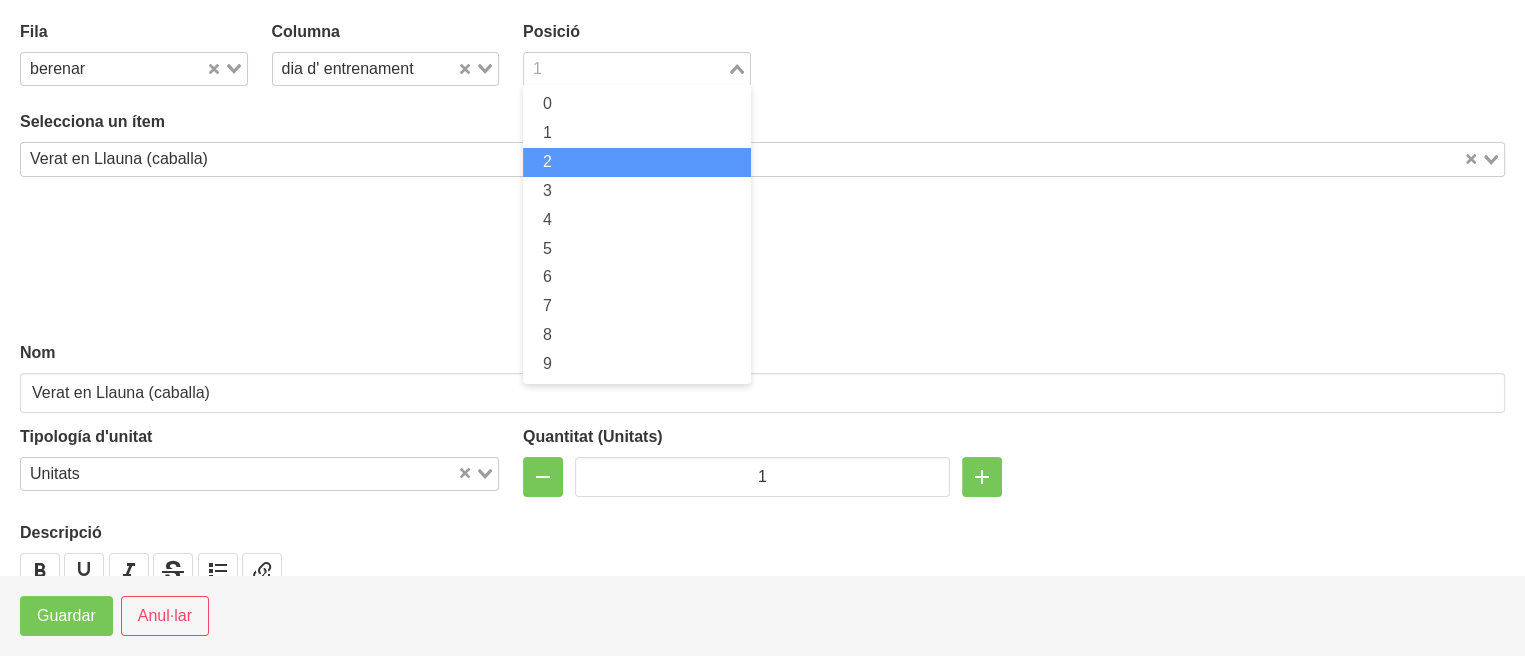 click on "2" at bounding box center (547, 161) 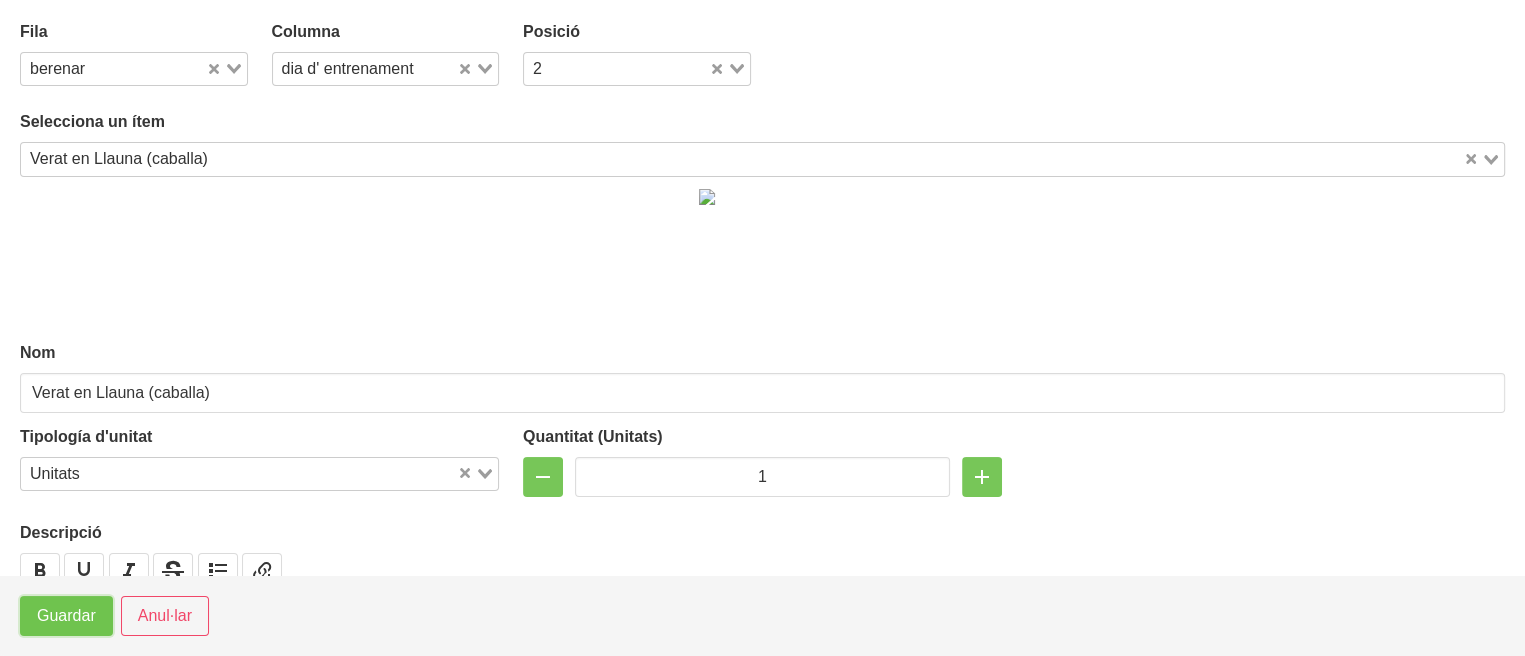 click on "Guardar" at bounding box center [66, 616] 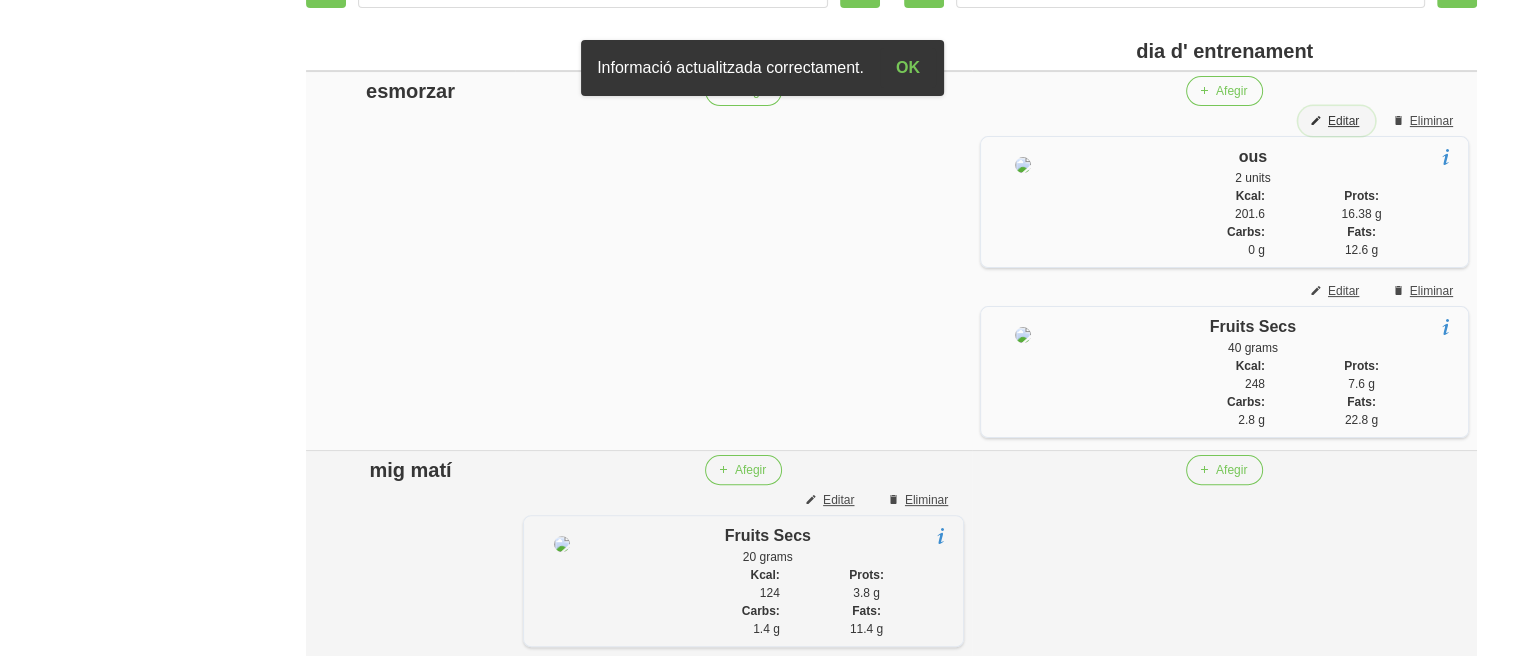 click on "Editar" at bounding box center (1343, 121) 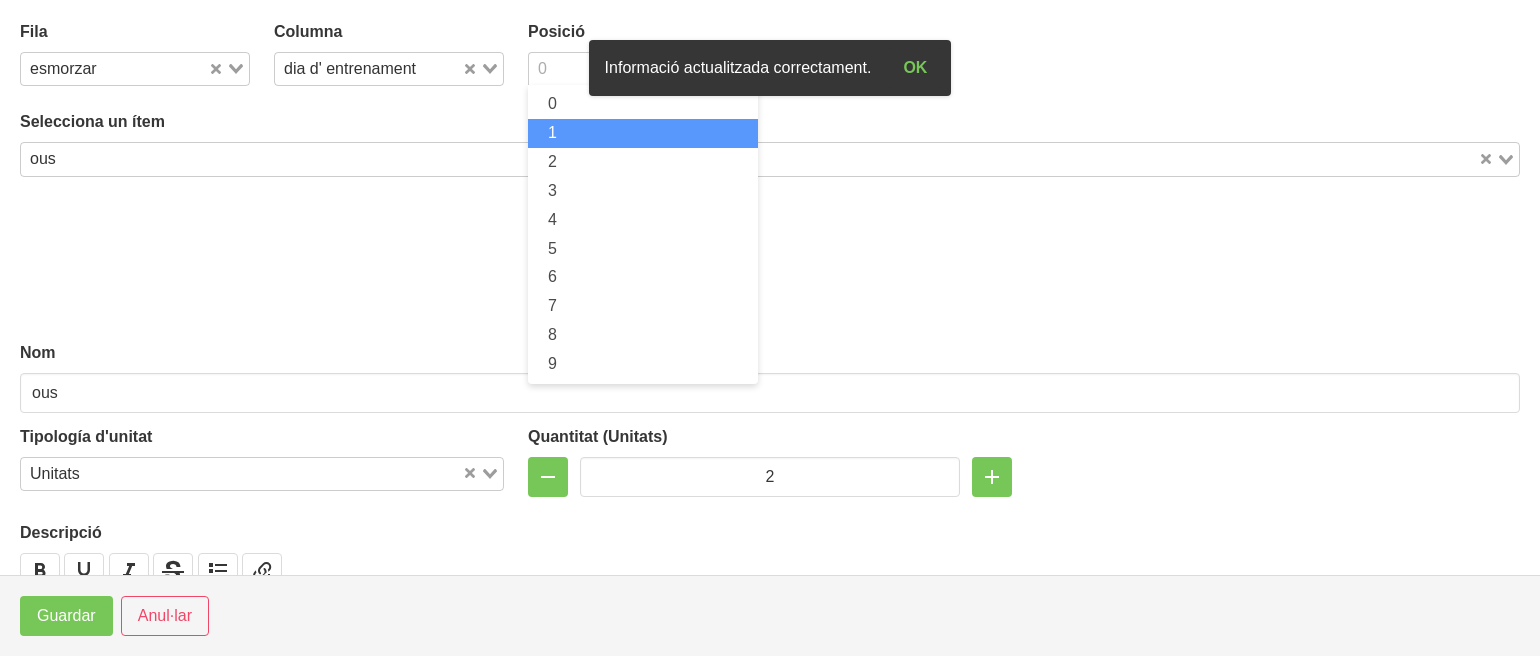 drag, startPoint x: 548, startPoint y: 69, endPoint x: 544, endPoint y: 129, distance: 60.133186 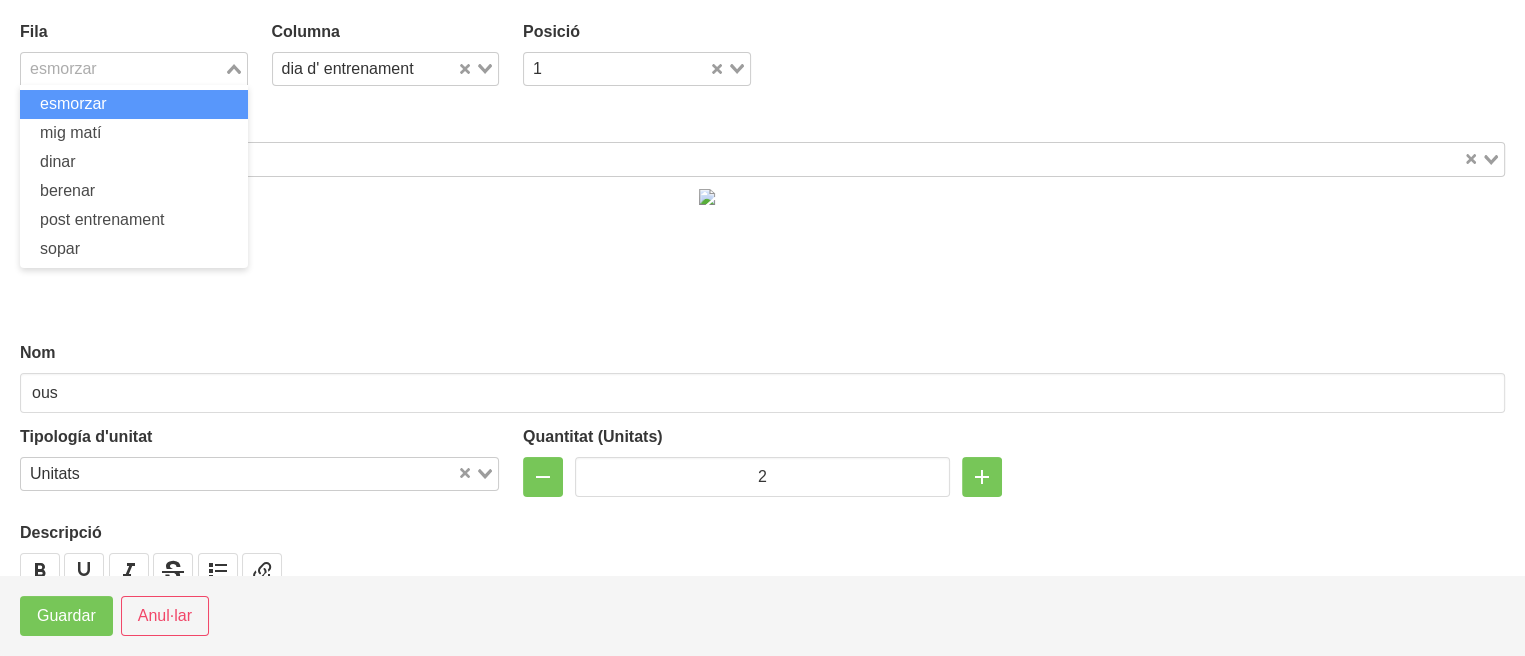 click at bounding box center (122, 69) 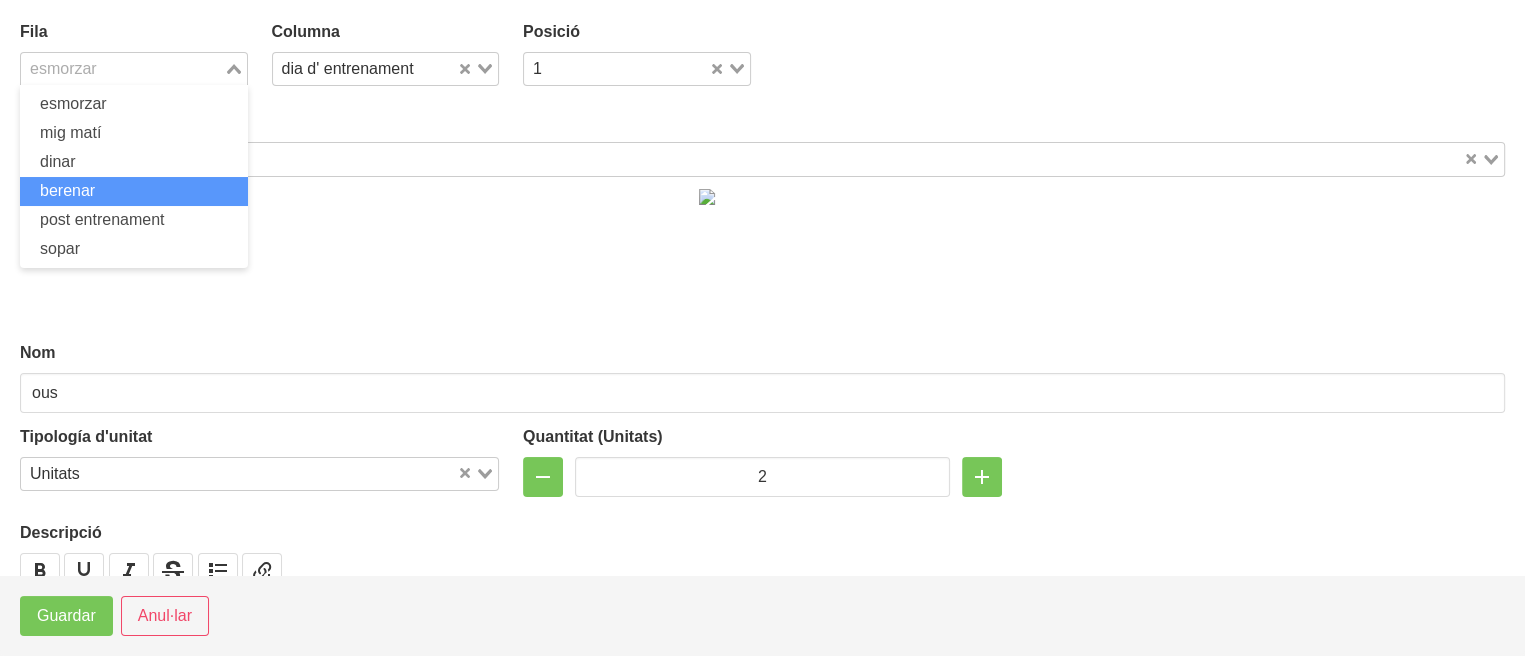 click on "berenar" at bounding box center (67, 190) 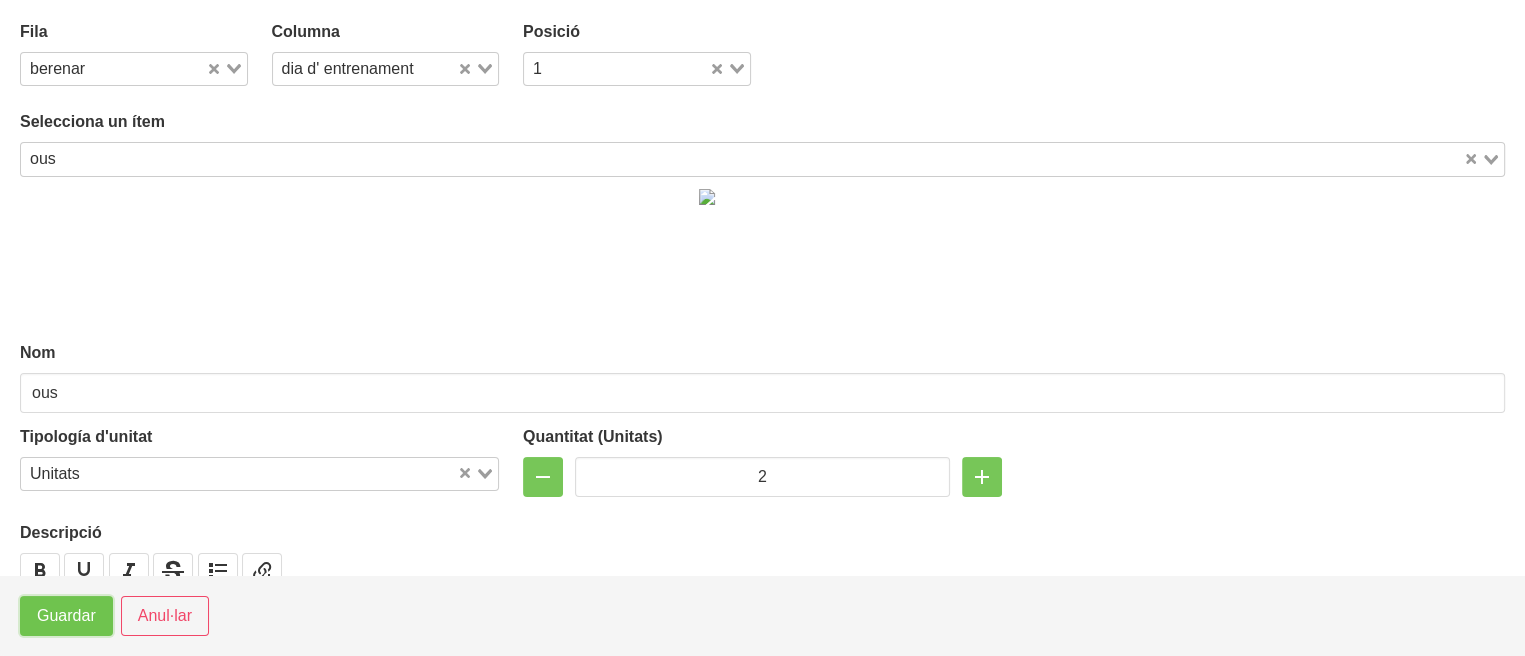 click on "Guardar" at bounding box center (66, 616) 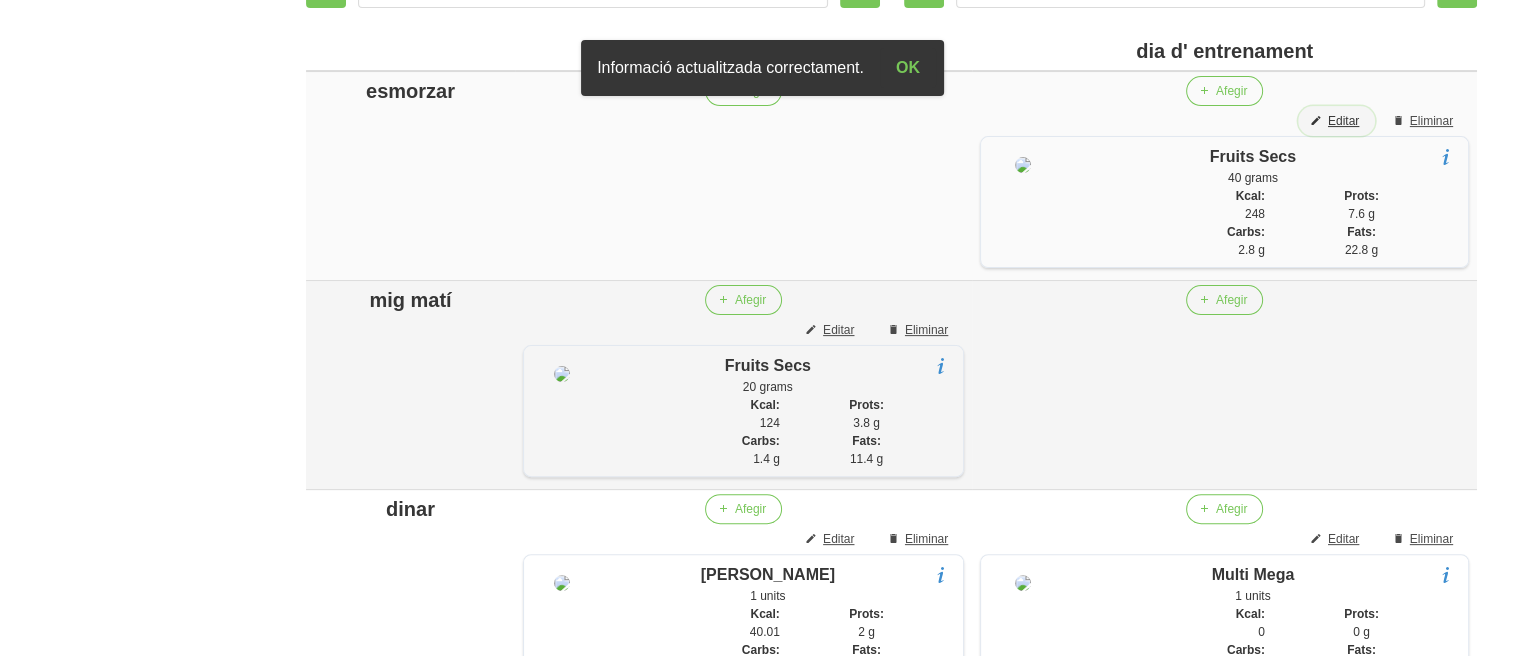 click on "Editar" at bounding box center [1343, 121] 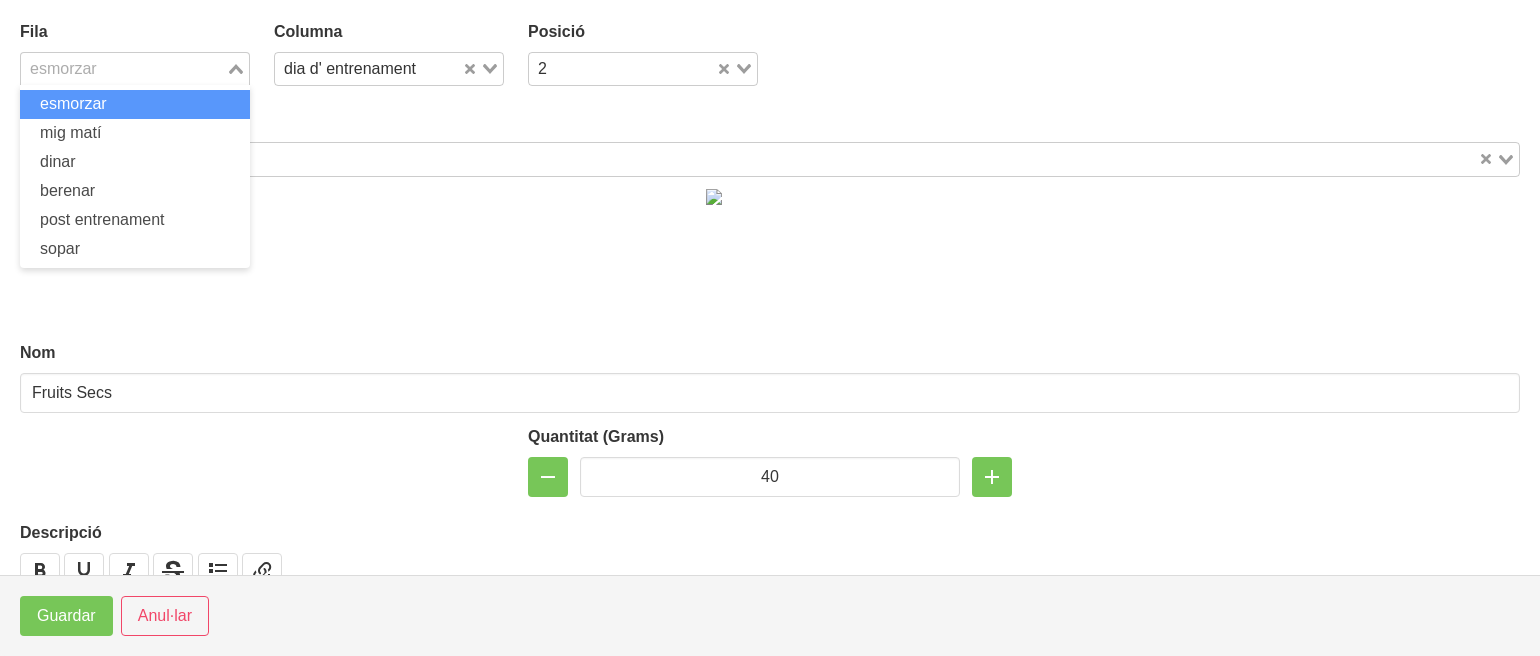click on "esmorzar" at bounding box center (123, 67) 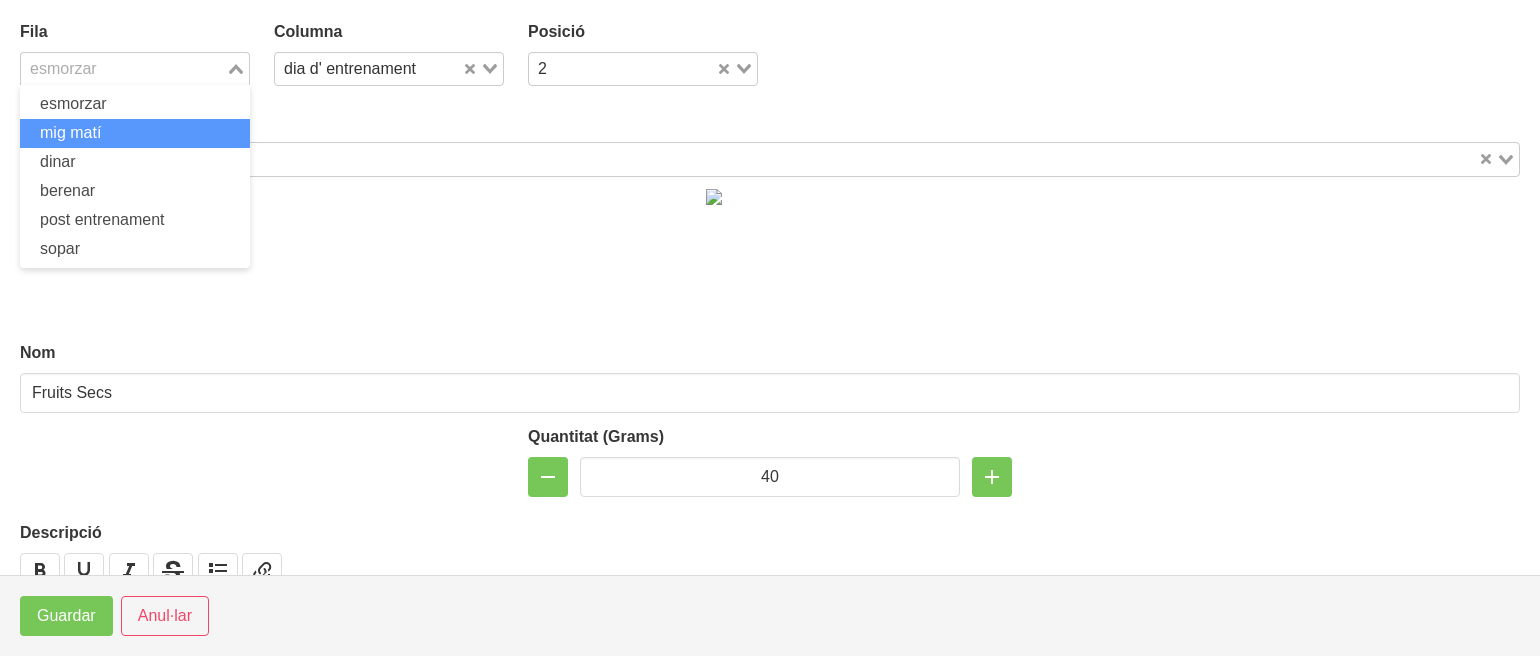 click on "mig matí" at bounding box center (70, 132) 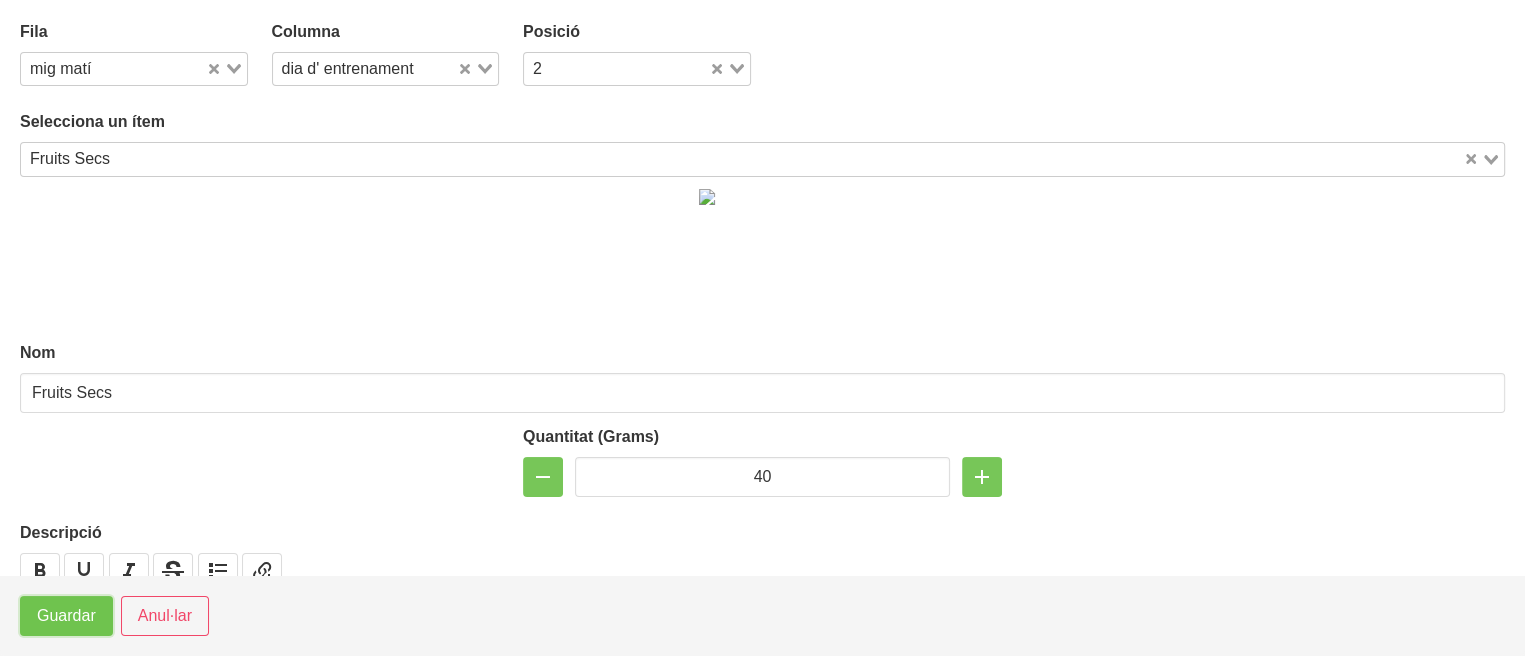 click on "Guardar" at bounding box center [66, 616] 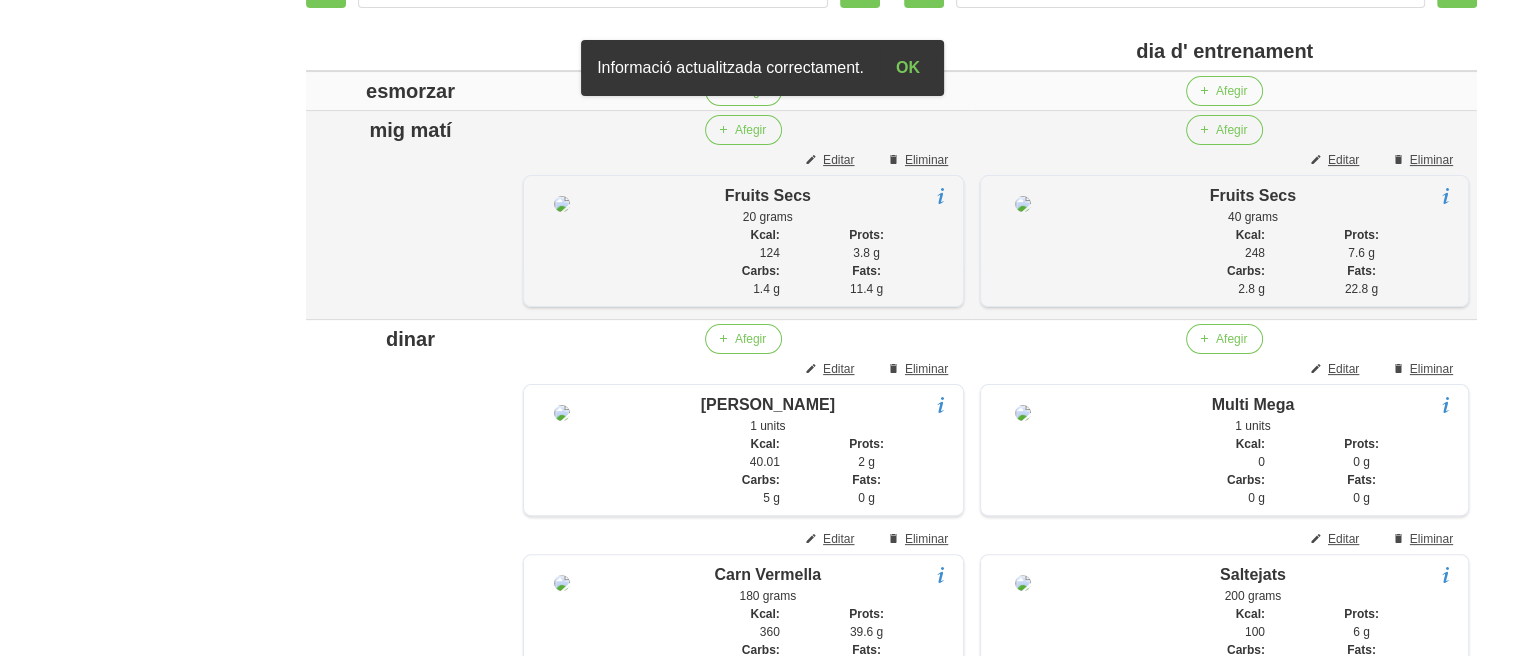 click on "esmorzar" at bounding box center [410, 91] 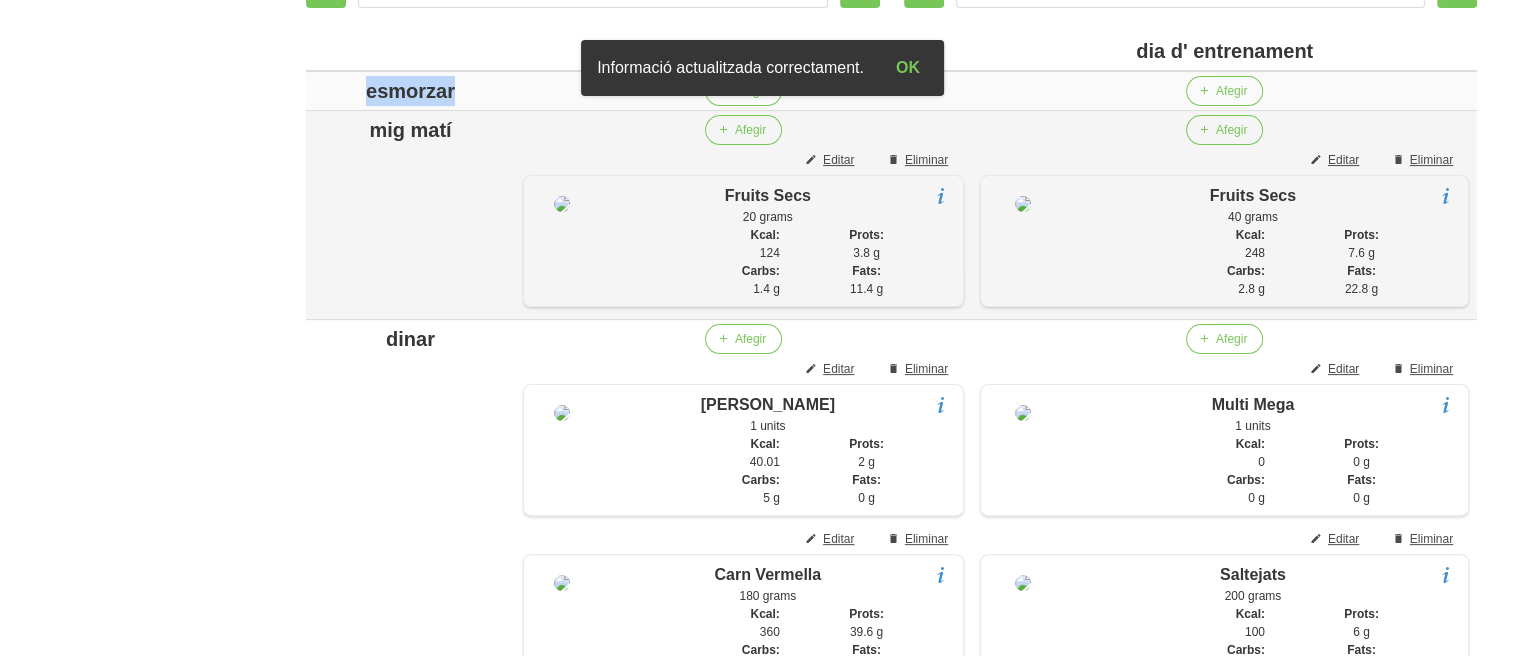click on "esmorzar" at bounding box center [410, 91] 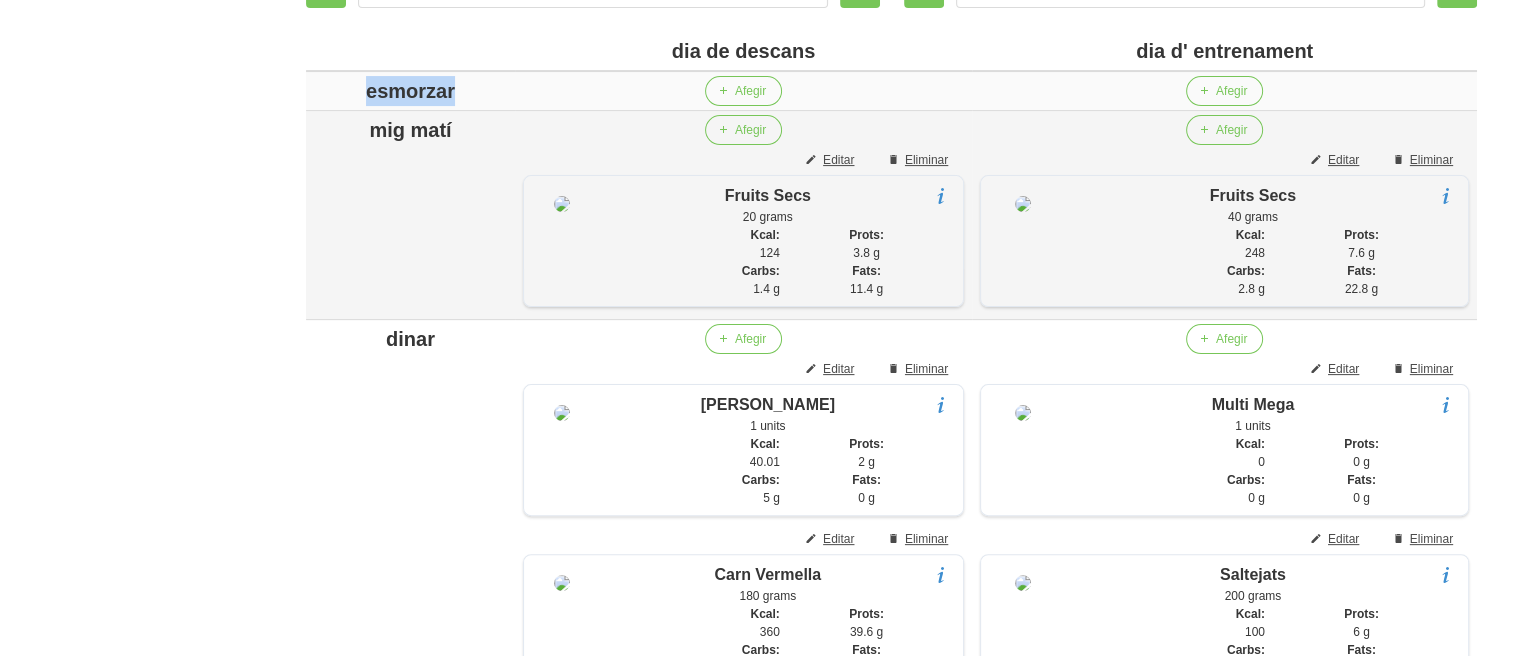 type 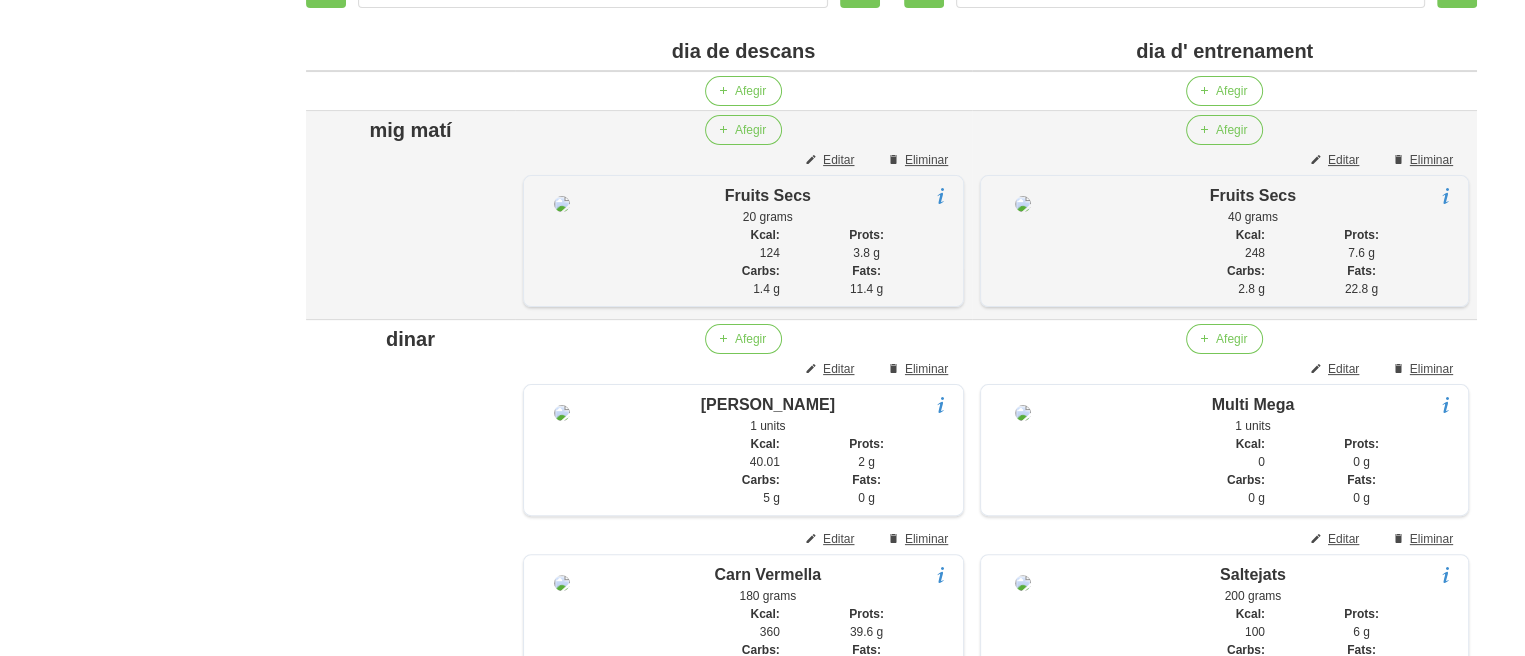 click on "Editar dieta
false
8e7e34e0-d4be-4d81-b3a4-d223ce8e250c
Nom
[PERSON_NAME]
Arxivat?
Mentor
[PERSON_NAME]
Loading...
Data inici
[DATE]
January
February
March
April
May" at bounding box center (891, 1472) 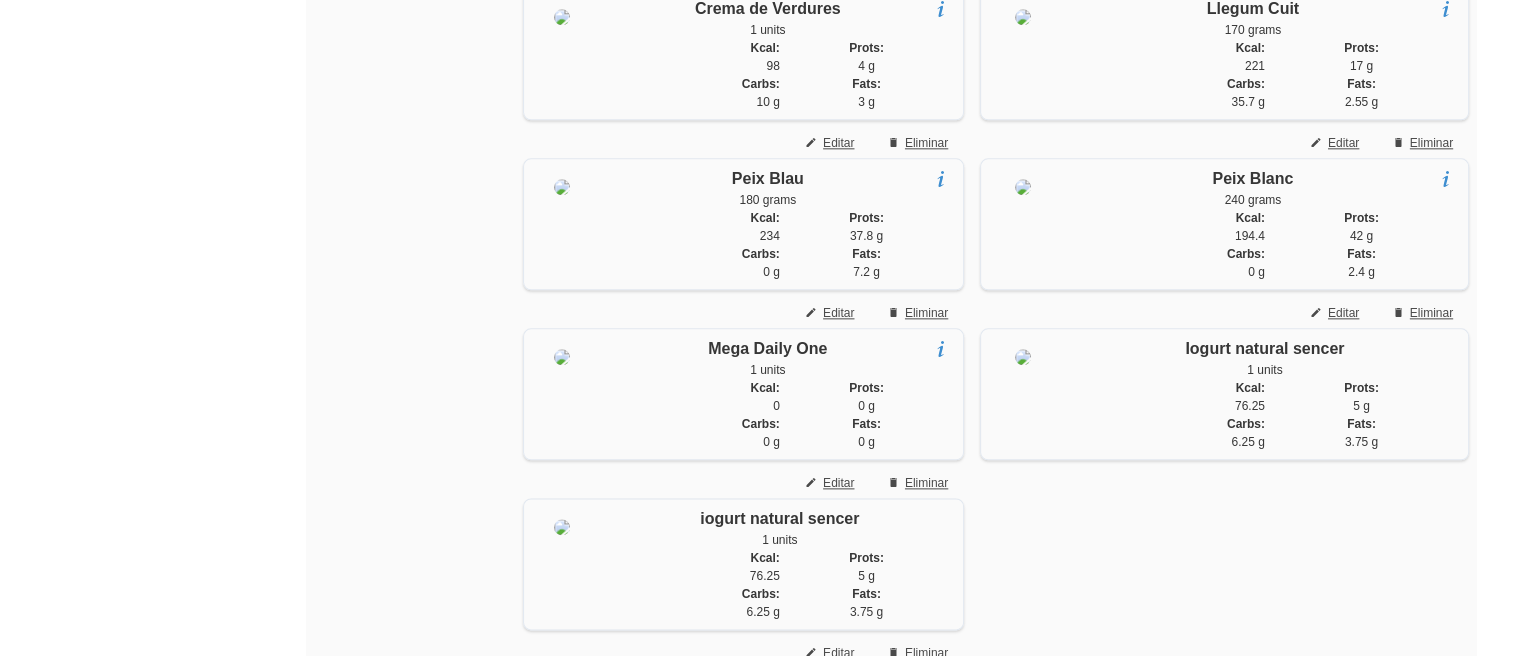 scroll, scrollTop: 2327, scrollLeft: 0, axis: vertical 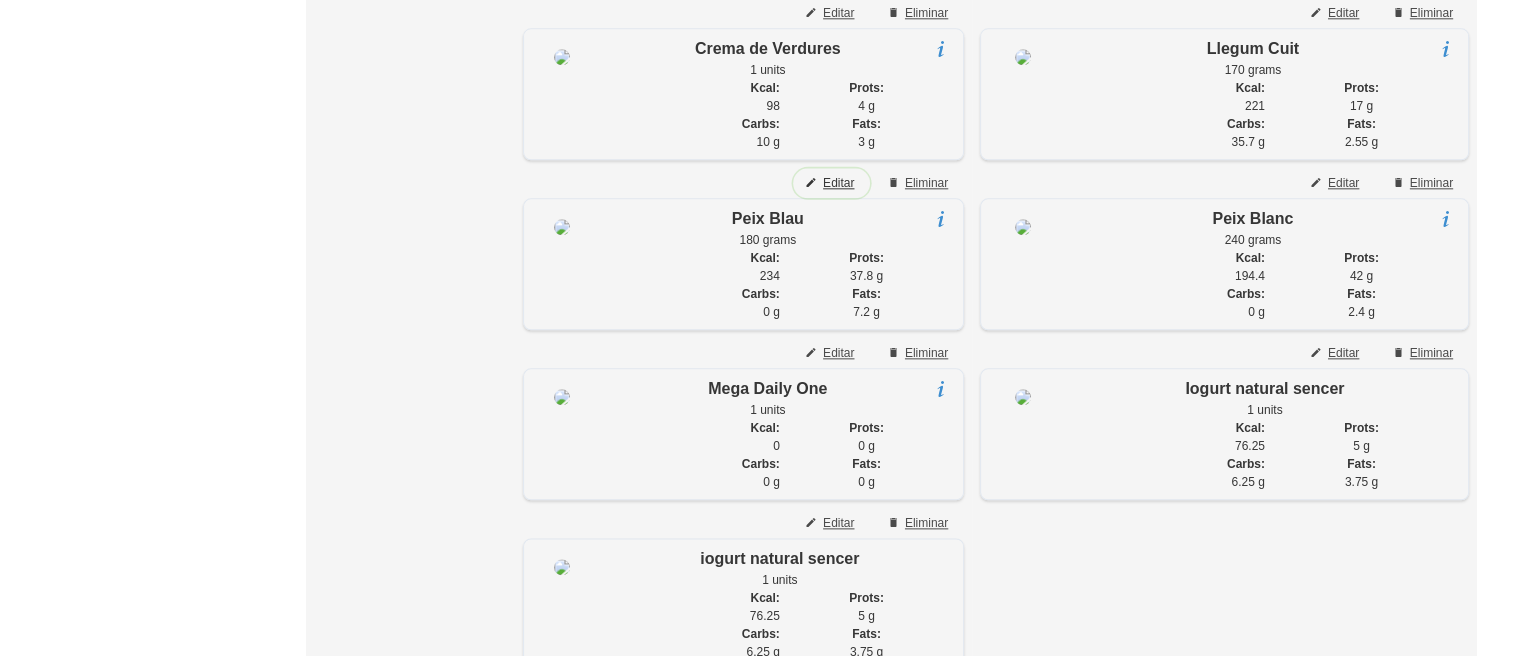 click on "Editar" at bounding box center (838, 183) 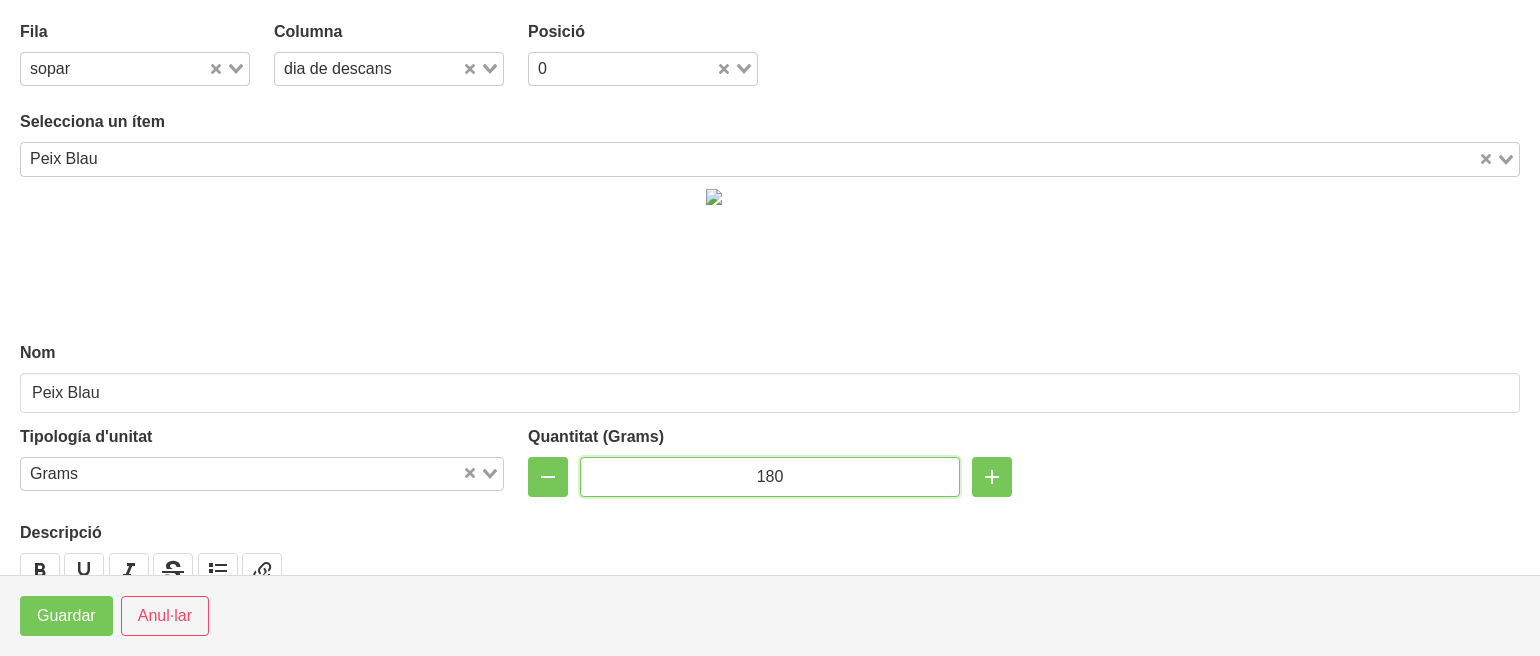 click on "180" at bounding box center [770, 477] 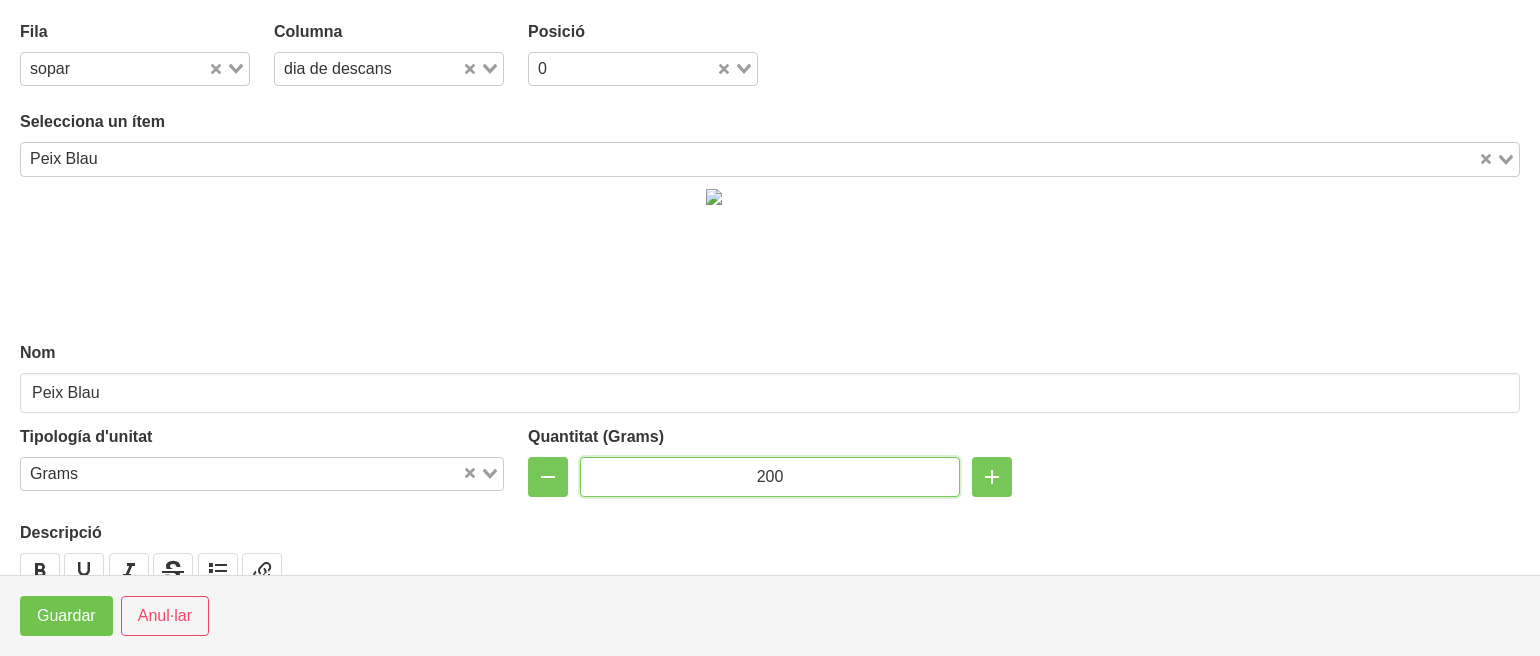 type on "200" 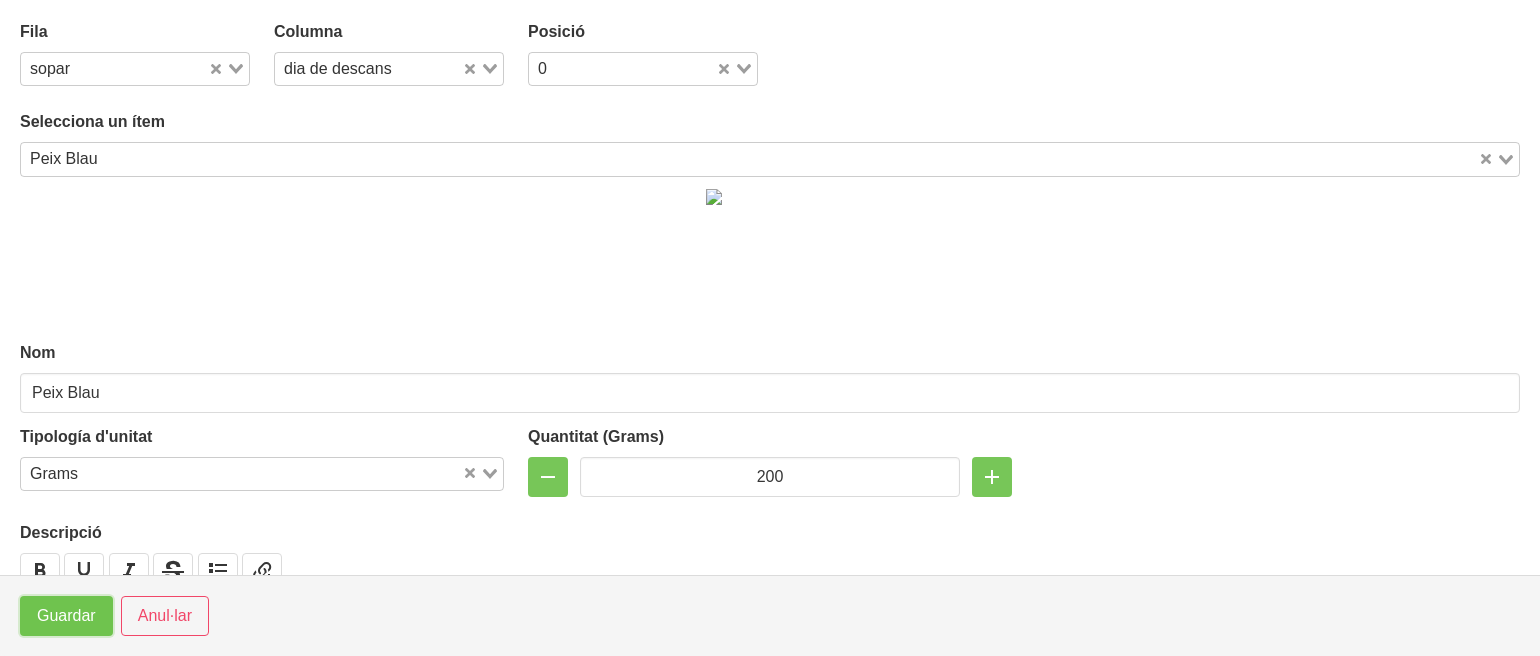 click on "Guardar" at bounding box center (66, 616) 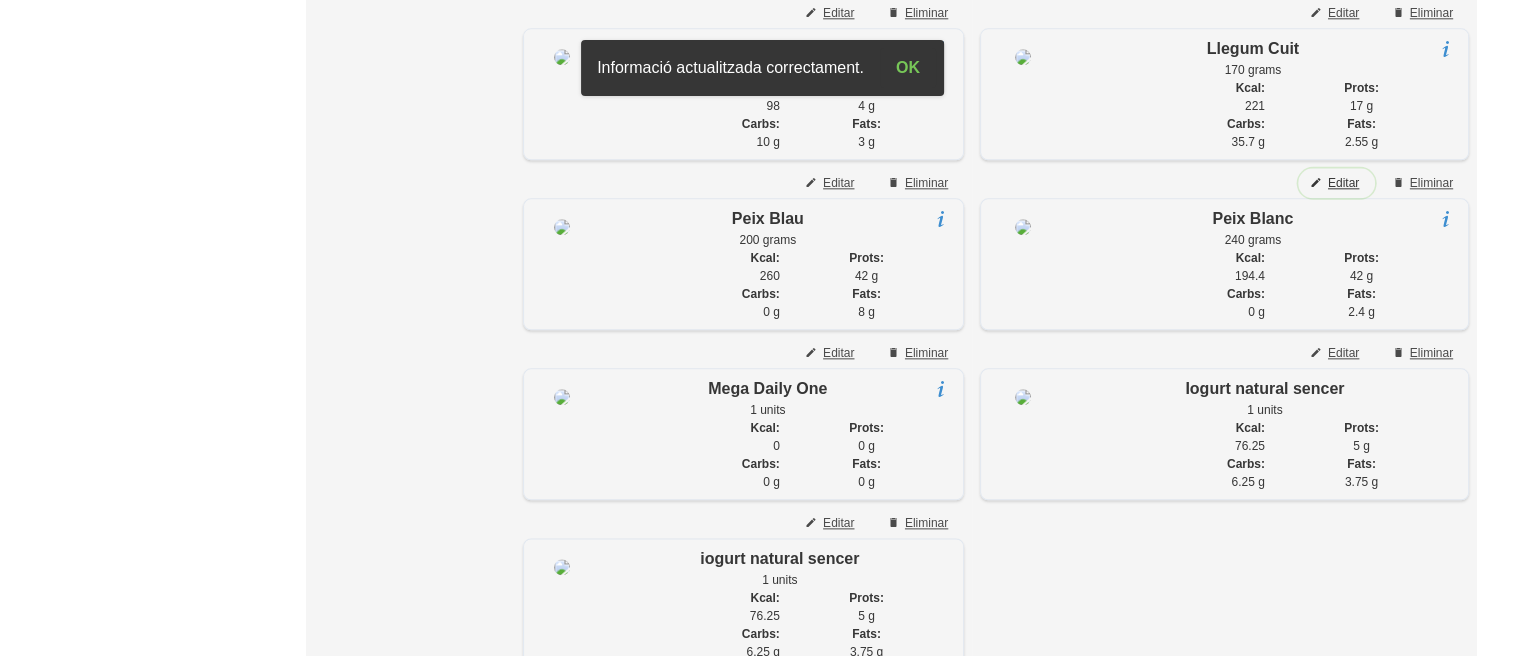 click on "Editar" at bounding box center (1343, 183) 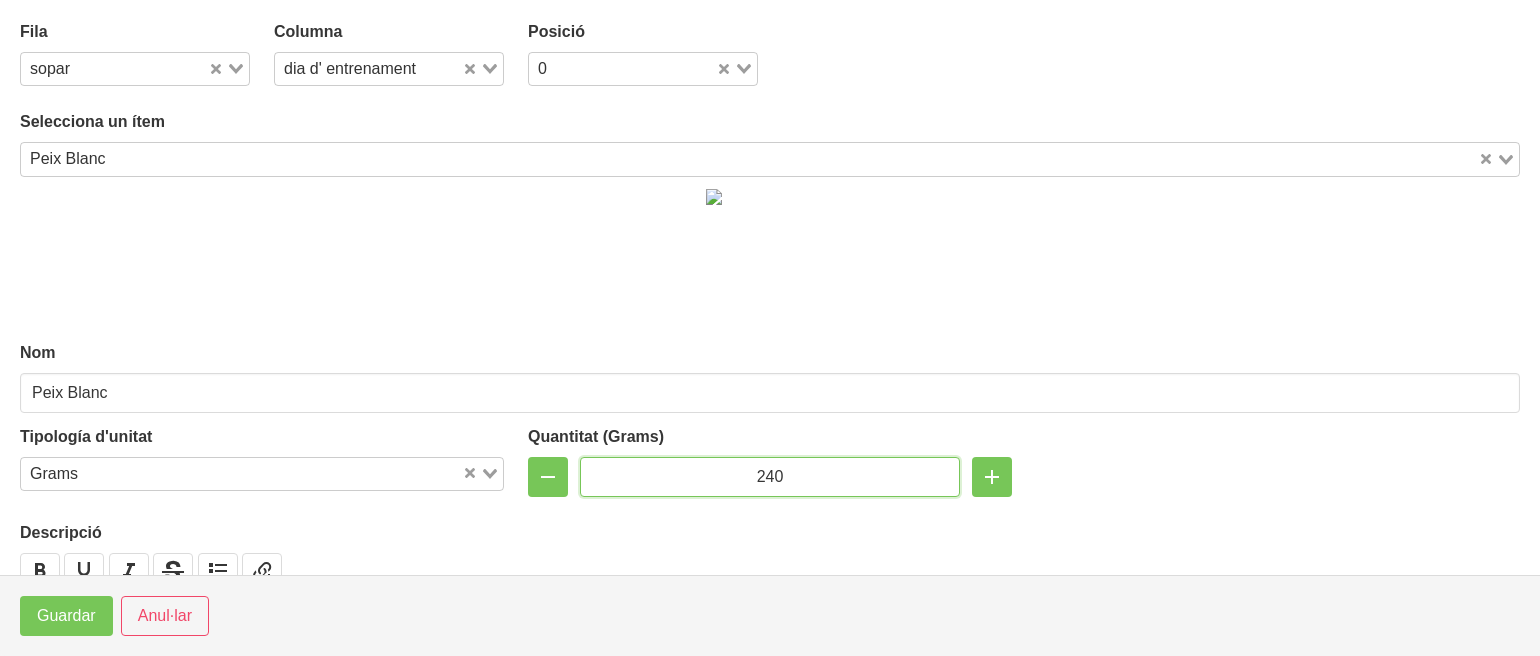 click on "240" at bounding box center [770, 477] 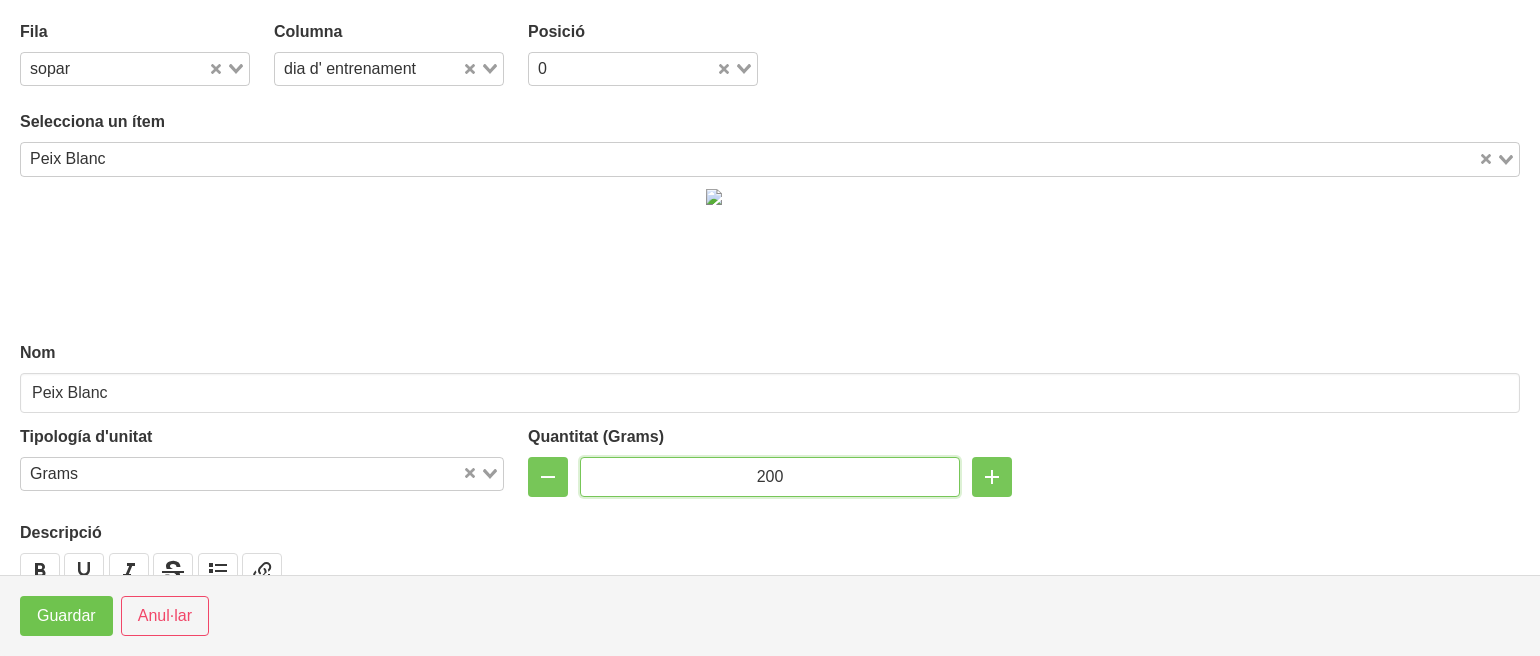 type on "200" 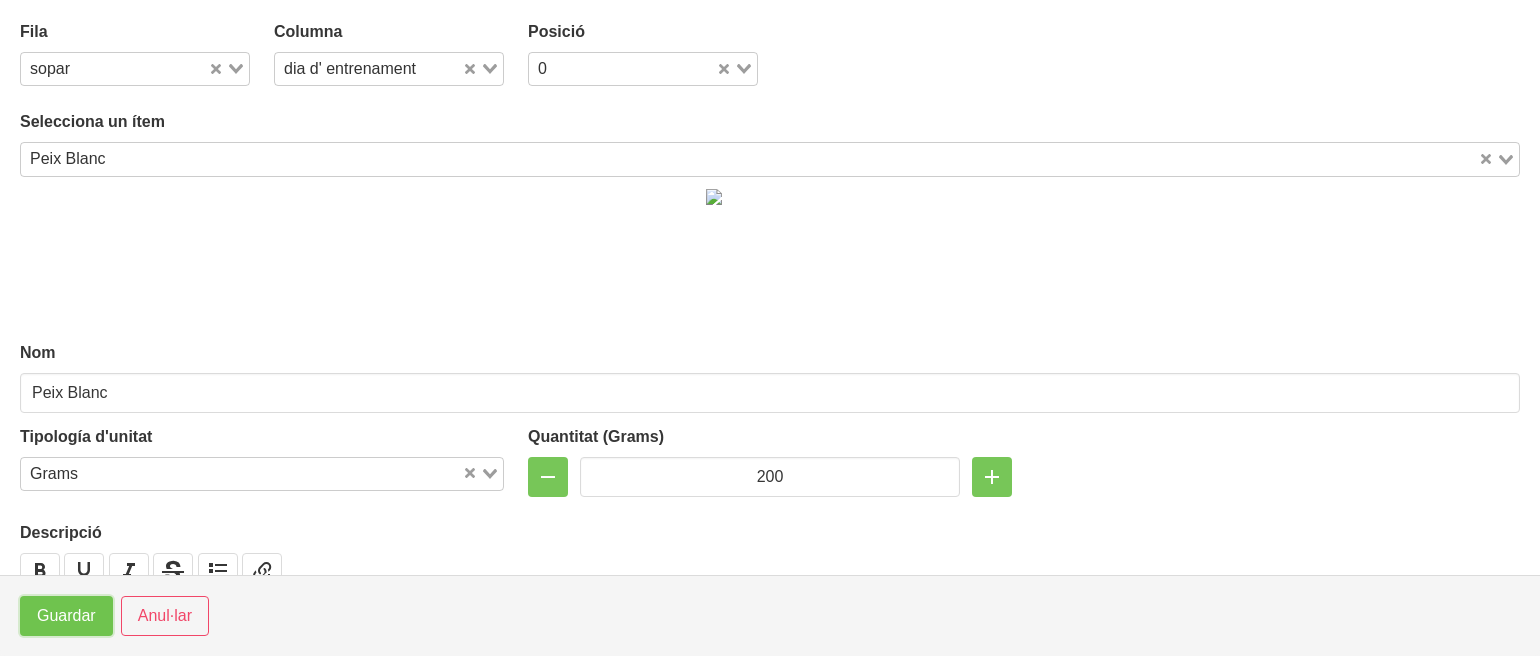 click on "Guardar" at bounding box center [66, 616] 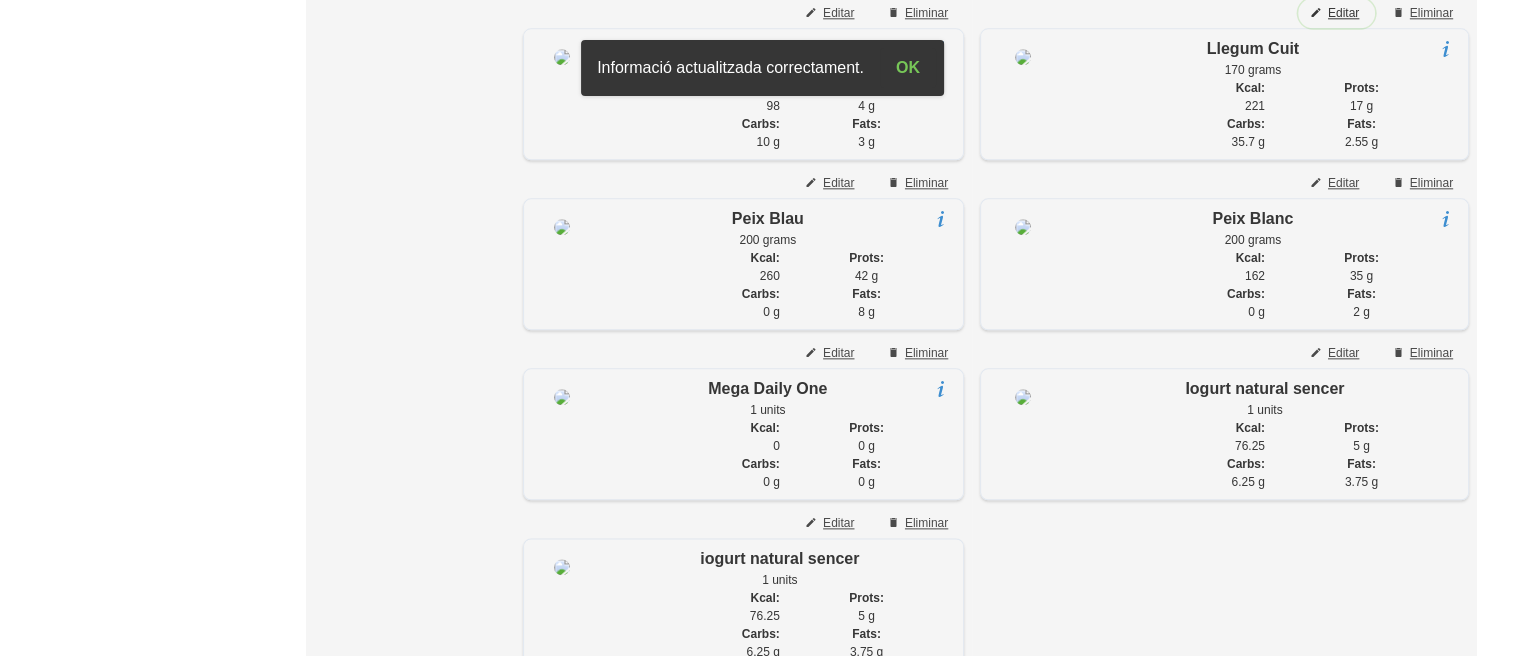 click on "Editar" at bounding box center (1343, 13) 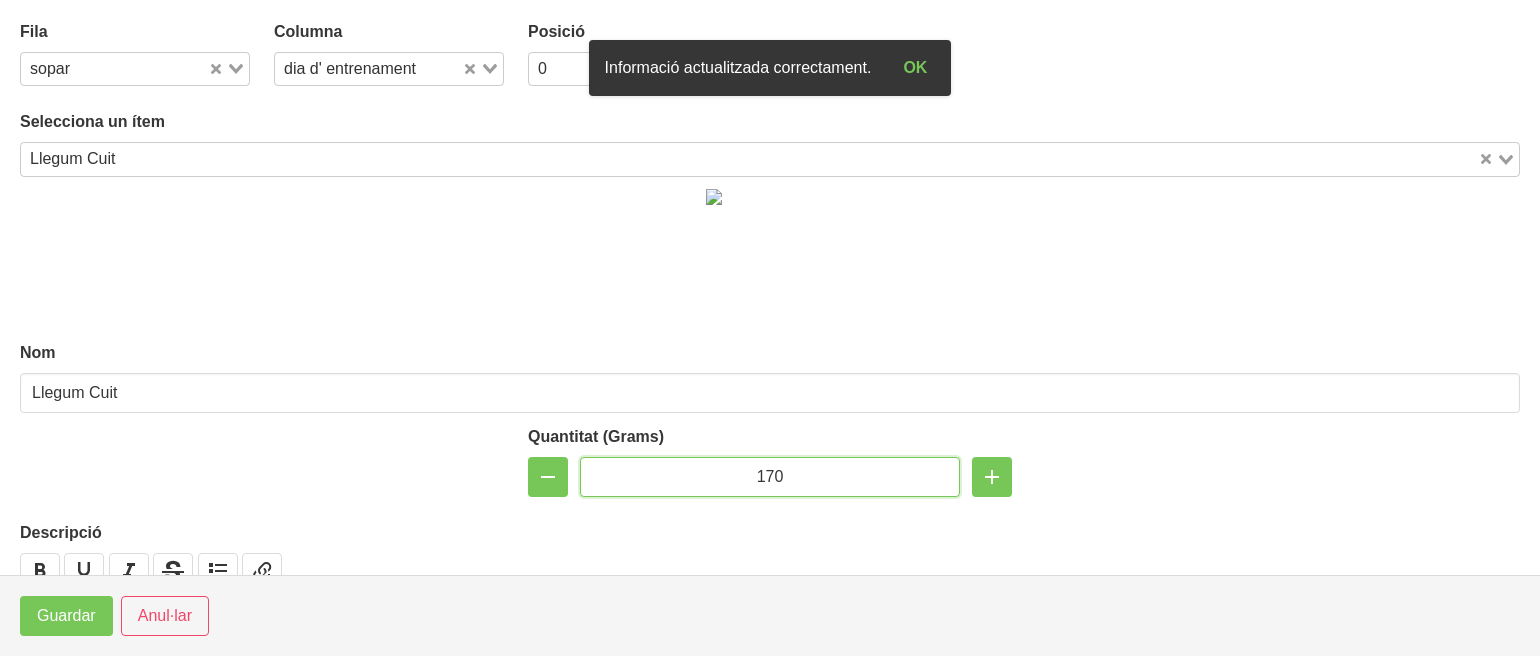 click on "170" at bounding box center (770, 477) 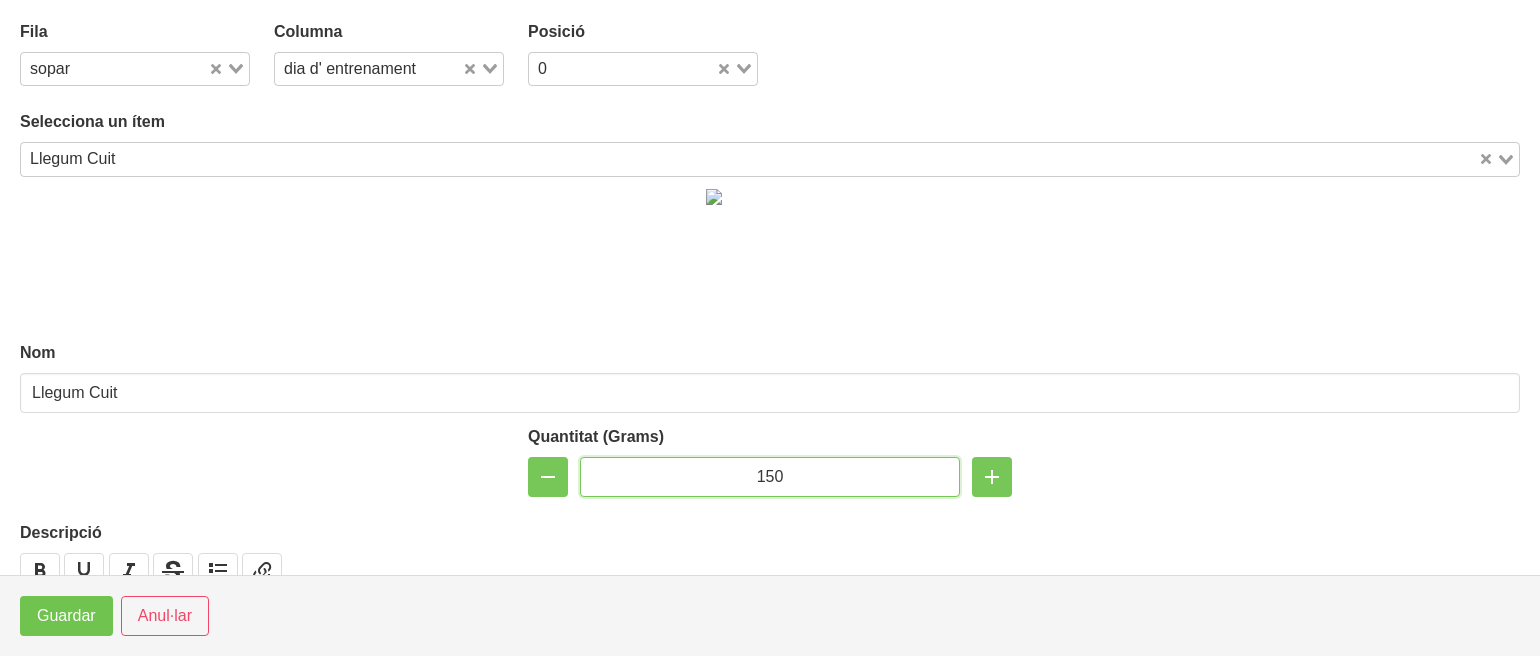 type on "150" 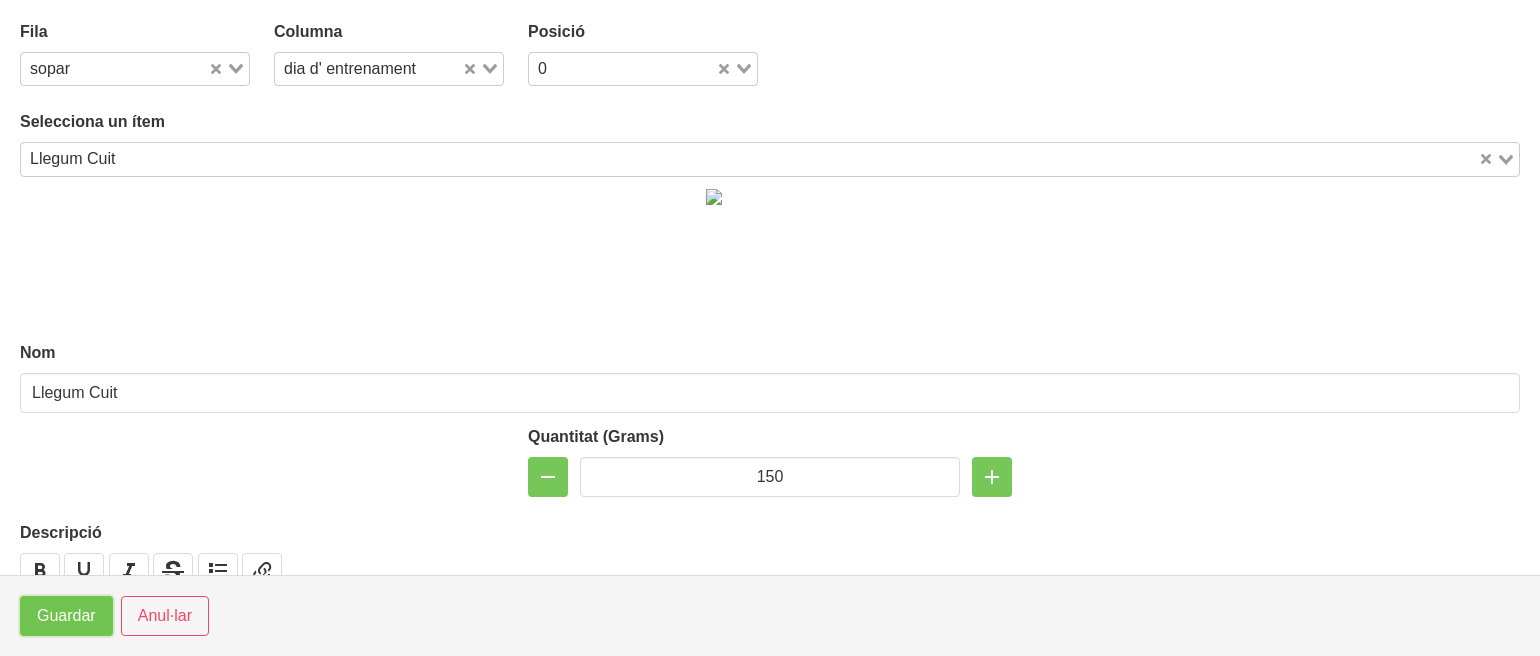 click on "Guardar" at bounding box center [66, 616] 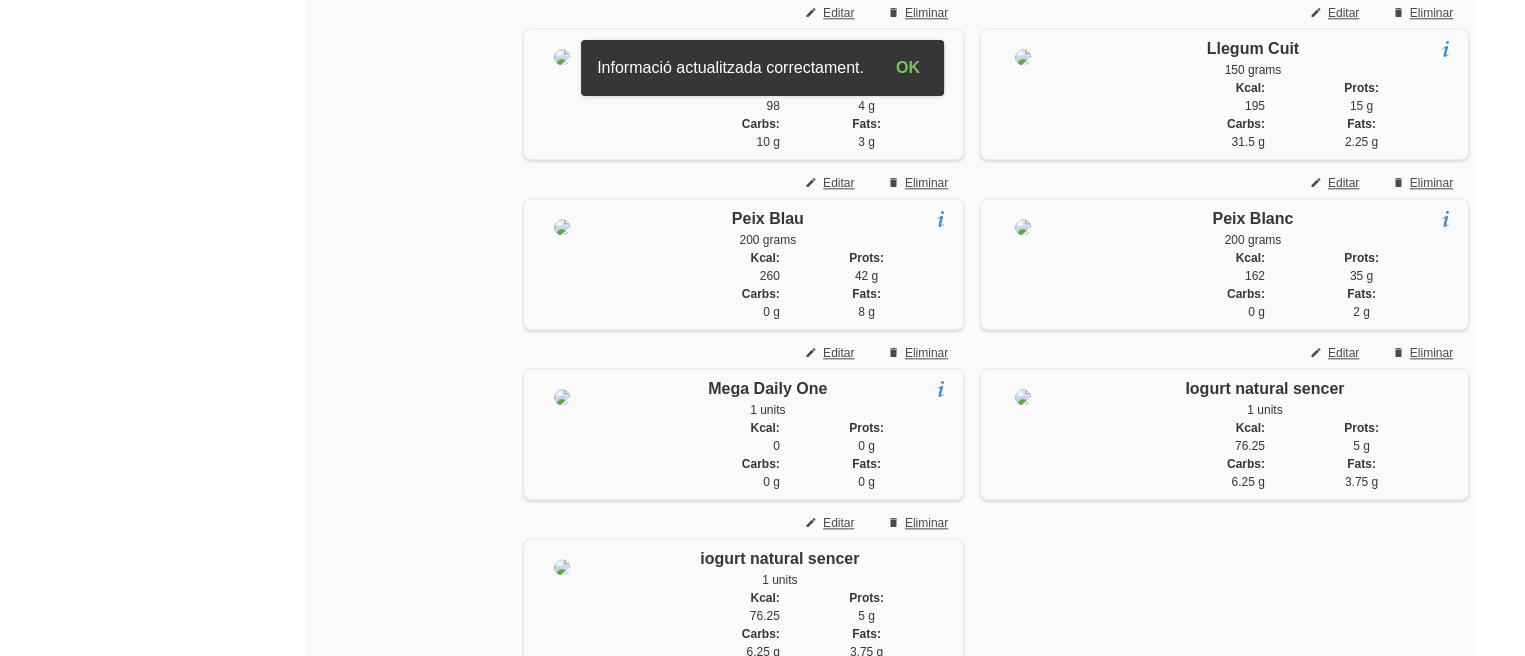 click on "General
Dashboard
Seccions
Clients
Administradors
Comunicacions
Esdeveniments
Aliments
Exercicis" at bounding box center (117, -361) 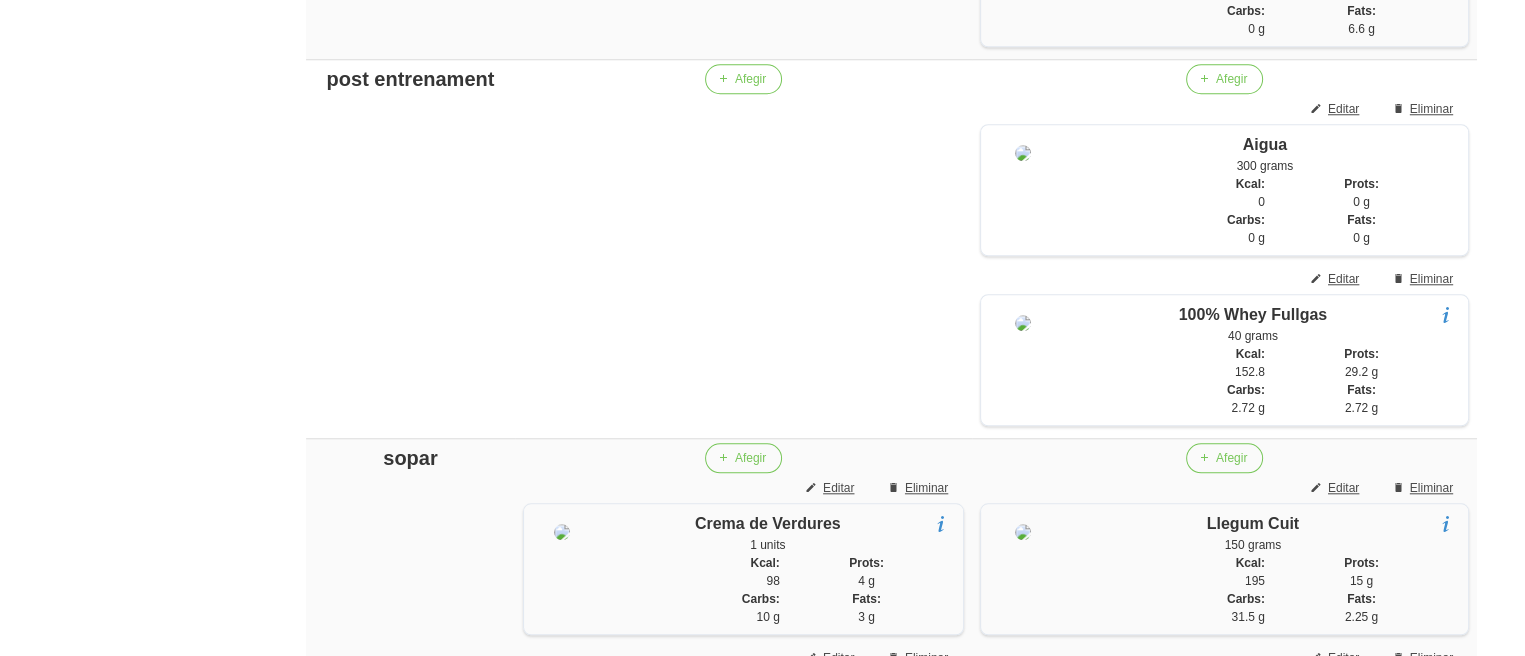 scroll, scrollTop: 1847, scrollLeft: 0, axis: vertical 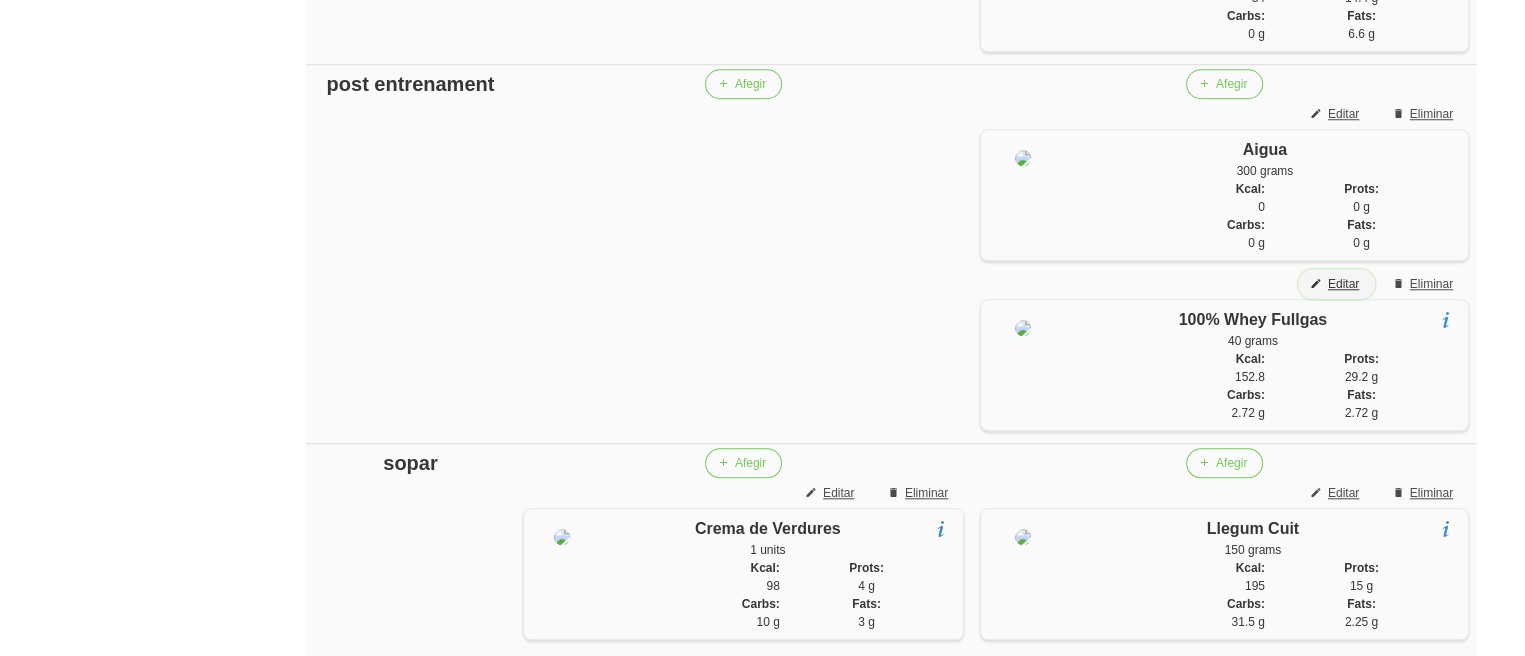 click on "Editar" at bounding box center [1343, 284] 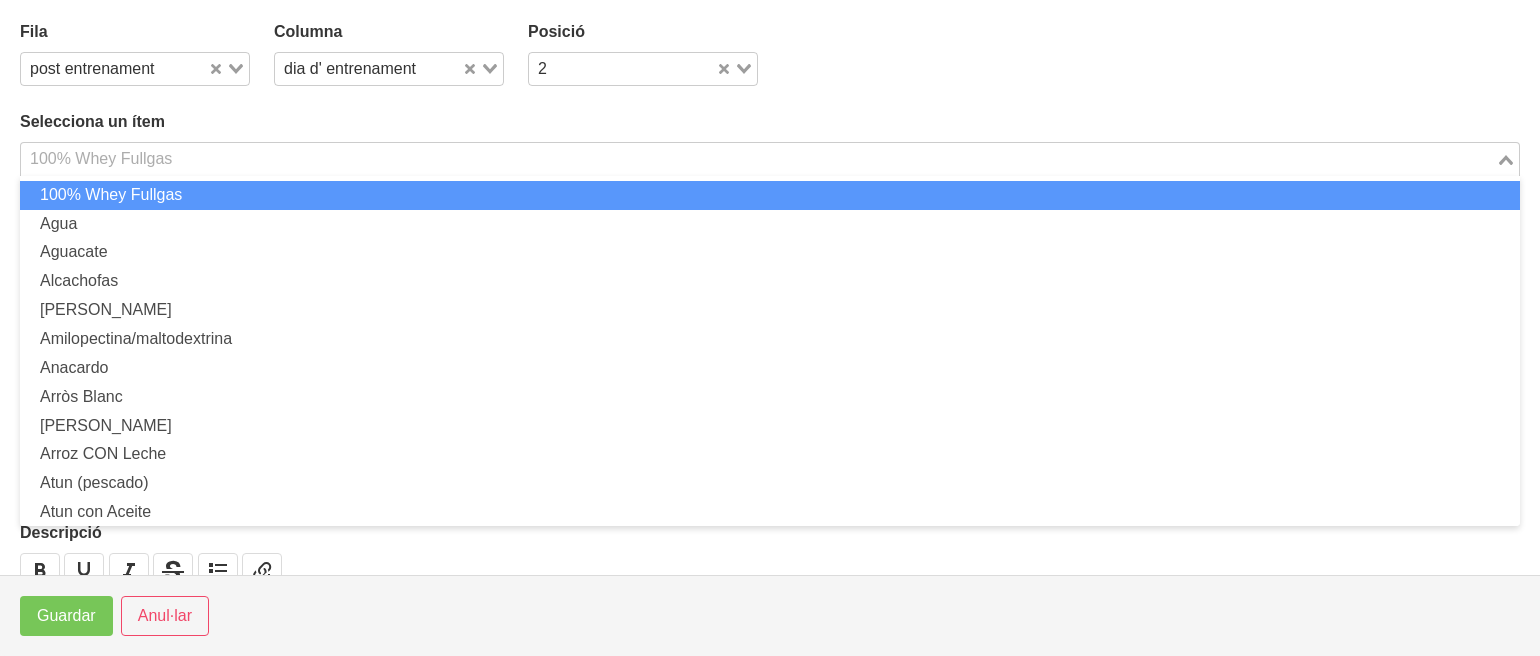 click at bounding box center (758, 159) 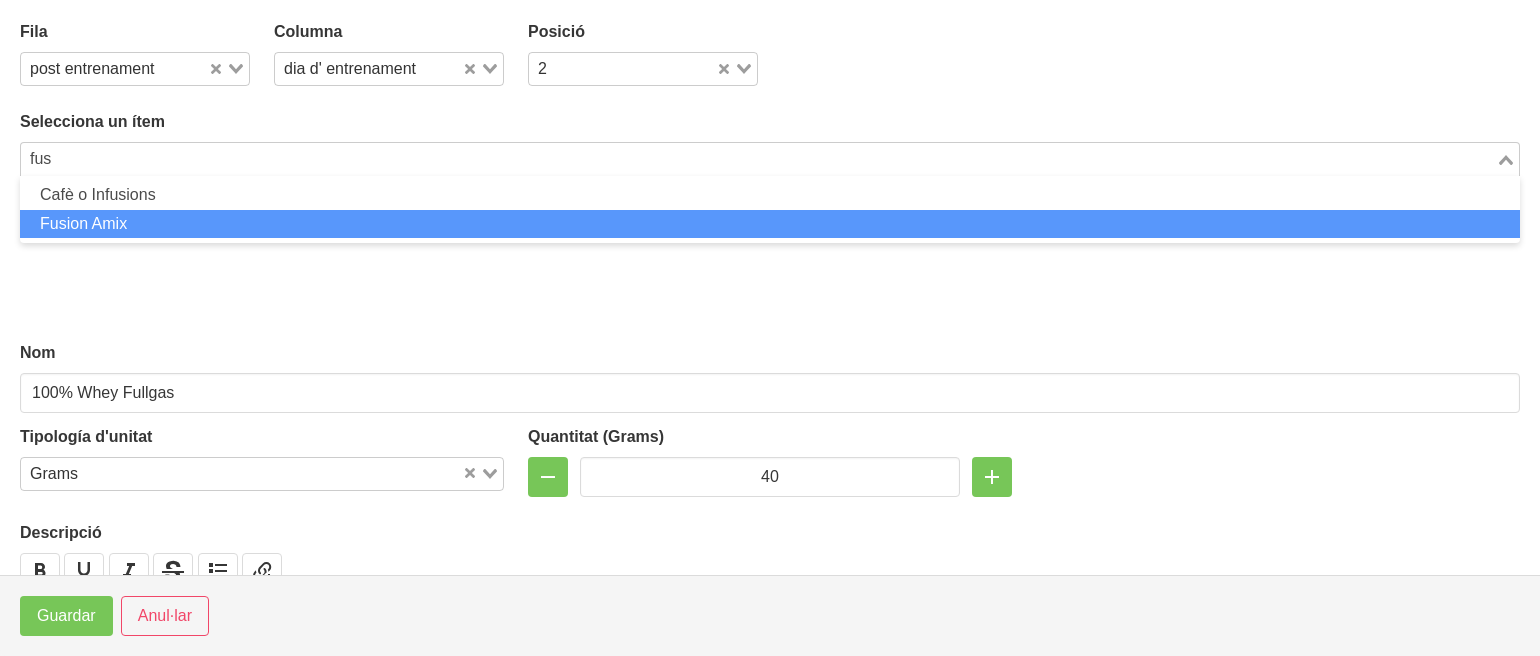 click on "Fusion Amix" at bounding box center [770, 224] 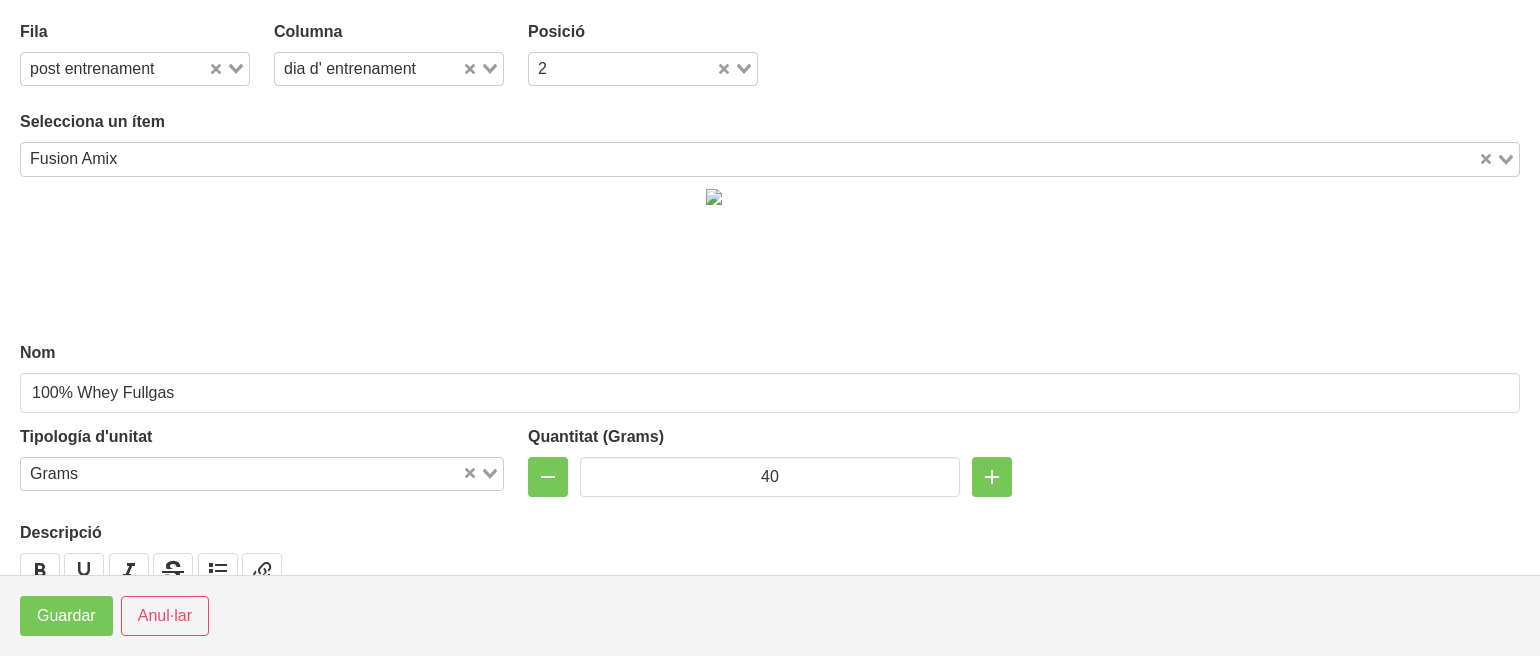 type on "Fusion Amix" 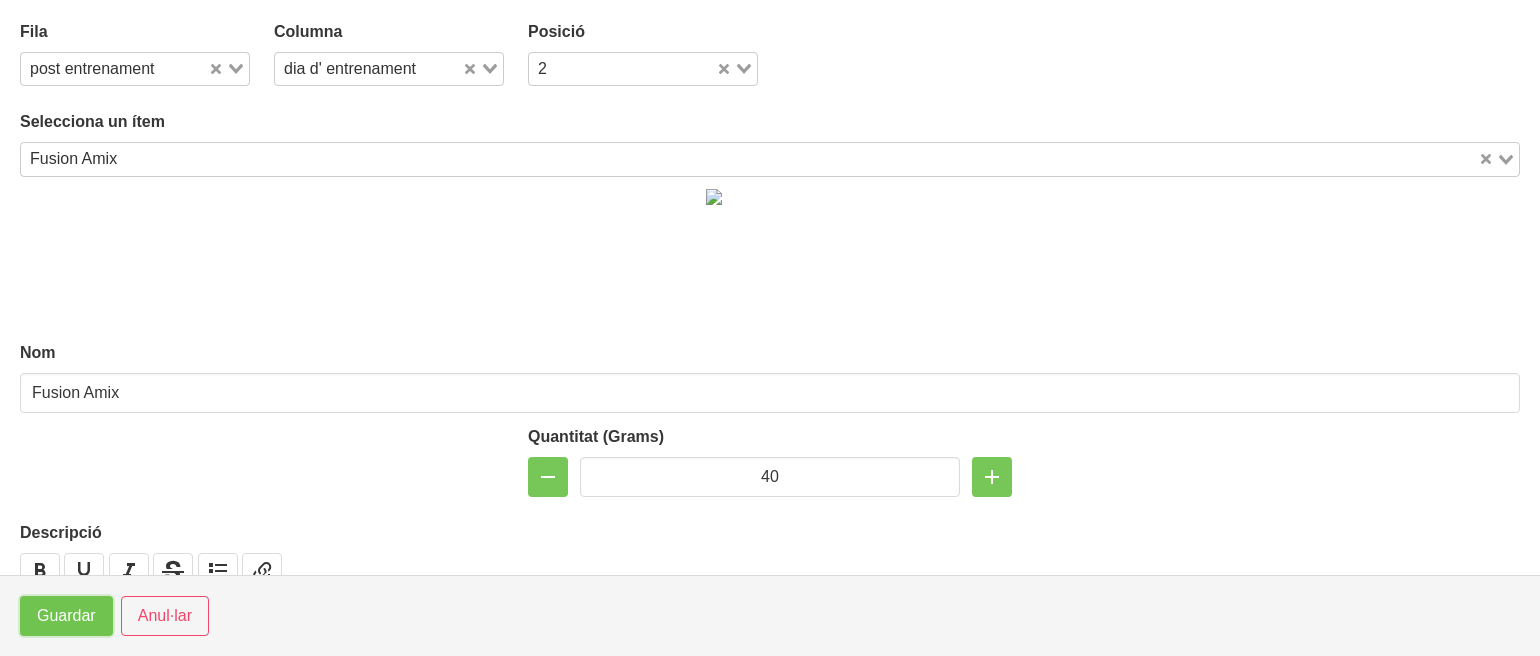 click on "Guardar" at bounding box center [66, 616] 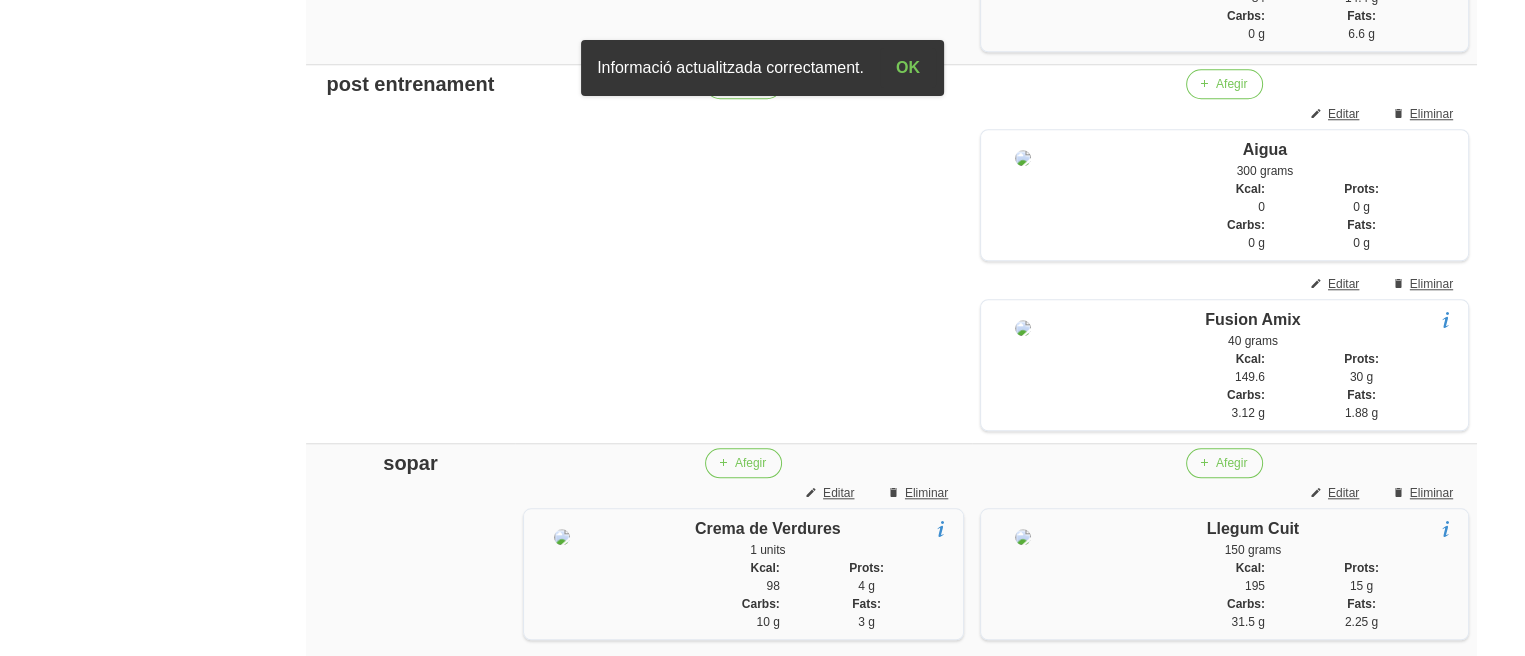 click on "General
Dashboard
Seccions
Clients
Administradors
Comunicacions
Esdeveniments
Aliments
Exercicis" at bounding box center [117, 119] 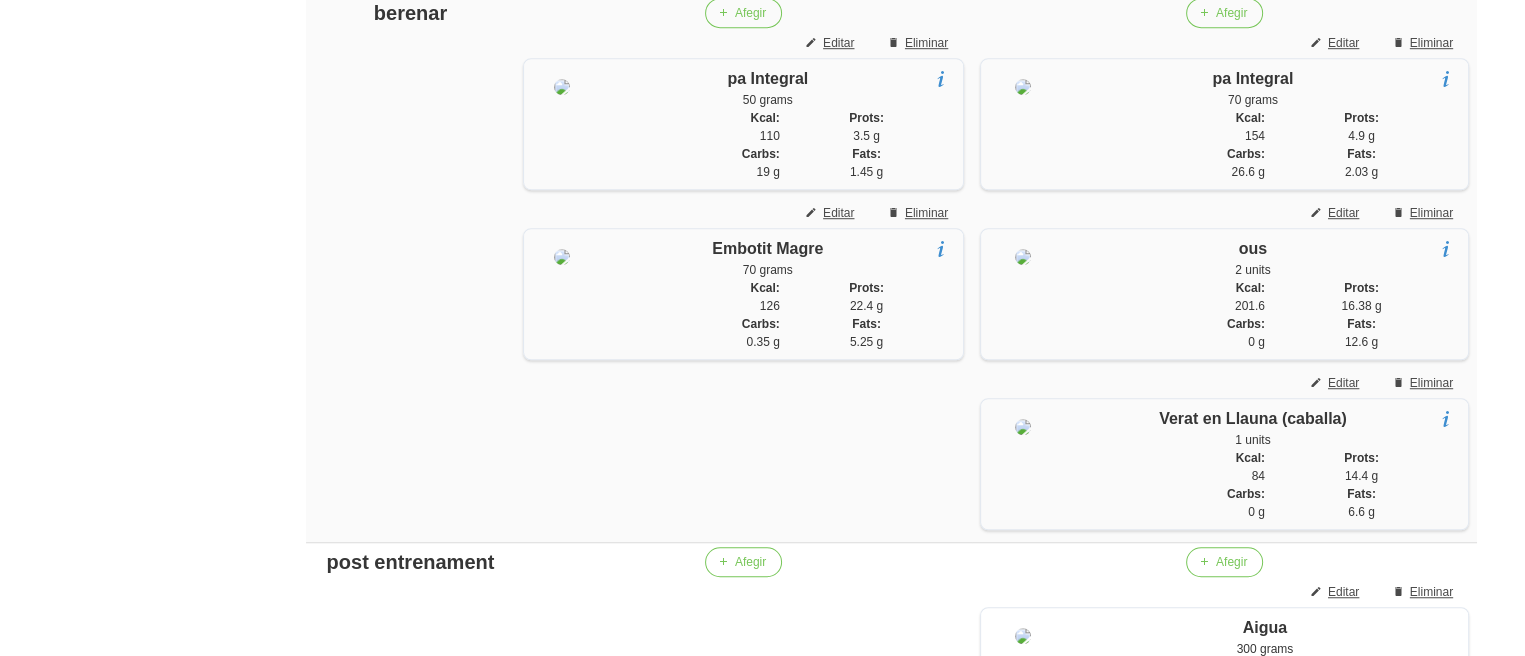 scroll, scrollTop: 1367, scrollLeft: 0, axis: vertical 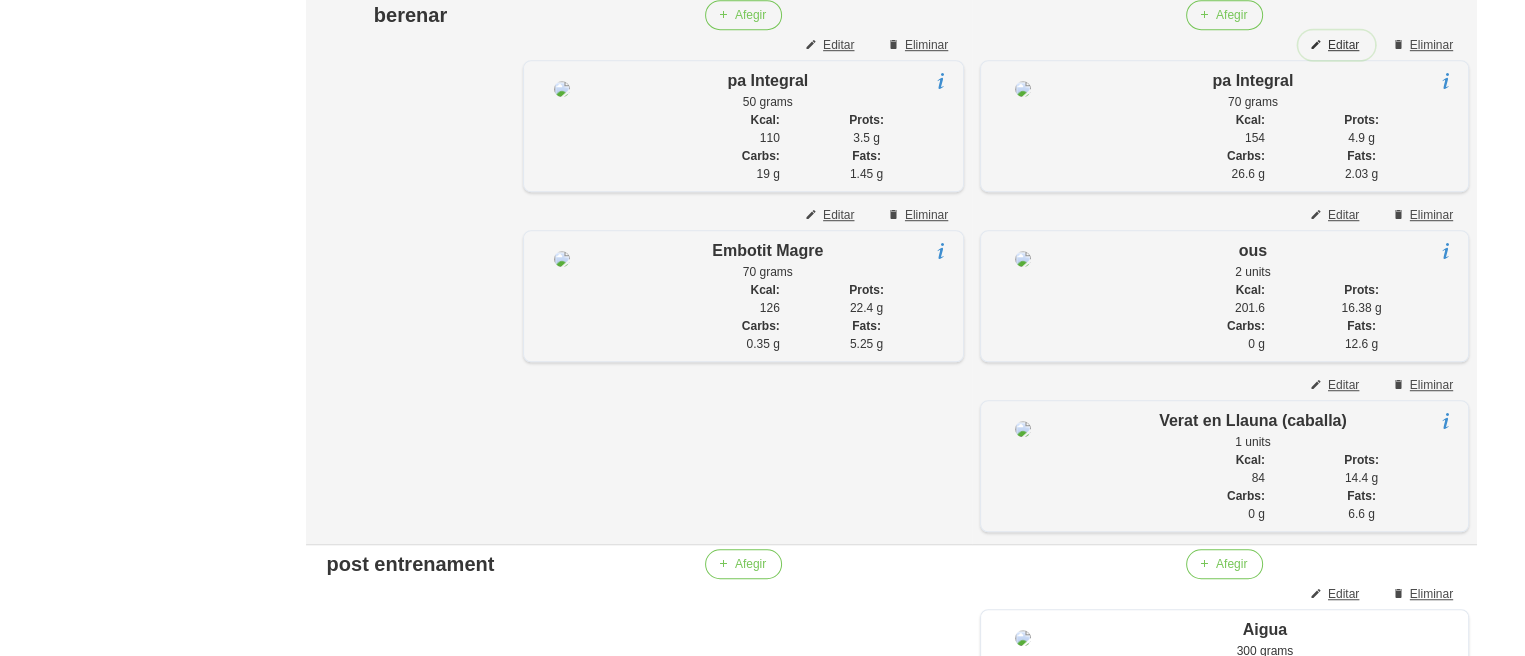 click on "Editar" at bounding box center [1336, 45] 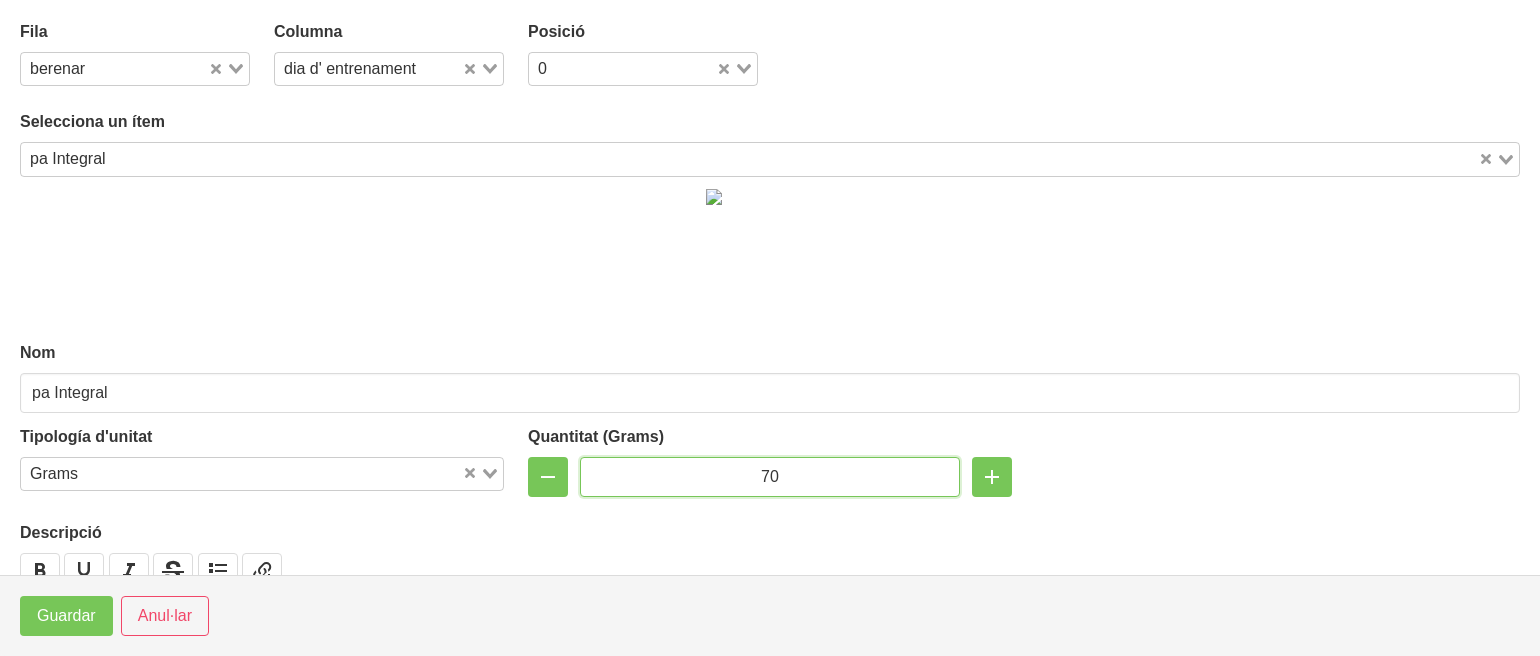 click on "70" at bounding box center [770, 477] 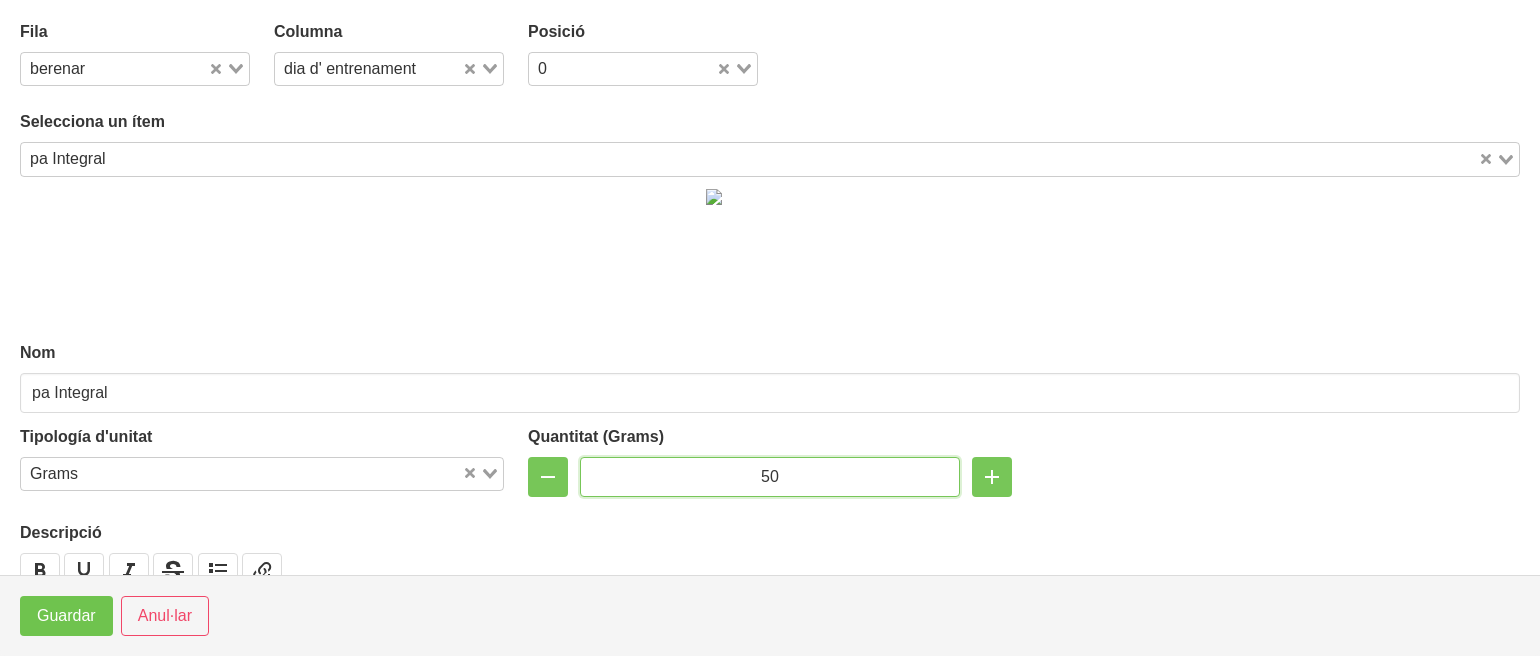 type on "50" 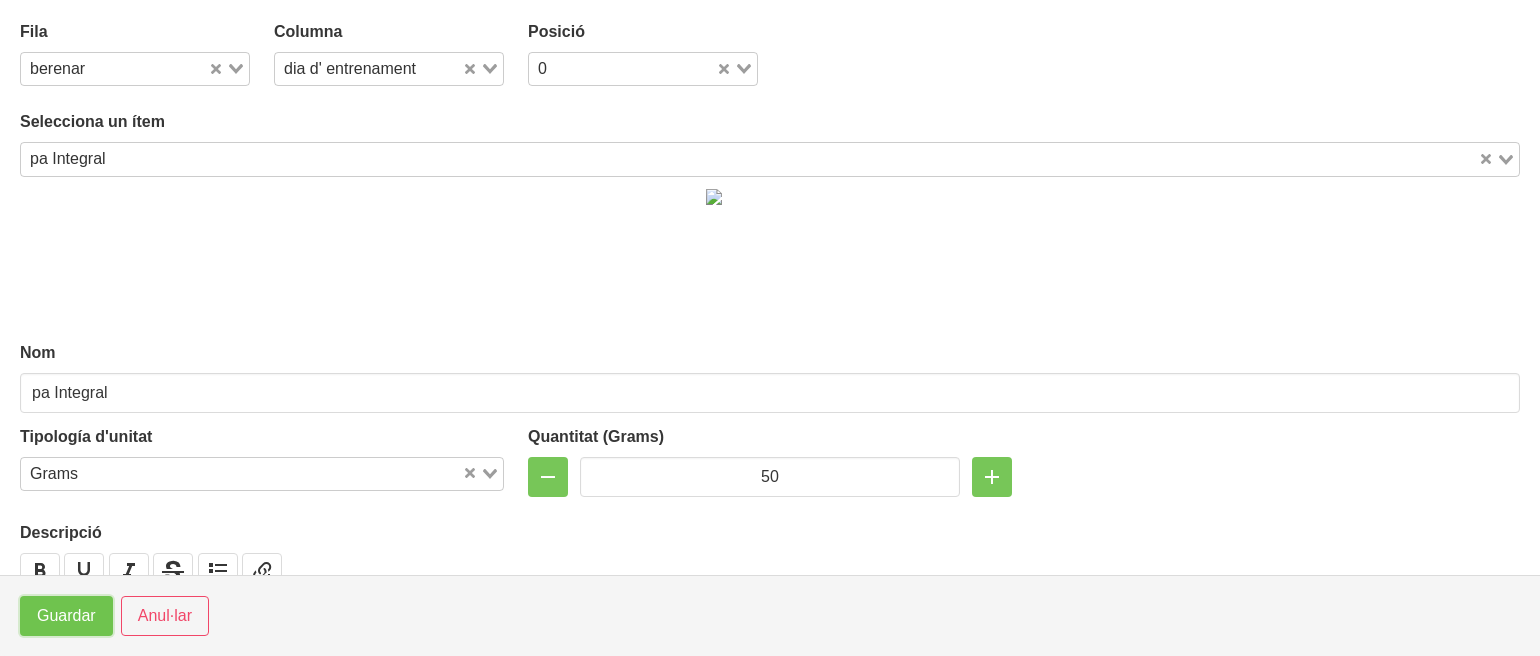 click on "Guardar" at bounding box center (66, 616) 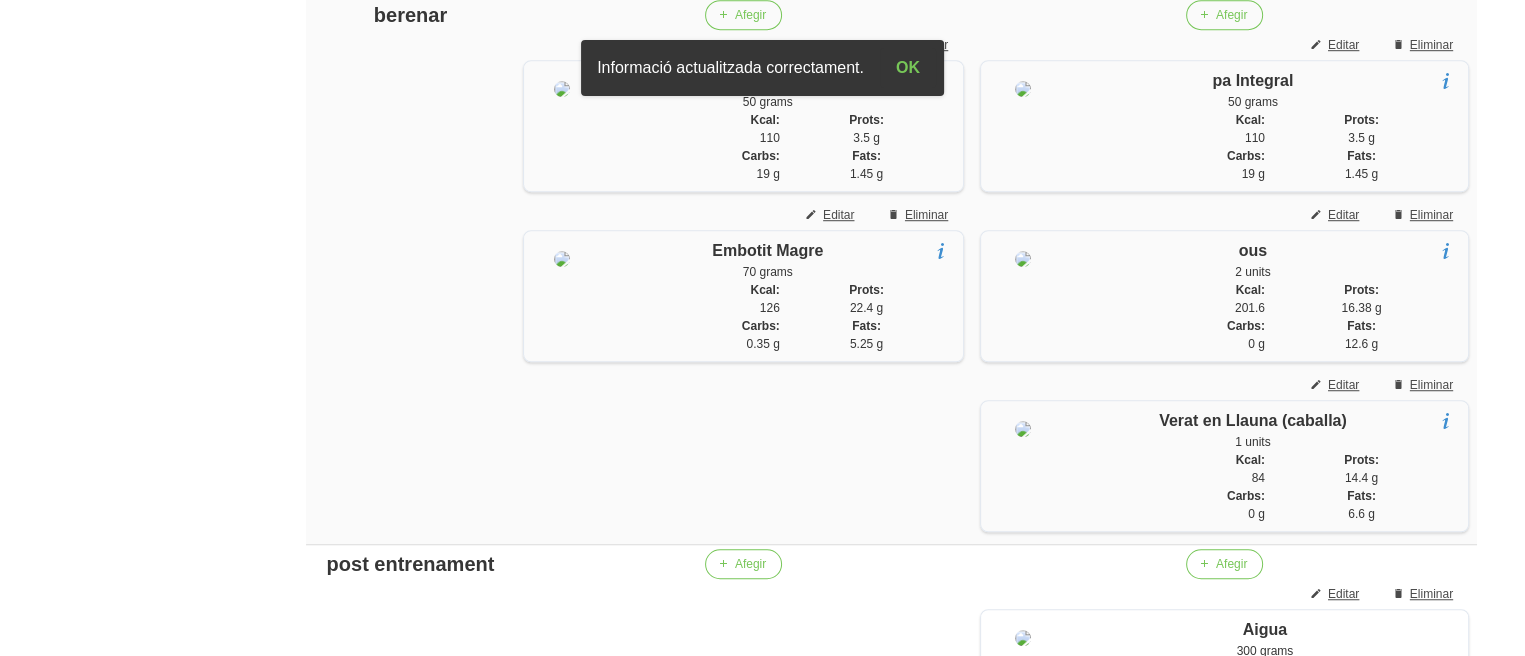 click on "General
Dashboard
Seccions
Clients
Administradors
Comunicacions
Esdeveniments
Aliments
Exercicis" at bounding box center [117, 599] 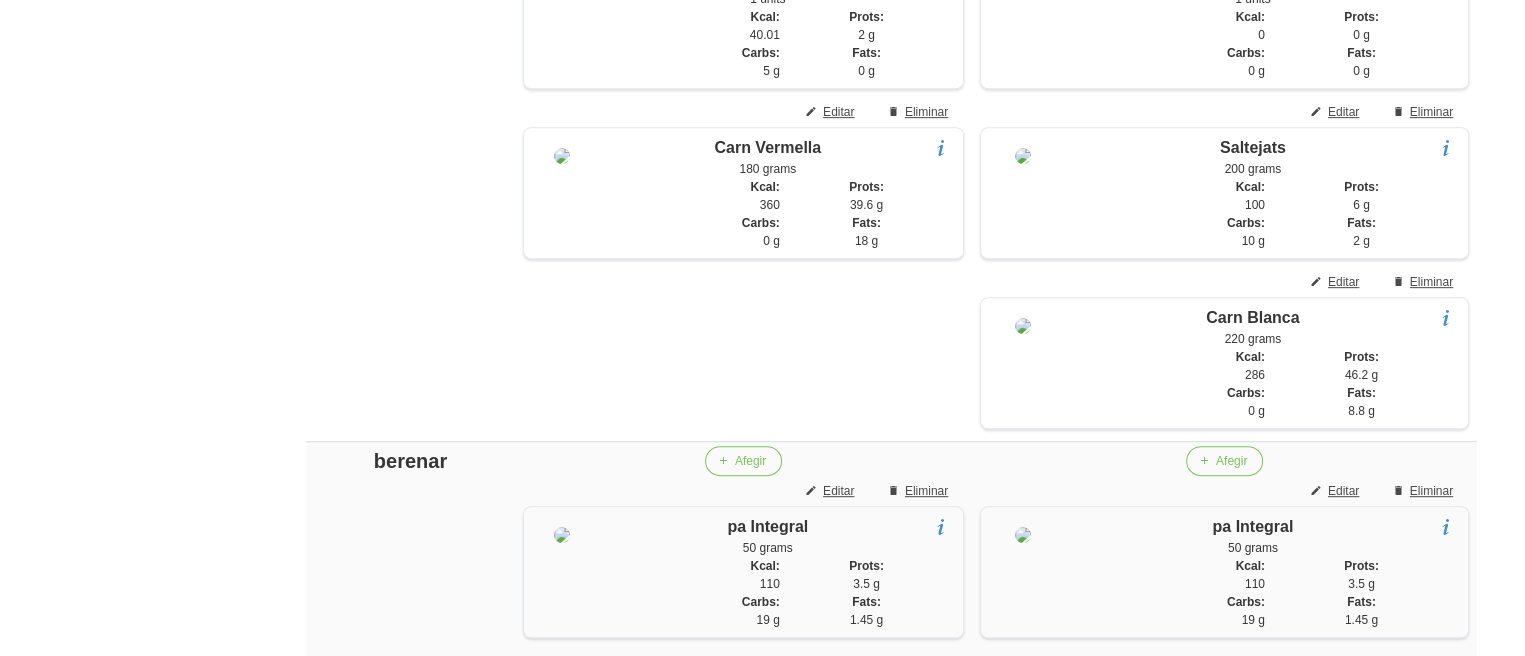 scroll, scrollTop: 887, scrollLeft: 0, axis: vertical 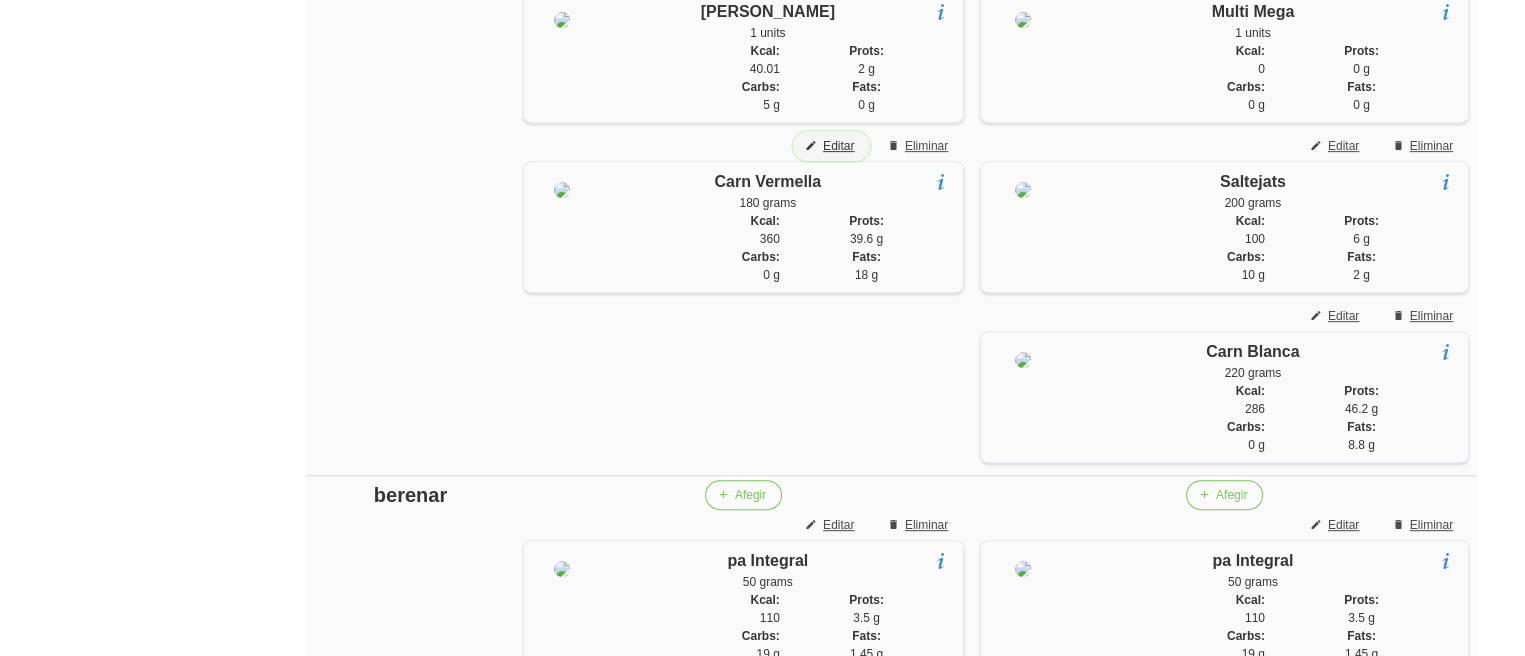 click on "Editar" at bounding box center [838, 146] 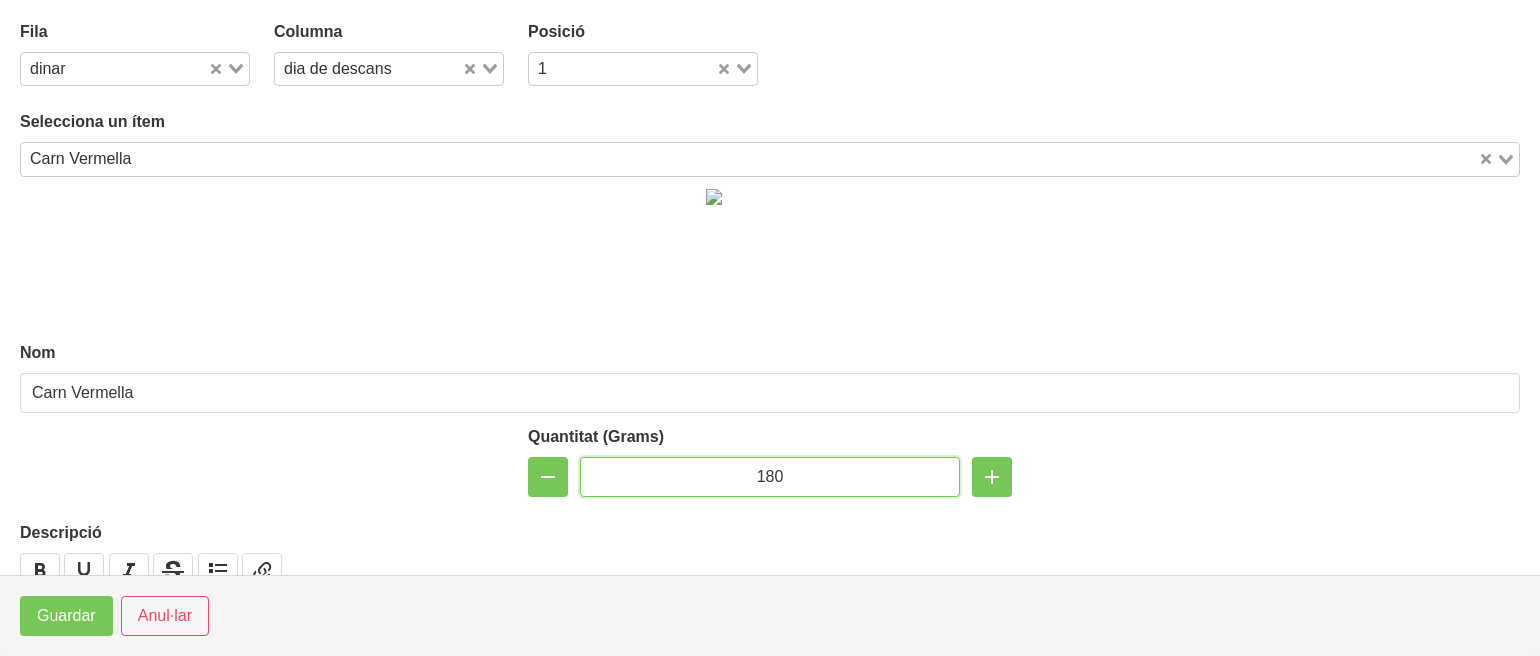 click on "180" at bounding box center [770, 477] 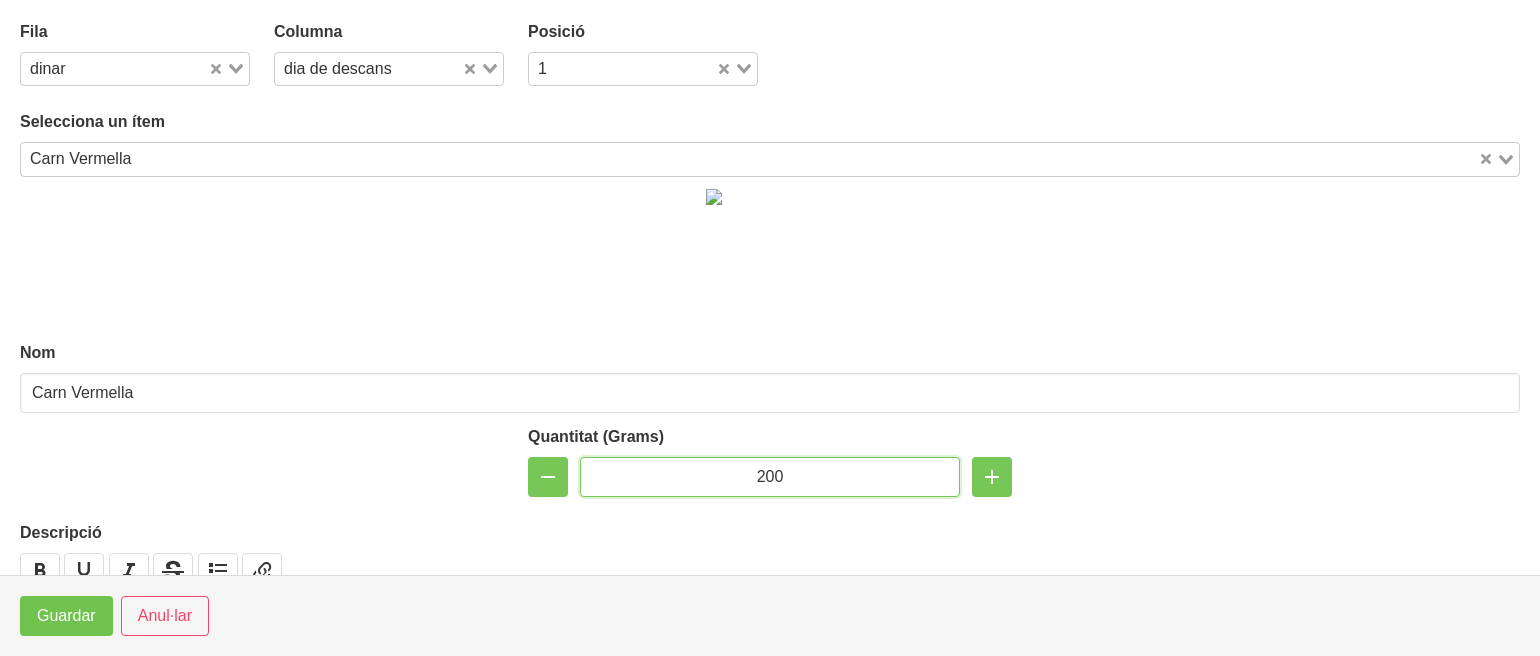 type on "200" 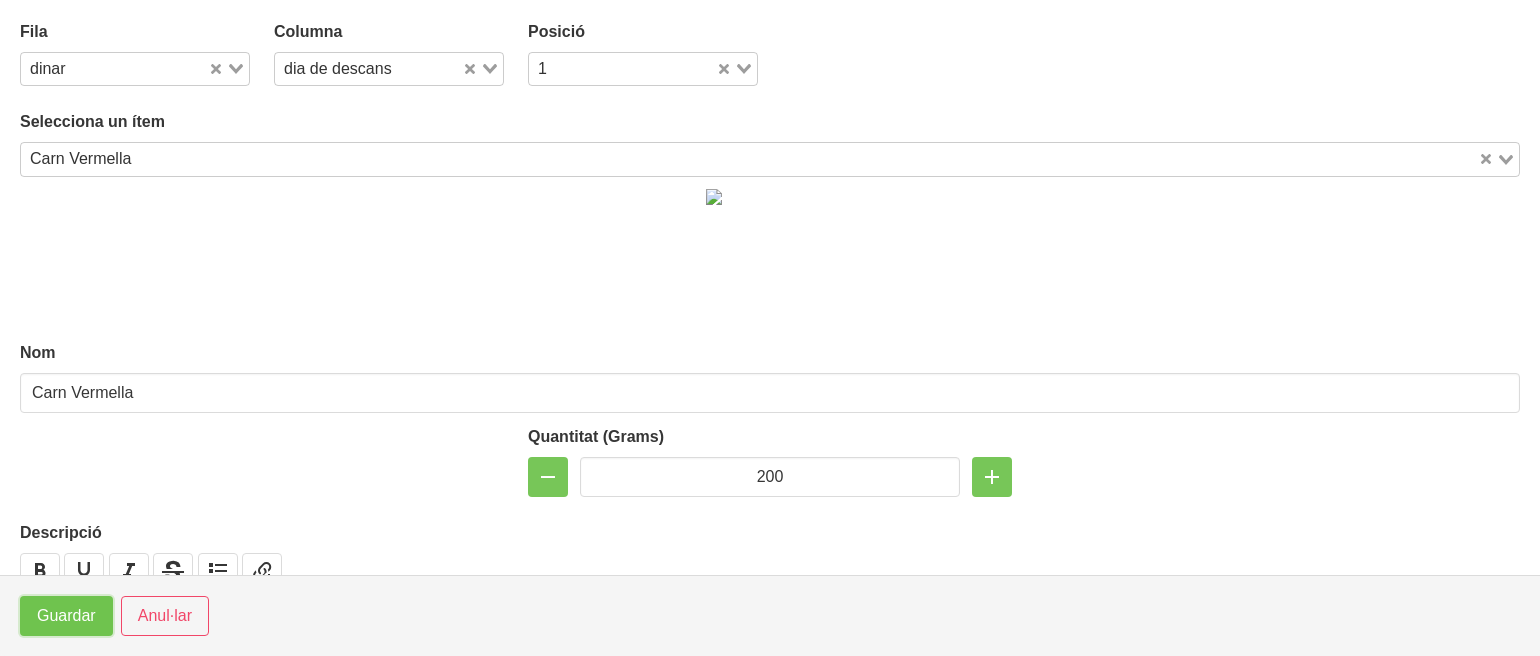 click on "Guardar" at bounding box center [66, 616] 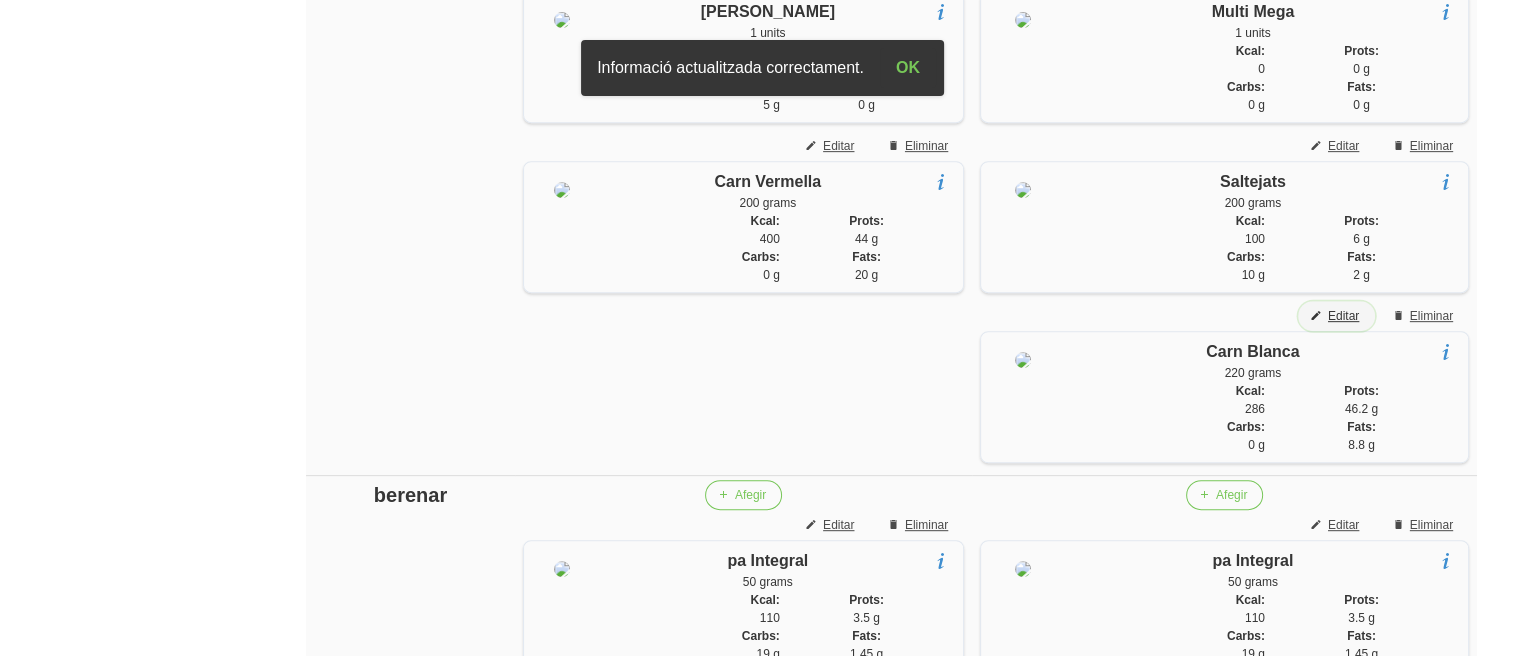 click on "Editar" at bounding box center [1343, 316] 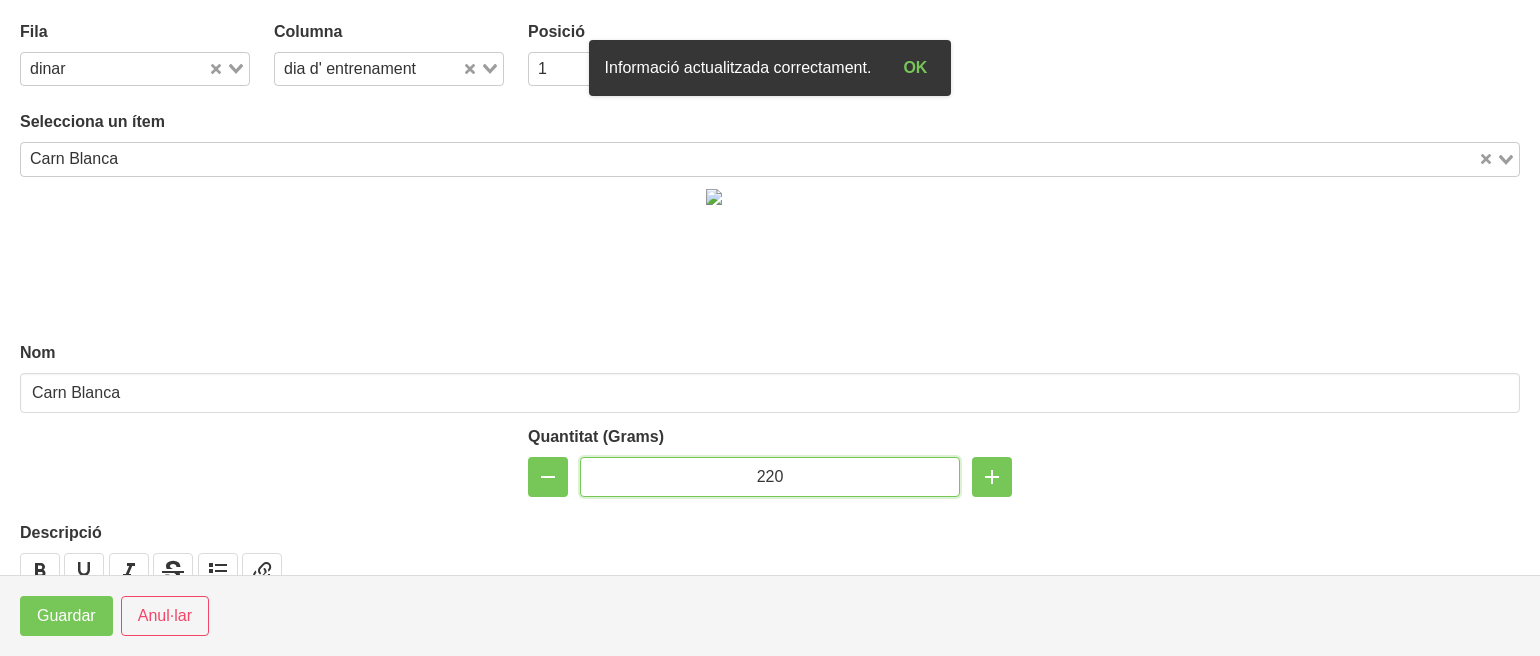 click on "220" at bounding box center (770, 477) 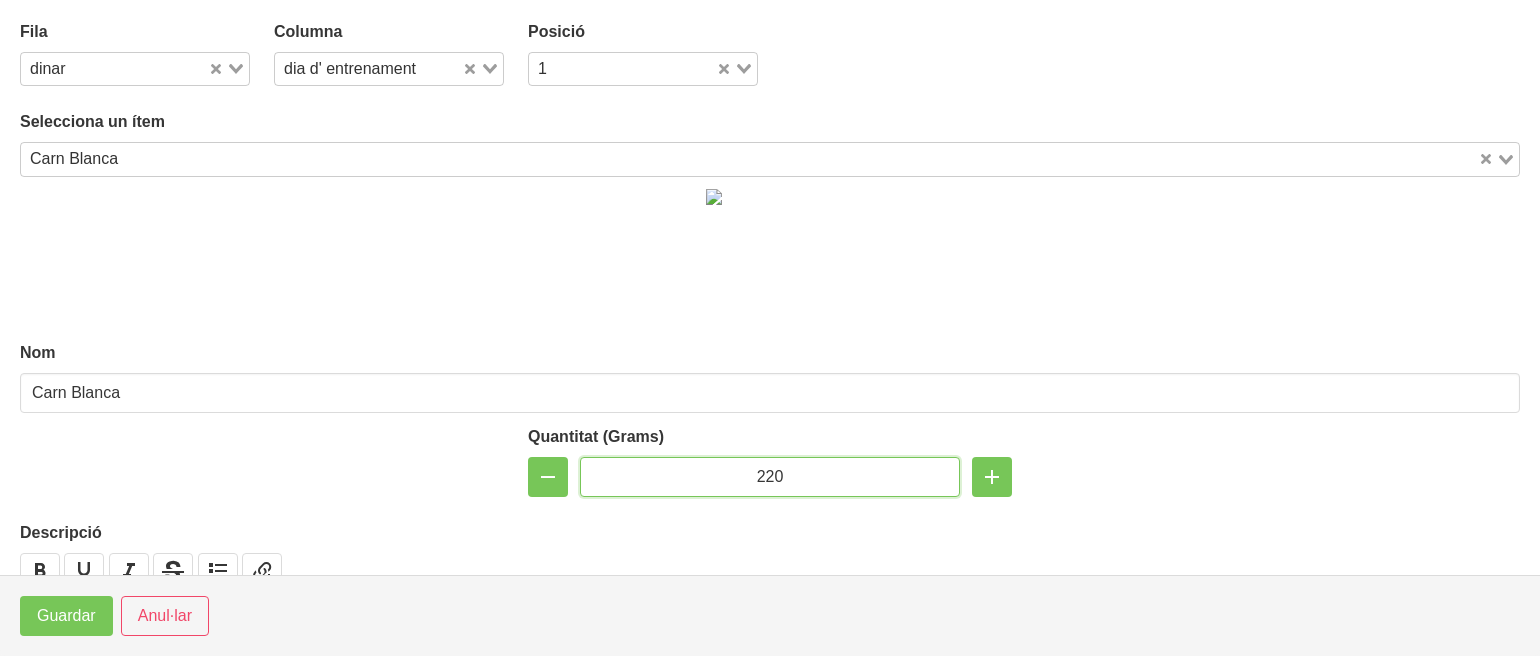 click on "220" at bounding box center [770, 477] 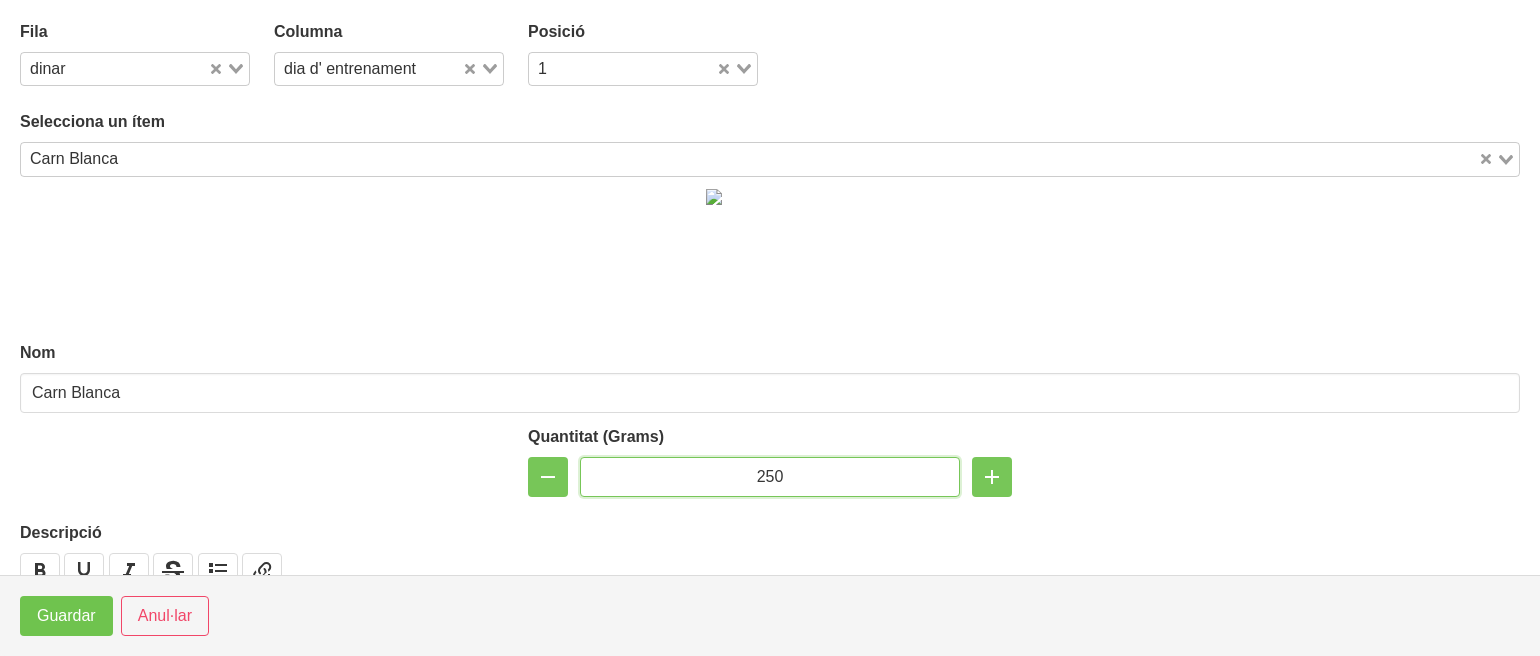type on "250" 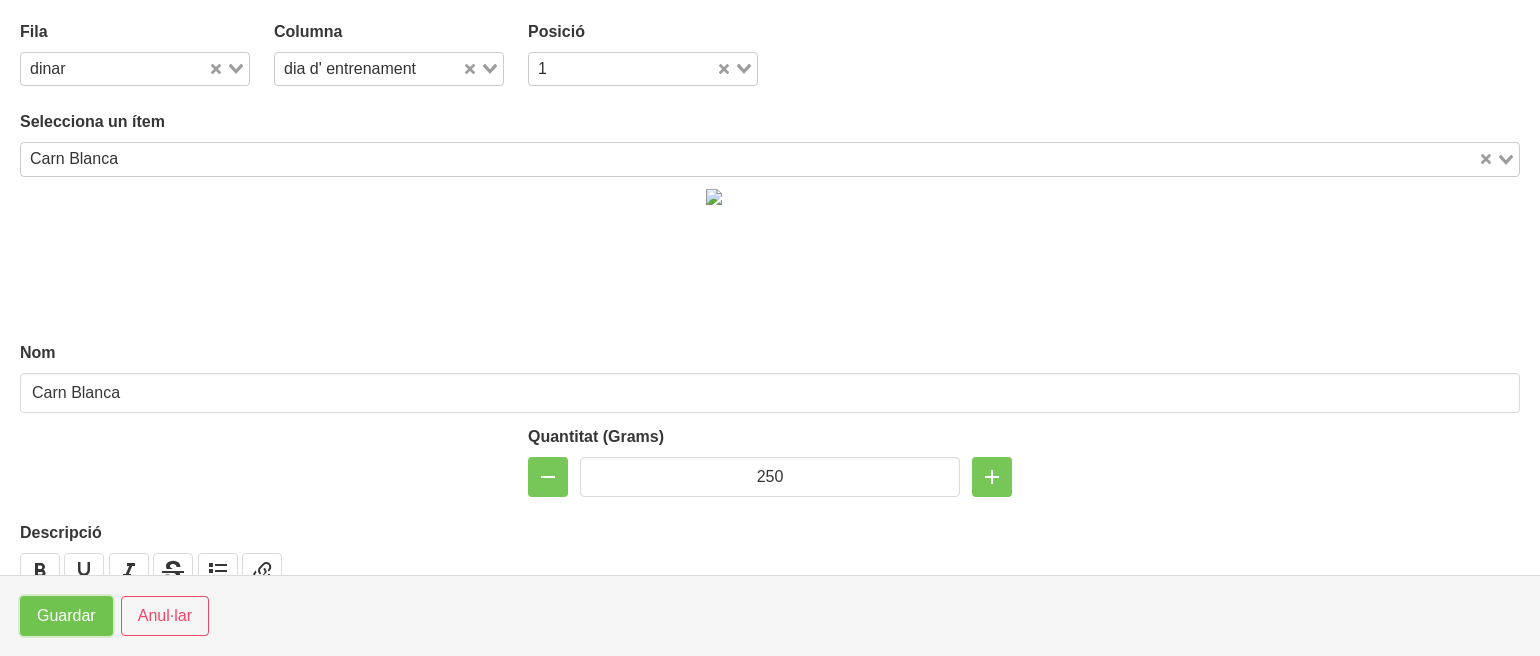click on "Guardar" at bounding box center (66, 616) 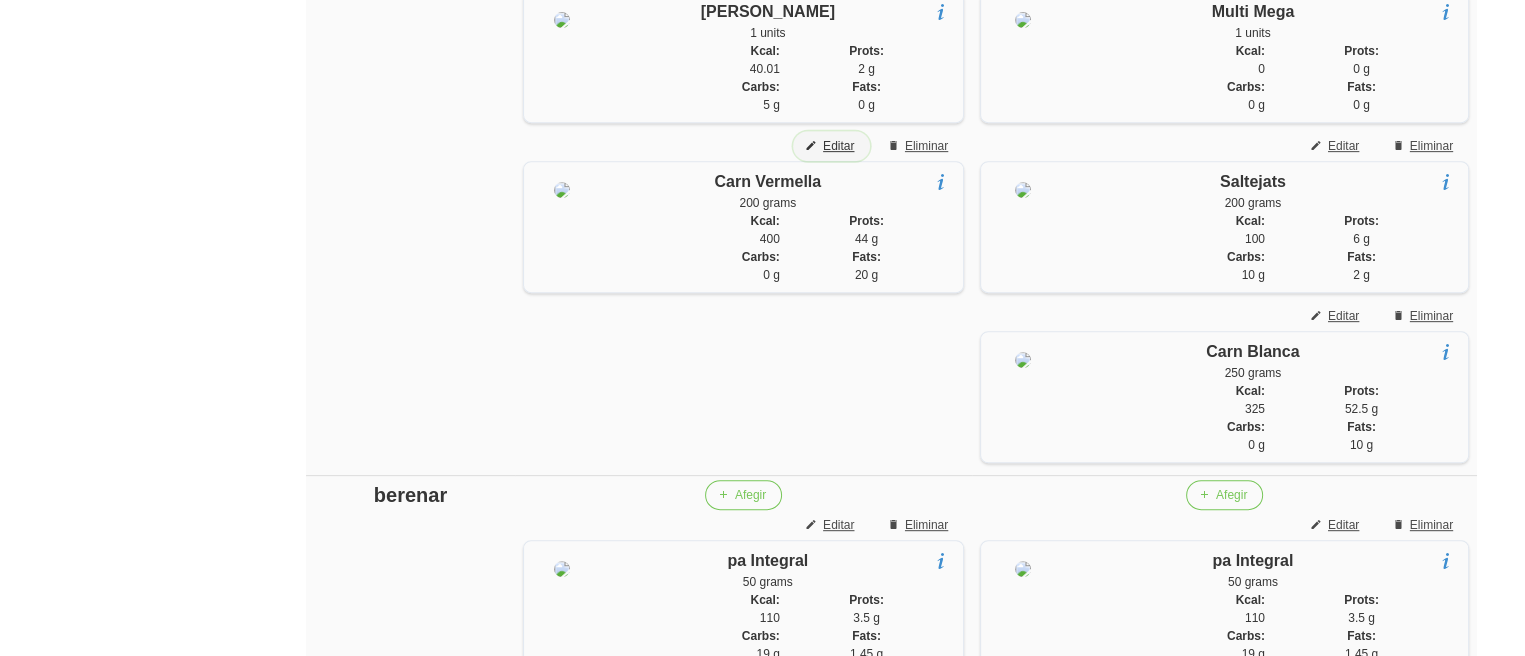 click on "Editar" at bounding box center [838, 146] 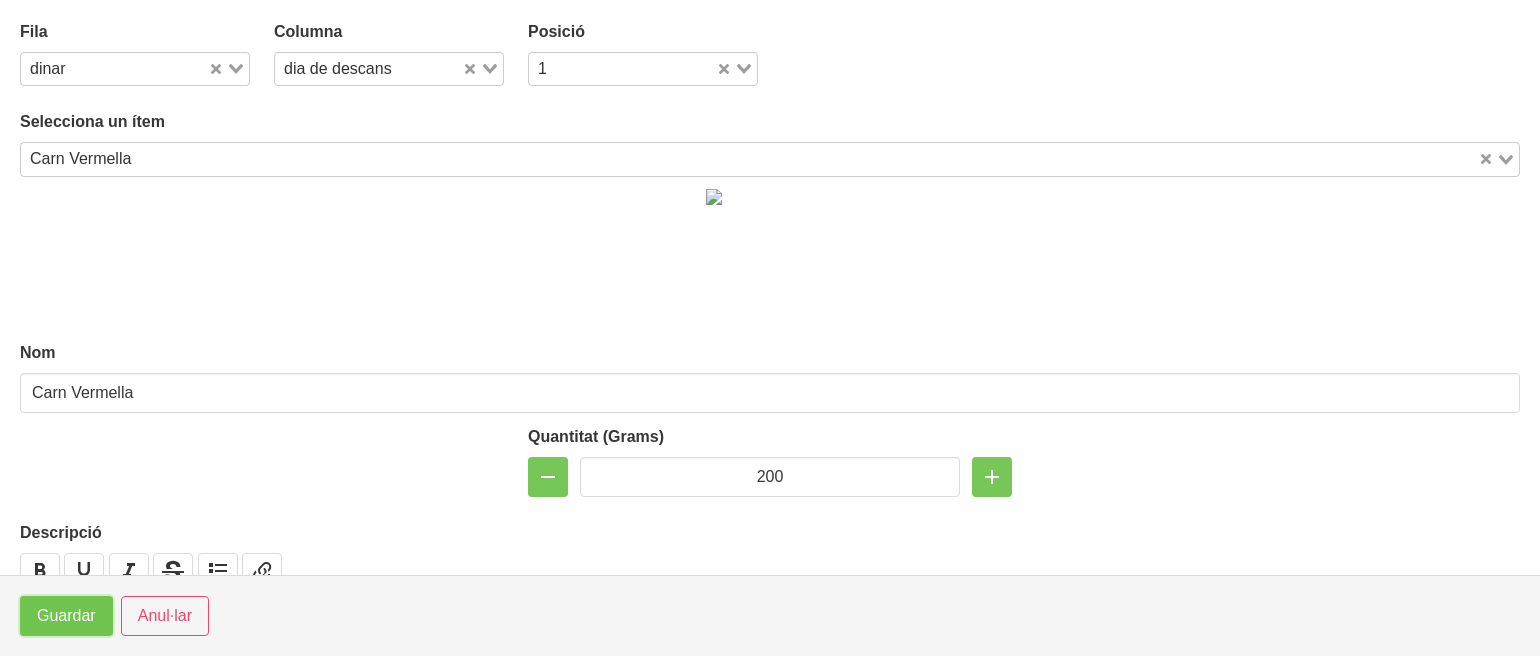 click on "Guardar" at bounding box center [66, 616] 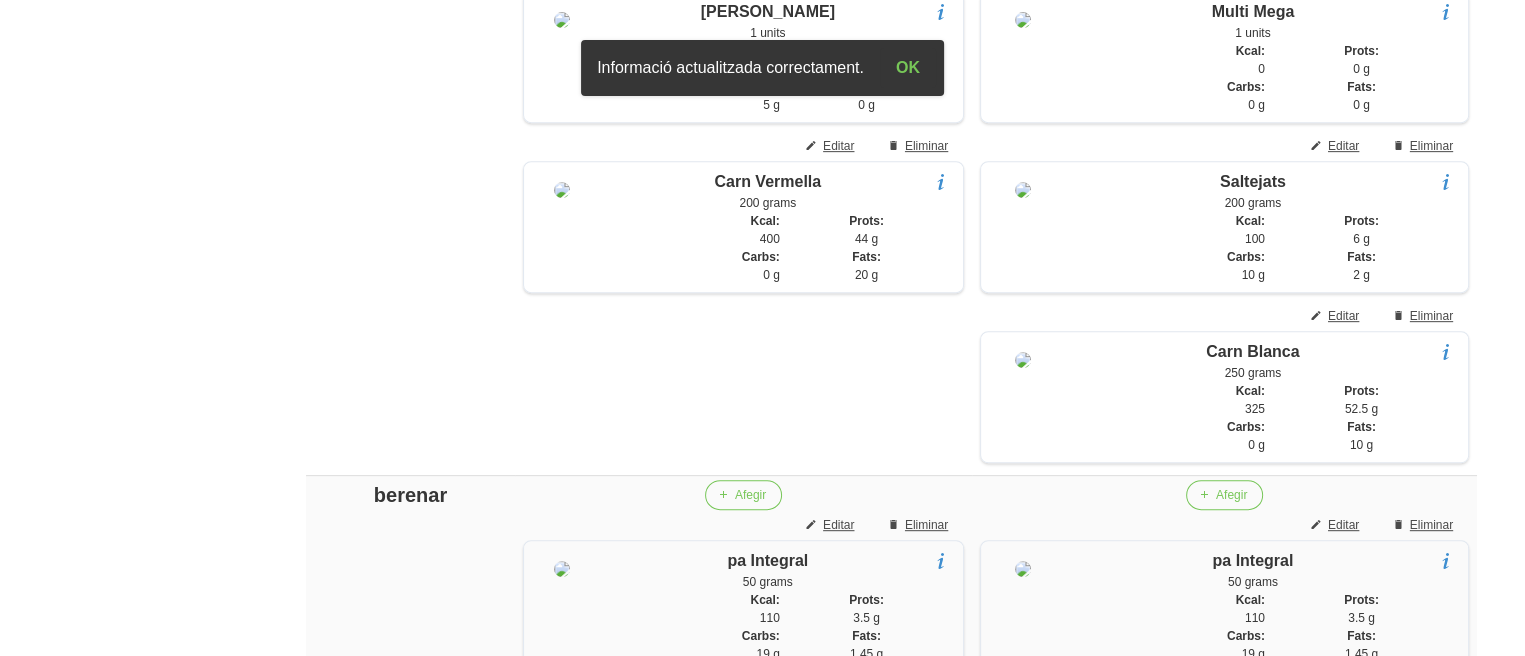 click on "General
Dashboard
Seccions
Clients
Administradors
Comunicacions
Esdeveniments
Aliments
Exercicis" at bounding box center (117, 1079) 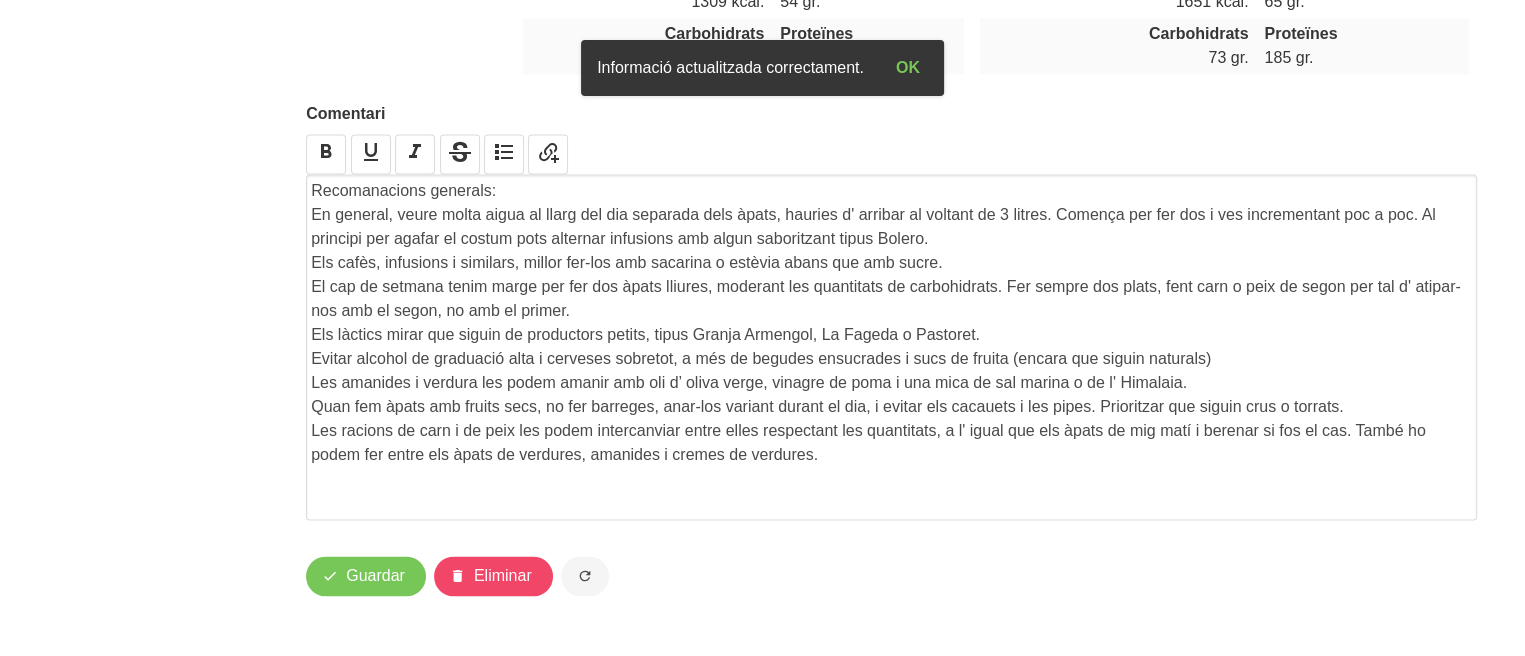 scroll, scrollTop: 3313, scrollLeft: 0, axis: vertical 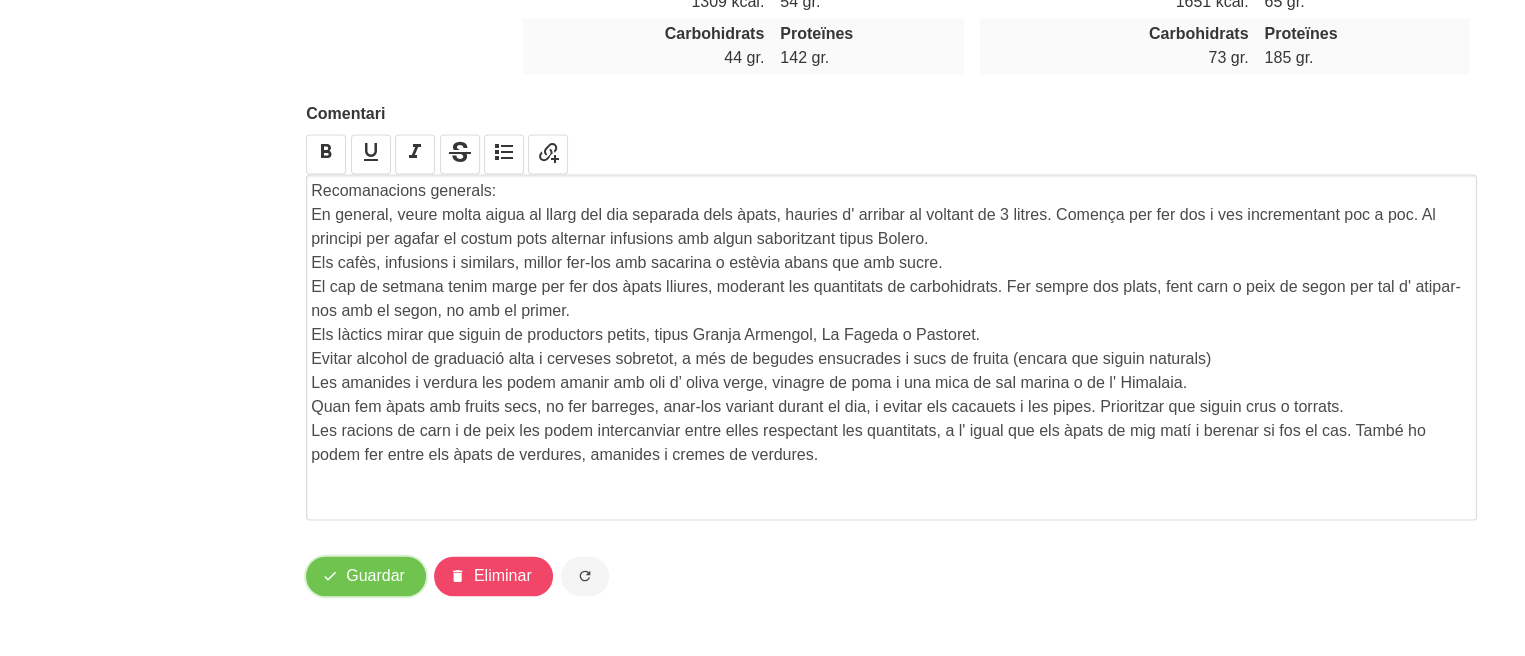 click on "Guardar" at bounding box center [375, 576] 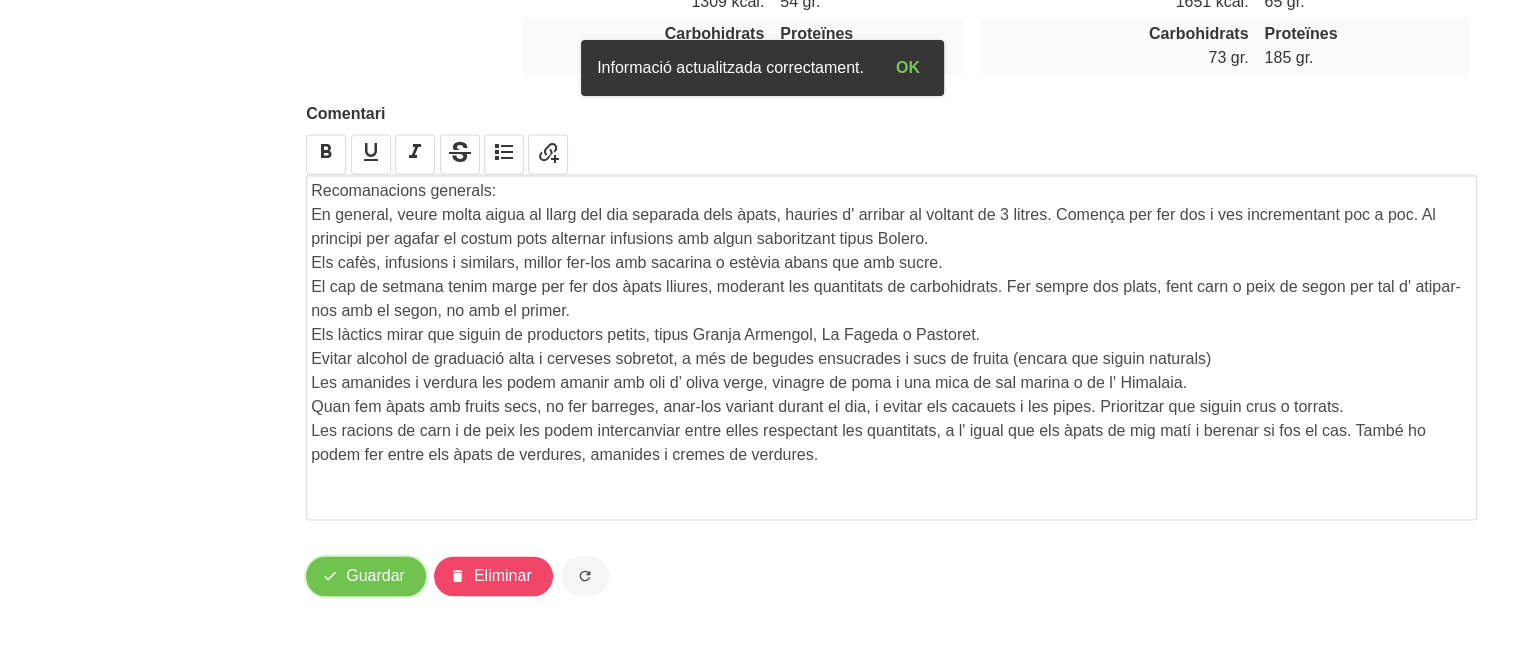 type 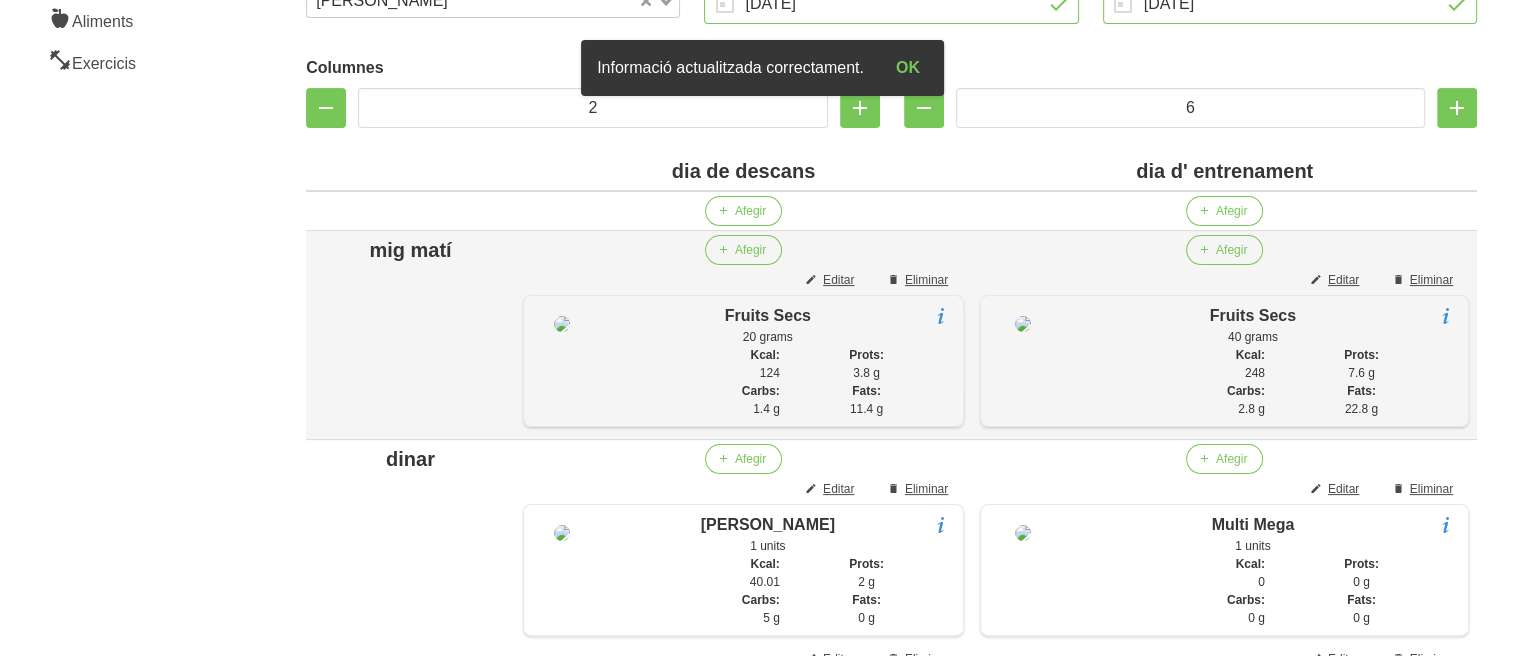 scroll, scrollTop: 0, scrollLeft: 0, axis: both 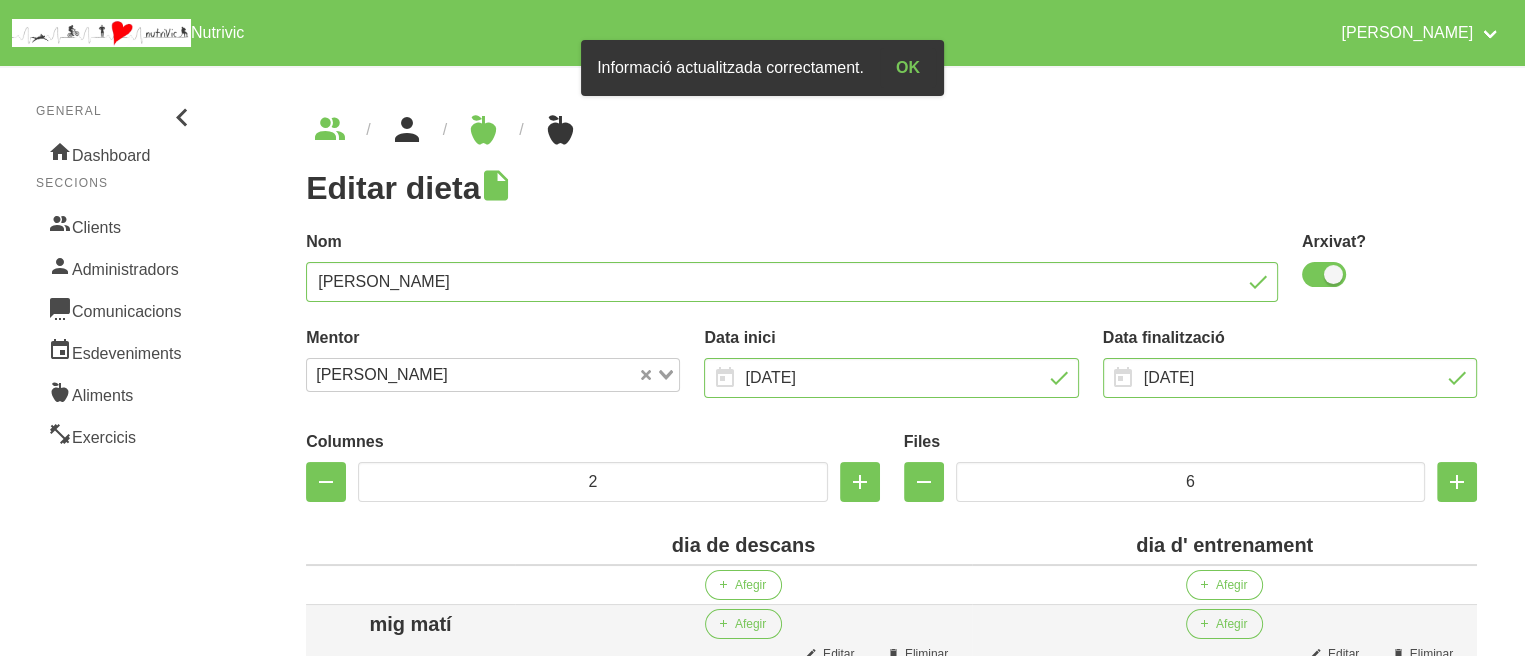 click at bounding box center (407, 130) 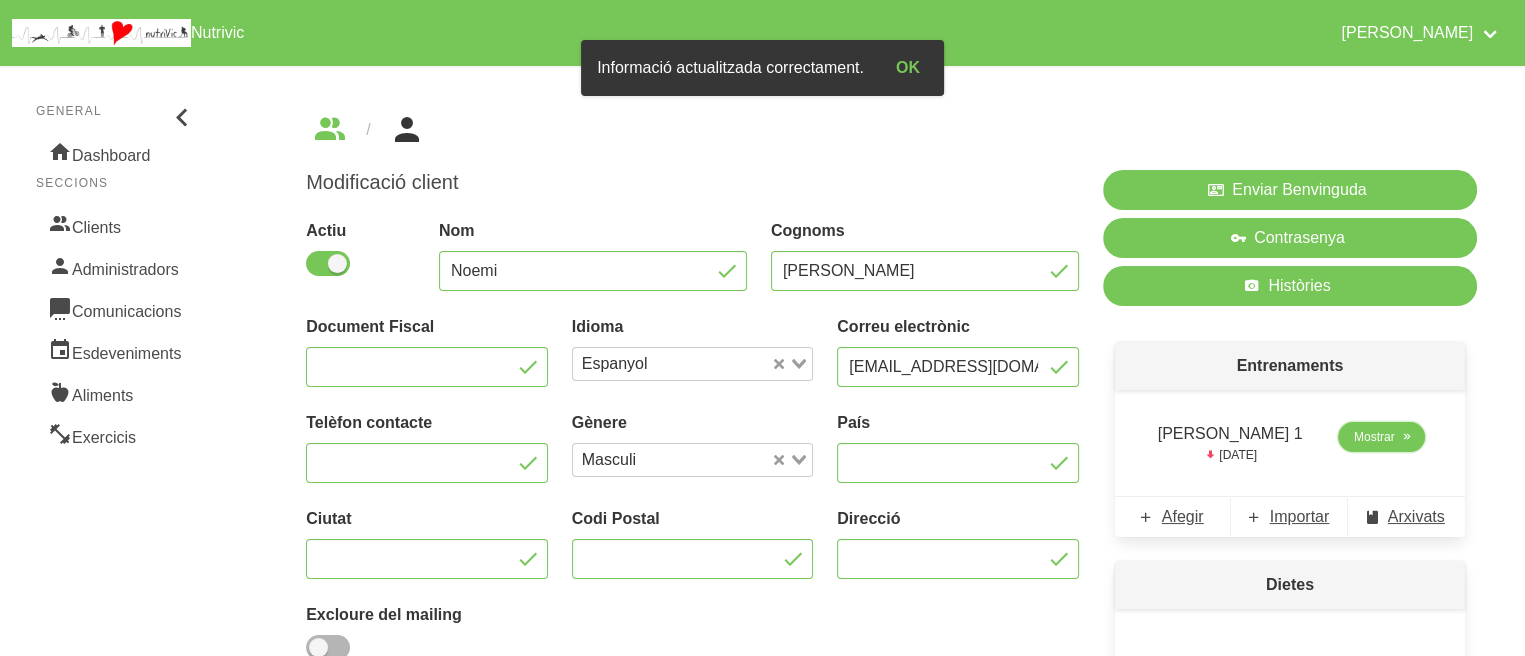 click on "Mostrar" at bounding box center [1381, 437] 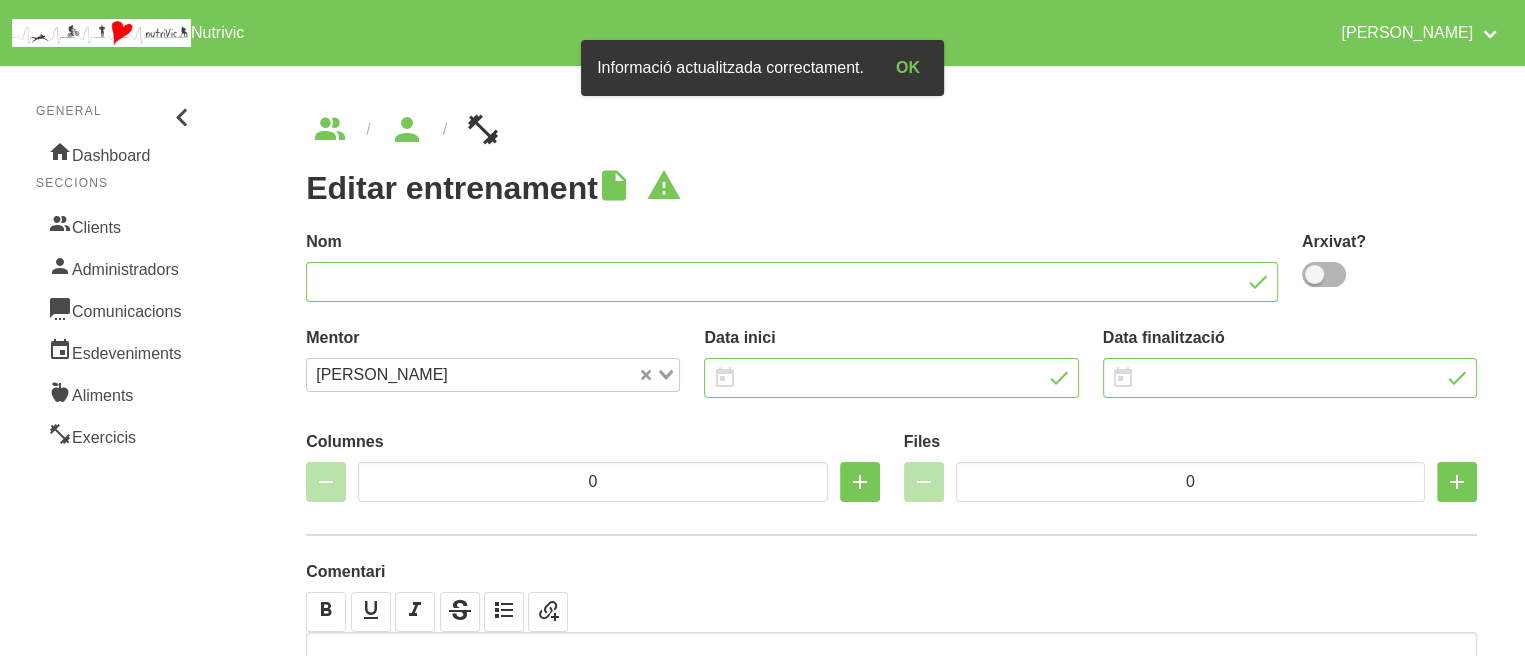 type on "[PERSON_NAME] 1" 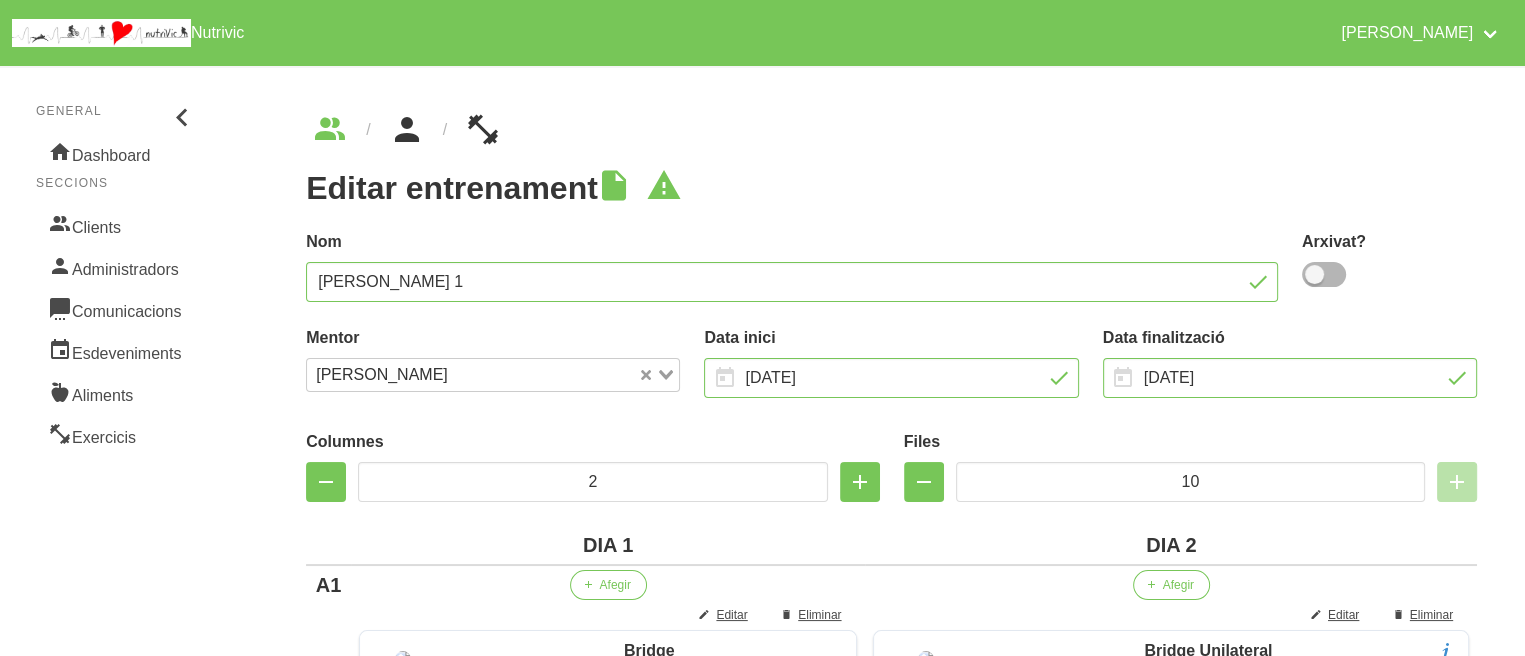 click at bounding box center (407, 130) 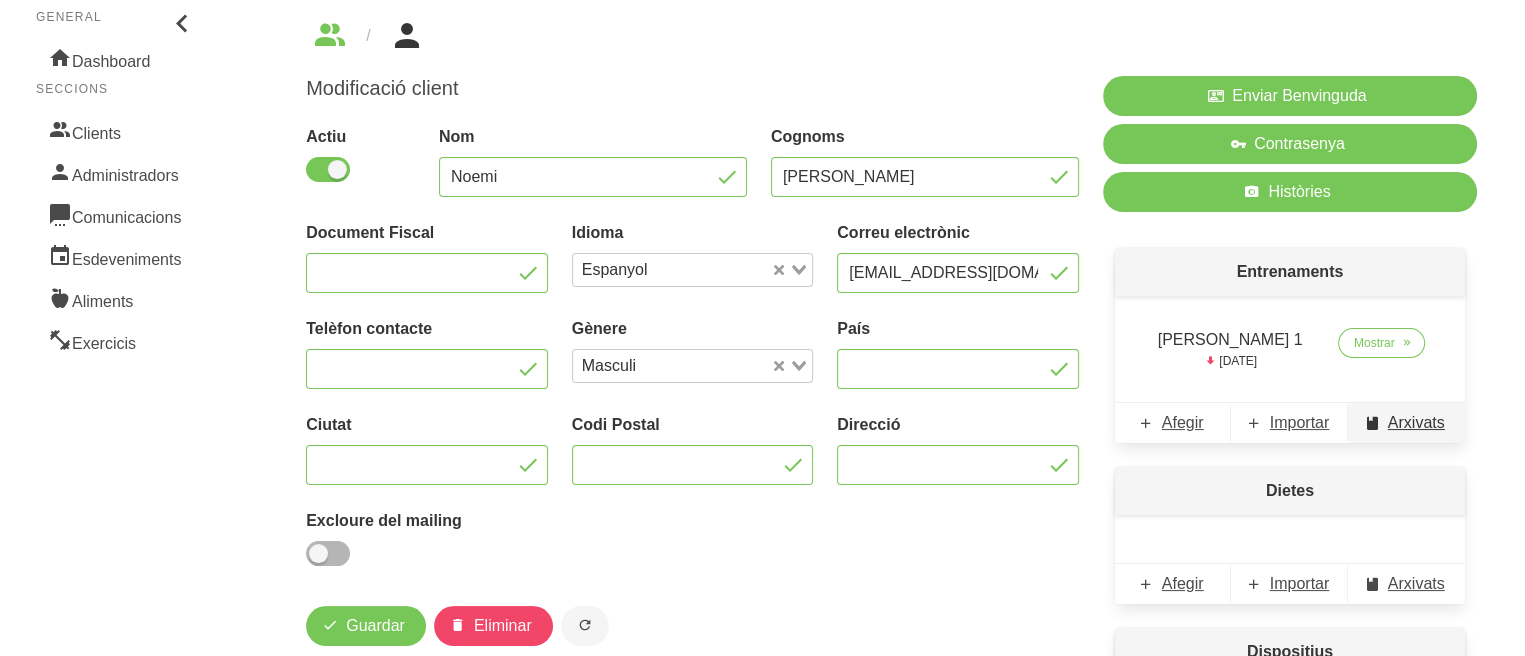 scroll, scrollTop: 120, scrollLeft: 0, axis: vertical 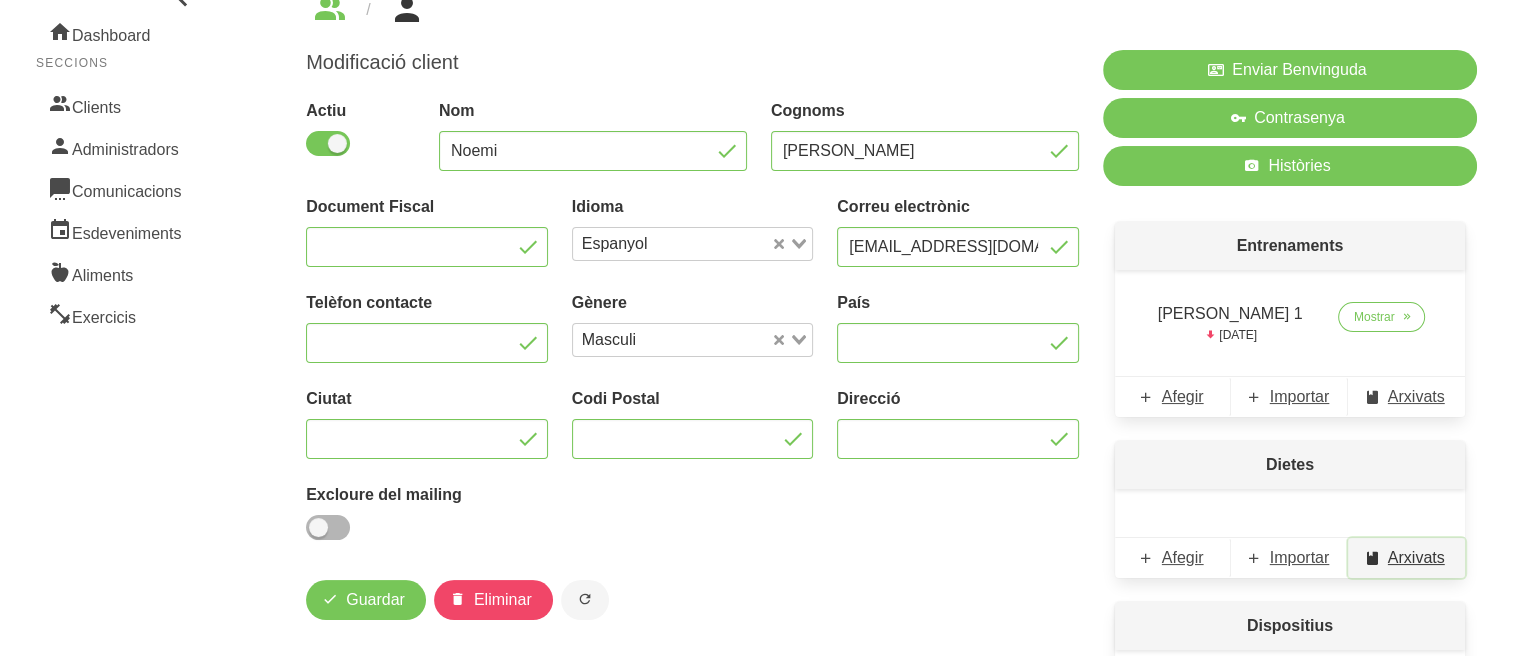 click on "Arxivats" at bounding box center [1416, 558] 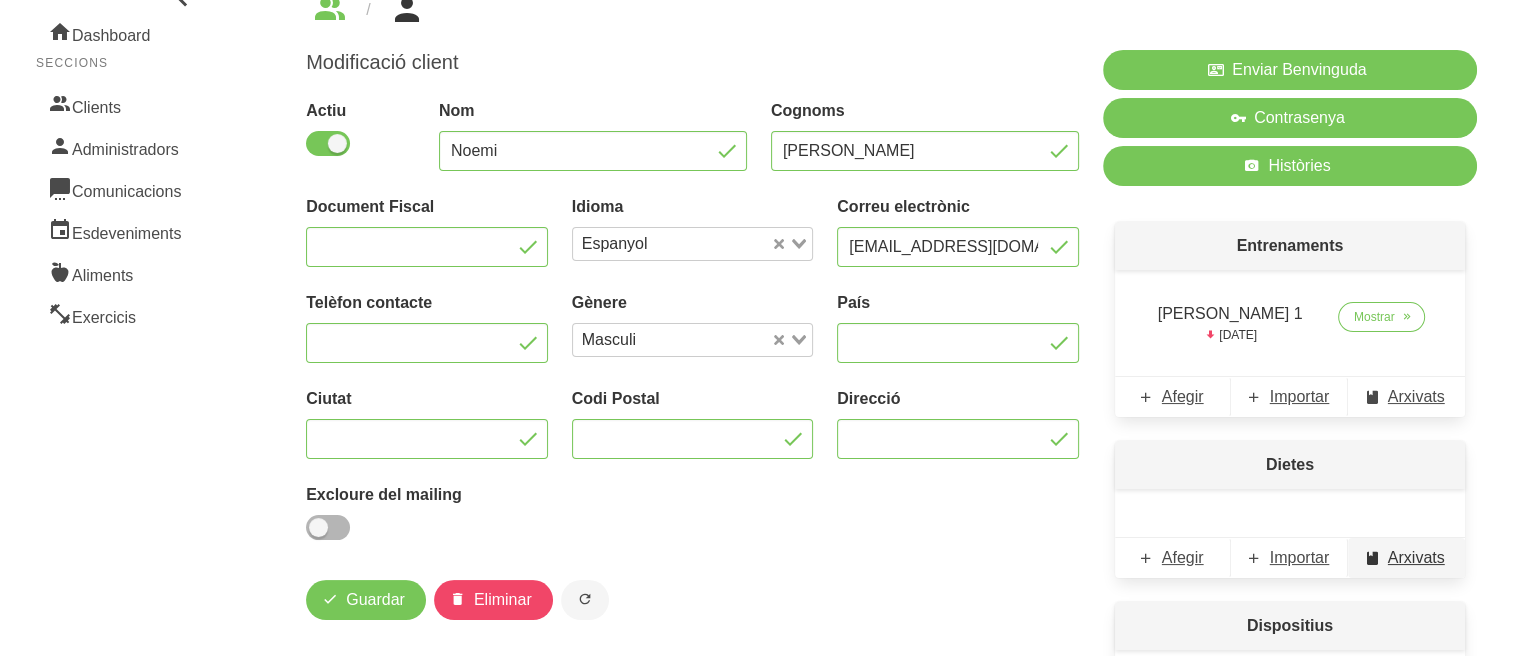 scroll, scrollTop: 0, scrollLeft: 0, axis: both 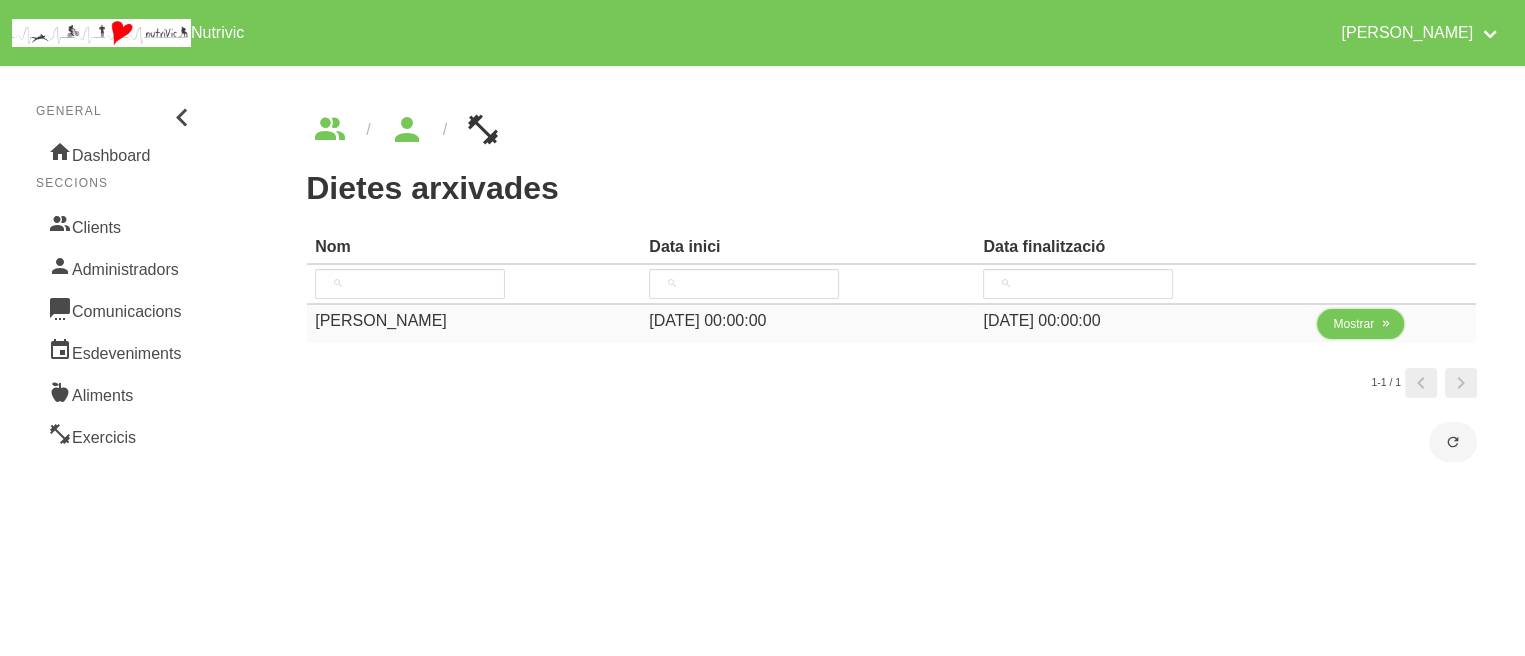 click on "Mostrar" at bounding box center (1353, 324) 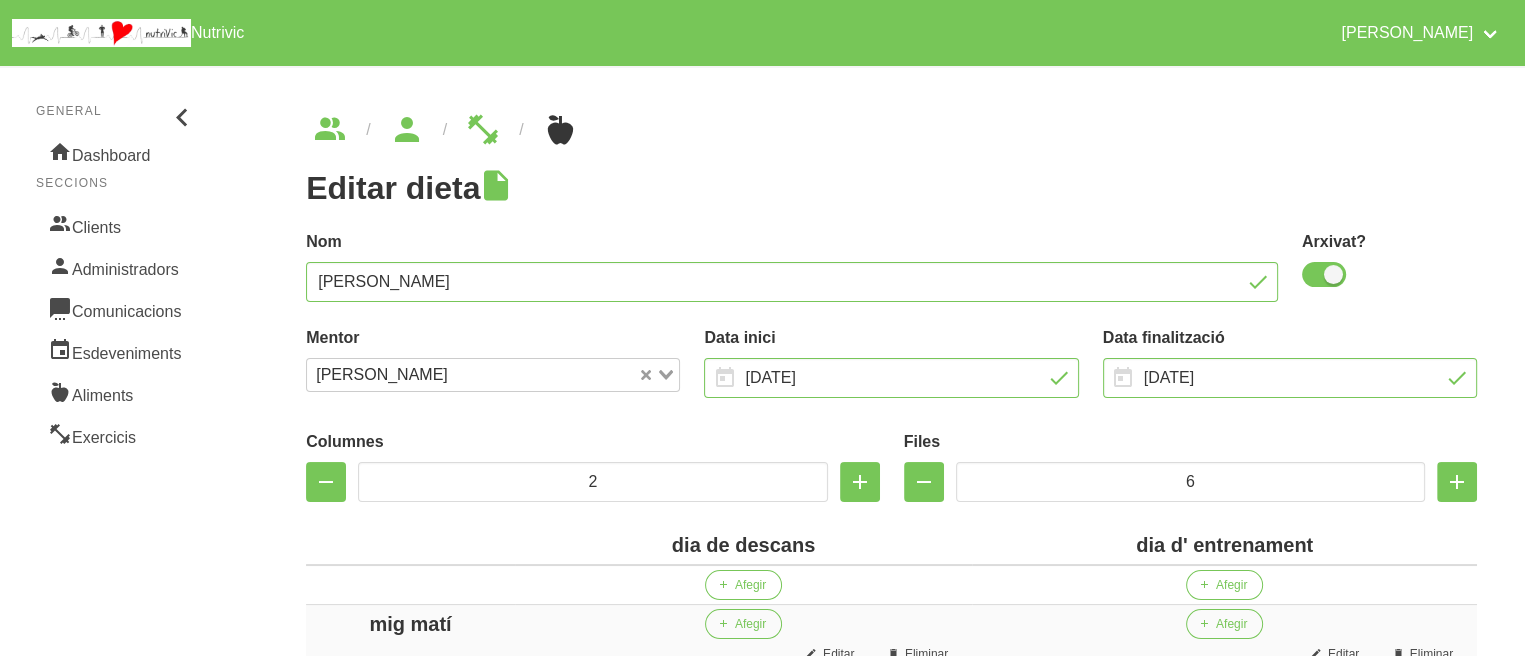 click on "Editar dieta" at bounding box center [891, 188] 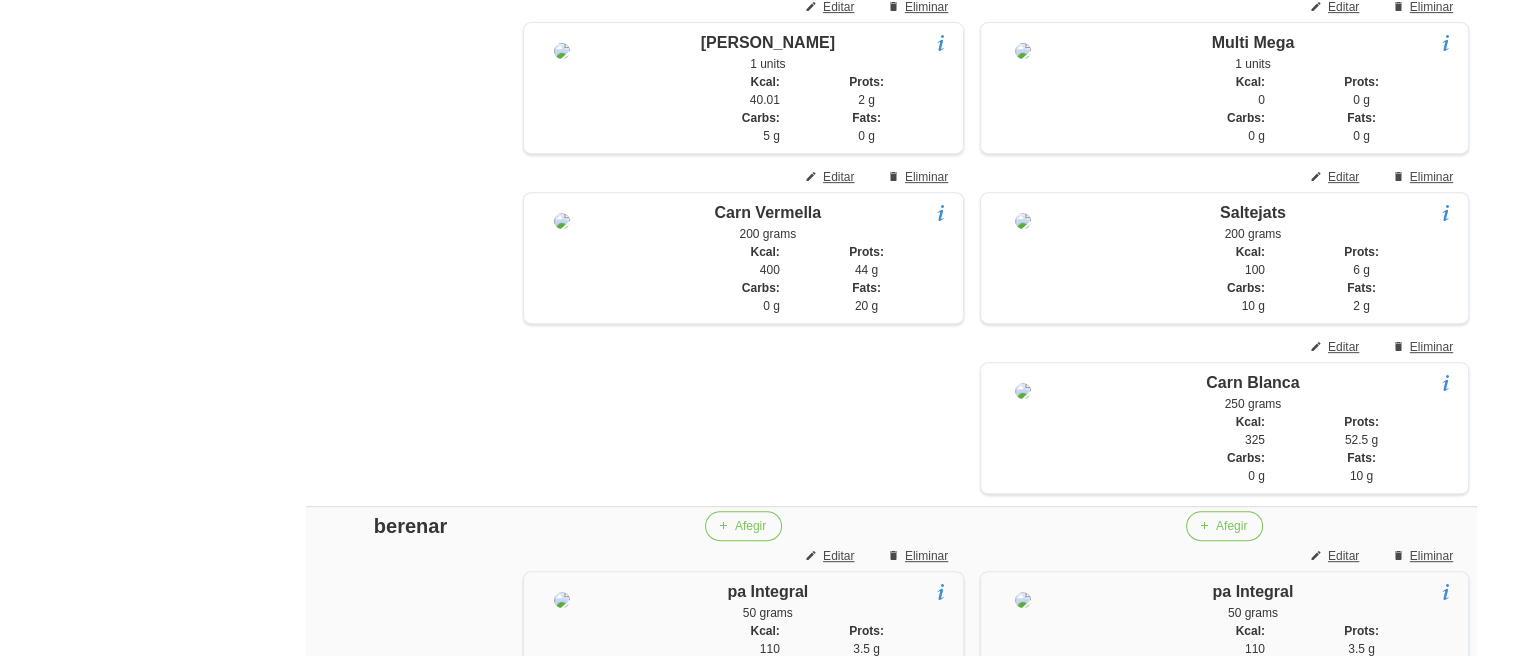 scroll, scrollTop: 827, scrollLeft: 0, axis: vertical 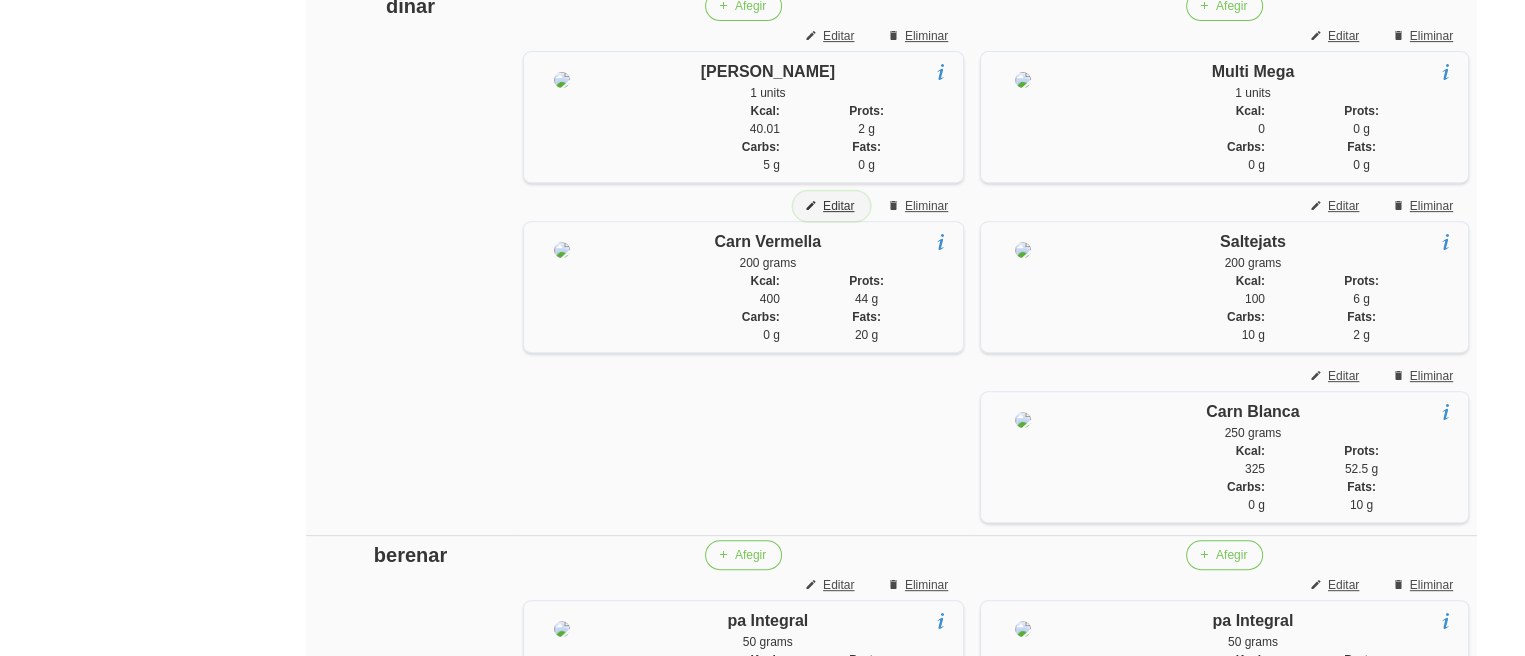 click on "Editar" at bounding box center [838, 206] 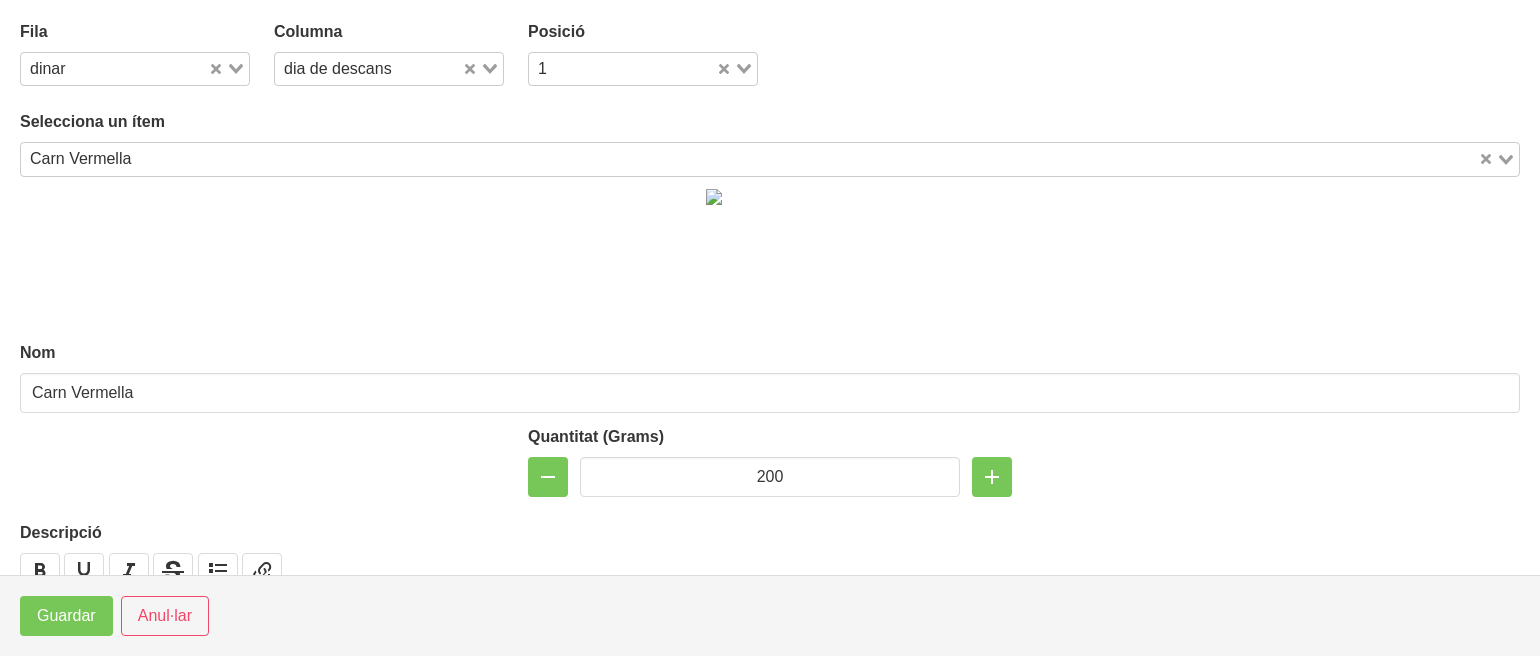 click on "dia de descans" at bounding box center (368, 67) 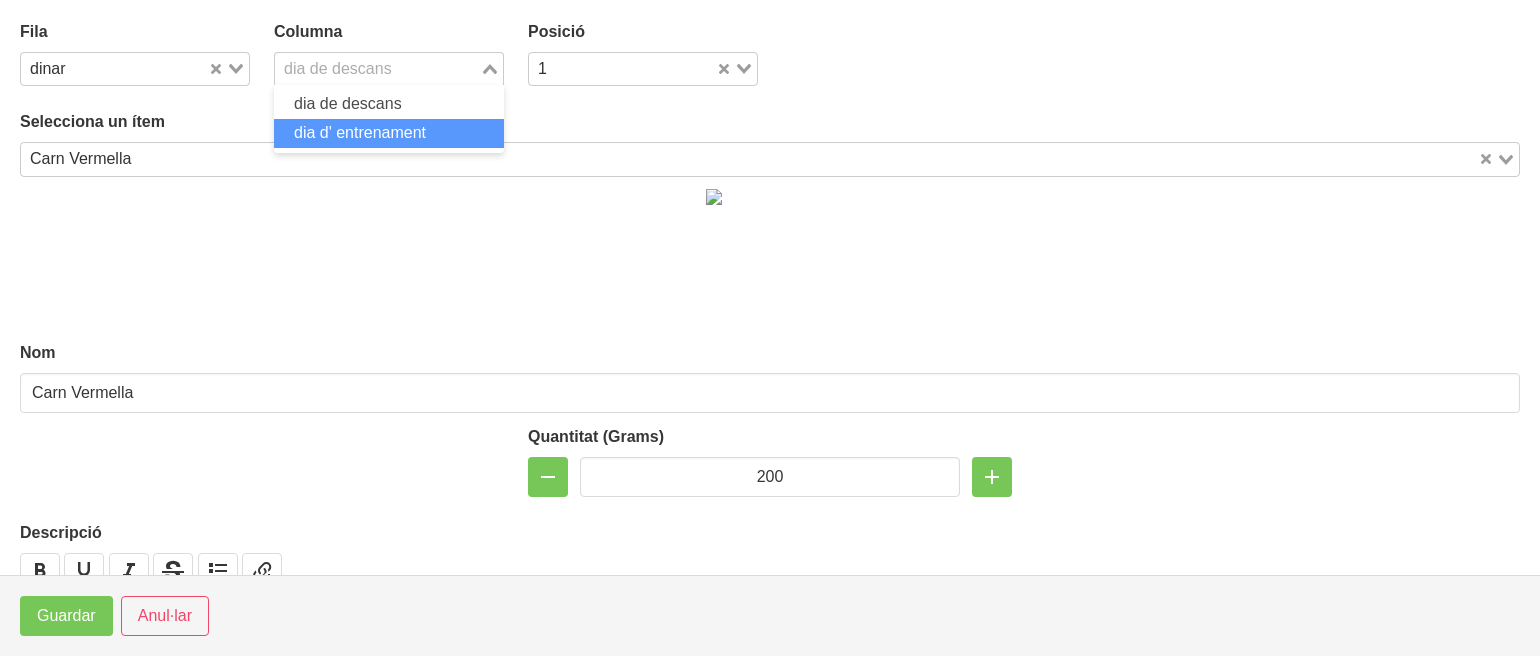 click on "dia d' entrenament" at bounding box center (360, 132) 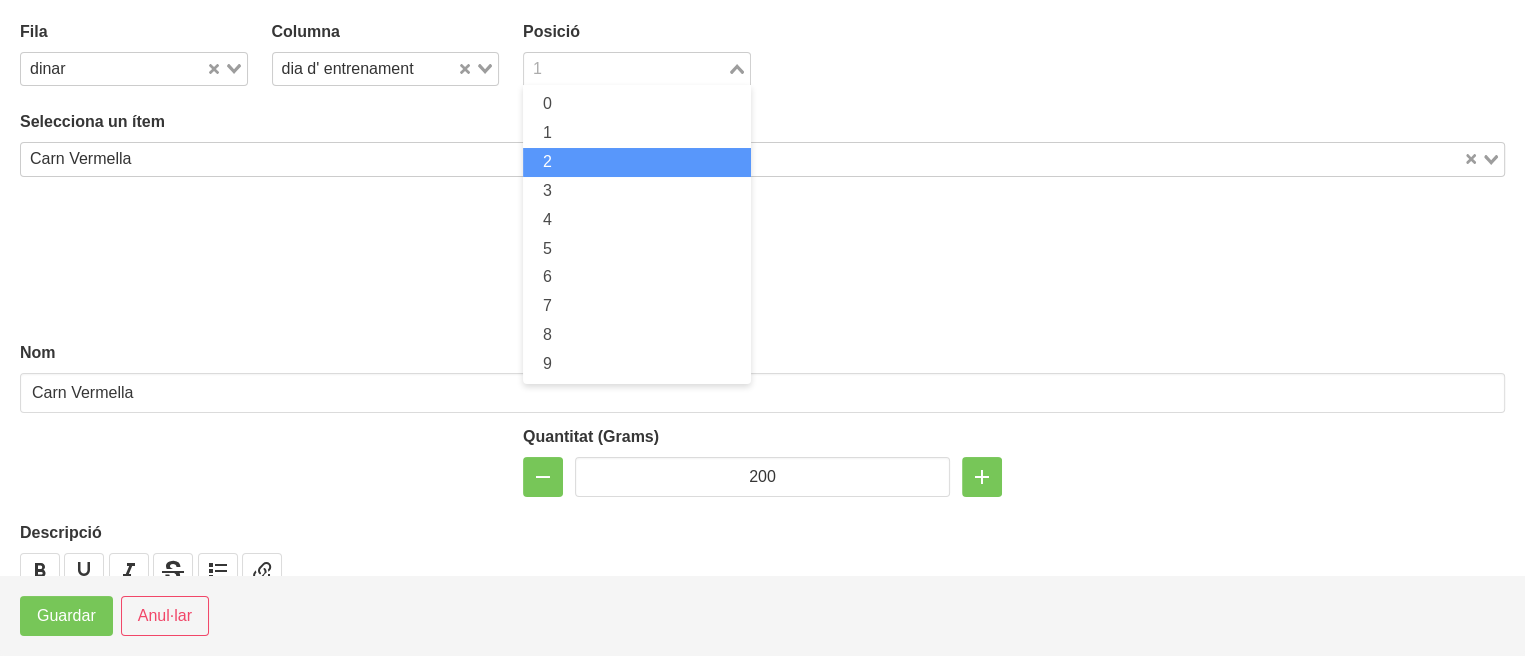 drag, startPoint x: 544, startPoint y: 69, endPoint x: 546, endPoint y: 159, distance: 90.02222 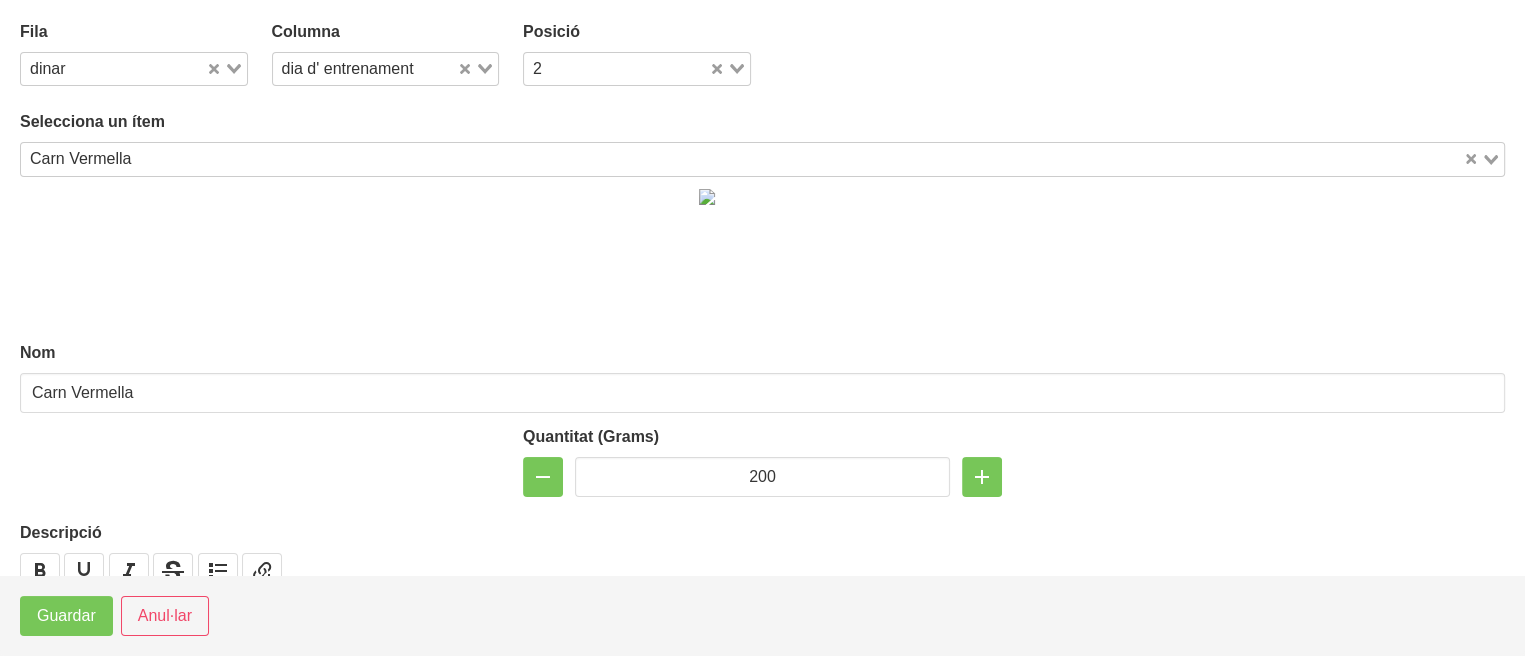 click at bounding box center (628, 69) 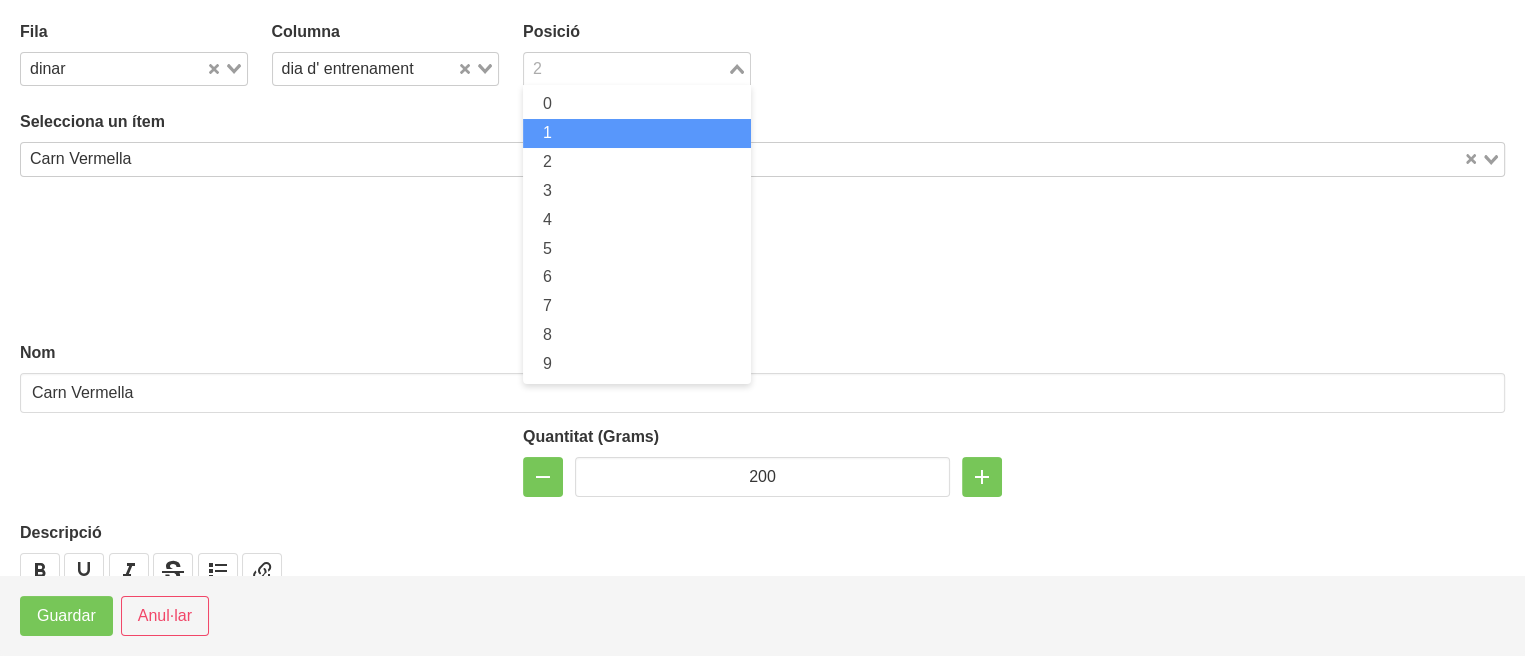 click on "1" at bounding box center (637, 133) 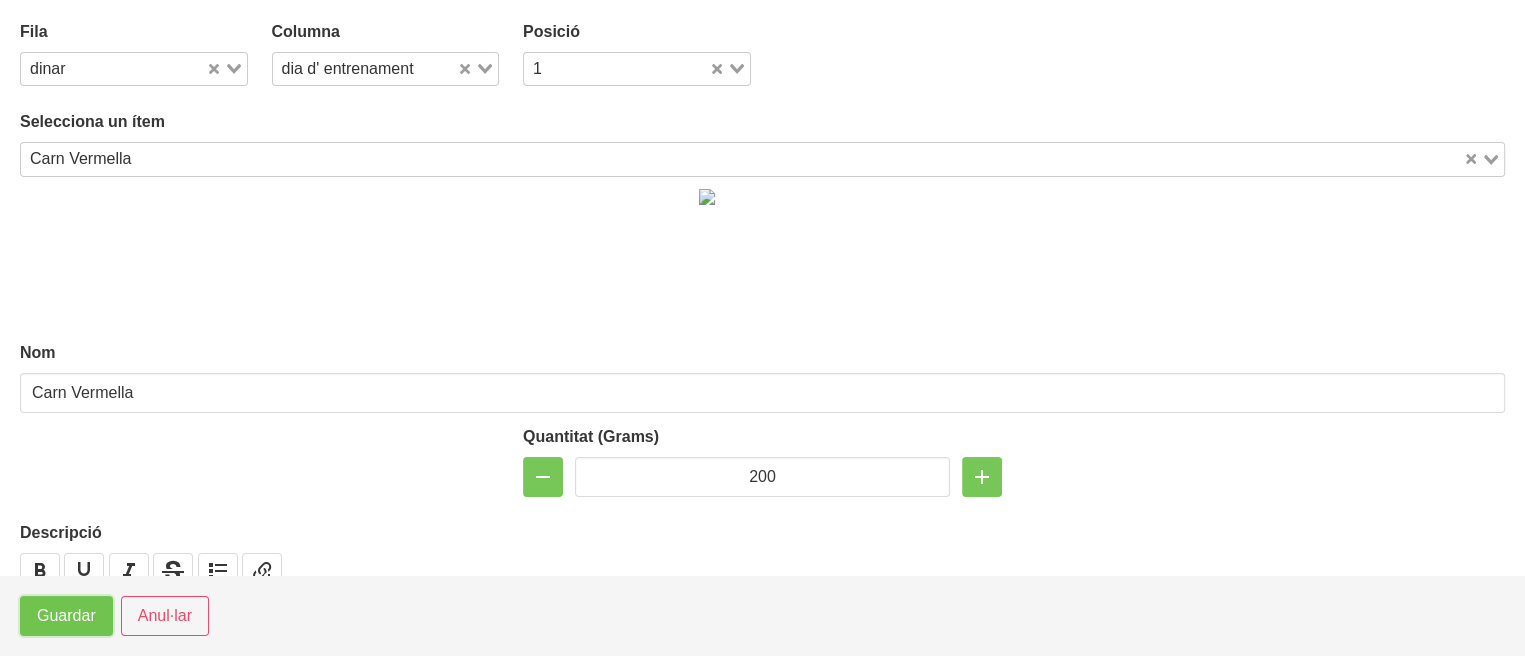 click on "Guardar" at bounding box center (66, 616) 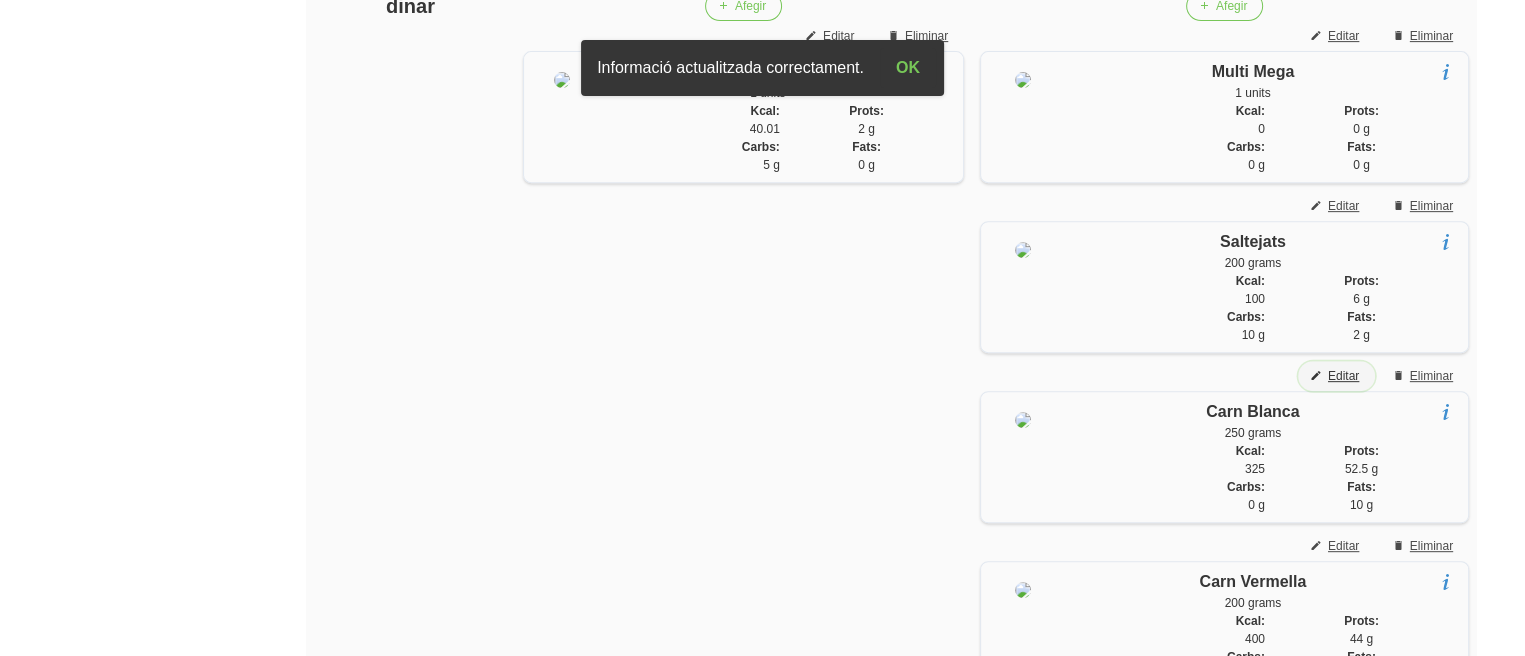 click on "Editar" at bounding box center [1343, 376] 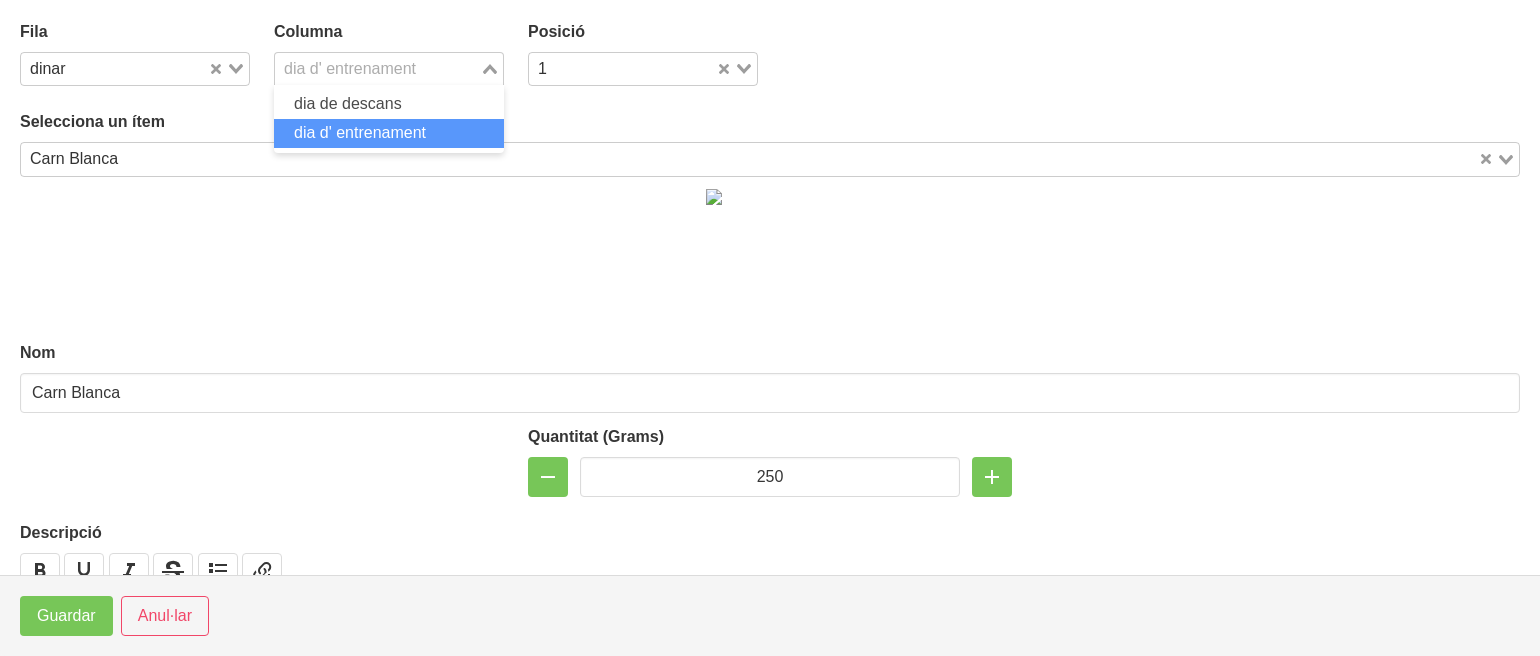 click on "dia d' entrenament" at bounding box center (377, 67) 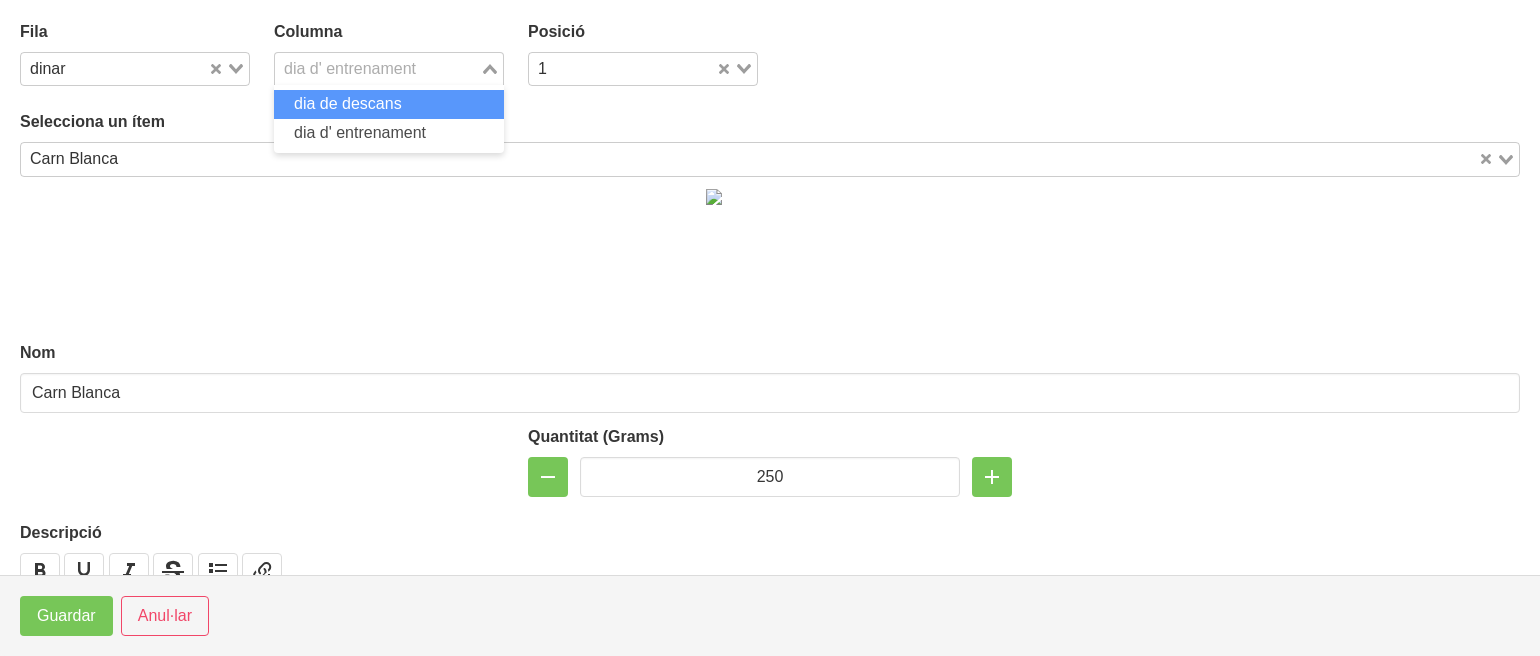 click on "dia de descans" at bounding box center (348, 103) 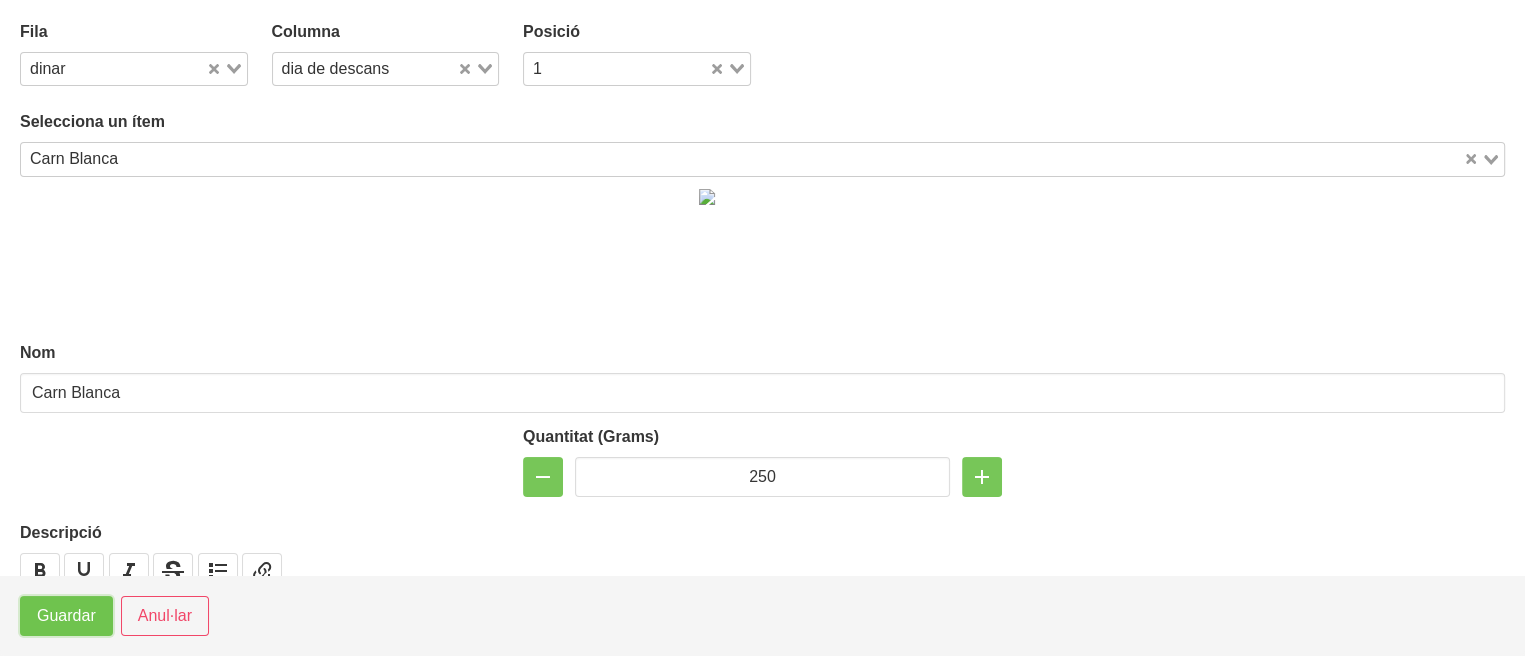 click on "Guardar" at bounding box center [66, 616] 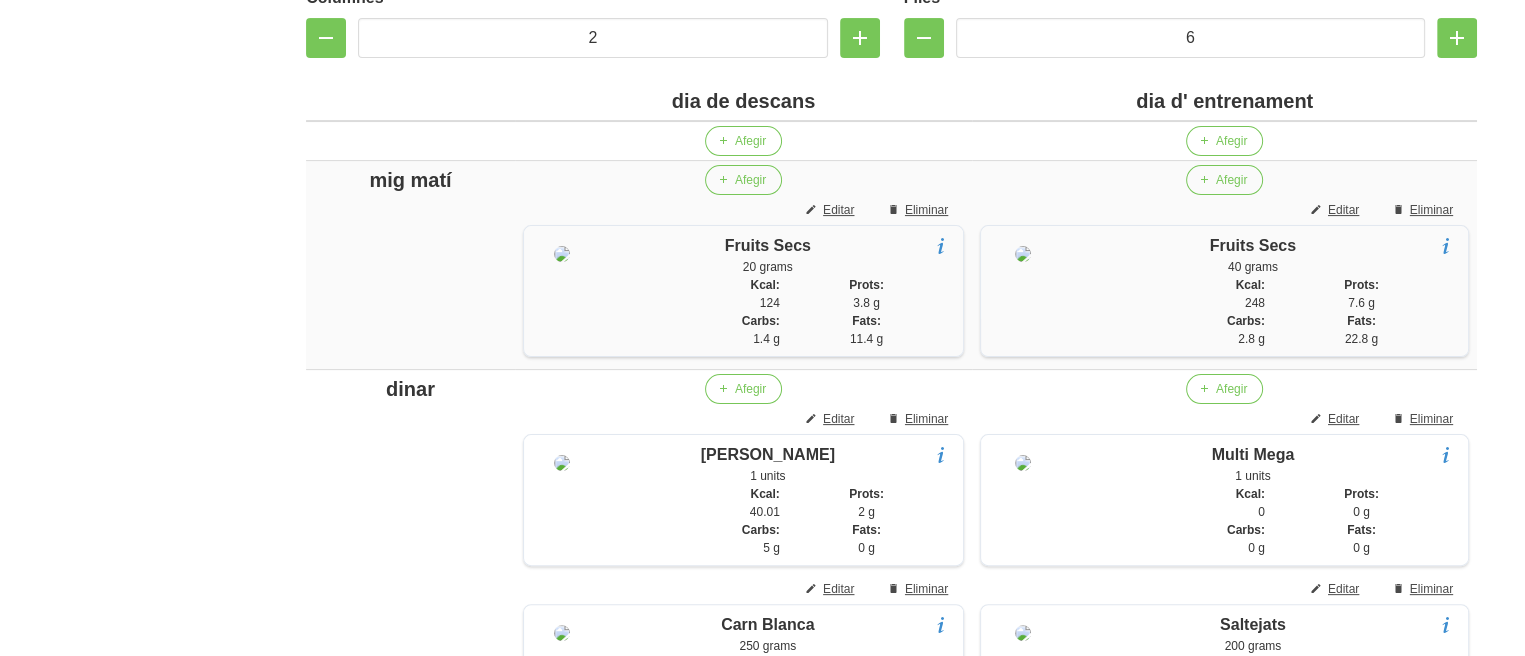 scroll, scrollTop: 401, scrollLeft: 0, axis: vertical 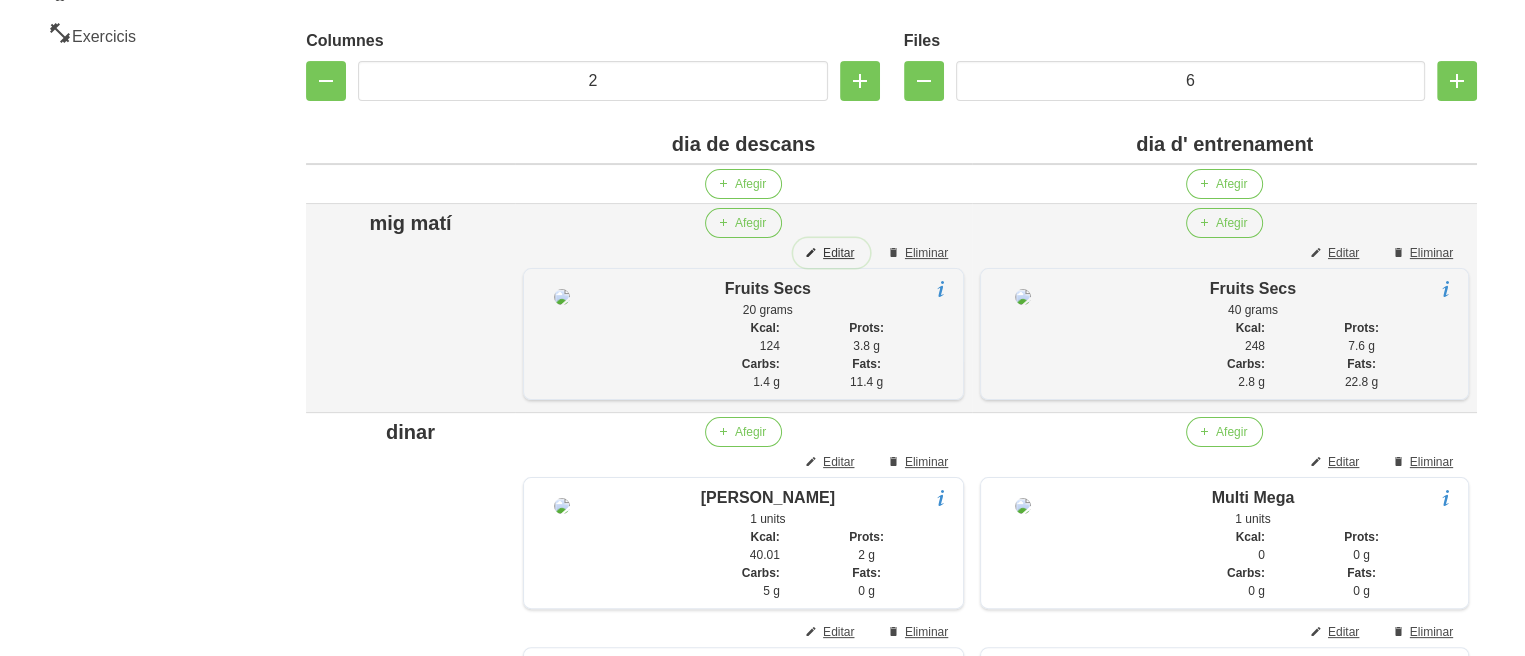 click on "Editar" at bounding box center (838, 253) 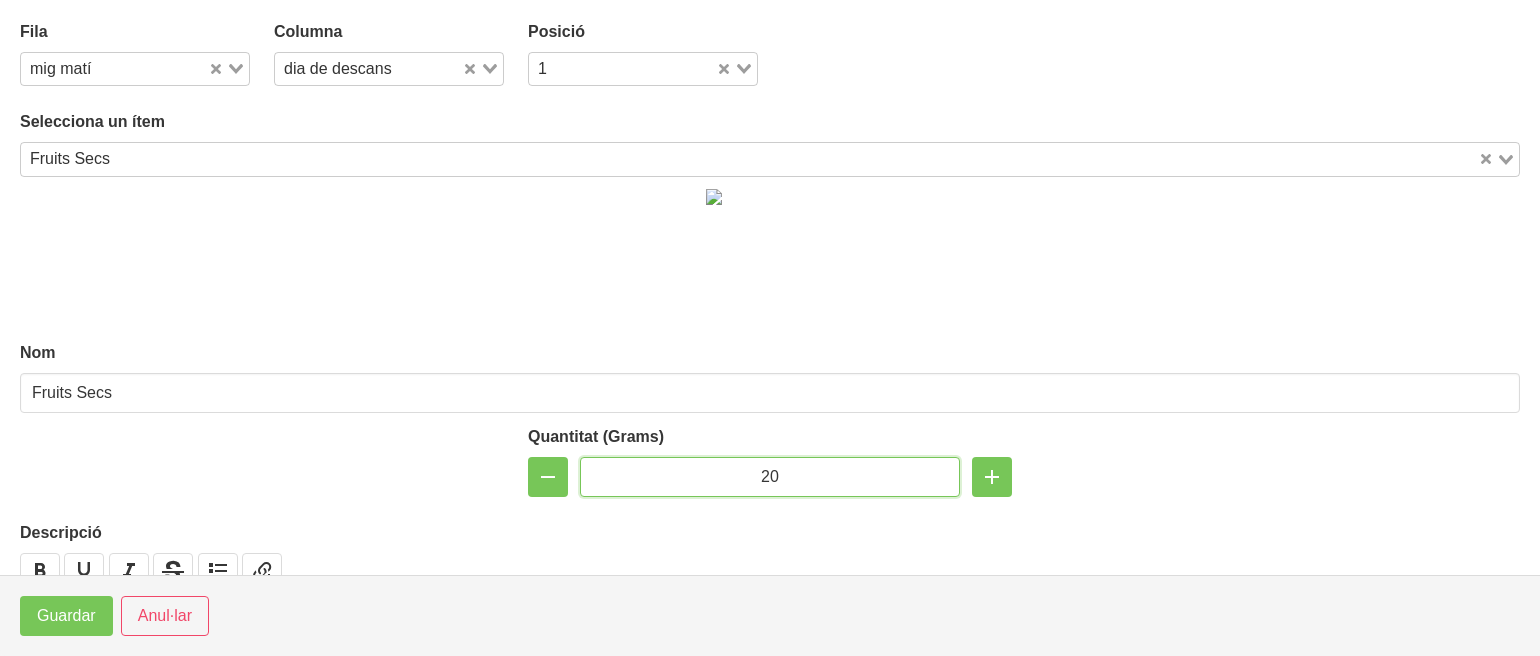 click on "20" at bounding box center [770, 477] 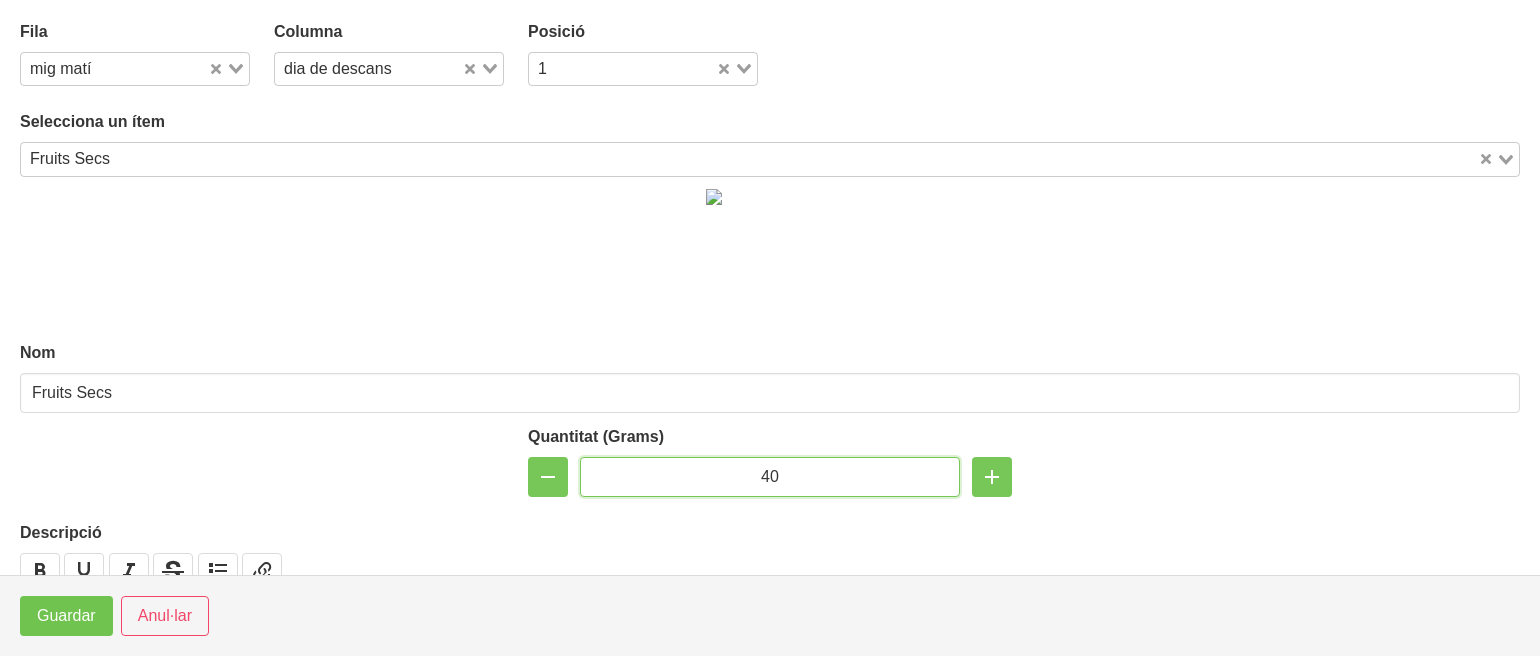 type on "40" 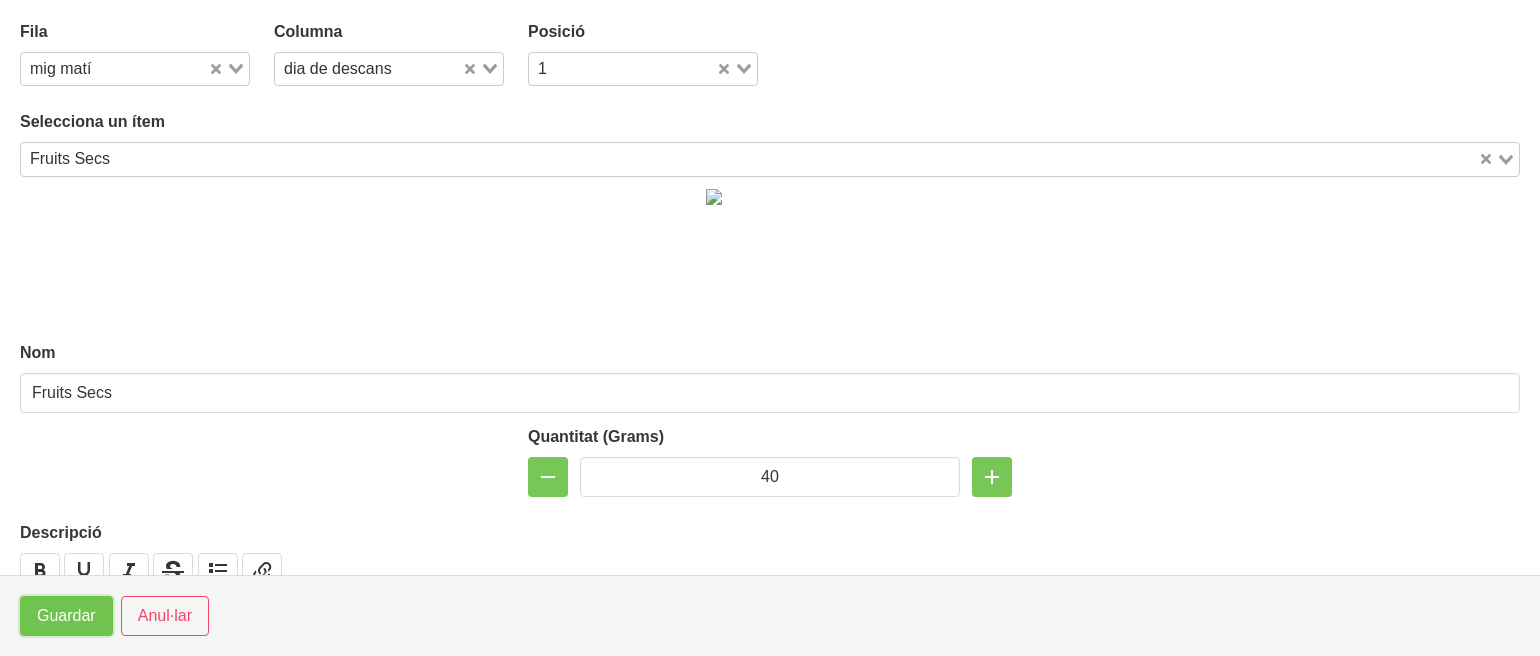 click on "Guardar" at bounding box center [66, 616] 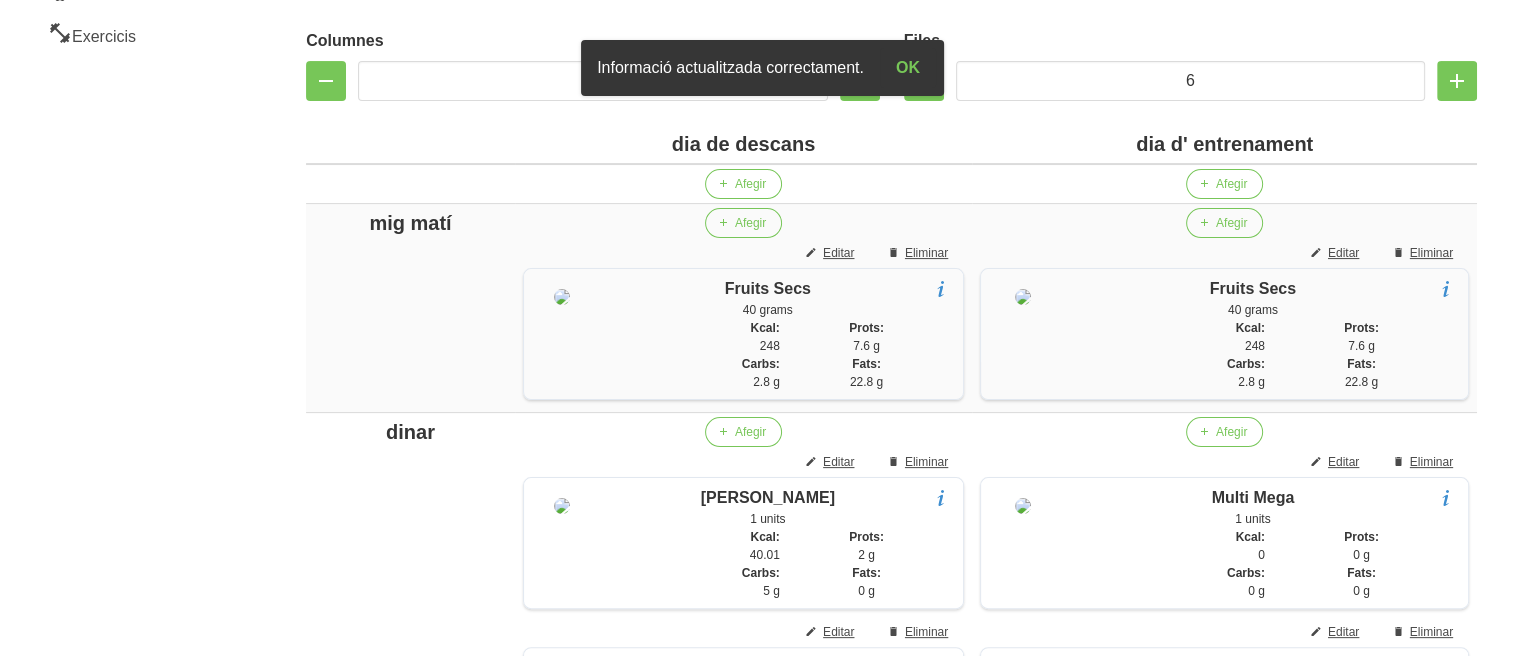 click on "General
Dashboard
Seccions
Clients
Administradors
Comunicacions
Esdeveniments
Aliments
Exercicis" at bounding box center (117, 1565) 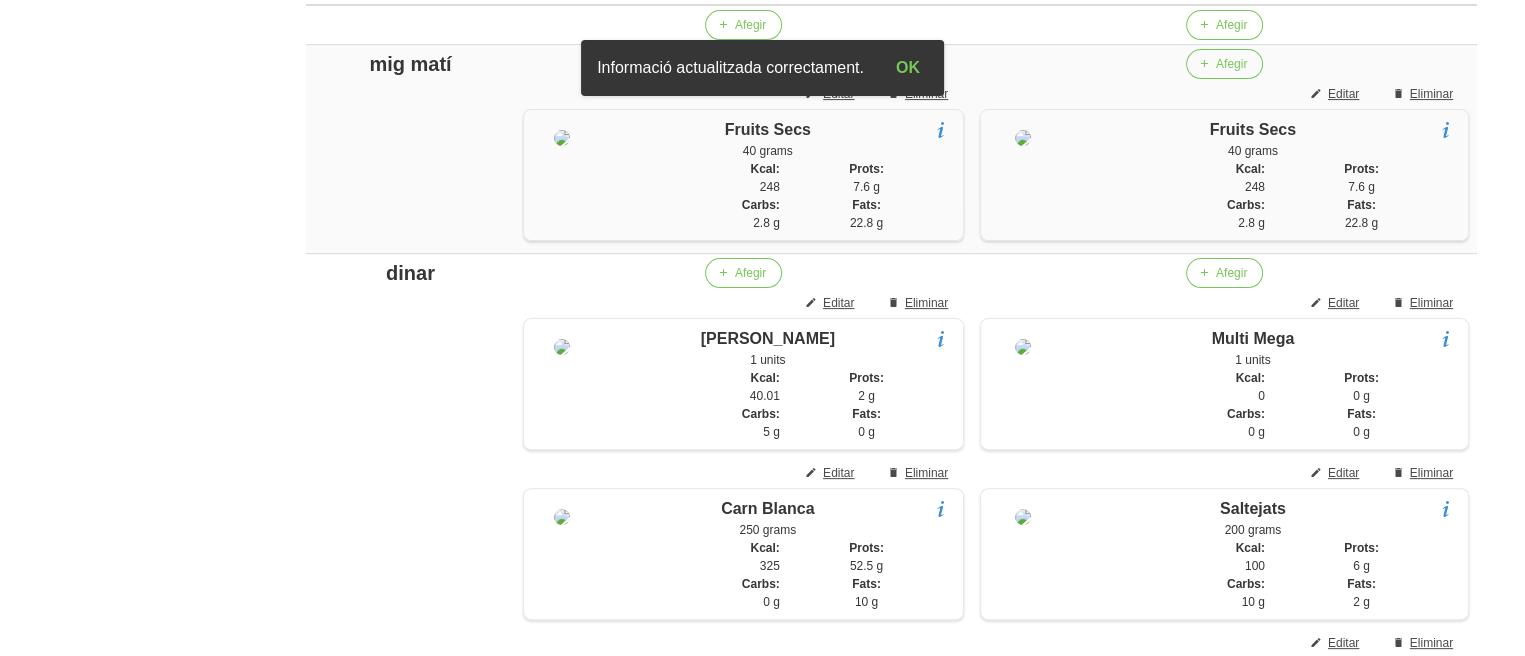 scroll, scrollTop: 561, scrollLeft: 0, axis: vertical 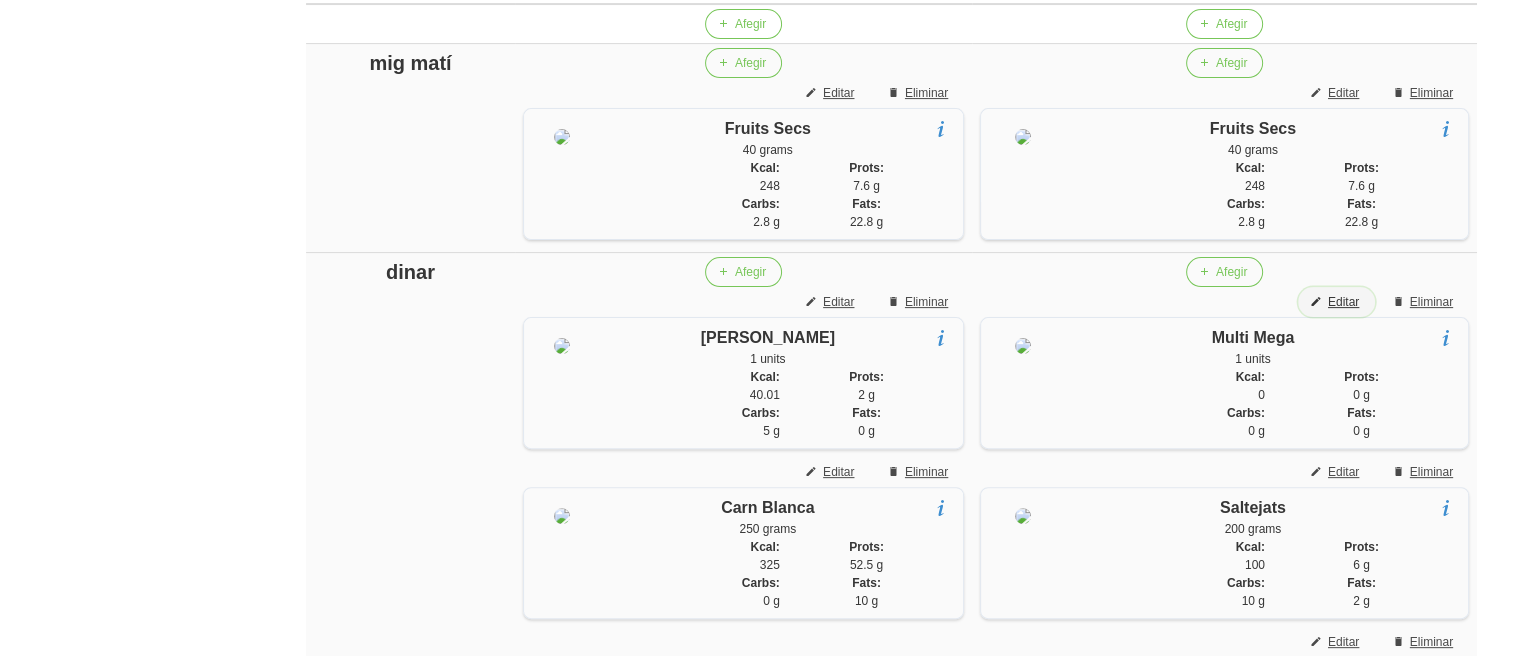 click on "Editar" at bounding box center (1343, 302) 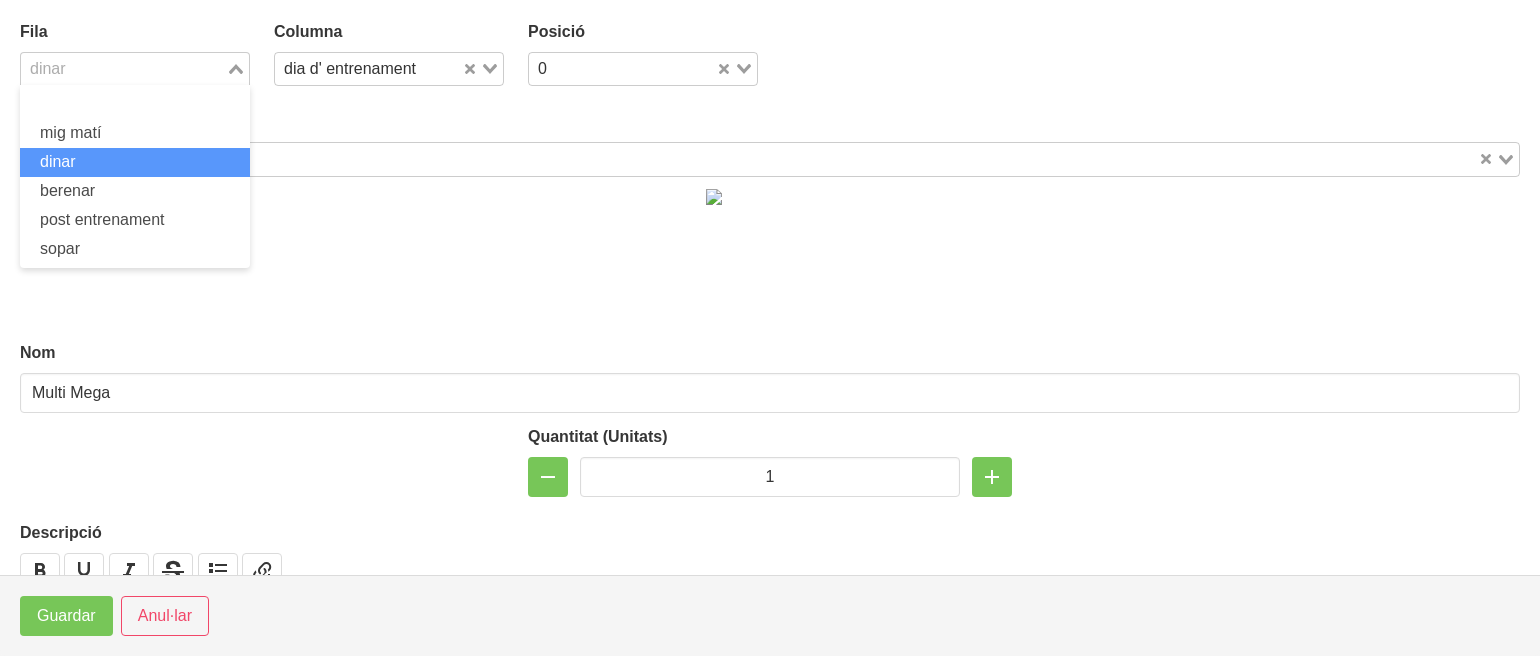 click at bounding box center [123, 69] 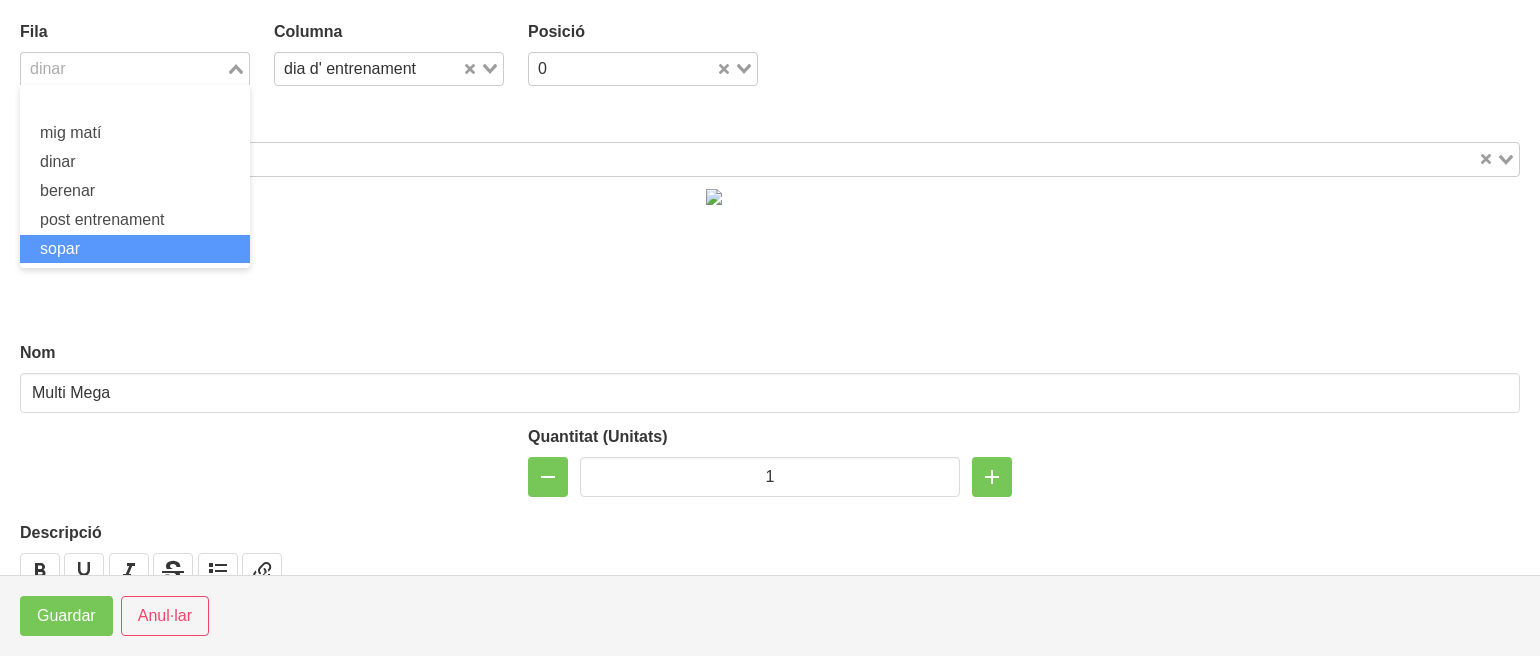 click on "sopar" at bounding box center [60, 248] 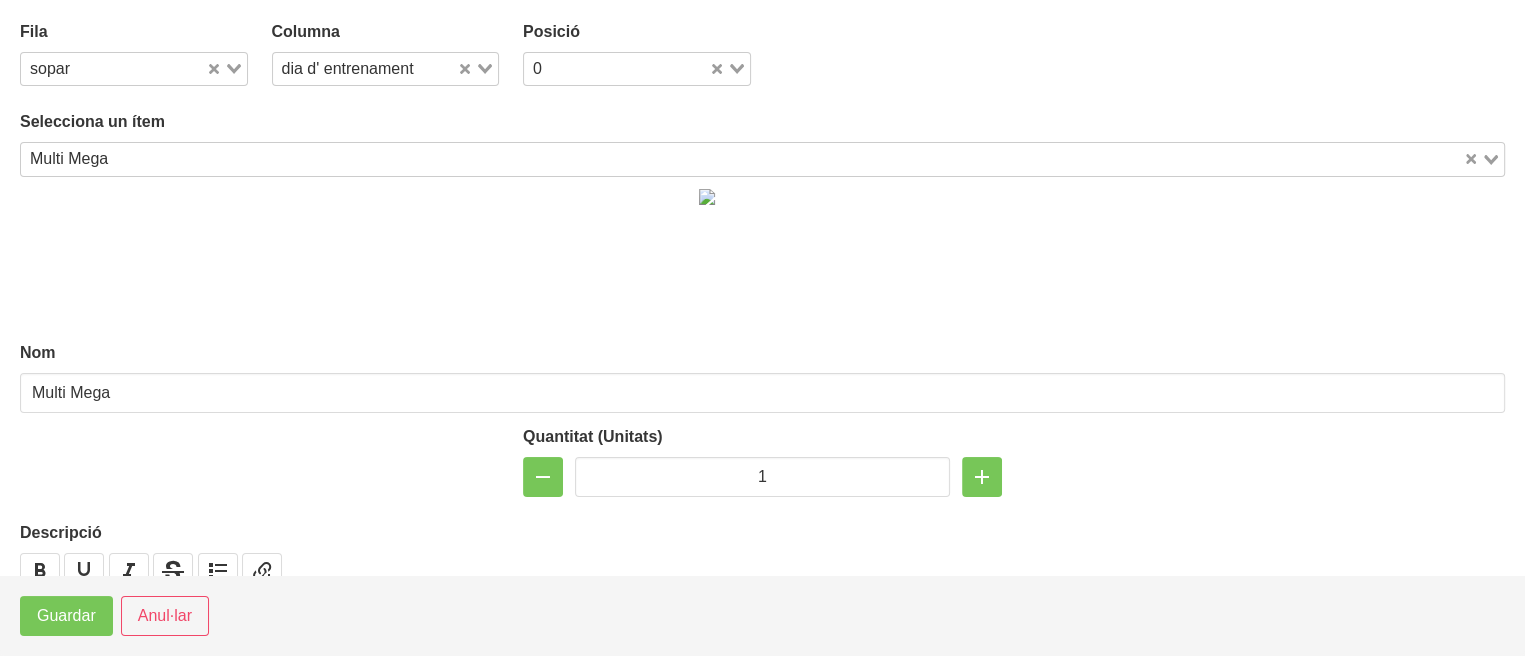 click at bounding box center (788, 159) 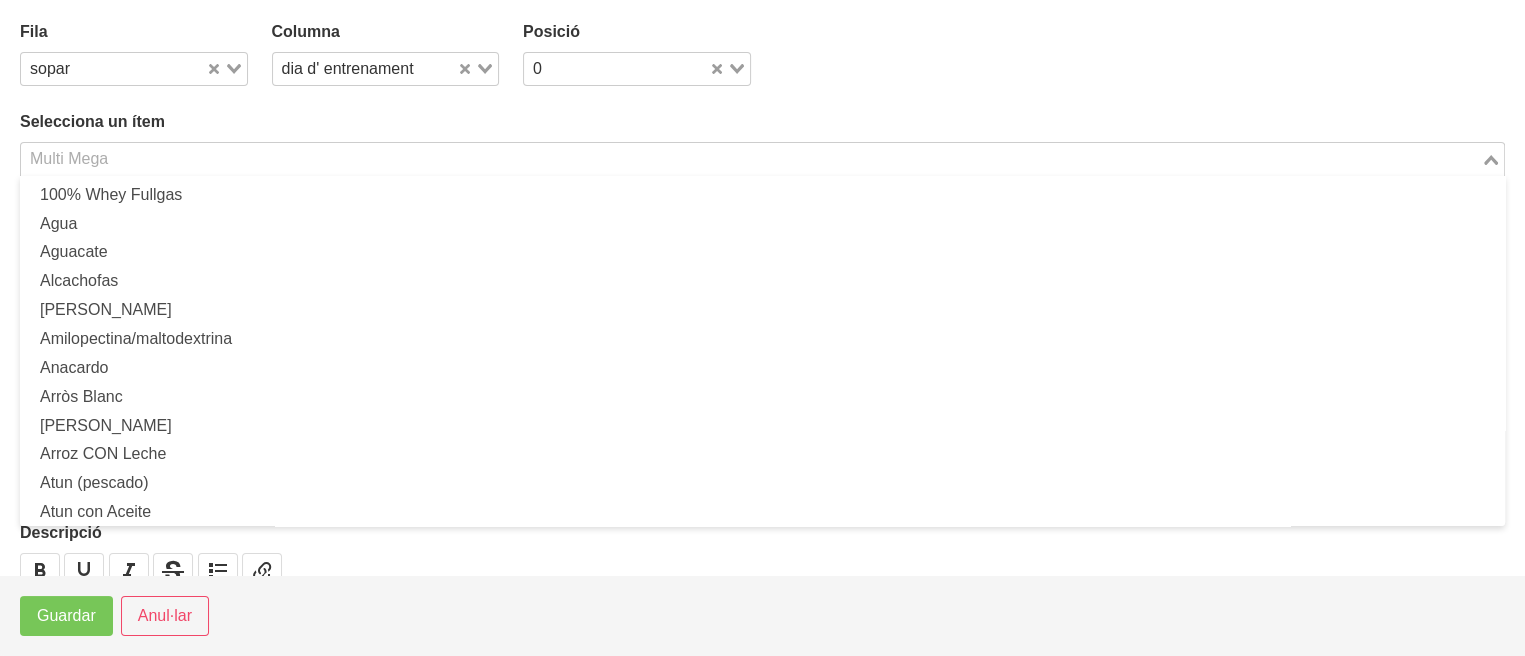 scroll, scrollTop: 1904, scrollLeft: 0, axis: vertical 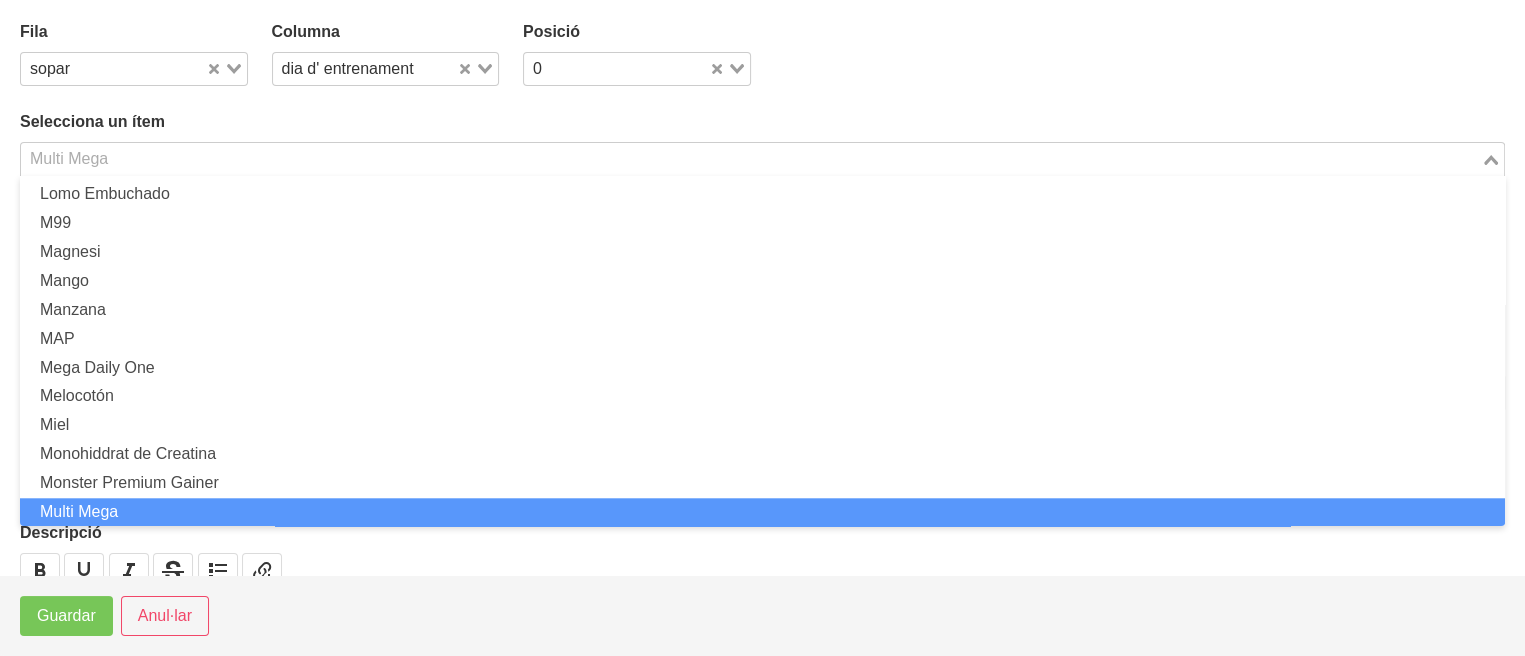 click at bounding box center [751, 159] 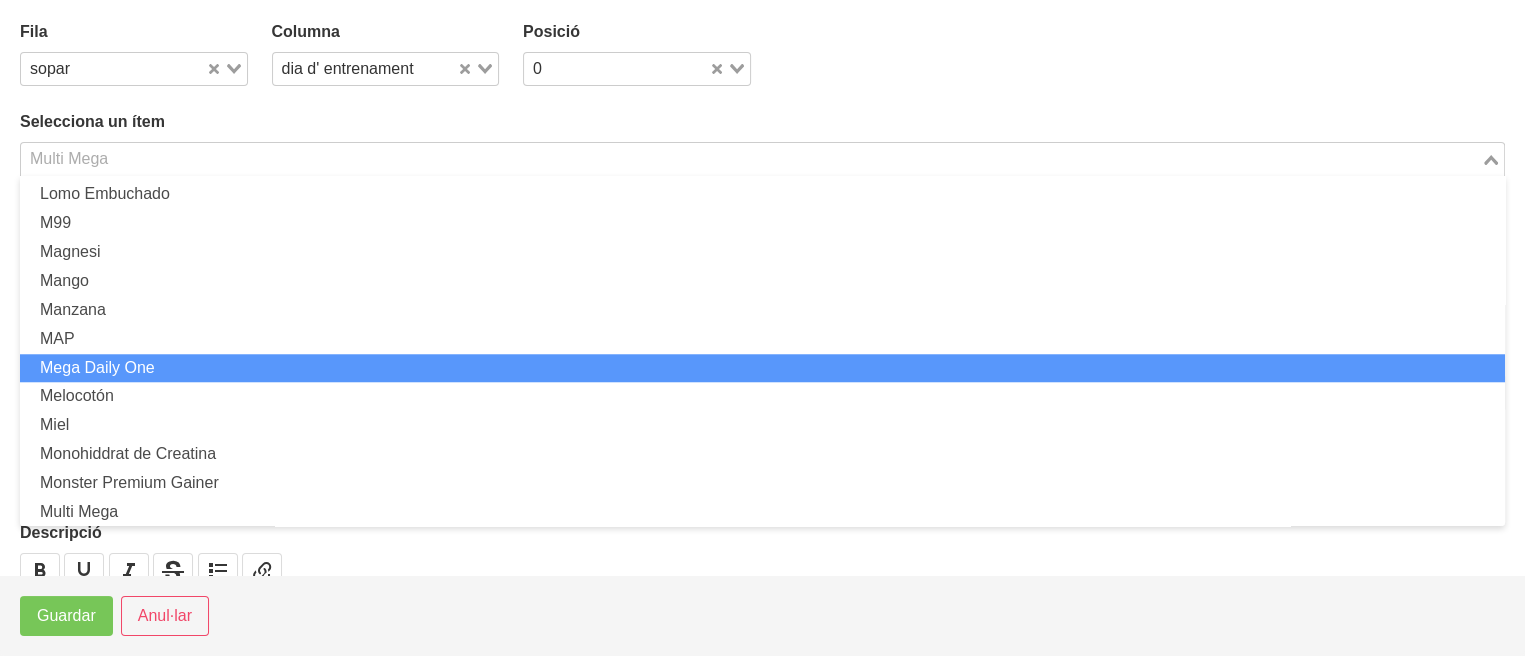 click on "Mega Daily One" at bounding box center (762, 368) 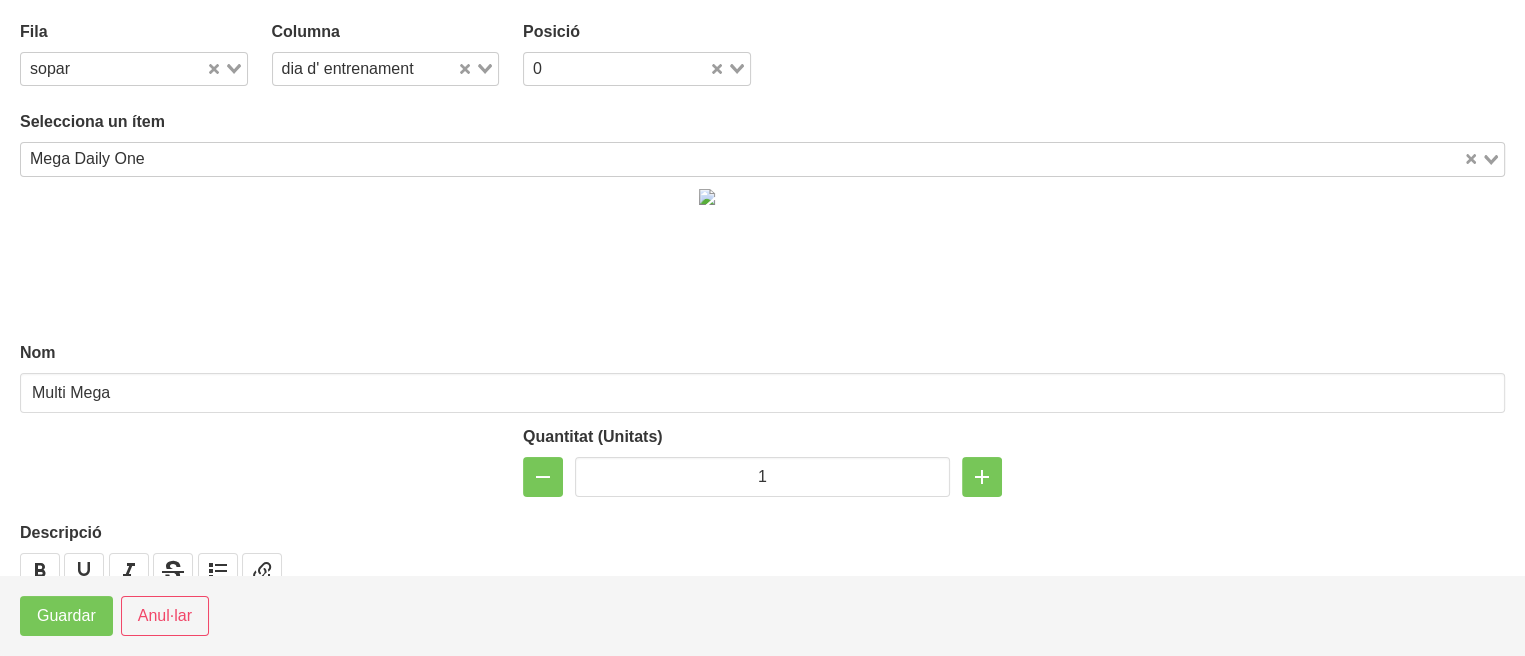 type on "Mega Daily One" 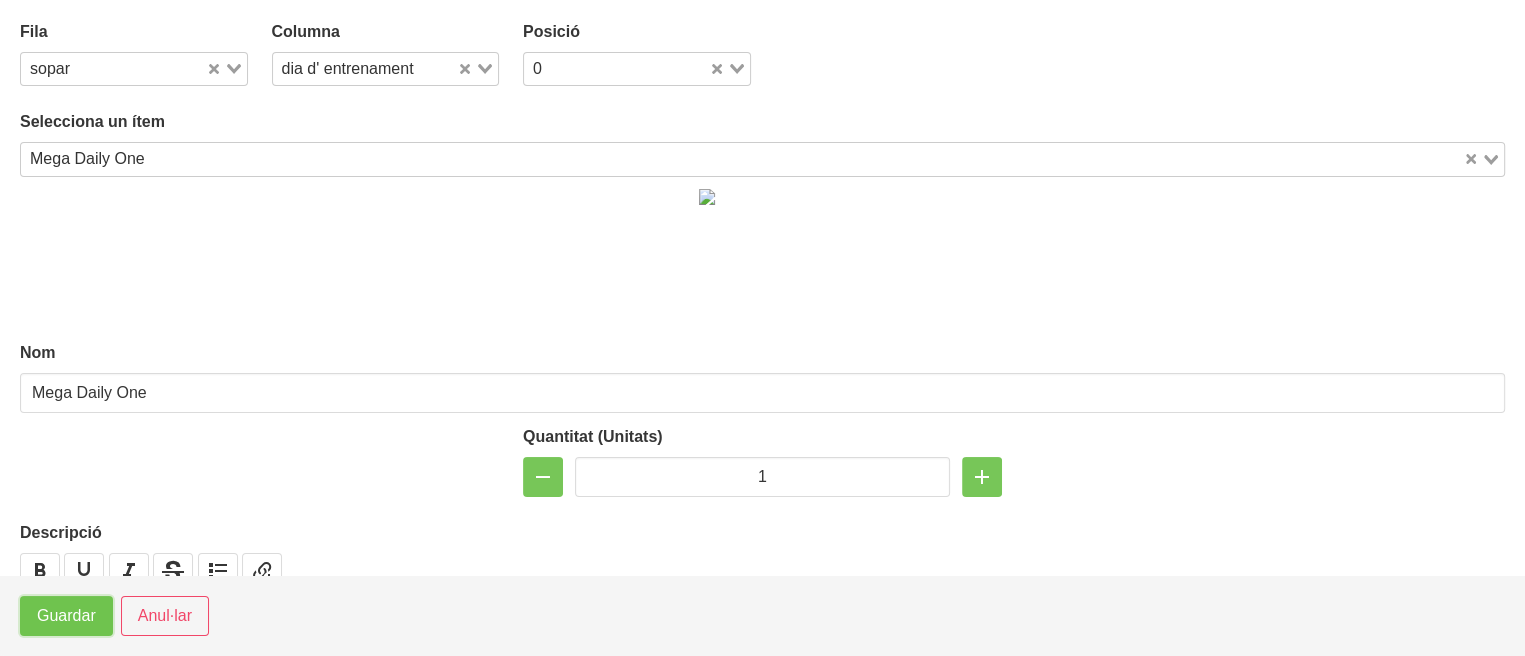 click on "Guardar" at bounding box center [66, 616] 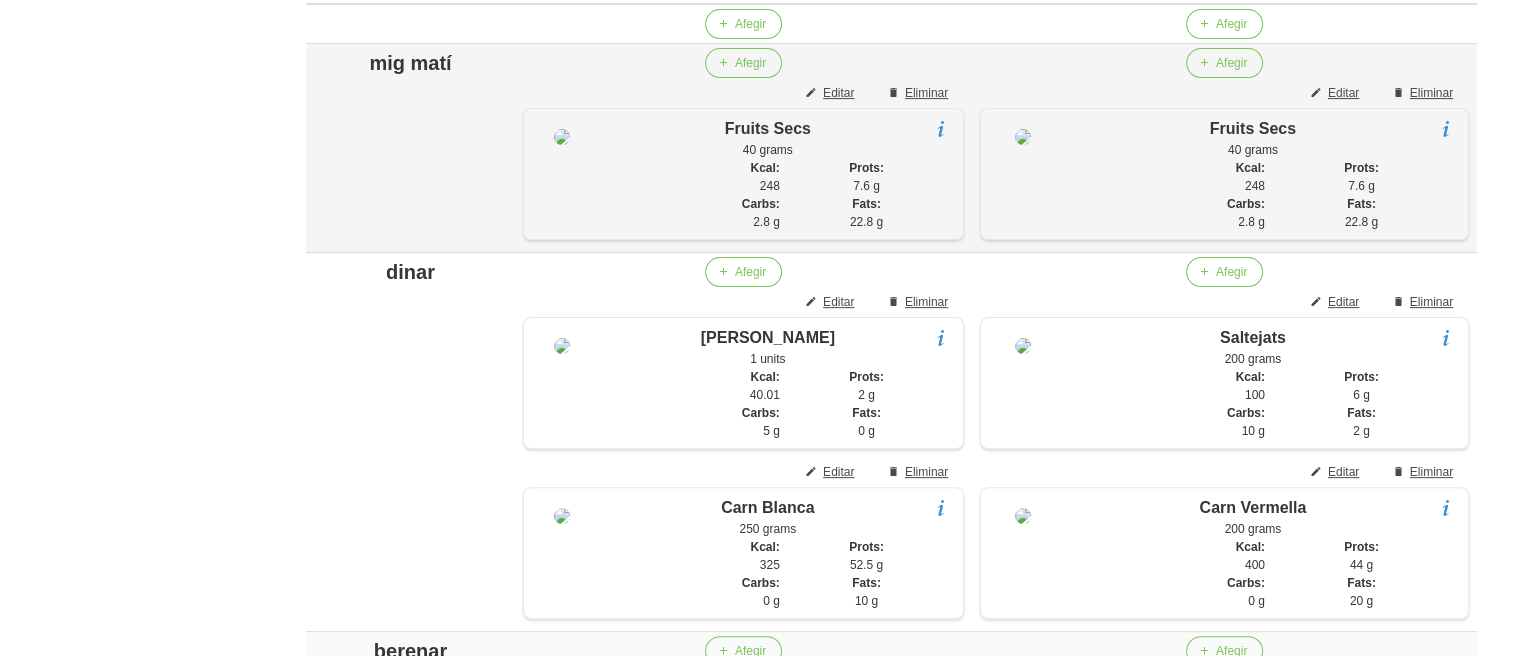 click on "Afegir       Editar       Eliminar           Fruits Secs     40 grams
nous, avellanes, anacards, nous de macadamia, pistatxos, ametlles   Kcal:     248   Prots:     7.6 g   Carbs:     2.8 g   Fats:     22.8 g" at bounding box center (743, 148) 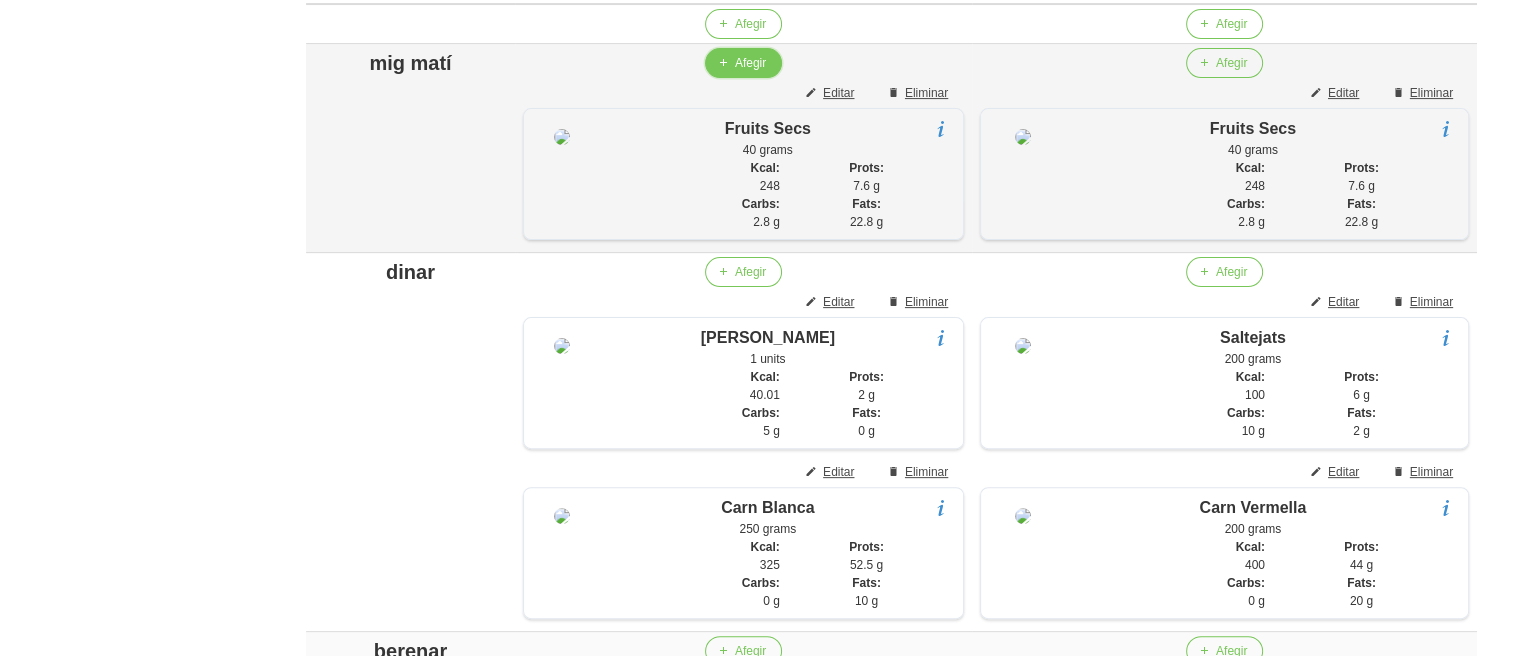 click at bounding box center (723, 63) 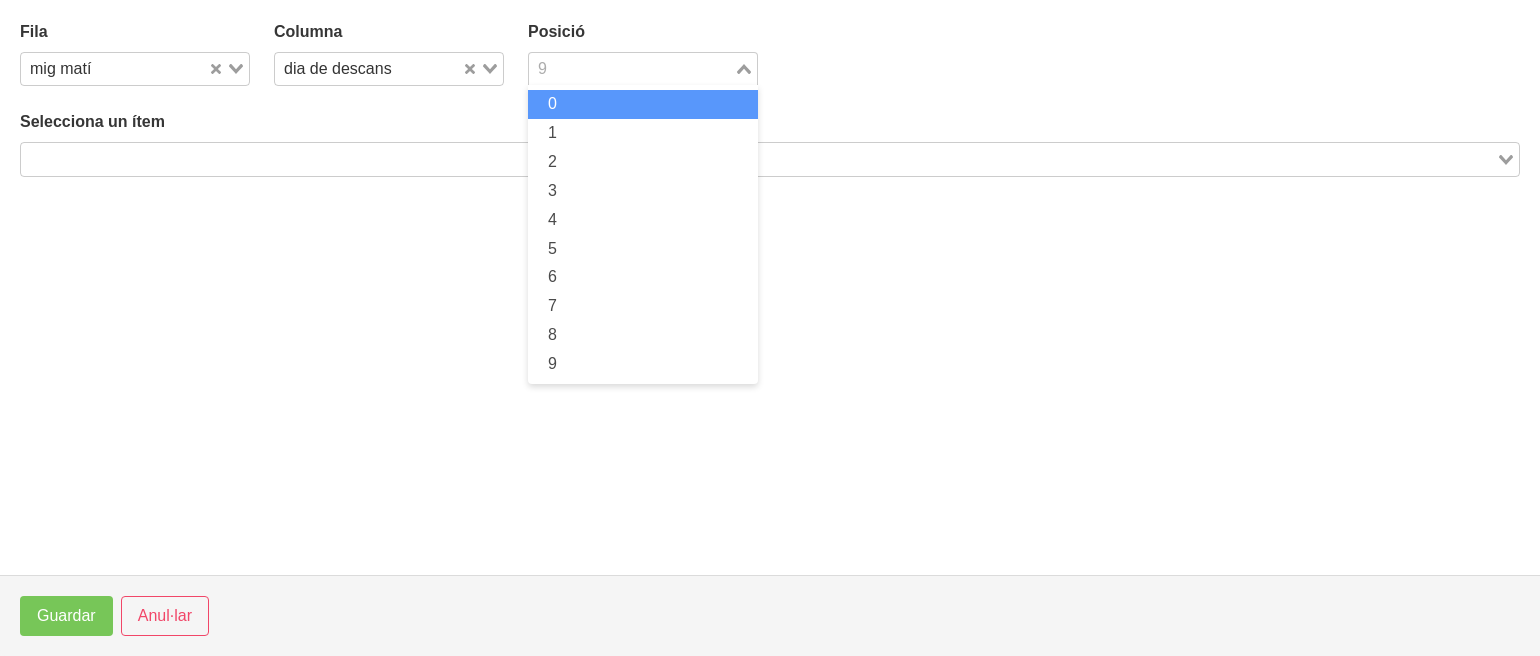 drag, startPoint x: 612, startPoint y: 63, endPoint x: 592, endPoint y: 105, distance: 46.518814 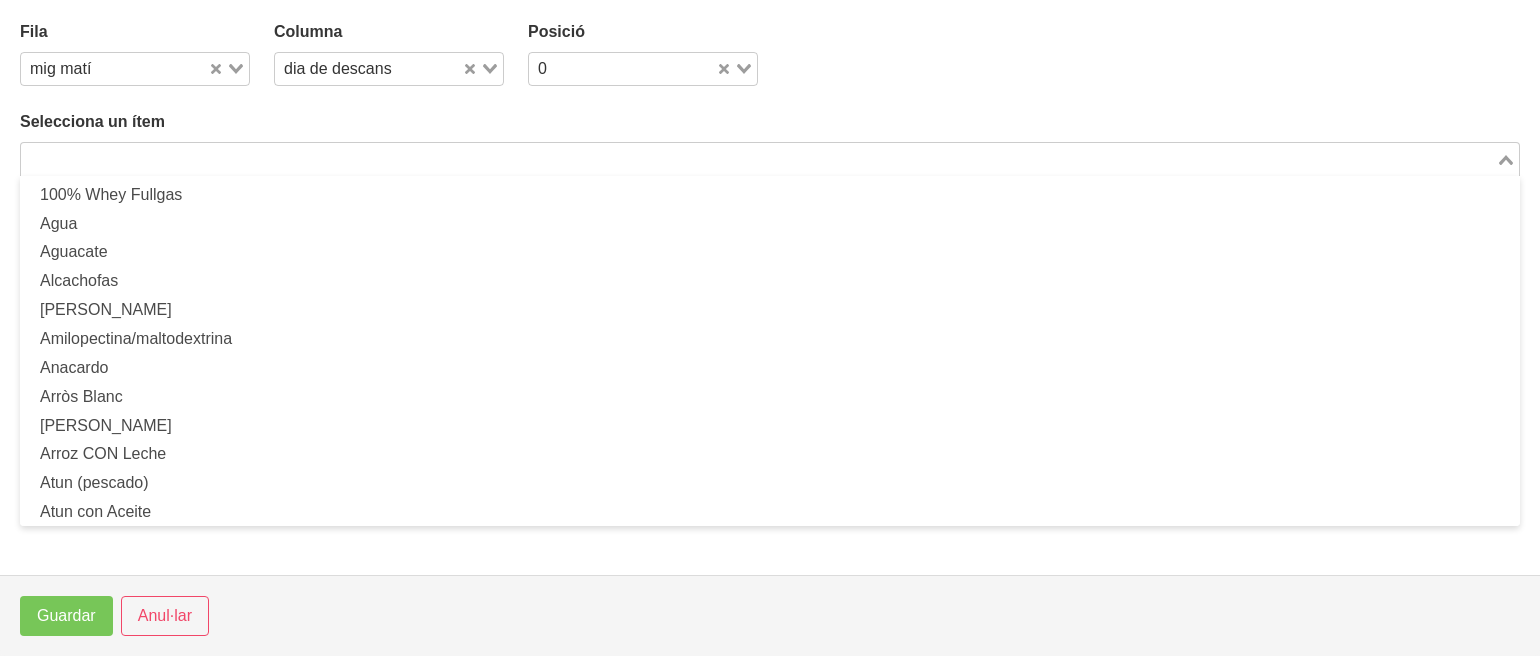click on "Loading..." at bounding box center (770, 159) 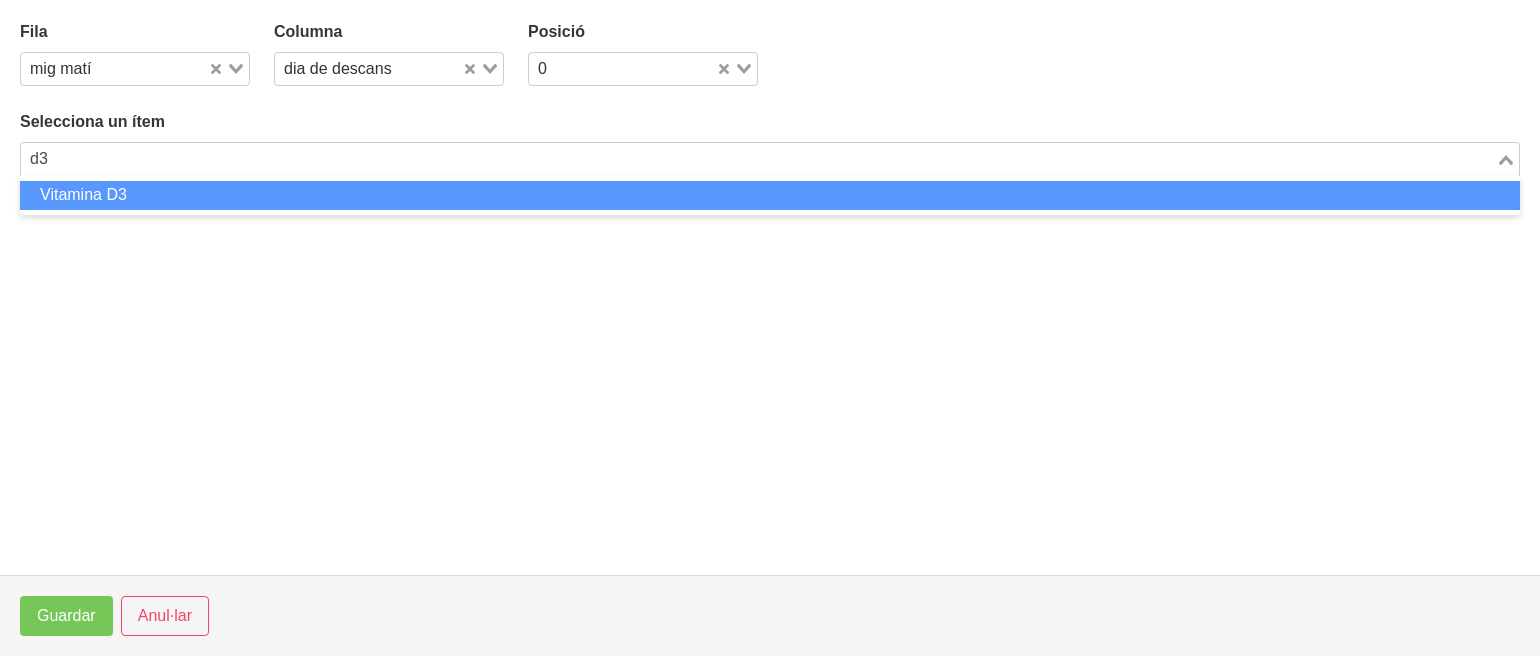 click on "Vitamina D3" at bounding box center (770, 195) 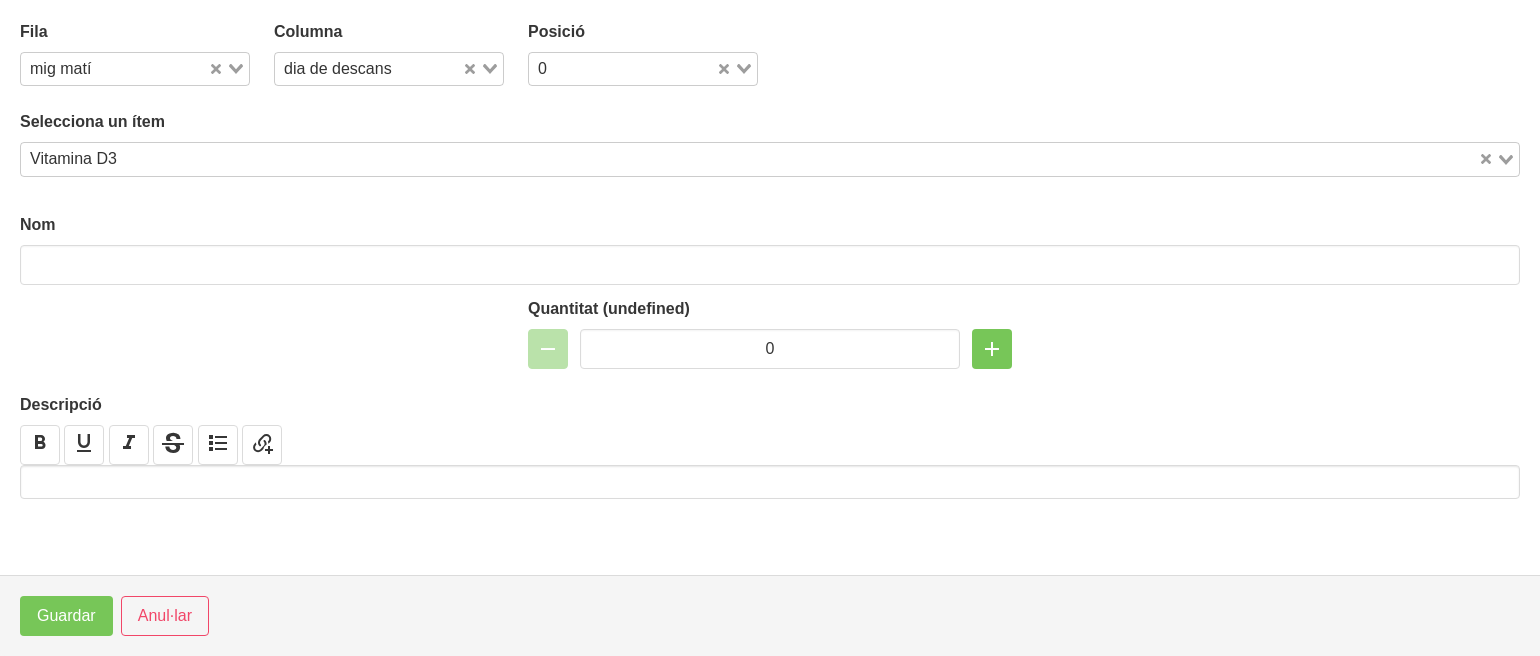 type on "Vitamina D3" 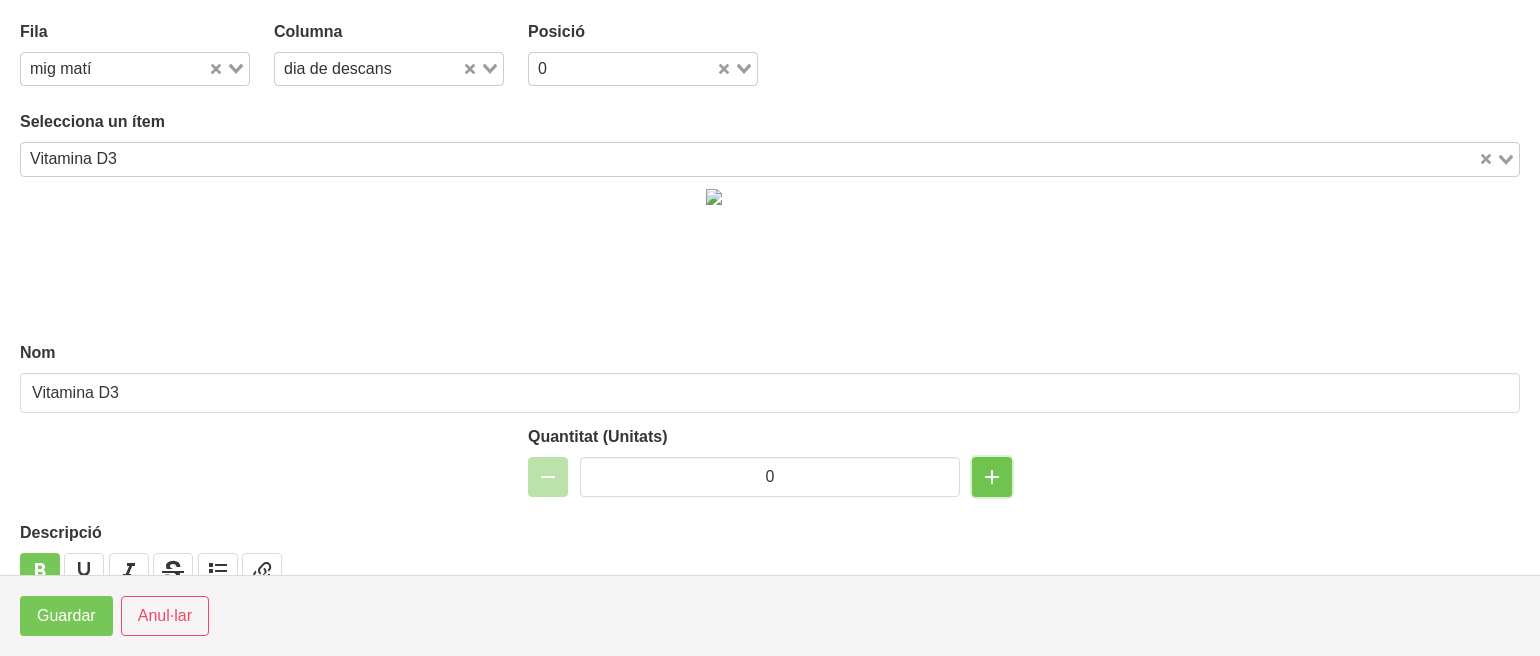 click at bounding box center (992, 477) 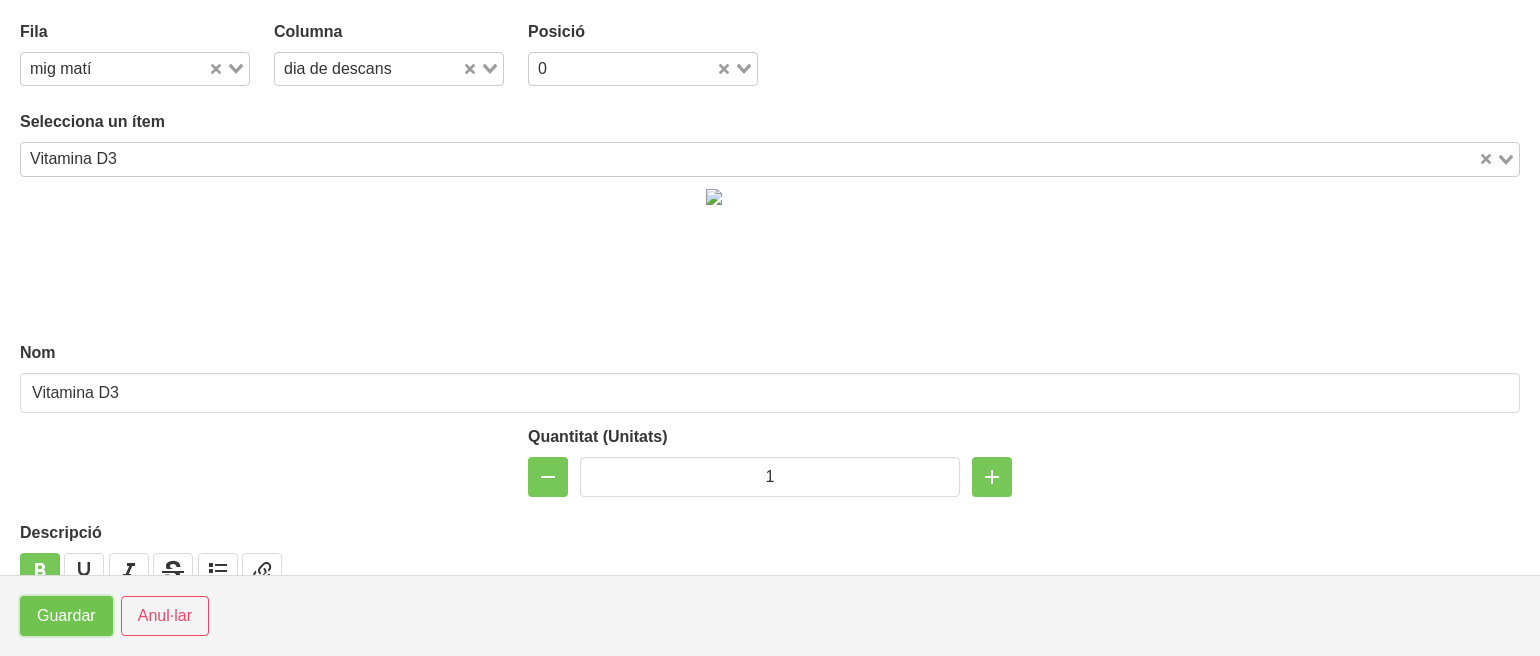 click on "Guardar" at bounding box center (66, 616) 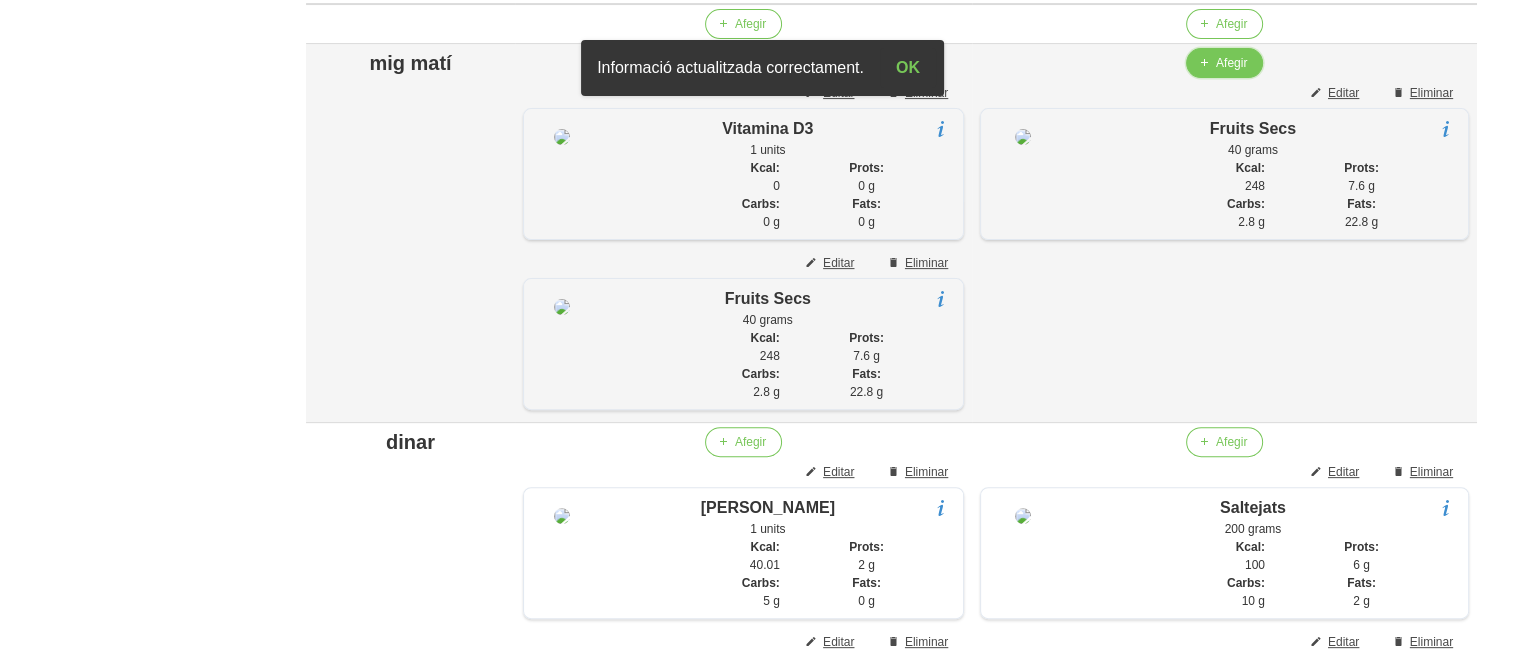 click on "Afegir" at bounding box center [1231, 63] 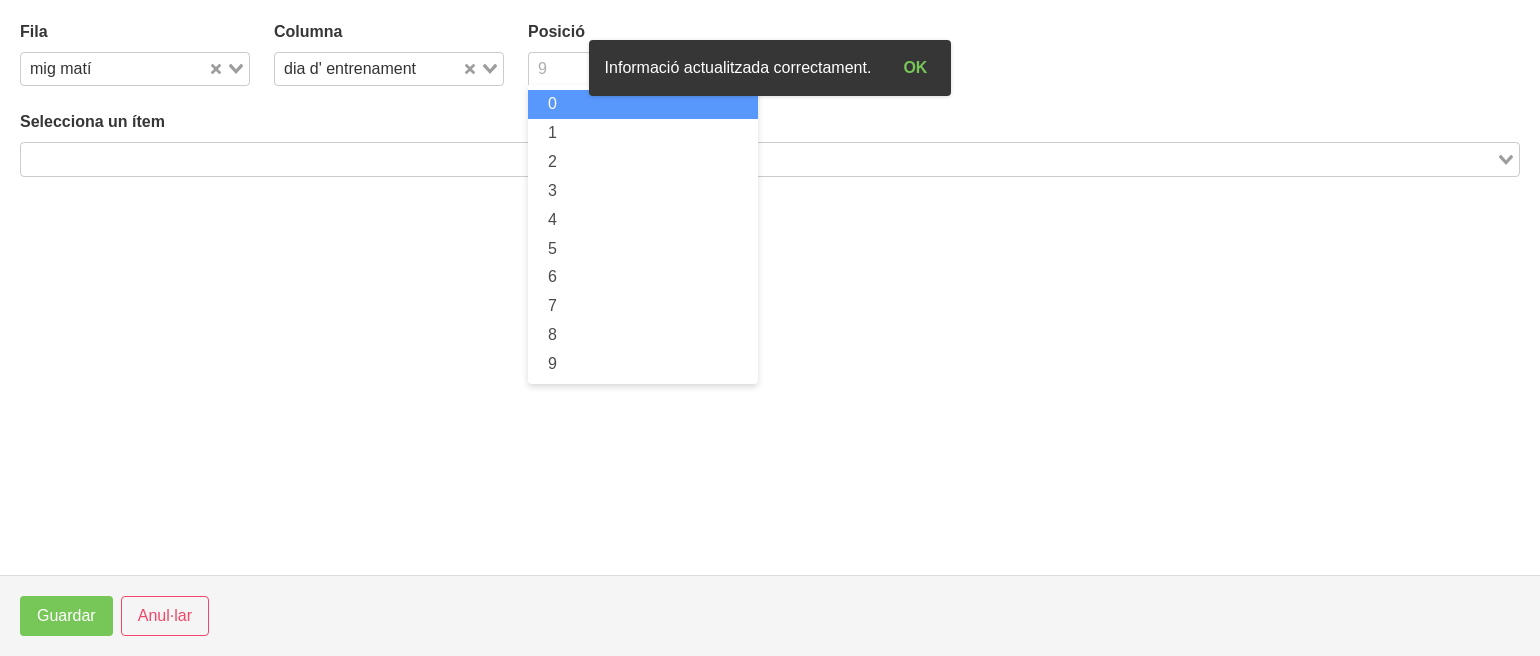 drag, startPoint x: 553, startPoint y: 65, endPoint x: 545, endPoint y: 101, distance: 36.878178 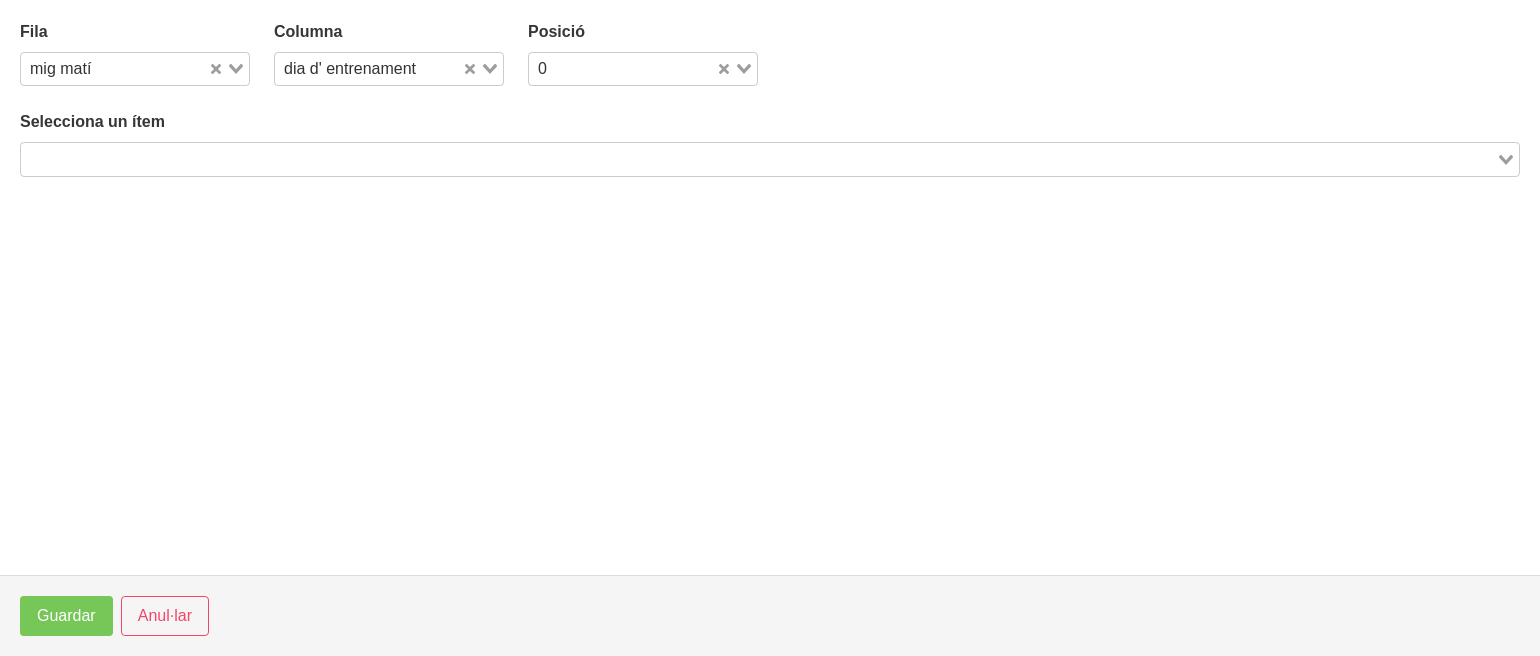 click at bounding box center (758, 159) 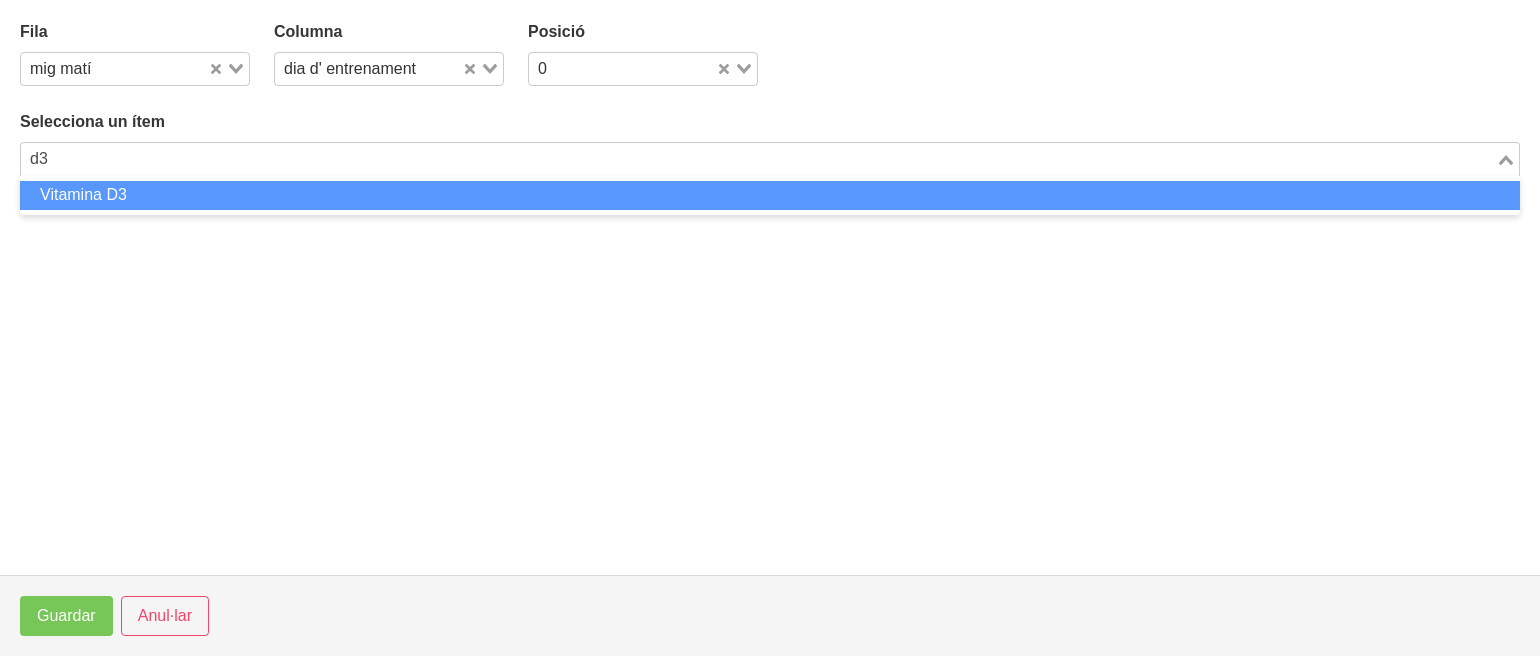 click on "Vitamina D3" at bounding box center (770, 195) 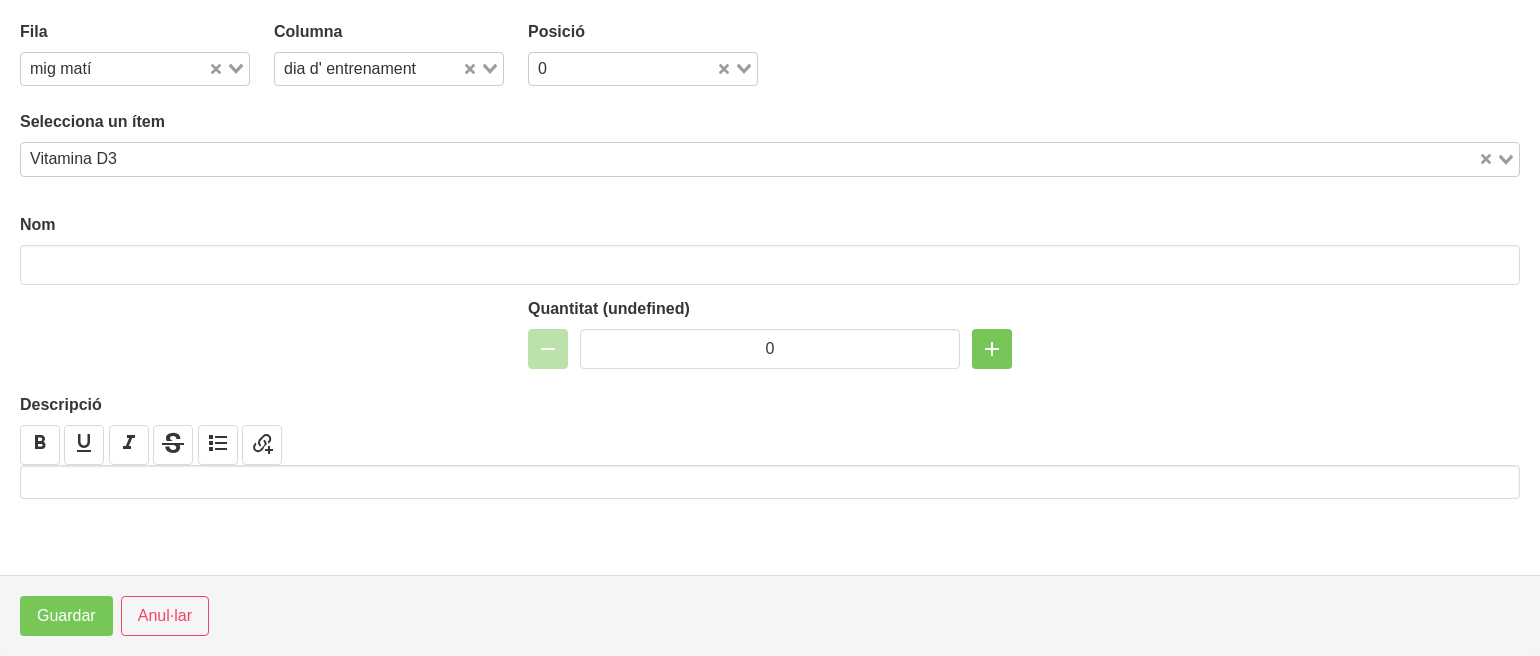 type on "Vitamina D3" 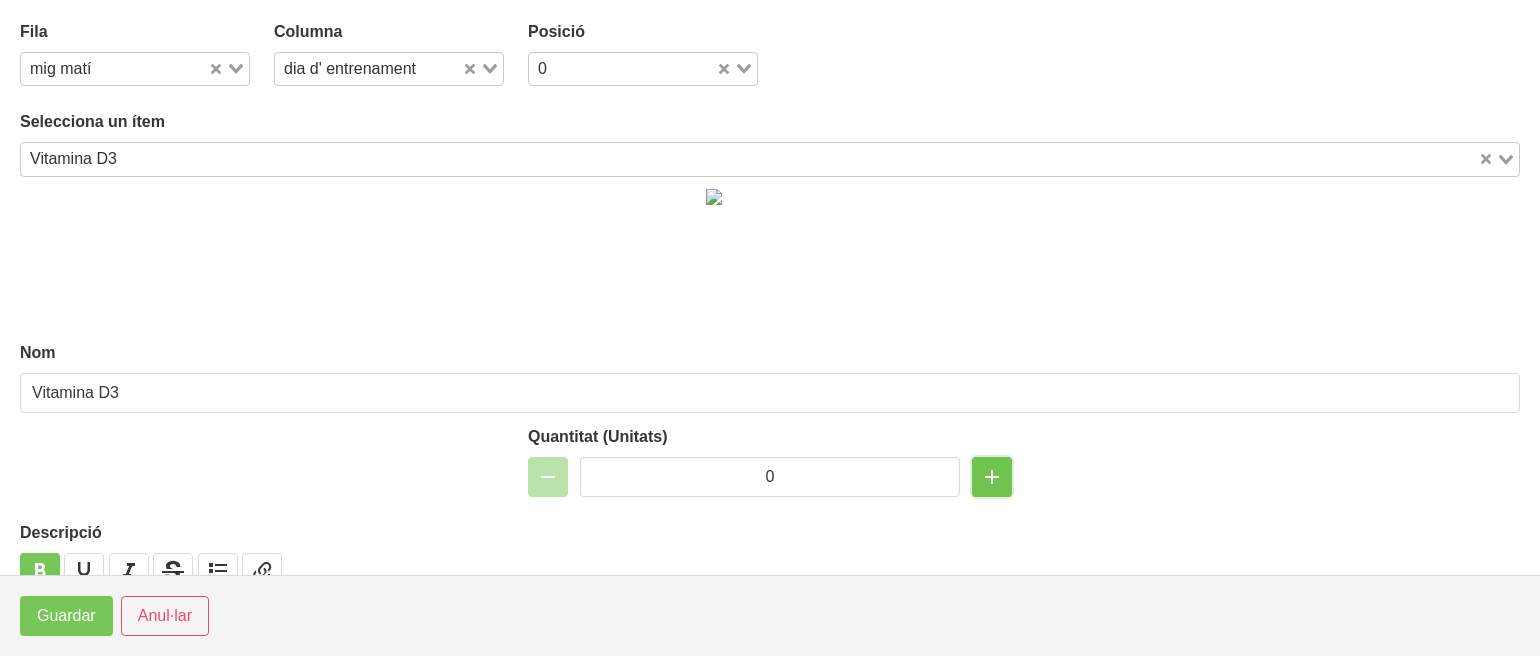 click at bounding box center (992, 477) 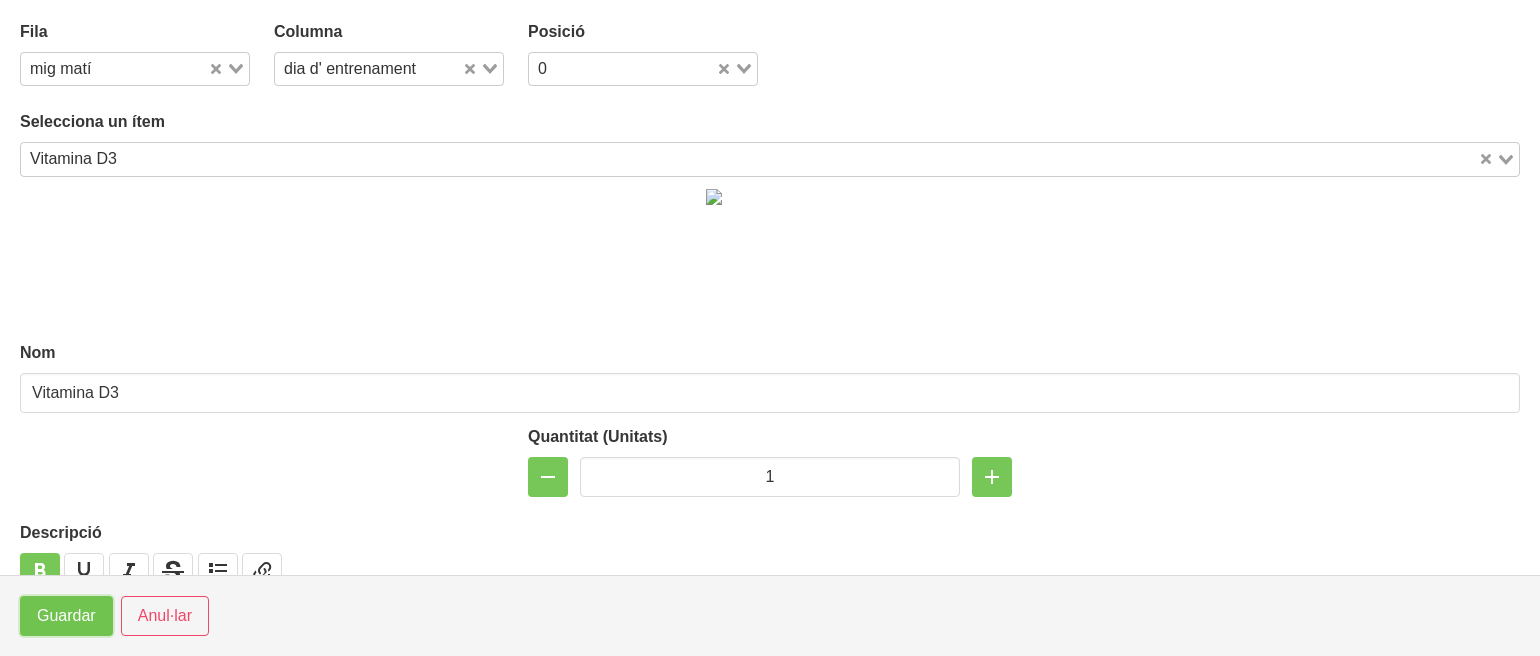 click on "Guardar" at bounding box center [66, 616] 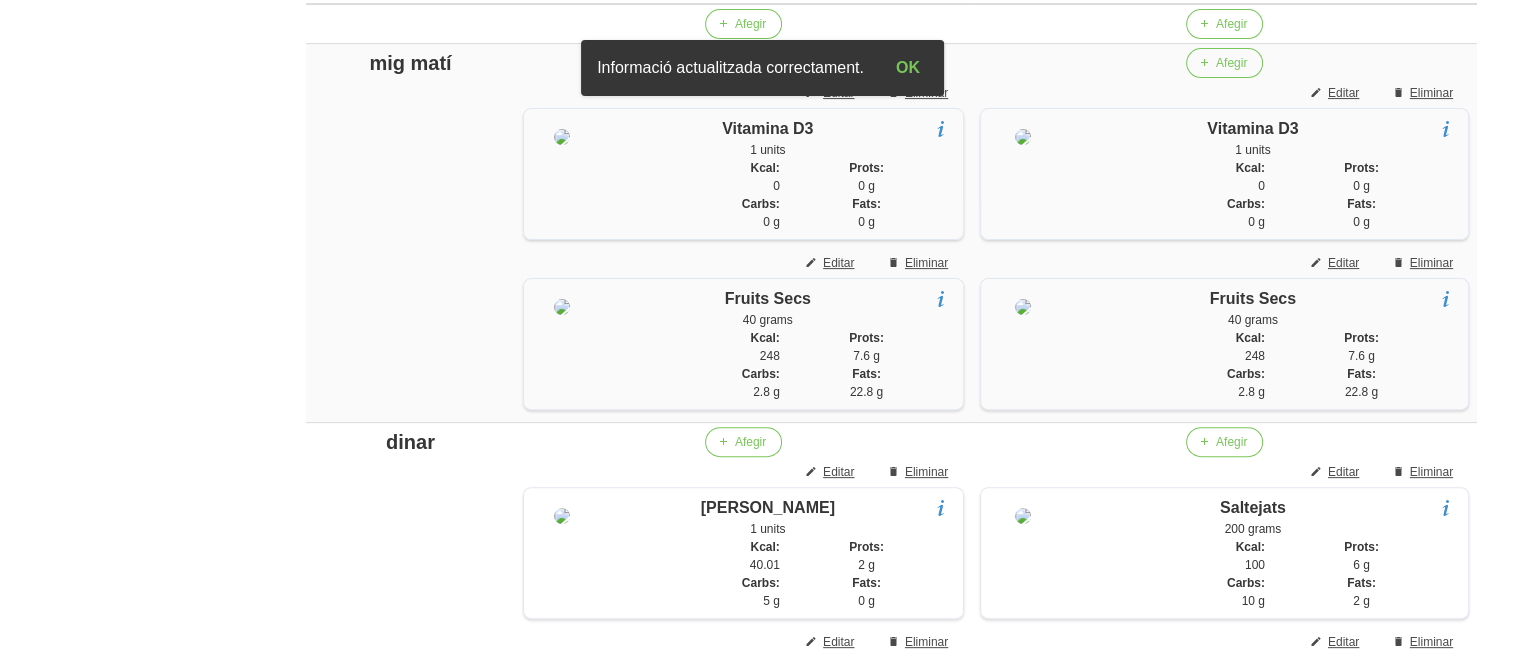 click on "General
Dashboard
Seccions
Clients
Administradors
Comunicacions
Esdeveniments
Aliments
Exercicis" at bounding box center (117, 1405) 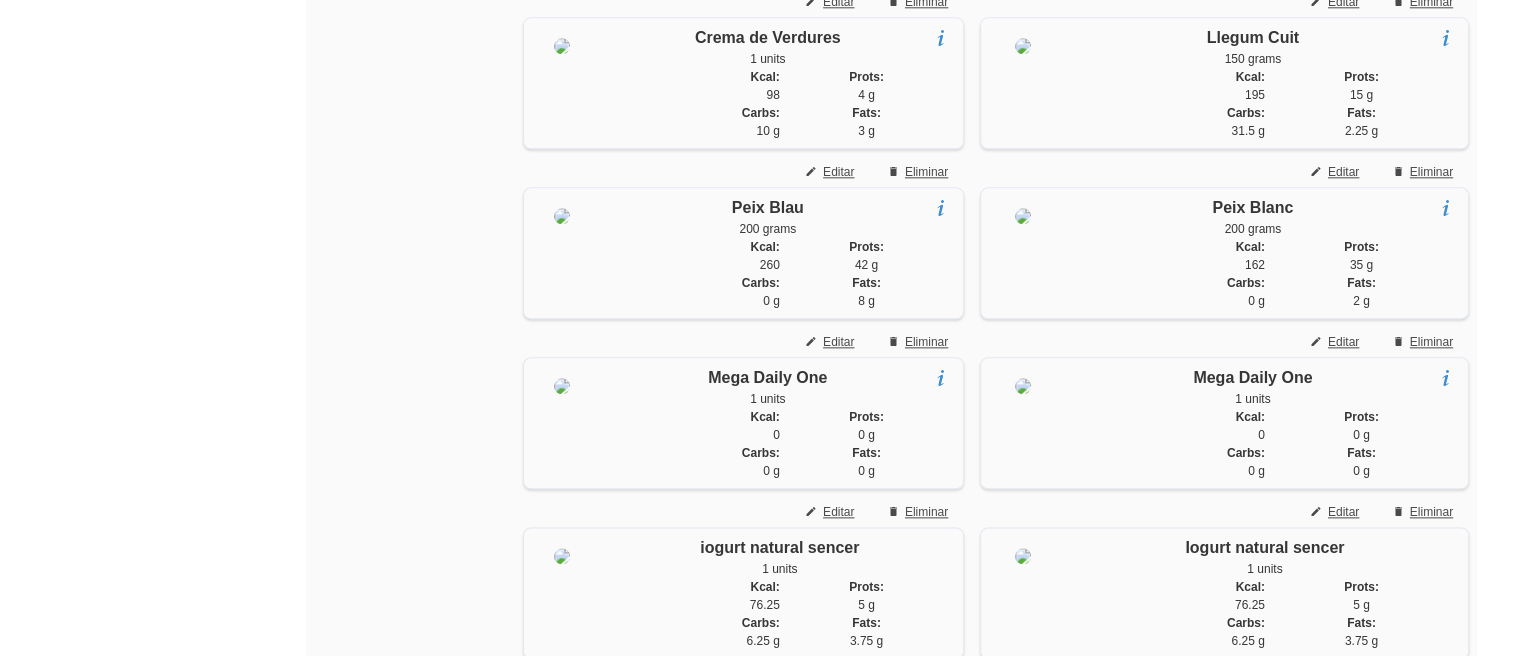 scroll, scrollTop: 2336, scrollLeft: 0, axis: vertical 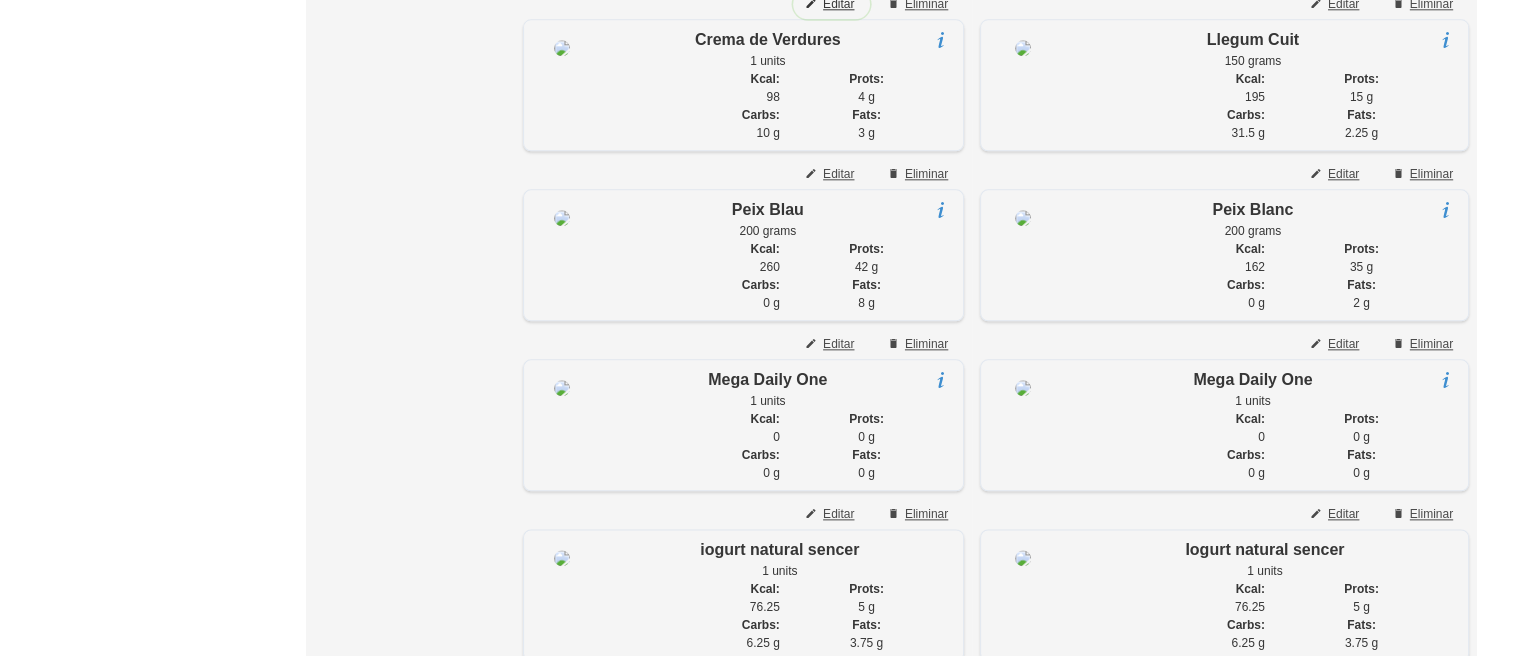 click on "Editar" at bounding box center [838, 4] 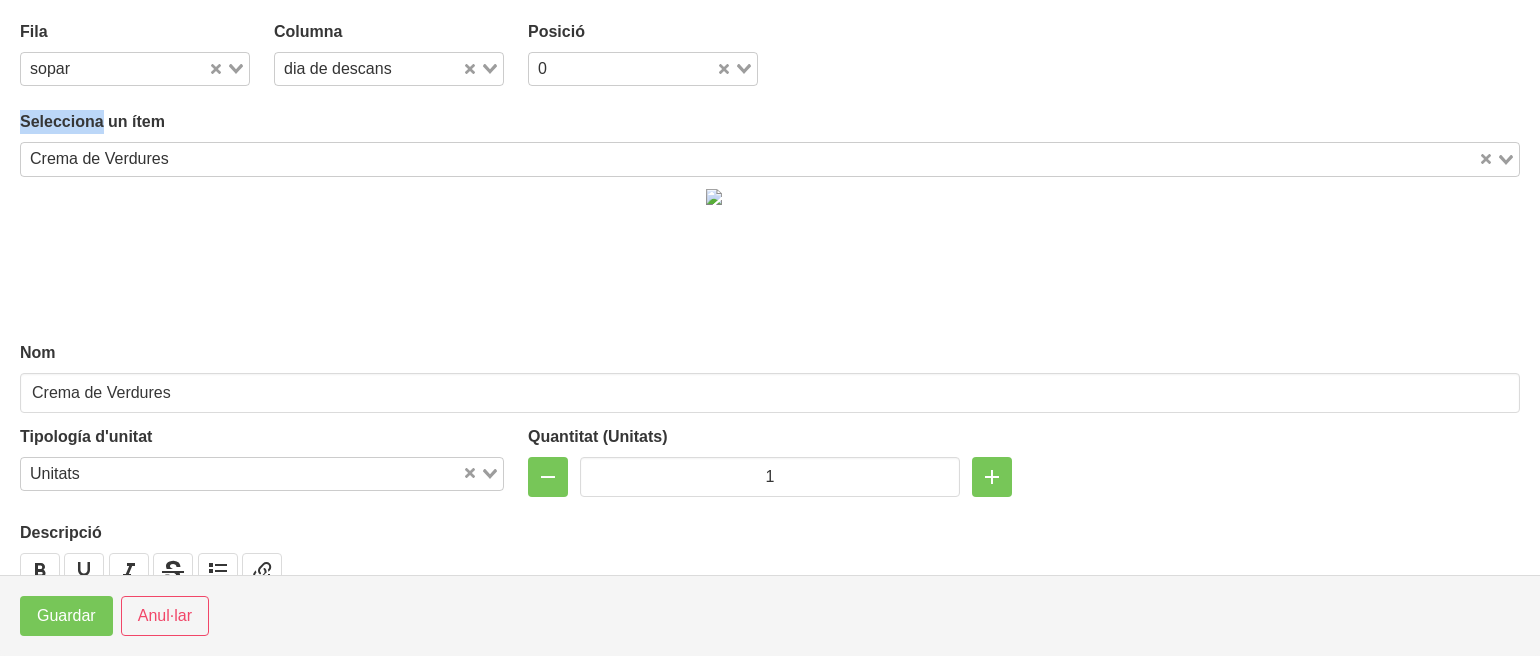 click on "Fila     sopar           Loading...         Columna     dia de descans           Loading...         Posició     0           Loading..." at bounding box center [770, 53] 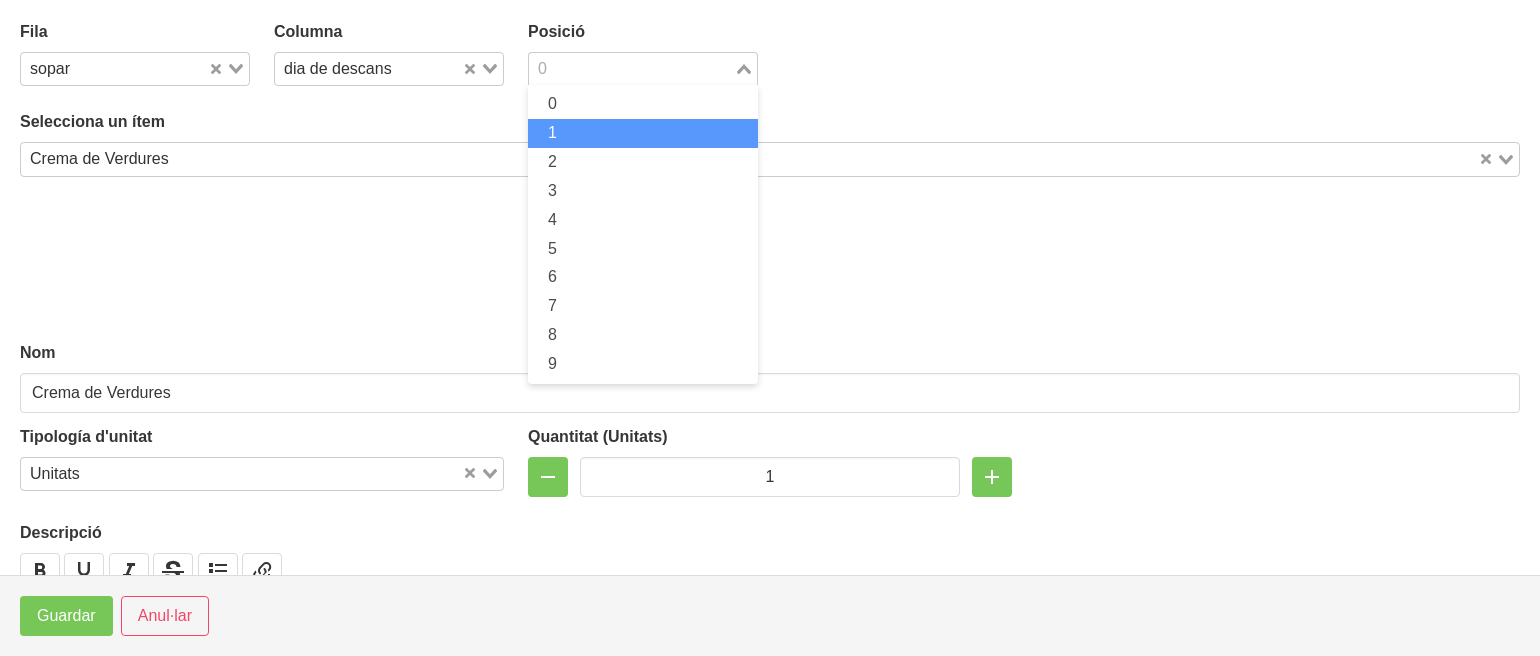 drag, startPoint x: 619, startPoint y: 75, endPoint x: 598, endPoint y: 129, distance: 57.939625 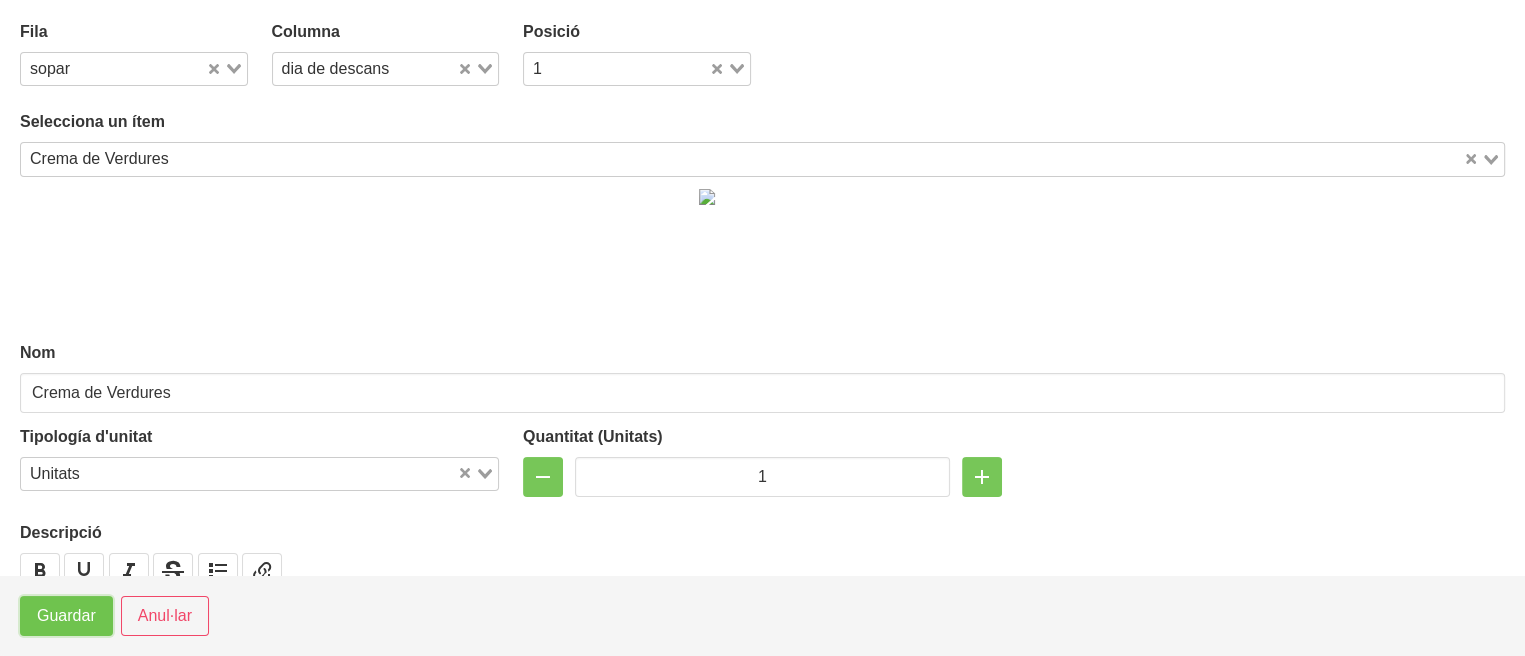click on "Guardar" at bounding box center (66, 616) 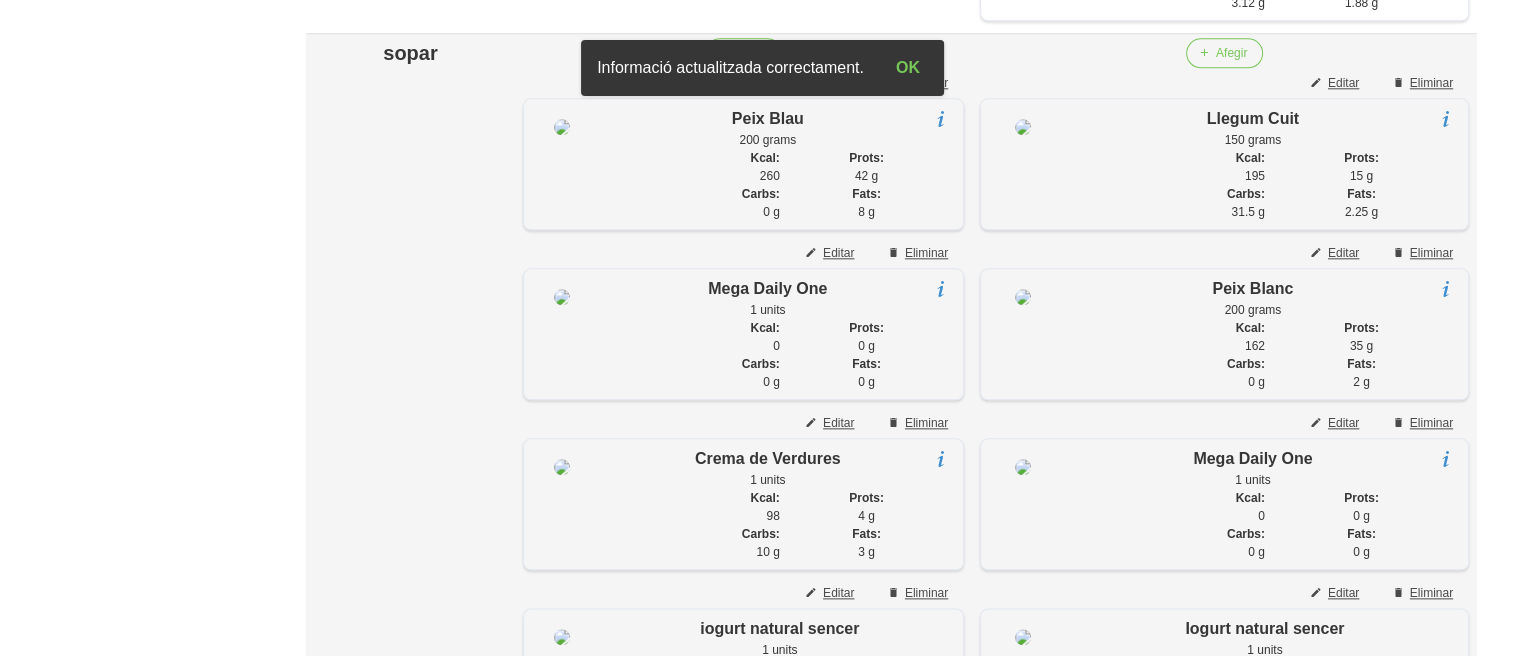 scroll, scrollTop: 2256, scrollLeft: 0, axis: vertical 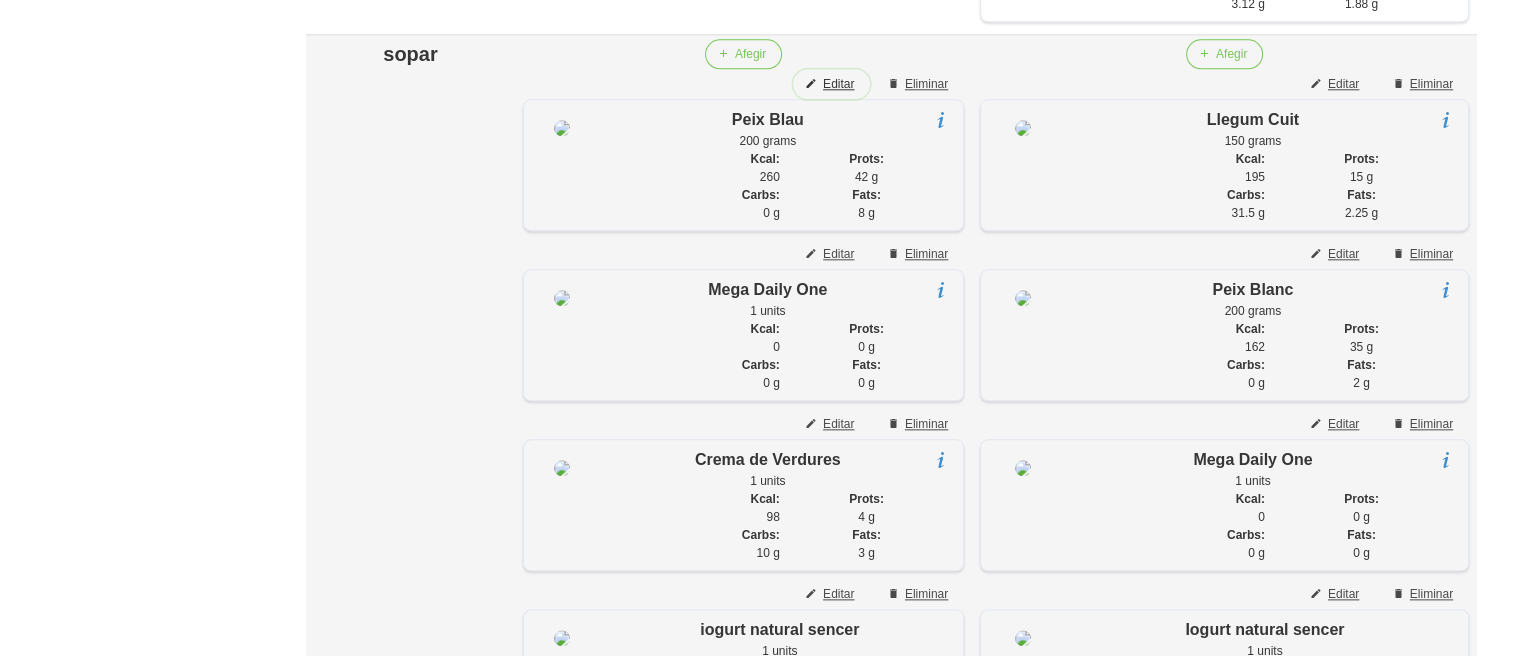 click on "Editar" at bounding box center (831, 84) 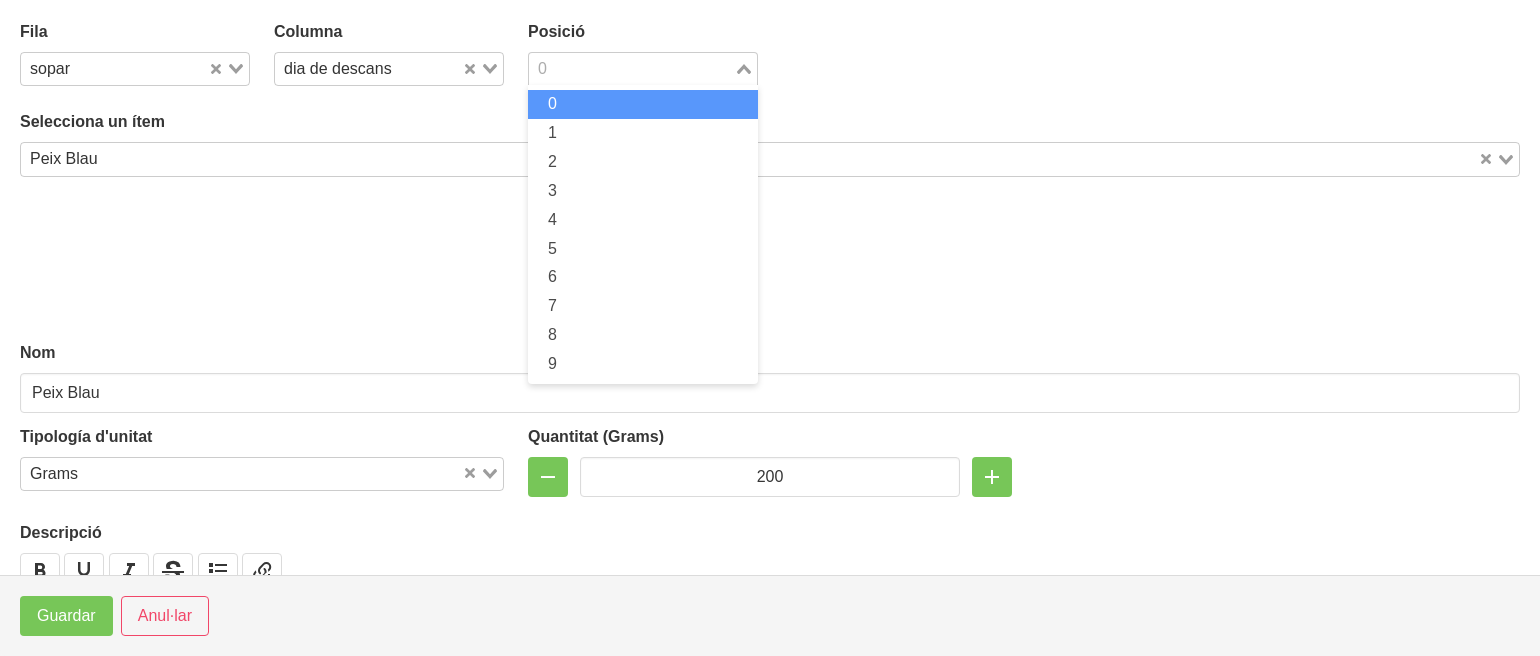 click at bounding box center [631, 69] 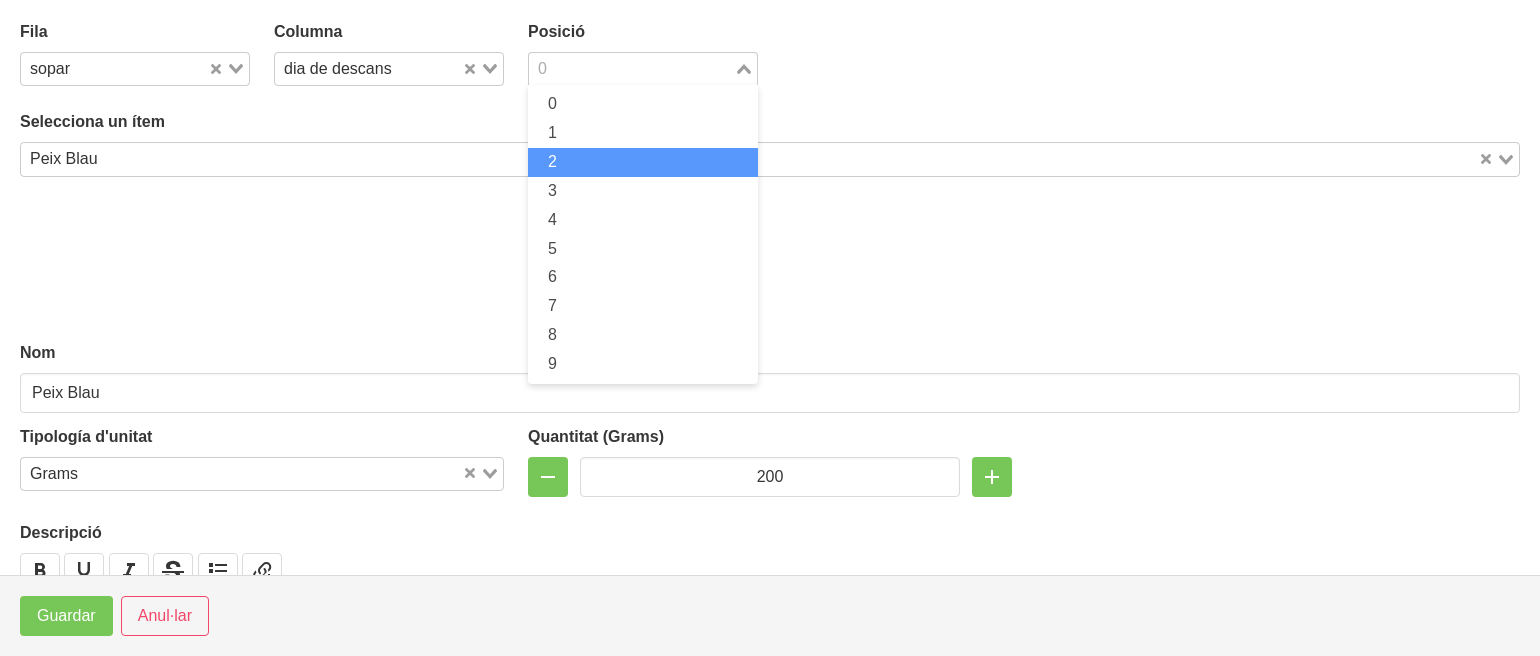 click on "2" at bounding box center (643, 162) 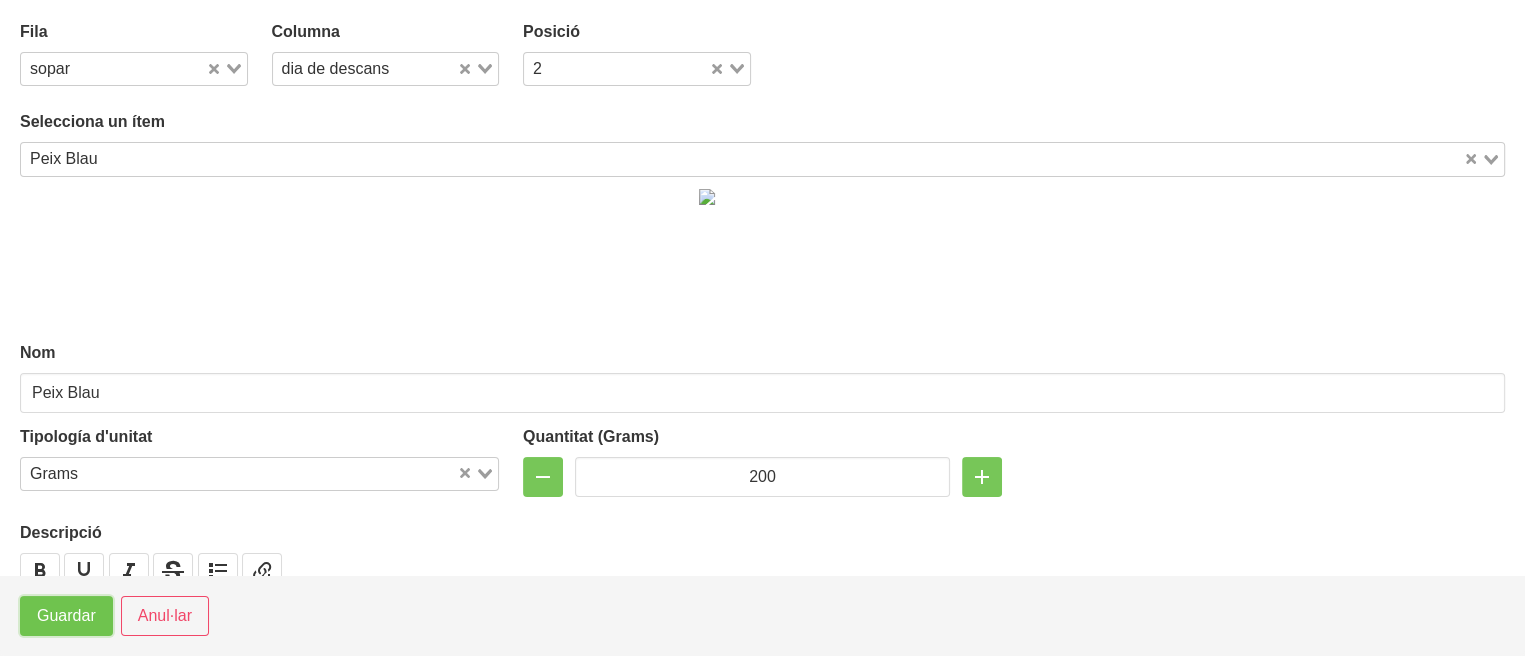 click on "Guardar" at bounding box center (66, 616) 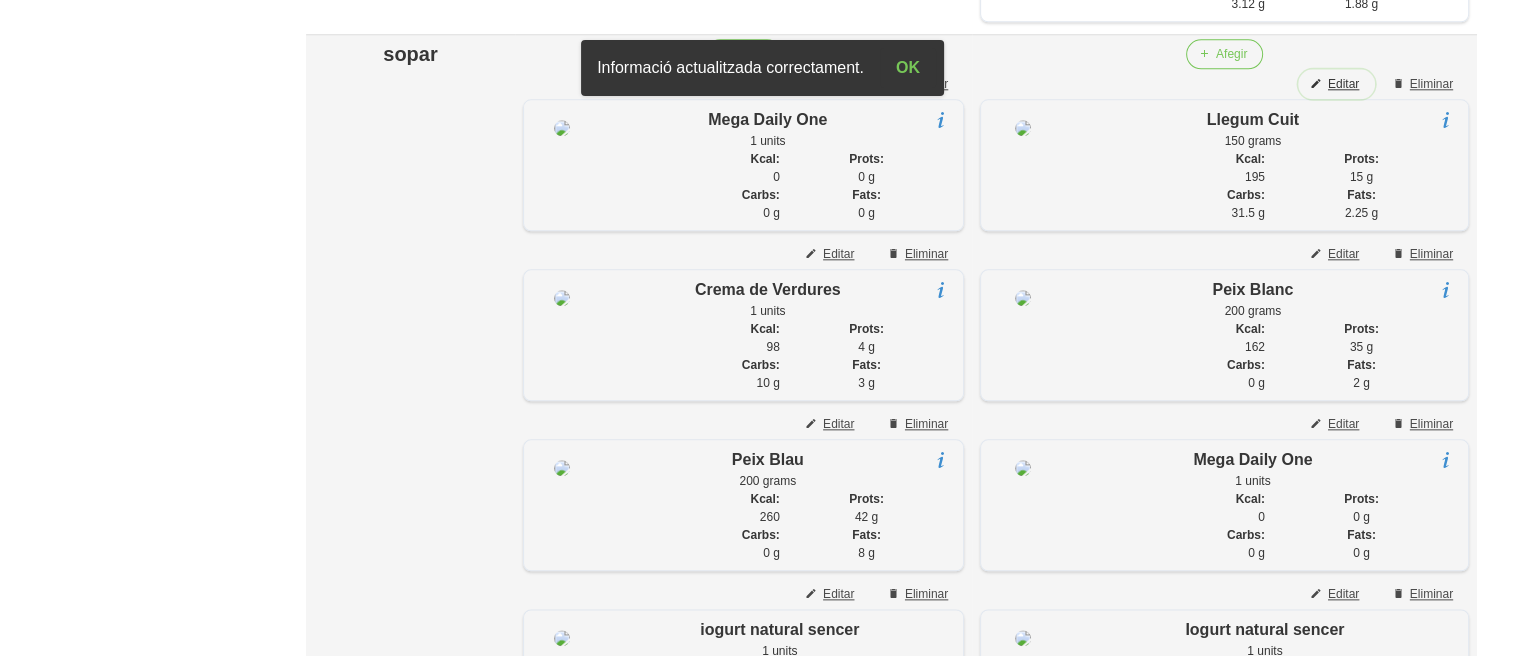 click on "Editar" at bounding box center (1343, 84) 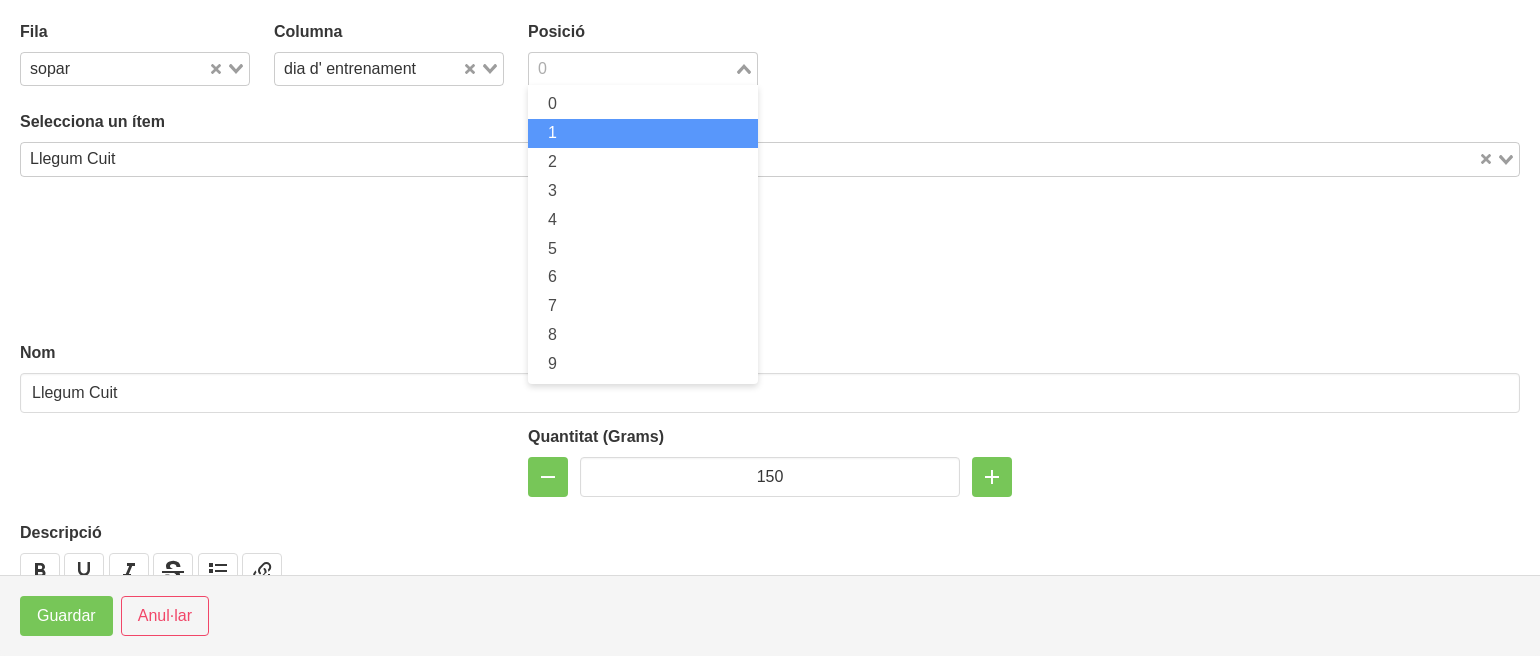 drag, startPoint x: 613, startPoint y: 69, endPoint x: 589, endPoint y: 123, distance: 59.093147 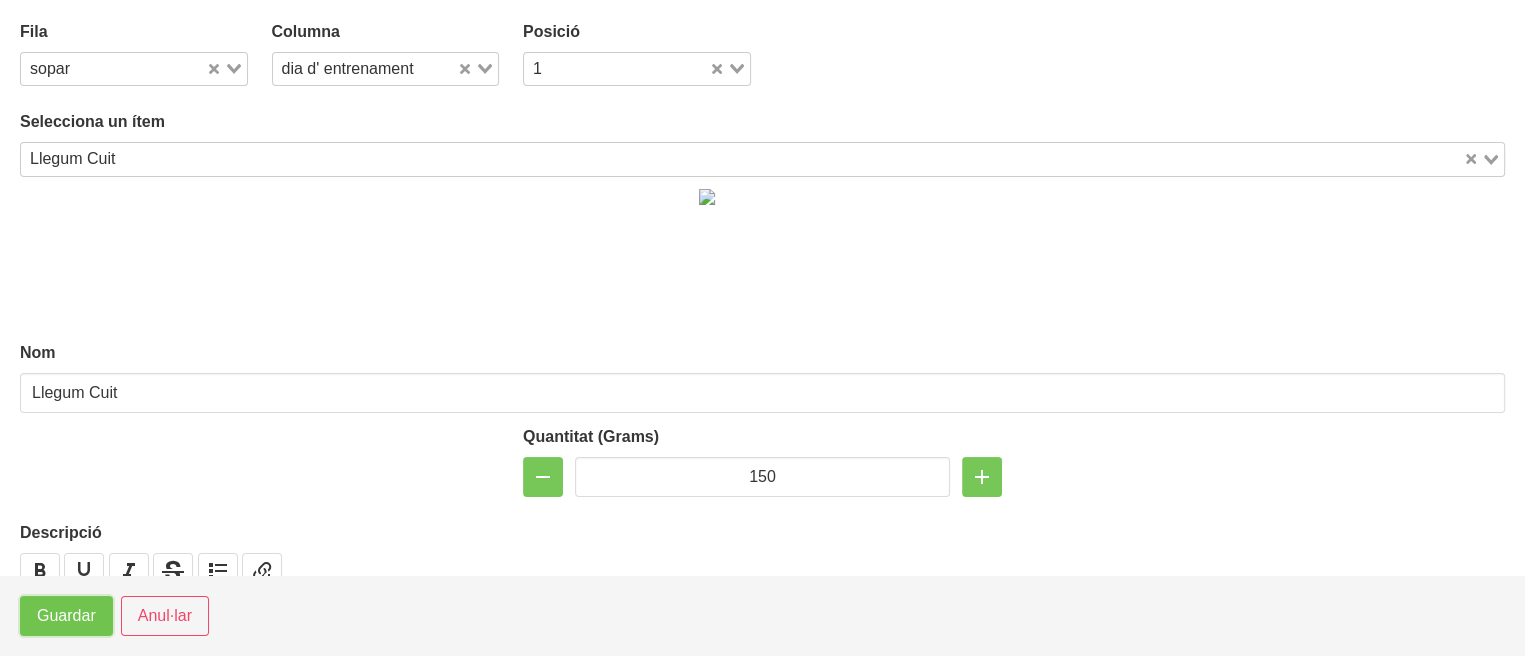 click on "Guardar" at bounding box center [66, 616] 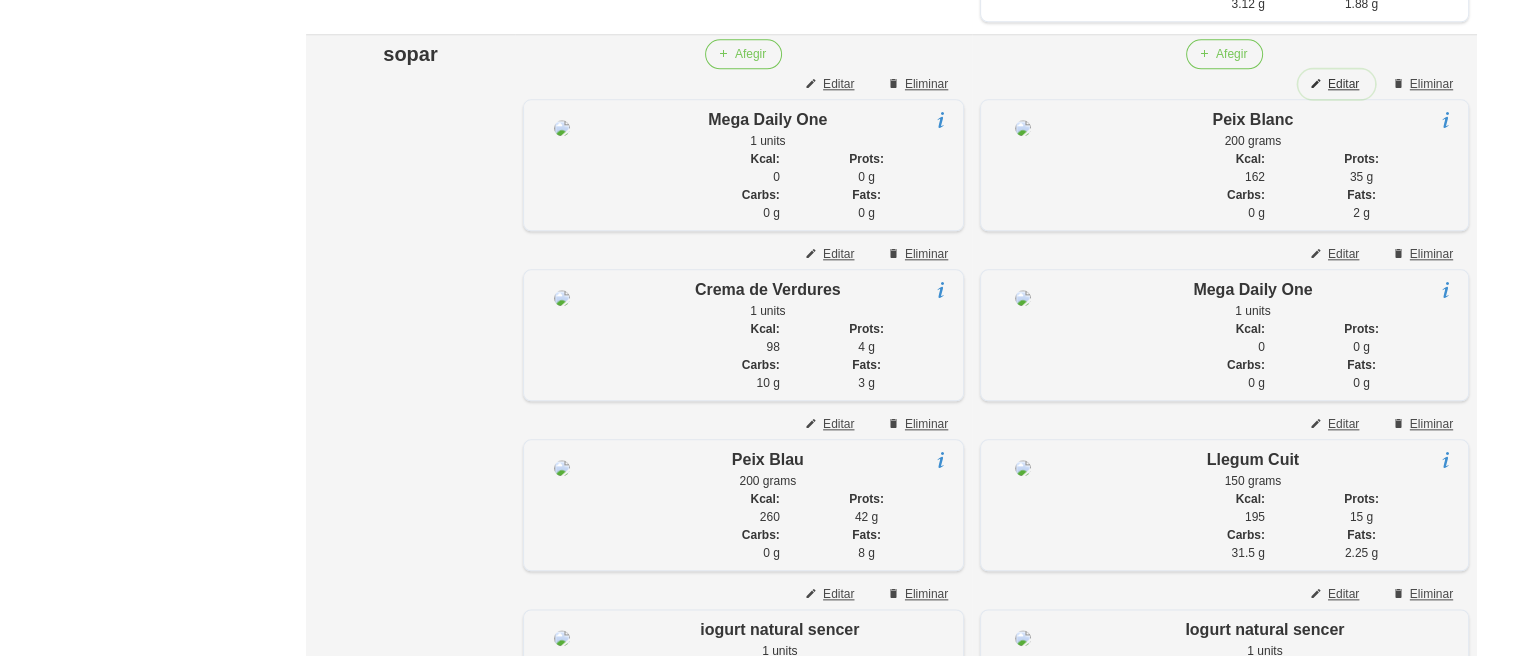 click on "Editar" at bounding box center (1343, 84) 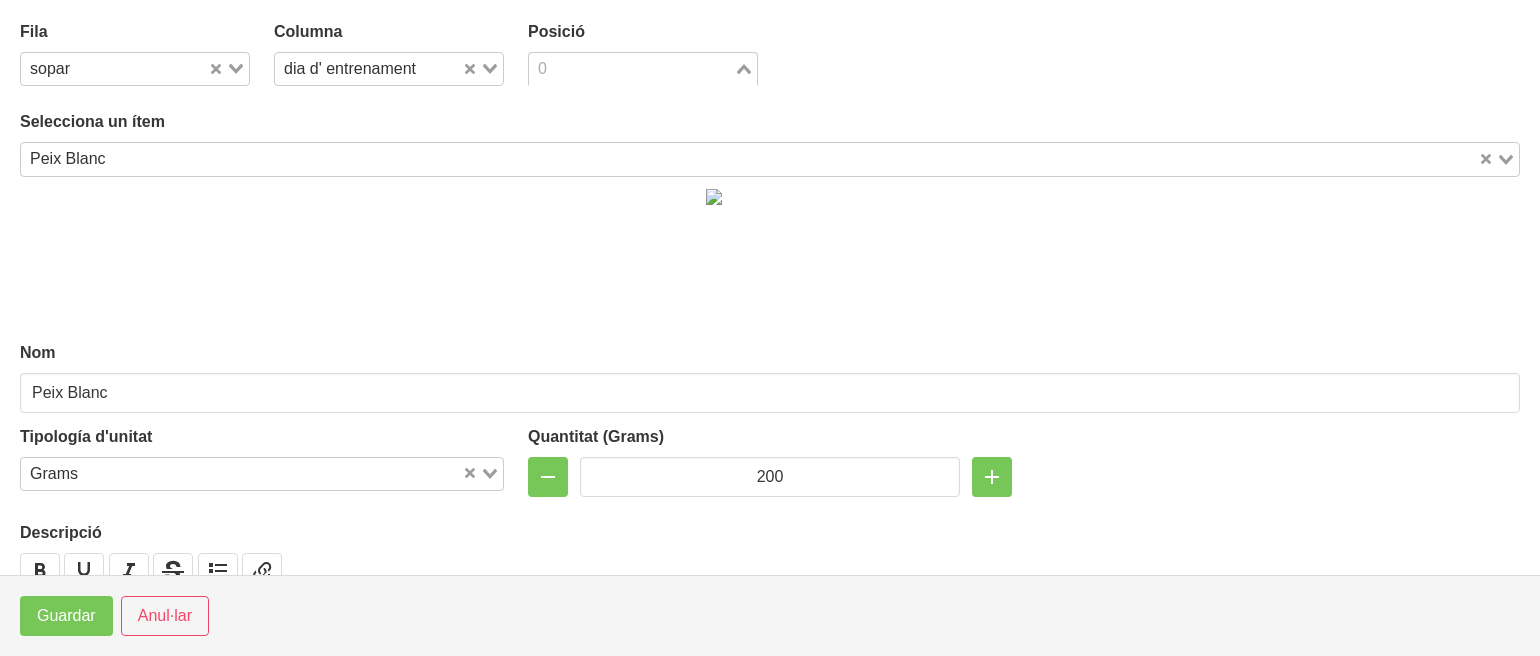 click at bounding box center [631, 69] 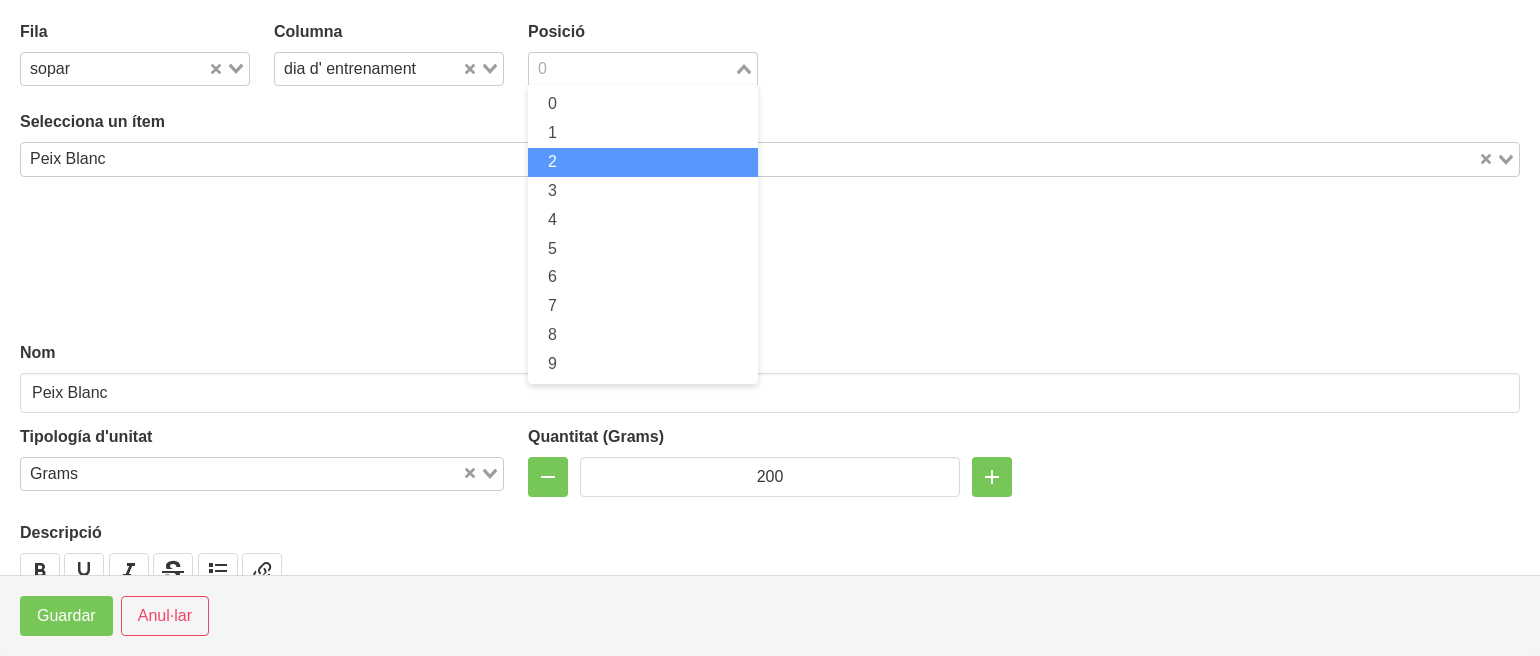 click on "2" at bounding box center [643, 162] 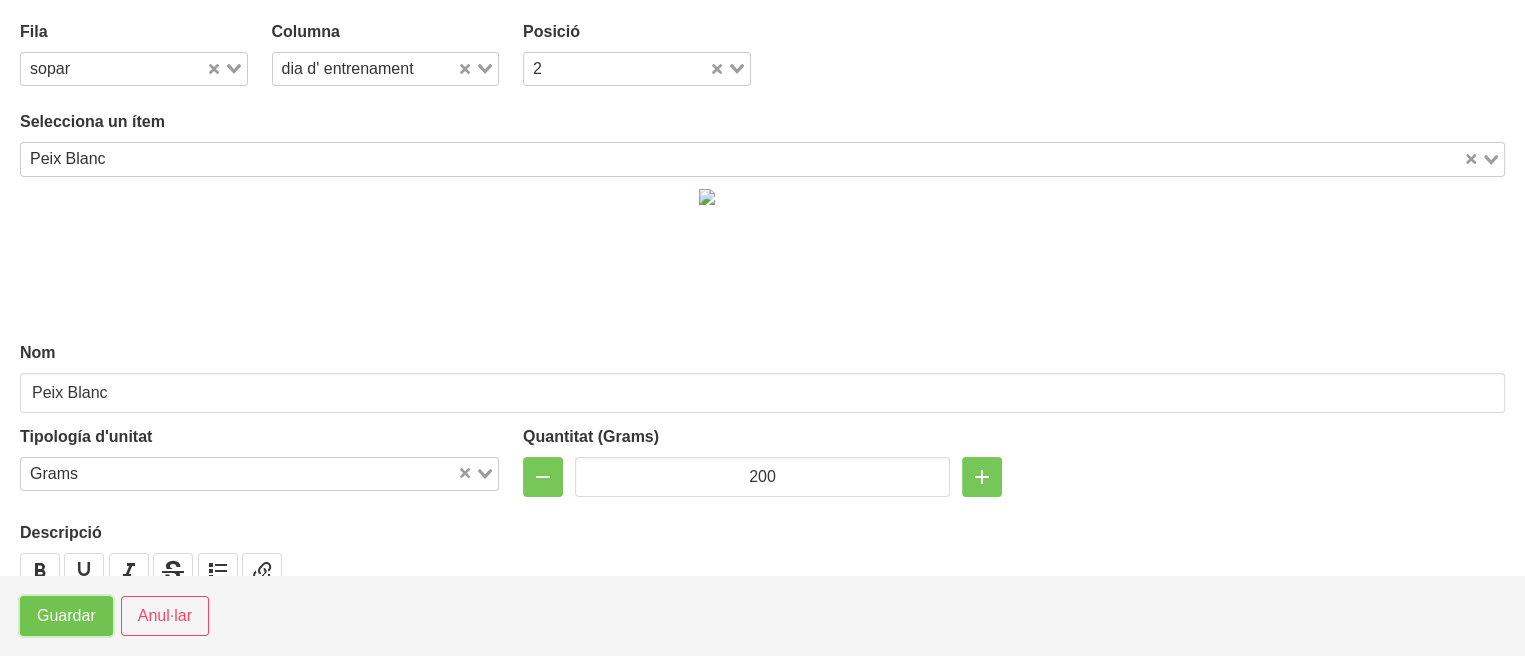 click on "Guardar" at bounding box center (66, 616) 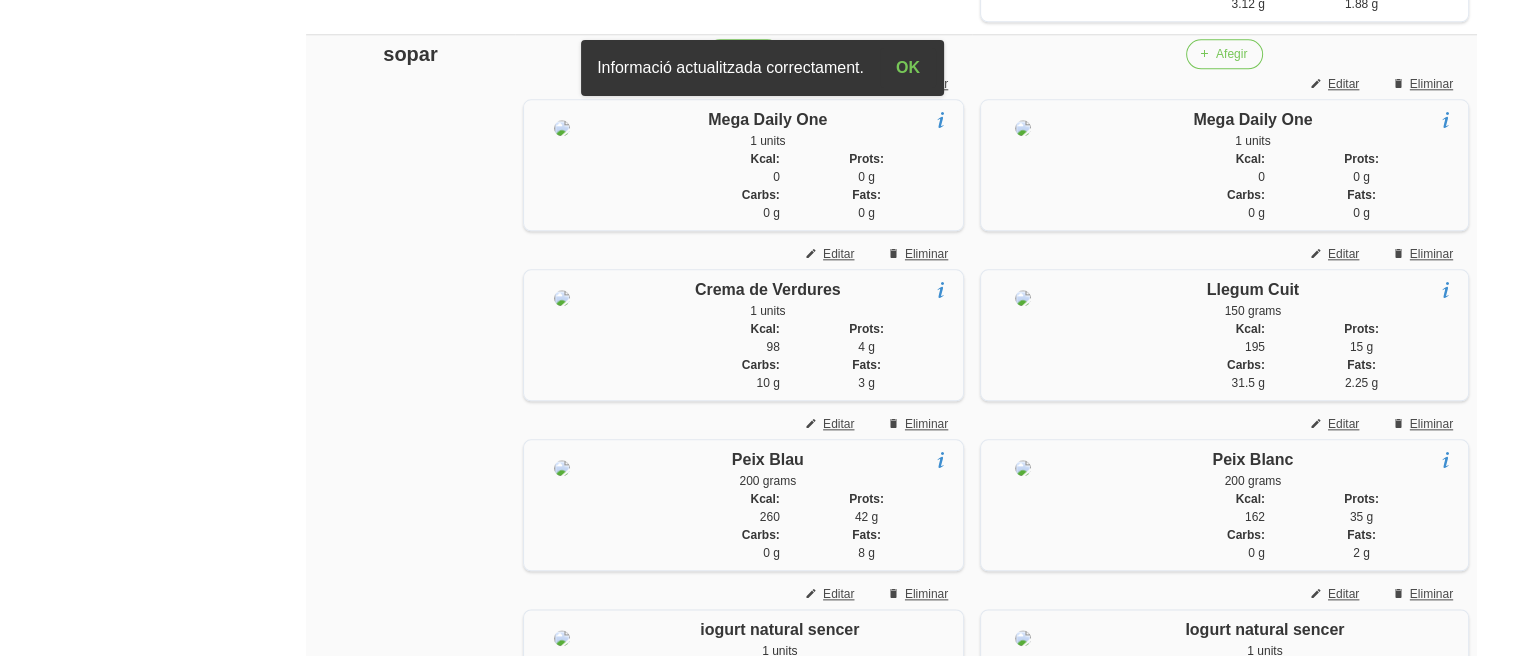 click on "General
Dashboard
Seccions
Clients
Administradors
Comunicacions
Esdeveniments
Aliments
Exercicis" at bounding box center [117, -290] 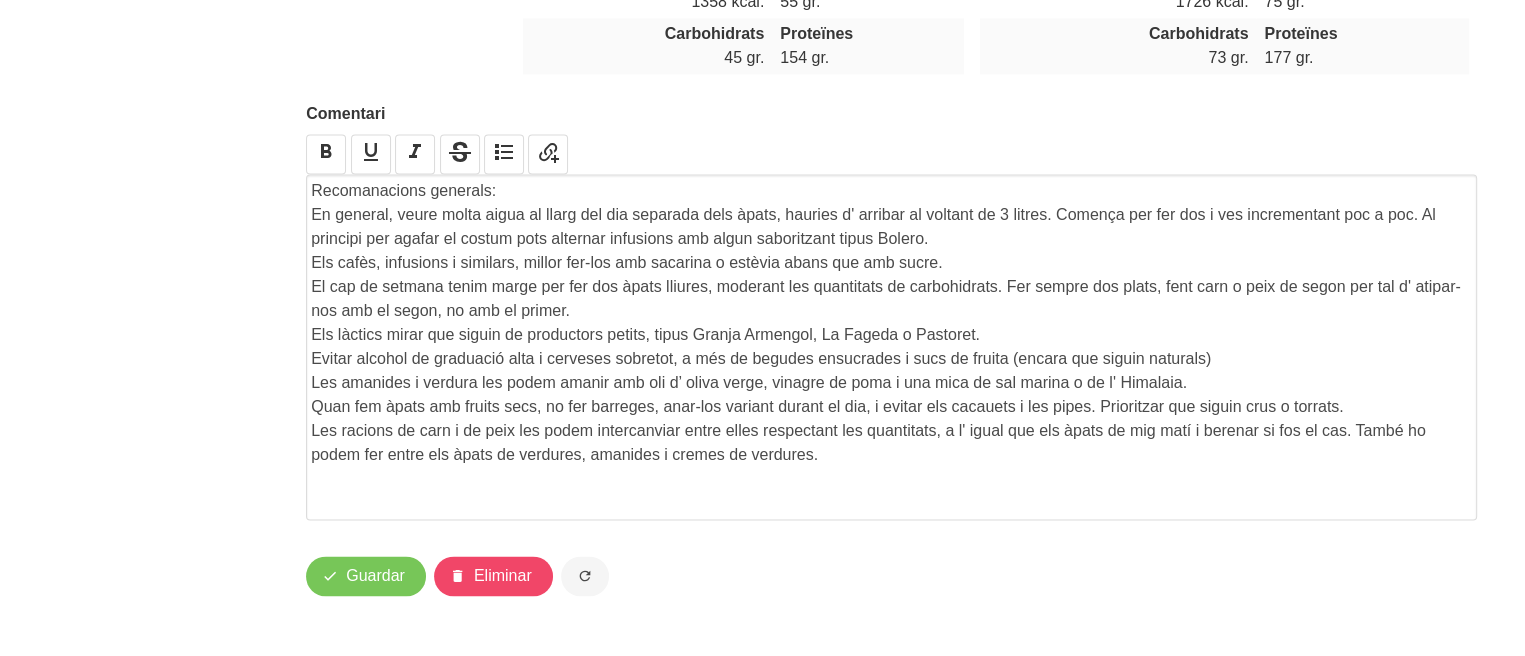 scroll, scrollTop: 3256, scrollLeft: 0, axis: vertical 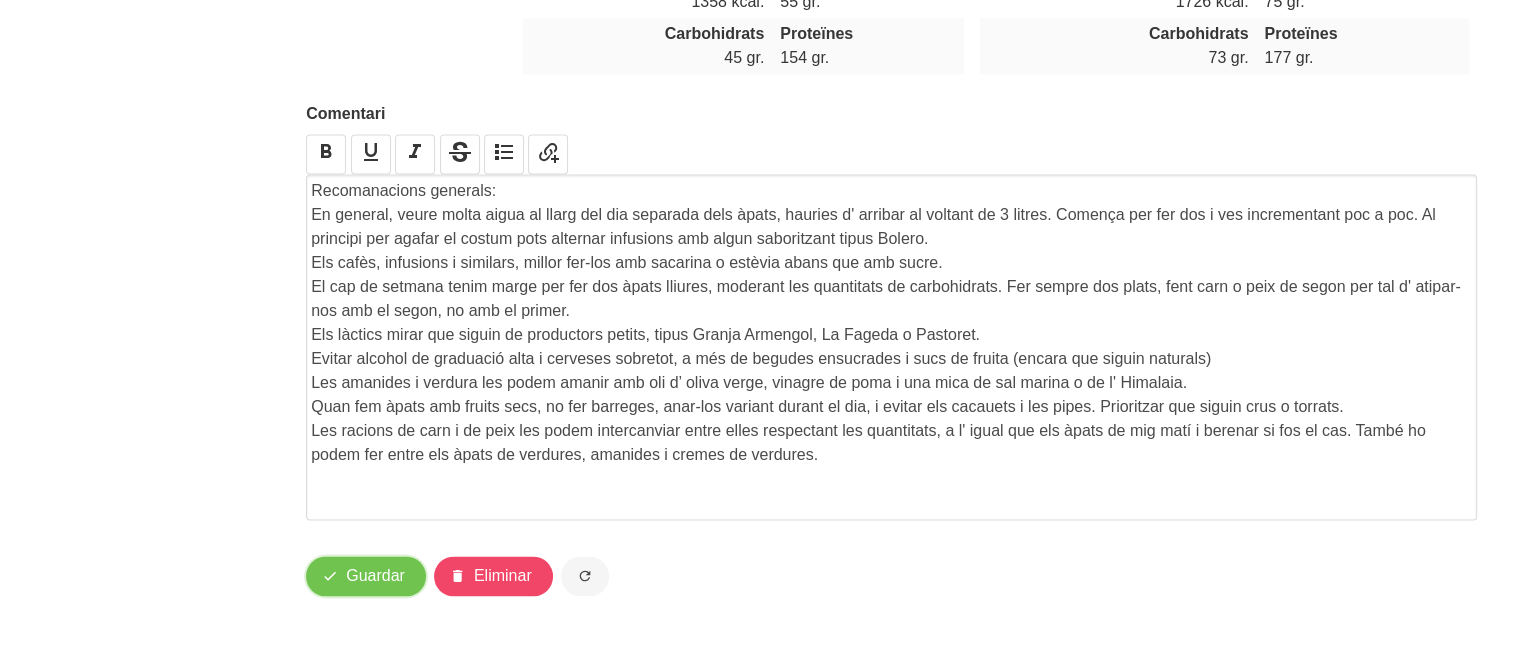 click on "Guardar" at bounding box center (366, 576) 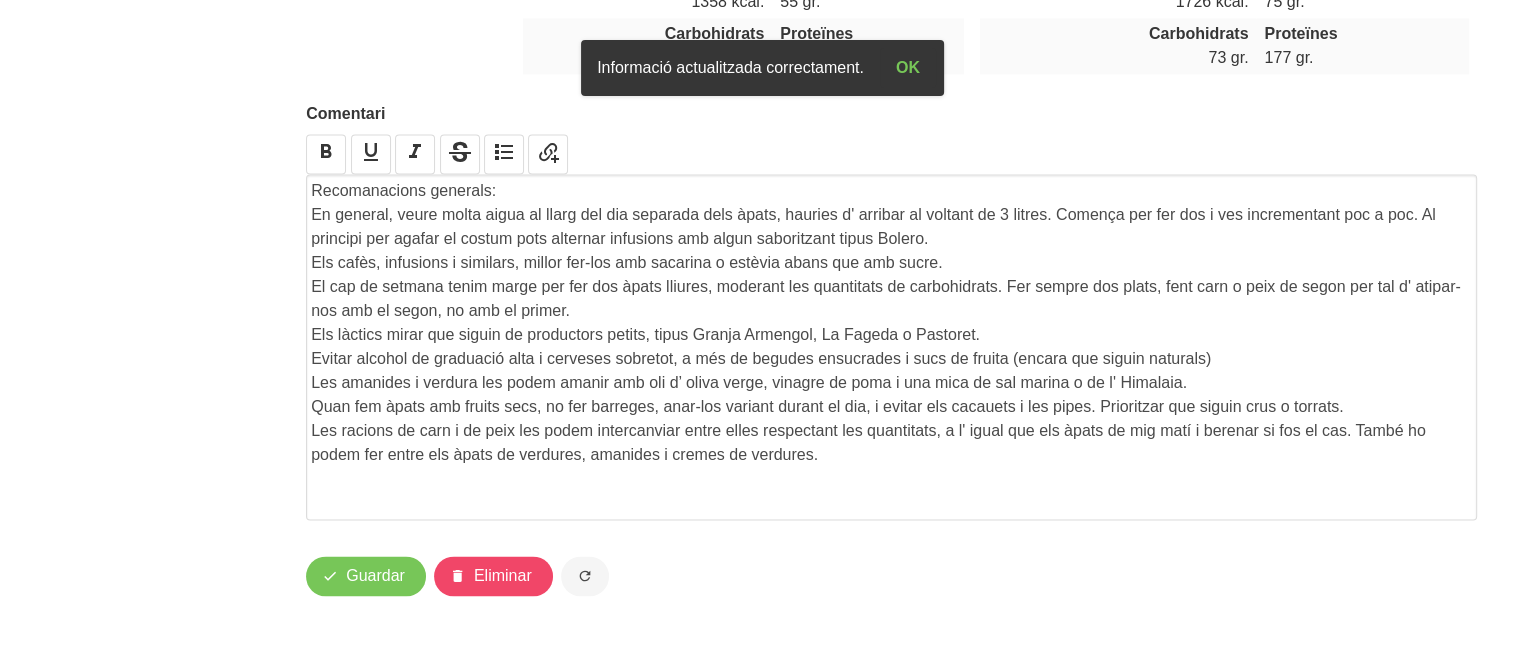 click on "General
Dashboard
Seccions
Clients
Administradors
Comunicacions
Esdeveniments
Aliments
Exercicis" at bounding box center (117, -1256) 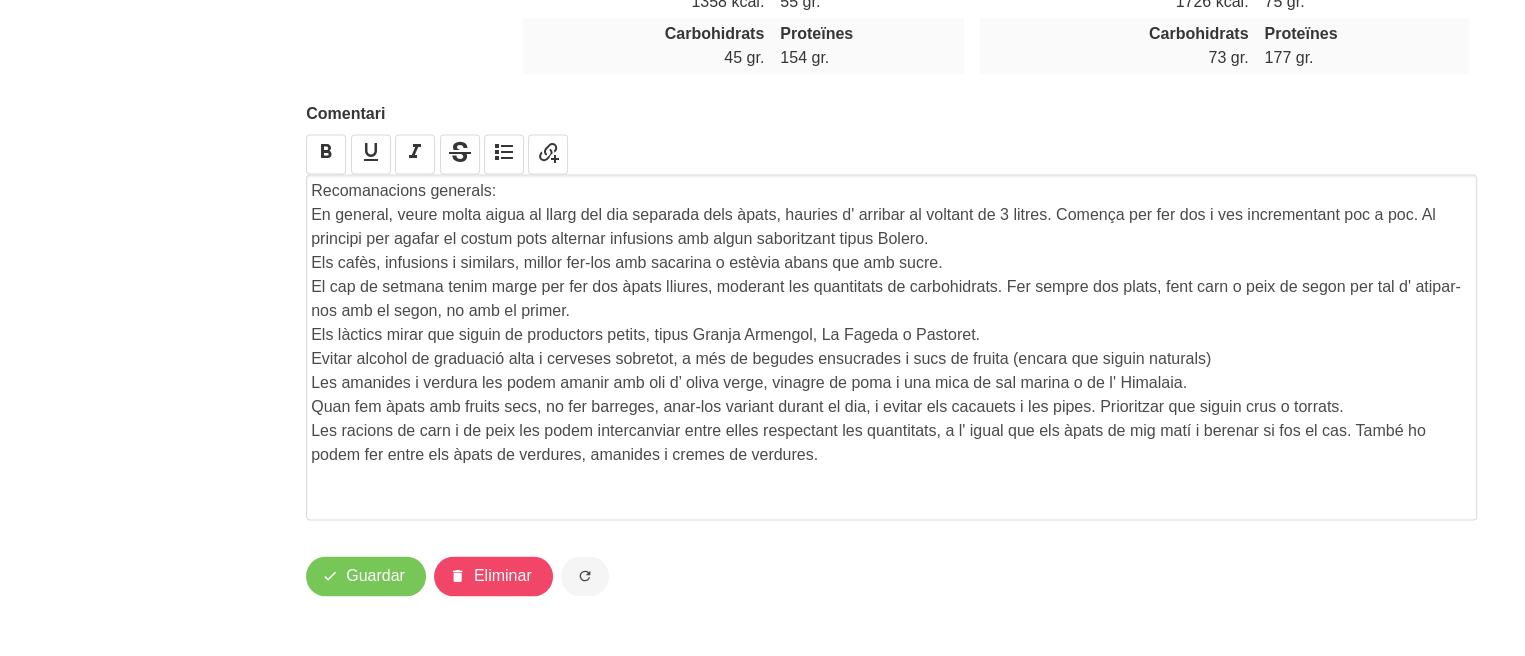 drag, startPoint x: 1421, startPoint y: 263, endPoint x: 1433, endPoint y: 292, distance: 31.38471 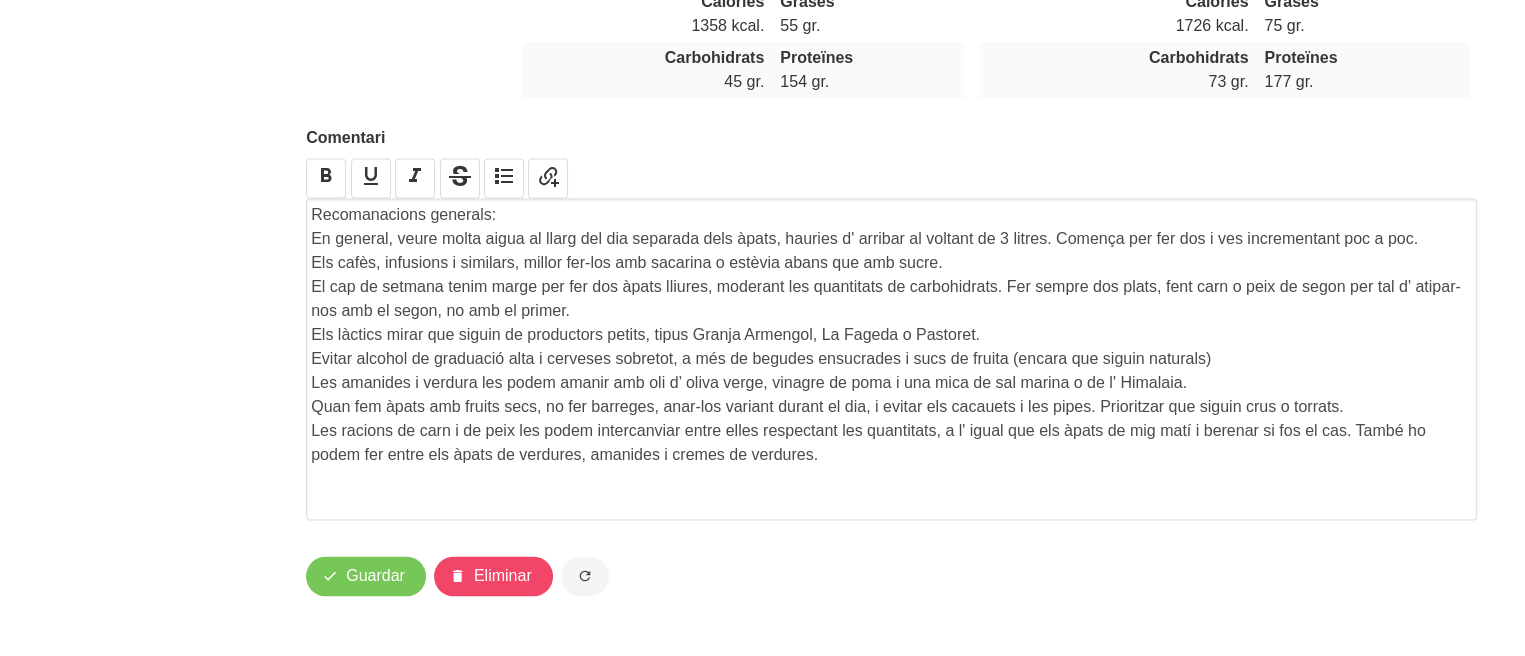 type 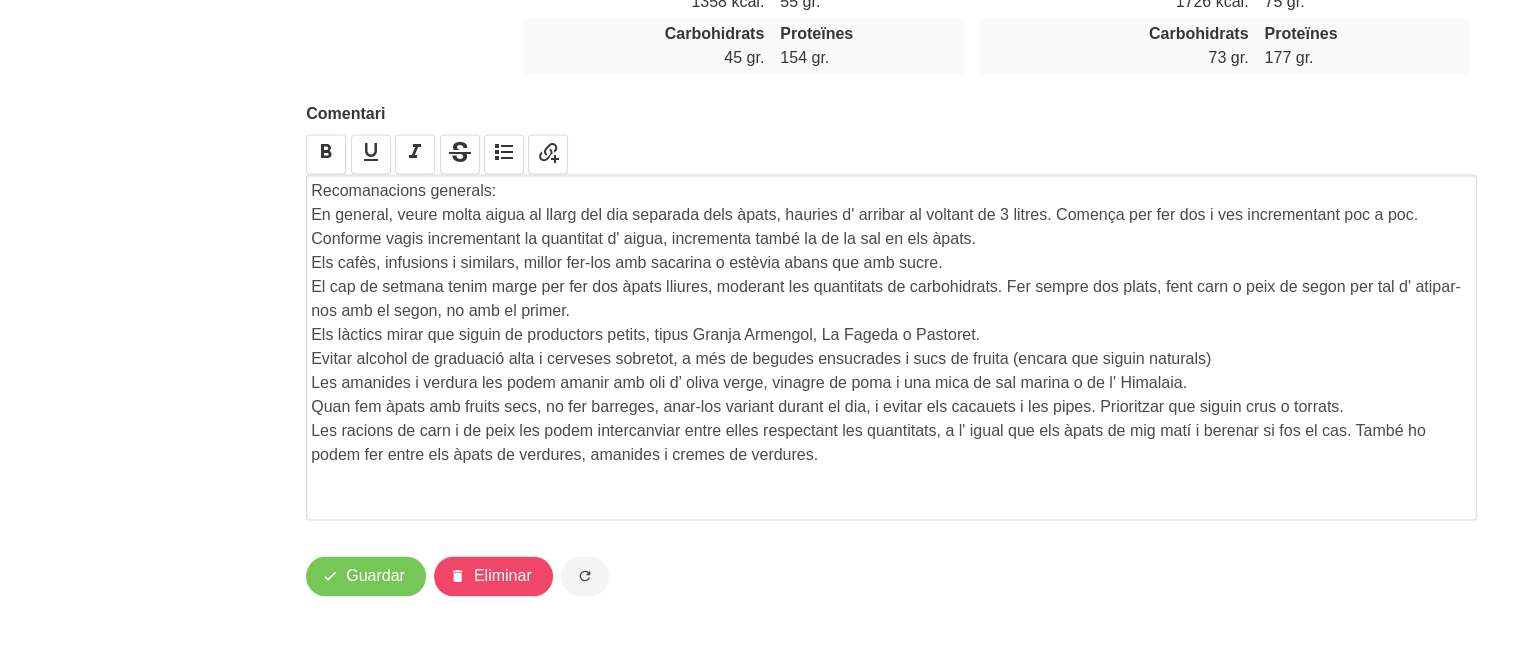 click on "El cap de setmana tenim marge per fer dos àpats lliures, moderant les quantitats de carbohidrats. Fer sempre dos plats, fent carn o peix de segon per tal d' atipar-nos amb el segon, no amb el primer." at bounding box center (891, 299) 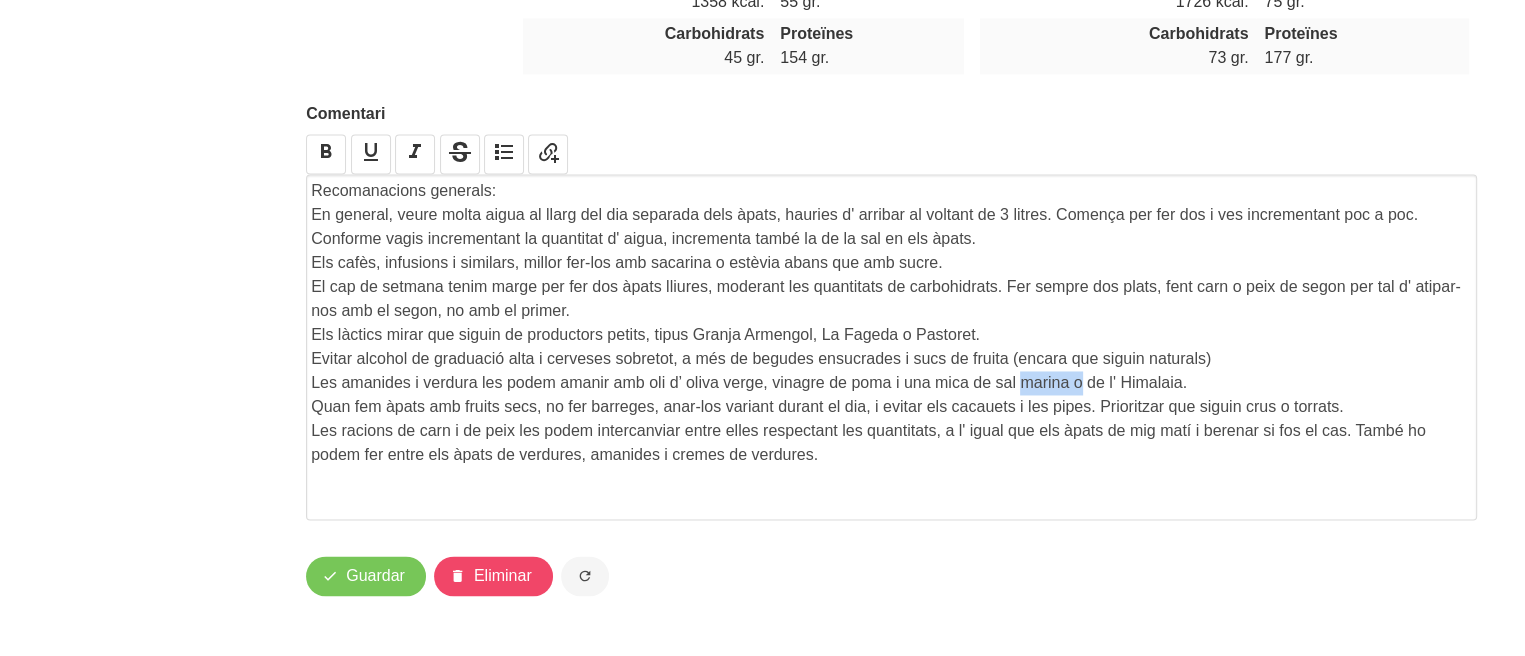 drag, startPoint x: 1021, startPoint y: 442, endPoint x: 1083, endPoint y: 439, distance: 62.072536 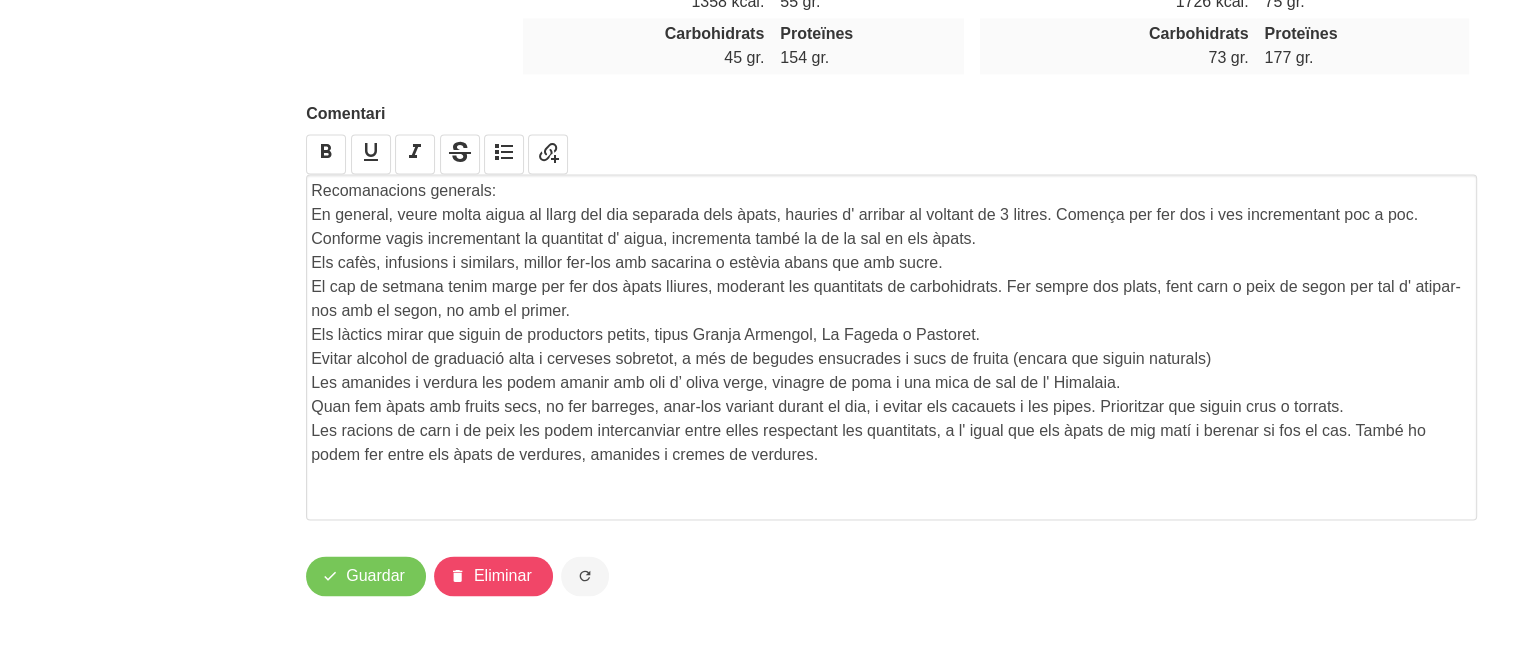 click on "Quan fem àpats amb fruits secs, no fer barreges, anar-los variant durant el dia, i evitar els cacauets i les pipes. Prioritzar que siguin crus o torrats." at bounding box center [891, 407] 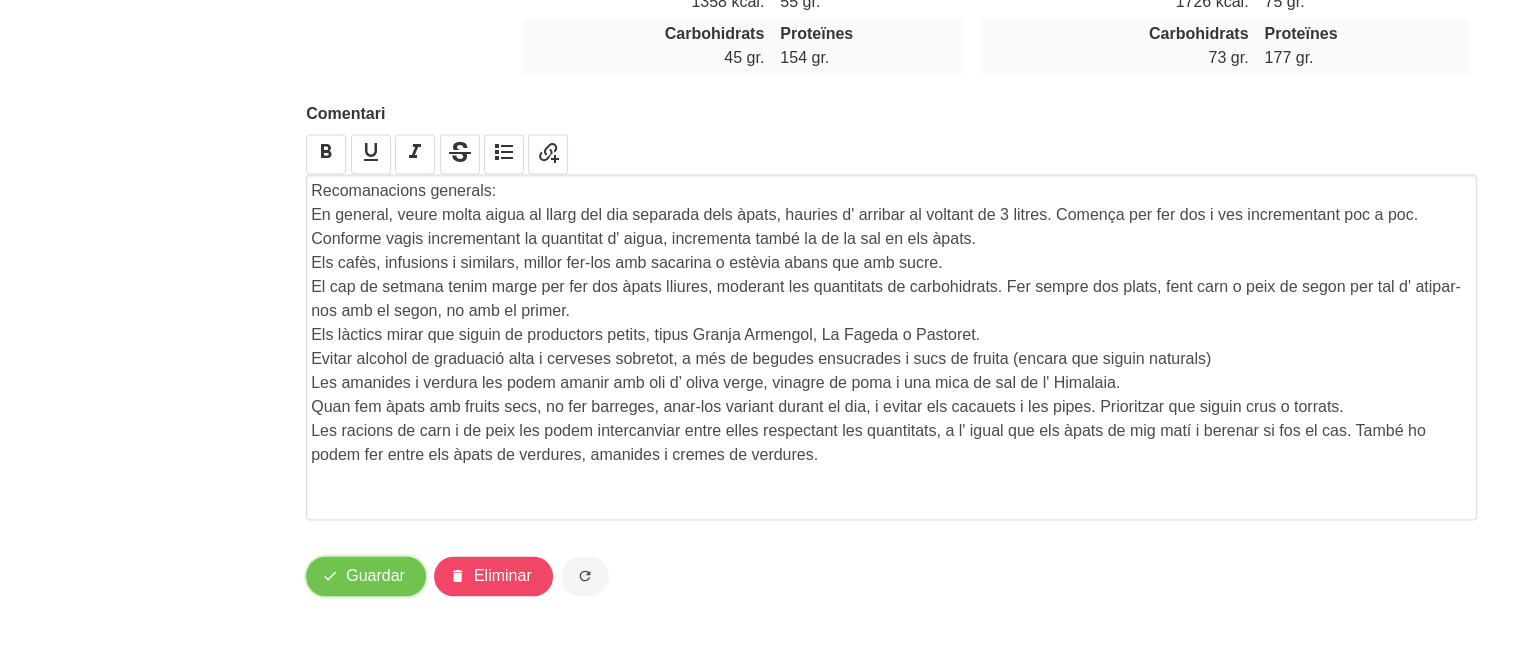 click on "Guardar" at bounding box center (375, 576) 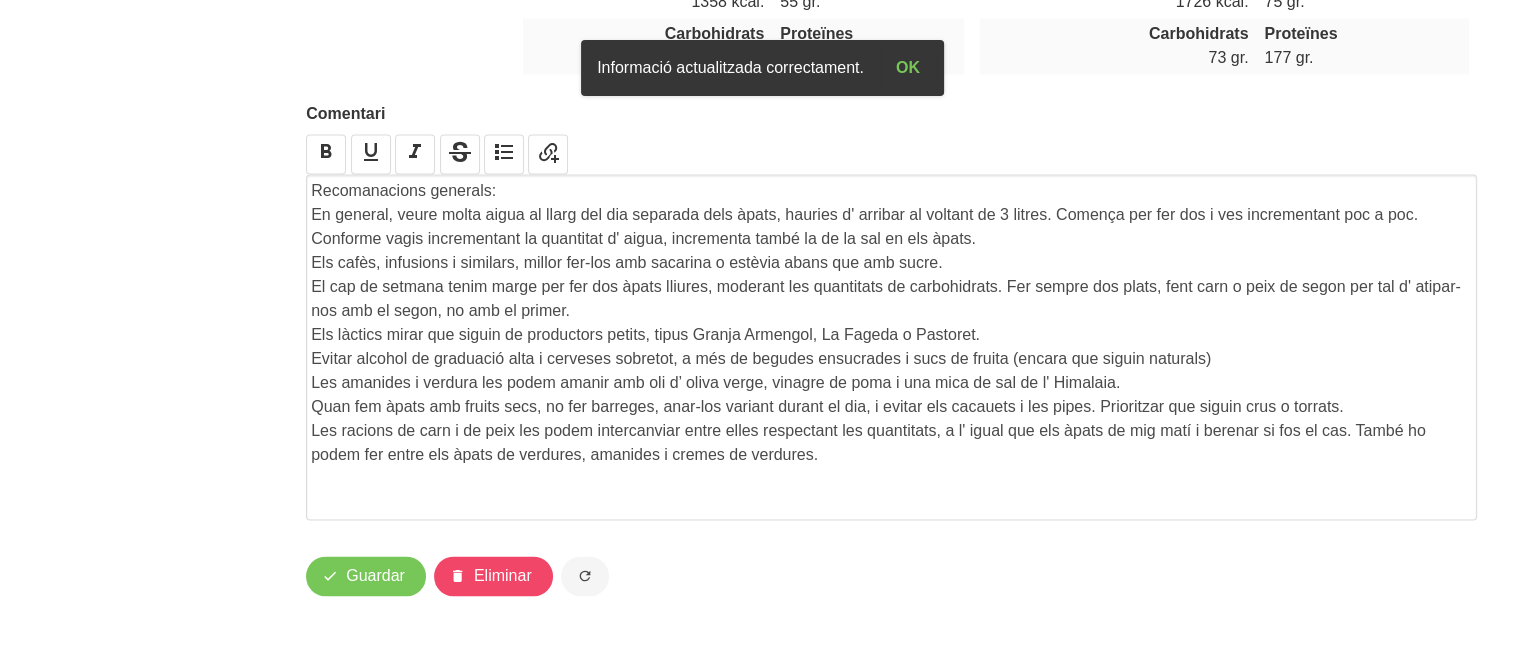 click on "Editar dieta
false
8e7e34e0-d4be-4d81-b3a4-d223ce8e250c
Nom
[PERSON_NAME]
Arxivat?
Mentor
[PERSON_NAME]
Loading...
Data inici
[DATE]
January
February
March
April
May" at bounding box center (891, -1256) 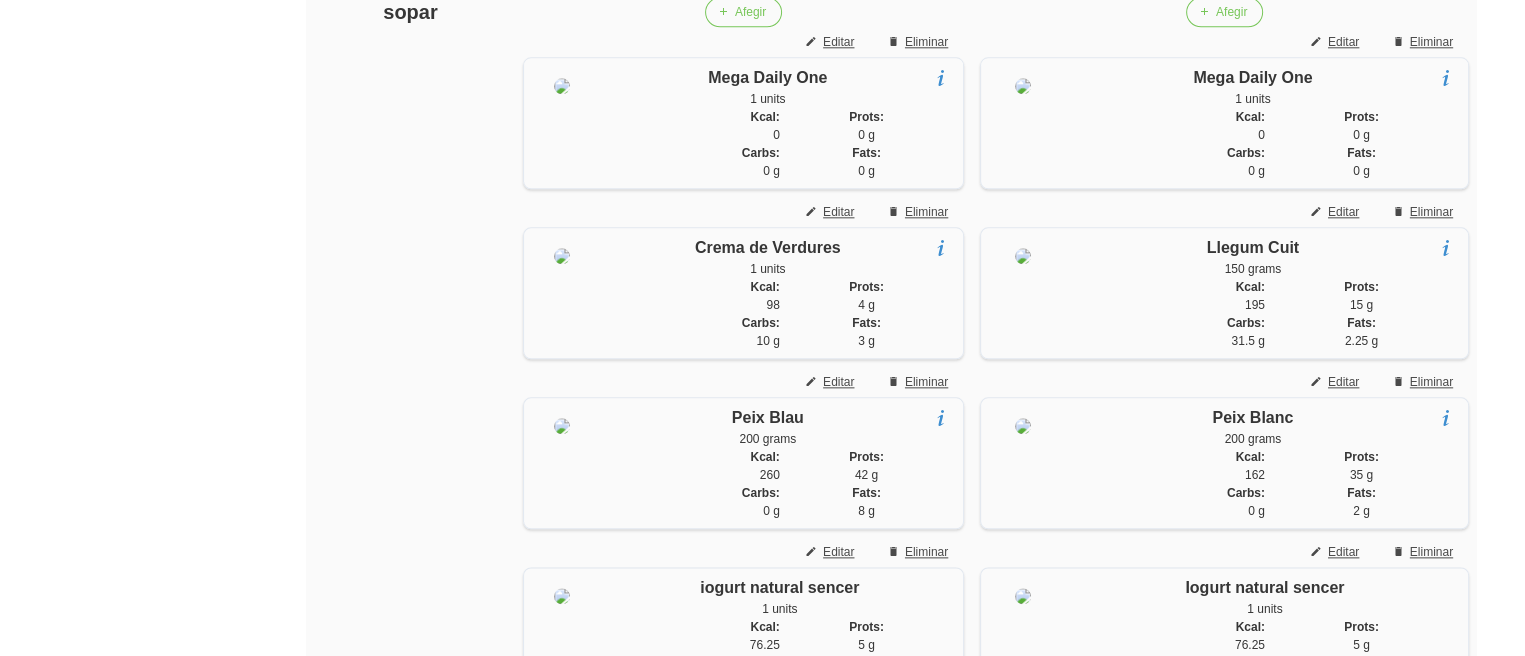 scroll, scrollTop: 2296, scrollLeft: 0, axis: vertical 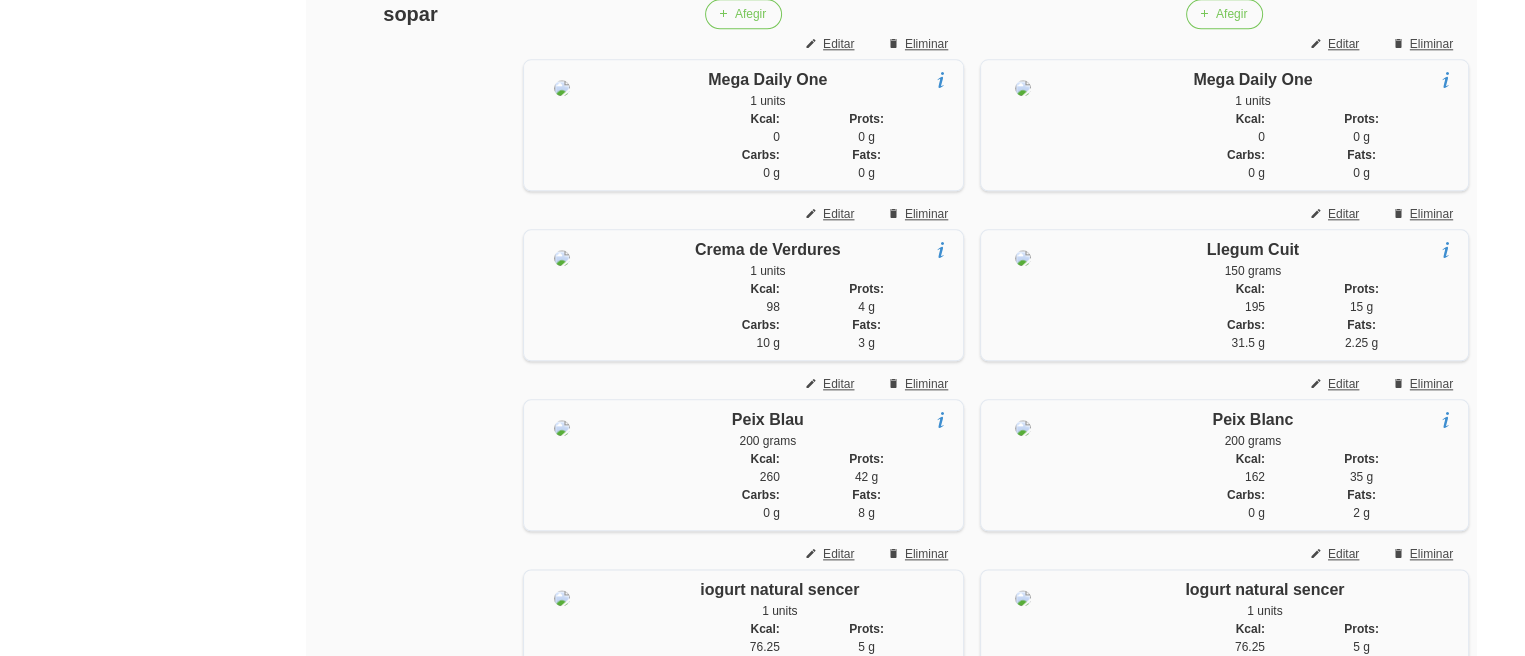 click on "General
Dashboard
Seccions
Clients
Administradors
Comunicacions
Esdeveniments
Aliments
Exercicis" at bounding box center (117, -330) 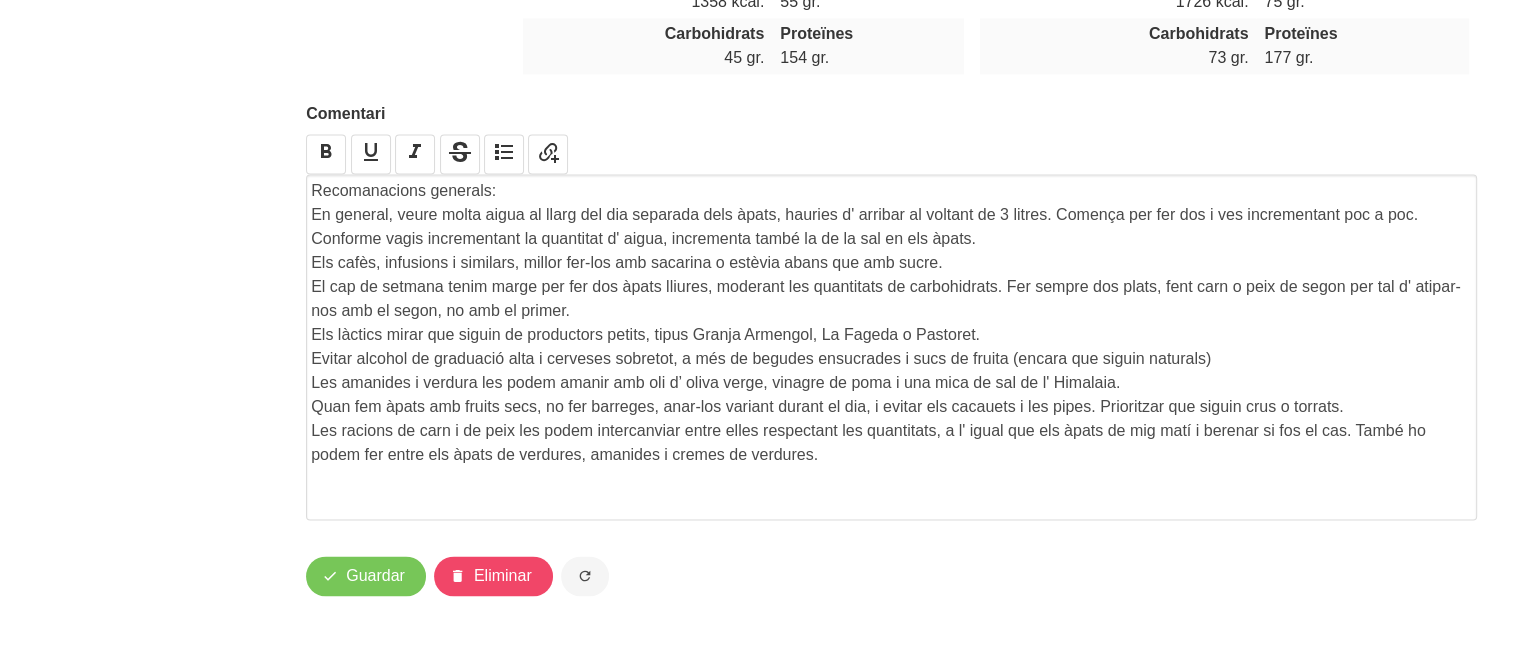scroll, scrollTop: 3313, scrollLeft: 0, axis: vertical 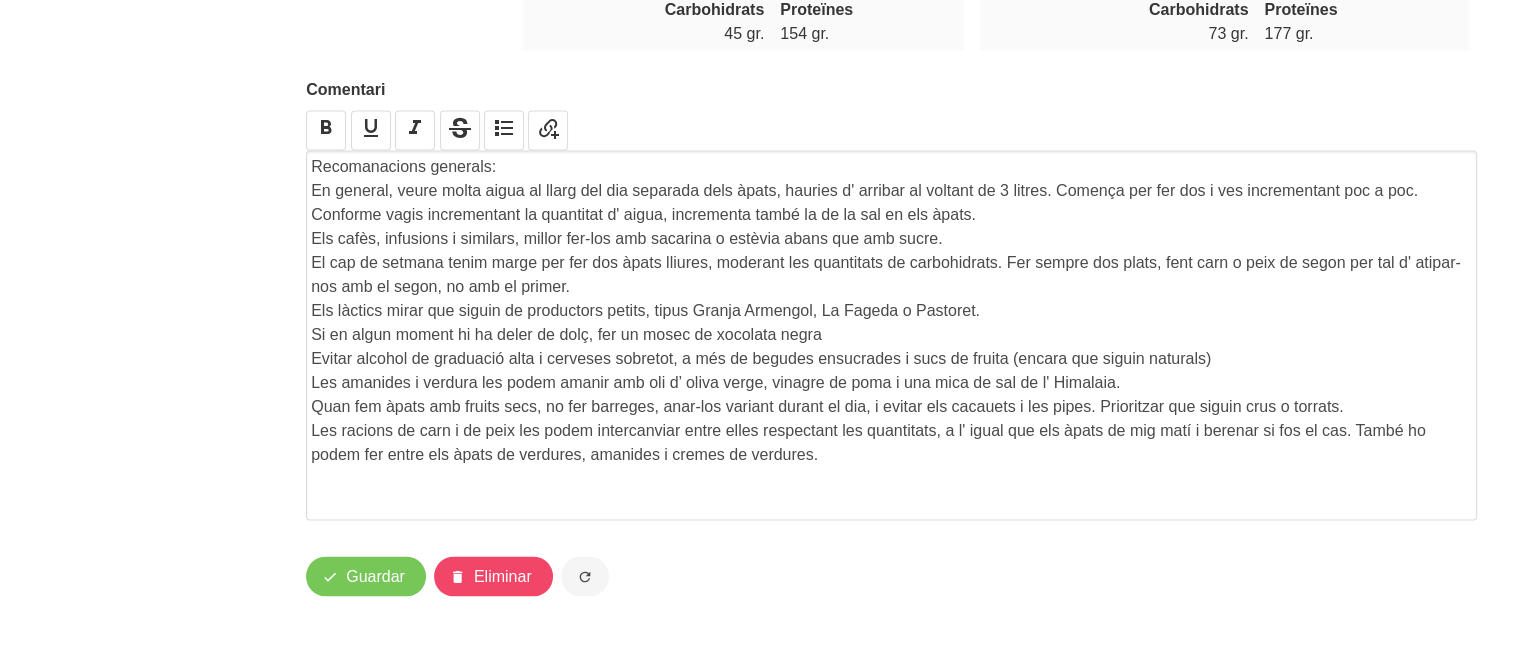 click on "Si en algun moment hi ha deler de dolç, fer un mosec de xocolata negra" at bounding box center [891, 335] 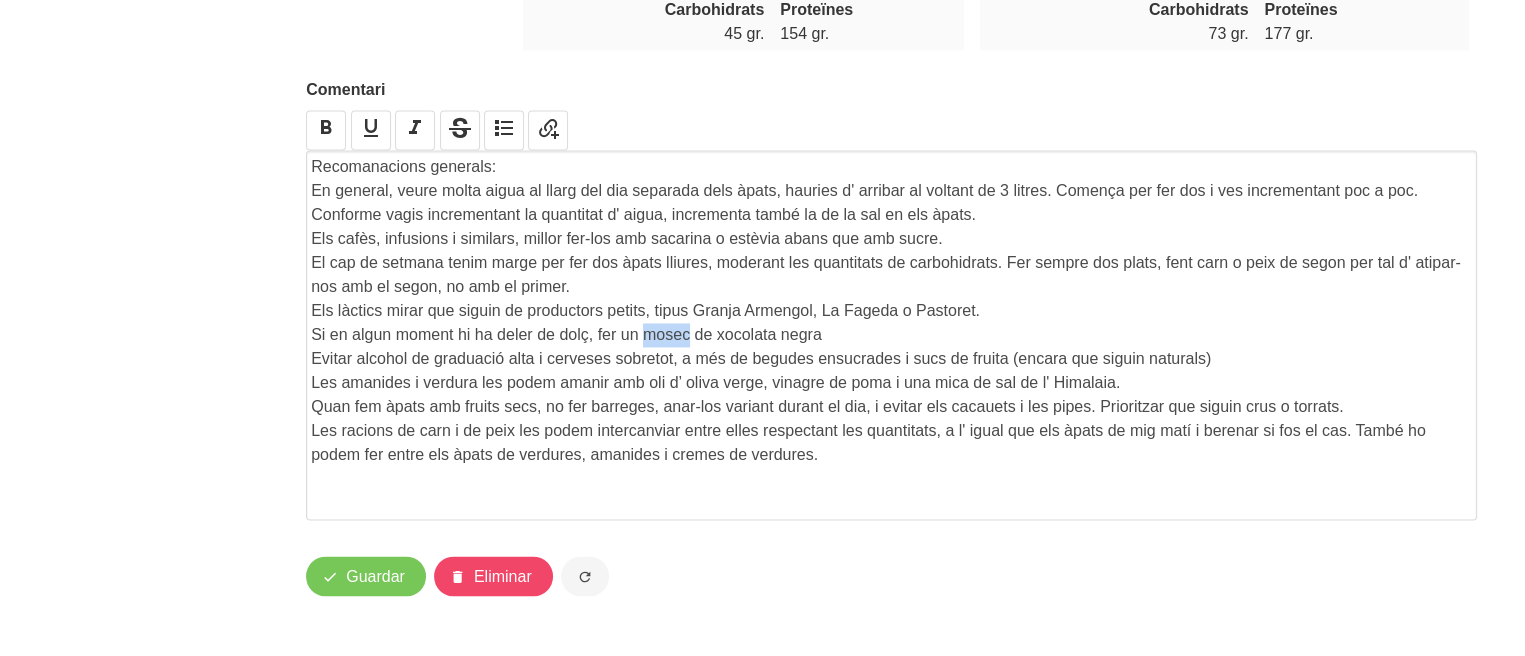 click on "Si en algun moment hi ha deler de dolç, fer un mosec de xocolata negra" at bounding box center (891, 335) 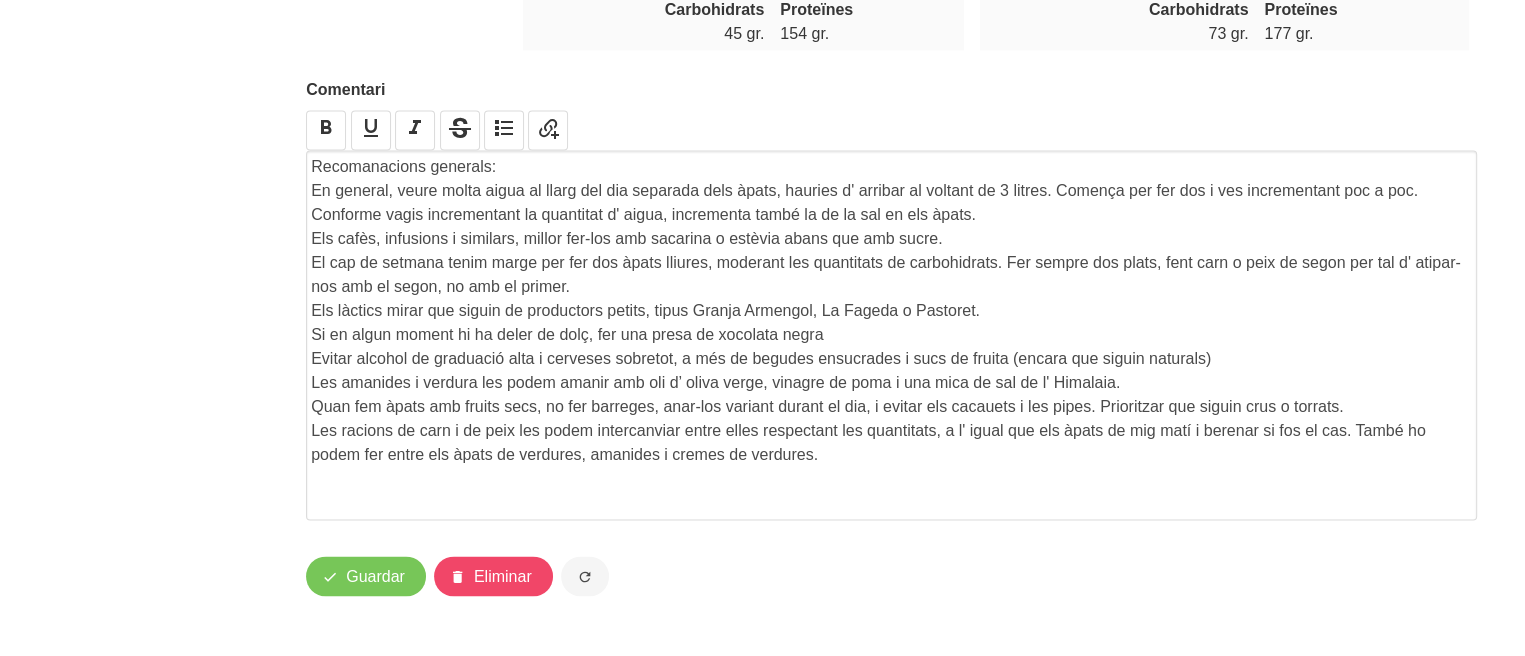 click on "Si en algun moment hi ha deler de dolç, fer una presa de xocolata negra" at bounding box center (891, 335) 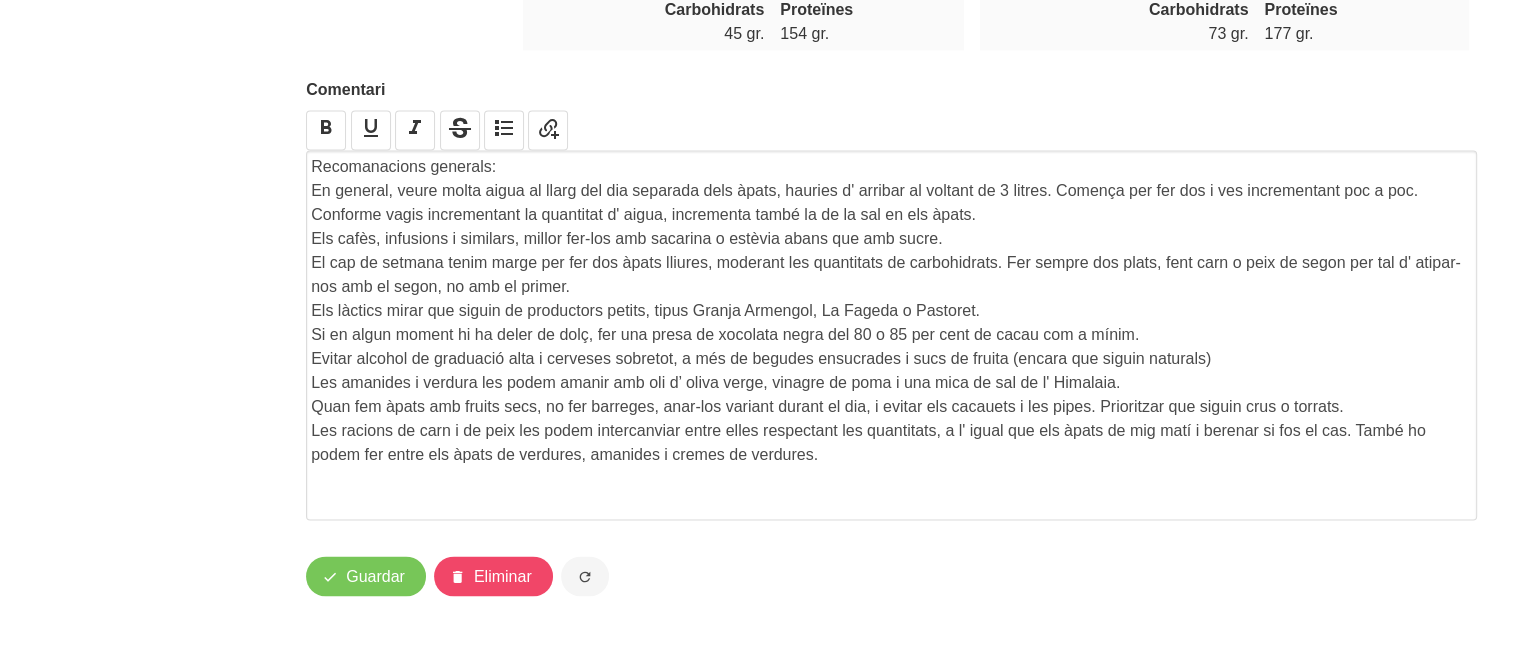 click on "General
Dashboard
Seccions
Clients
Administradors
Comunicacions
Esdeveniments
Aliments
Exercicis" at bounding box center (117, -1268) 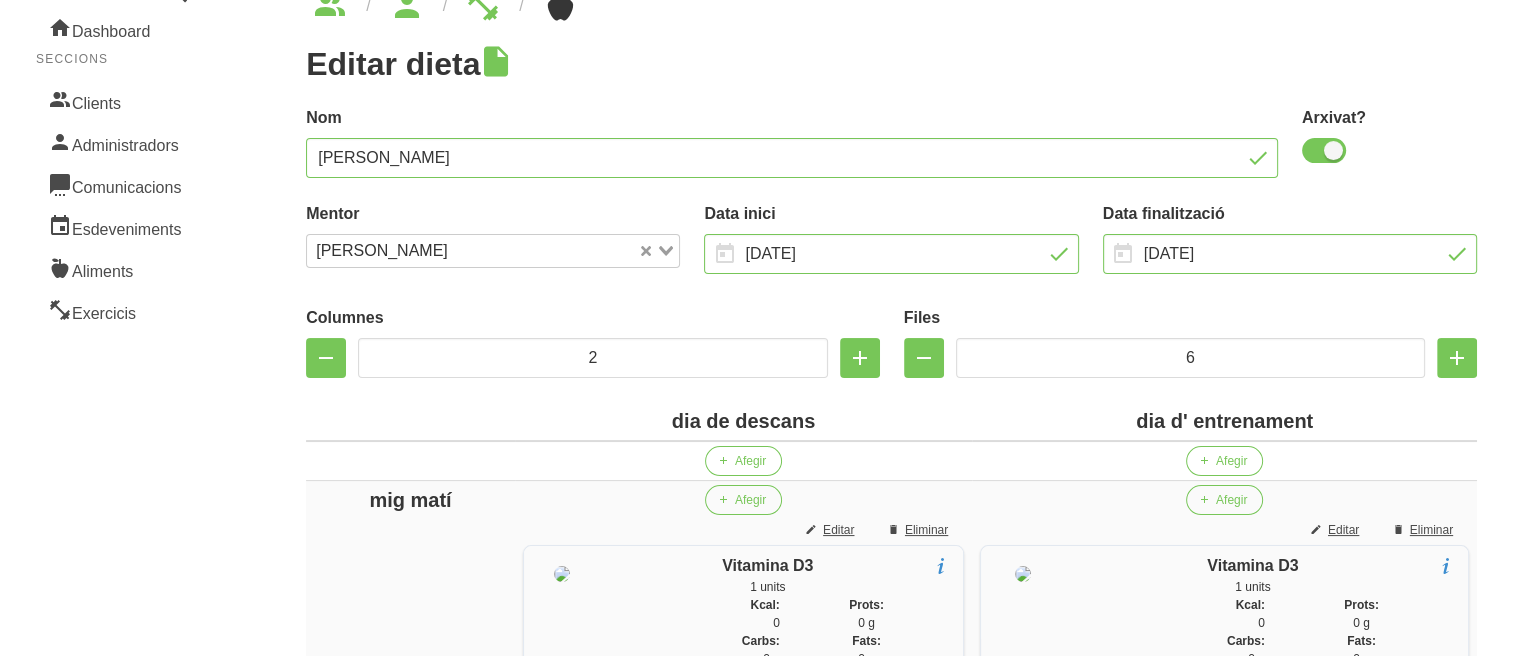 scroll, scrollTop: 0, scrollLeft: 0, axis: both 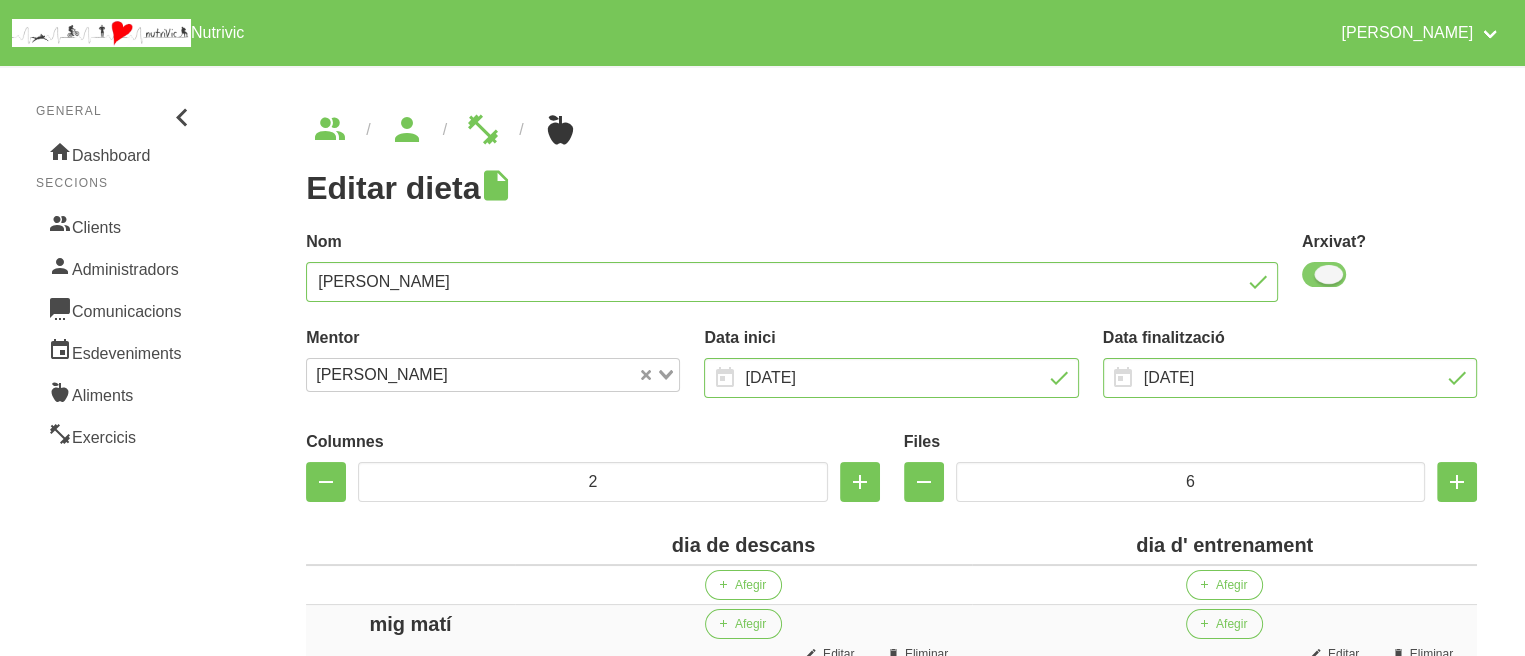 click at bounding box center [1324, 274] 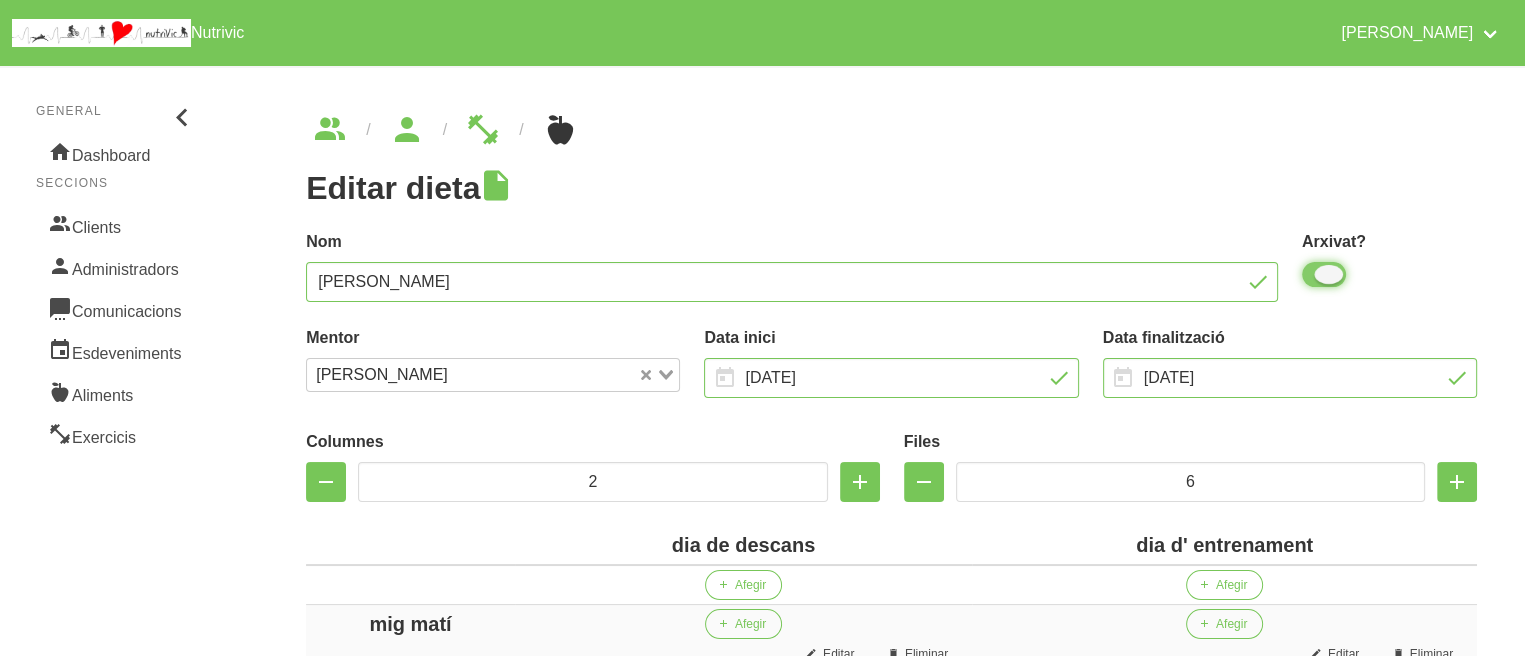 click at bounding box center (1308, 274) 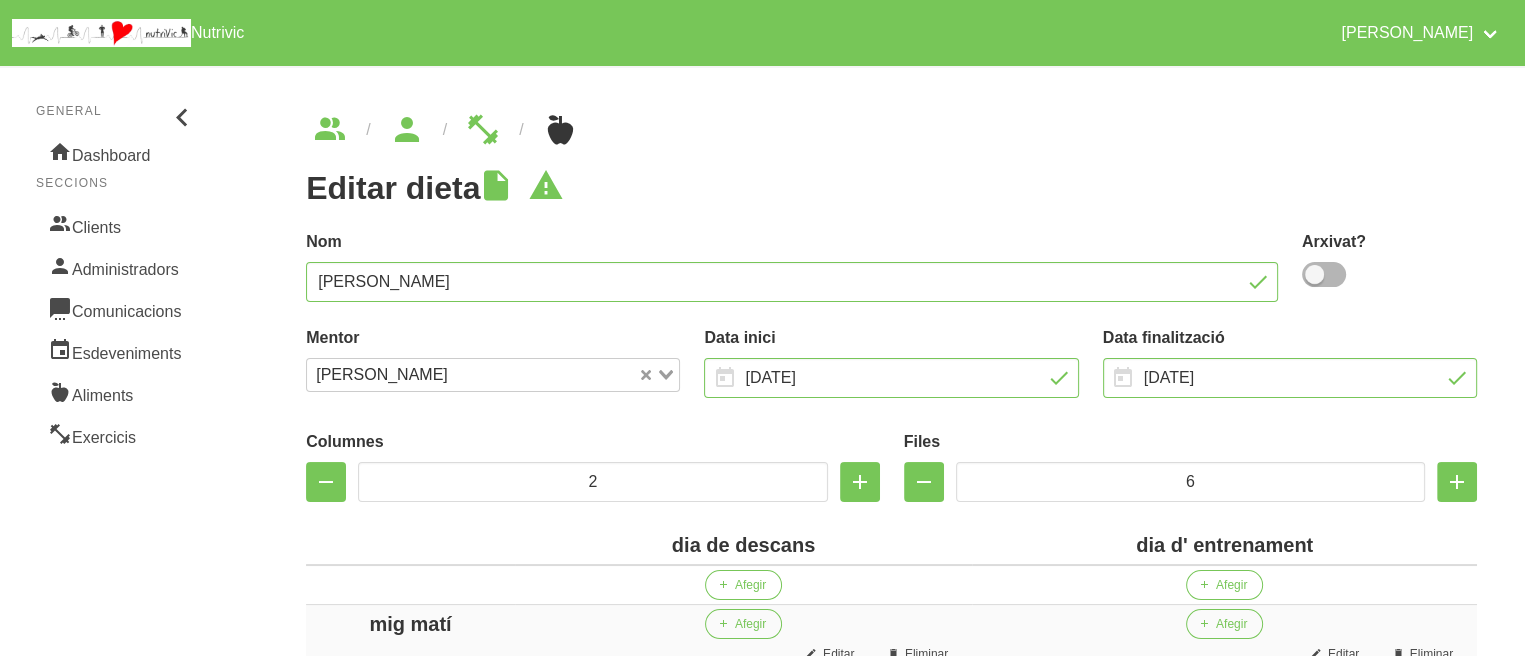 click on "Editar dieta
false
8e7e34e0-d4be-4d81-b3a4-d223ce8e250c
Nom
[PERSON_NAME]
Arxivat?
Mentor
[PERSON_NAME]
Loading...
Data inici
[DATE]
January
February
March
April
May" at bounding box center [891, 1978] 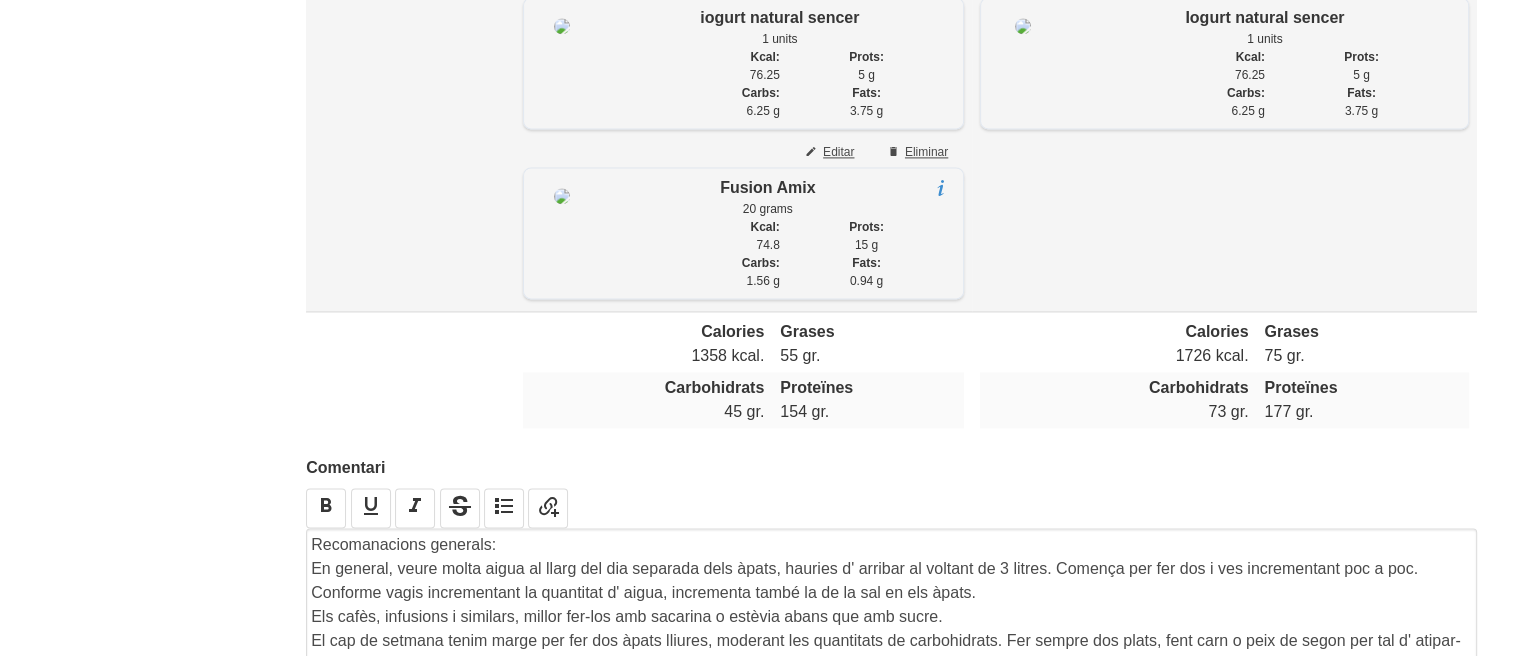 scroll, scrollTop: 3337, scrollLeft: 0, axis: vertical 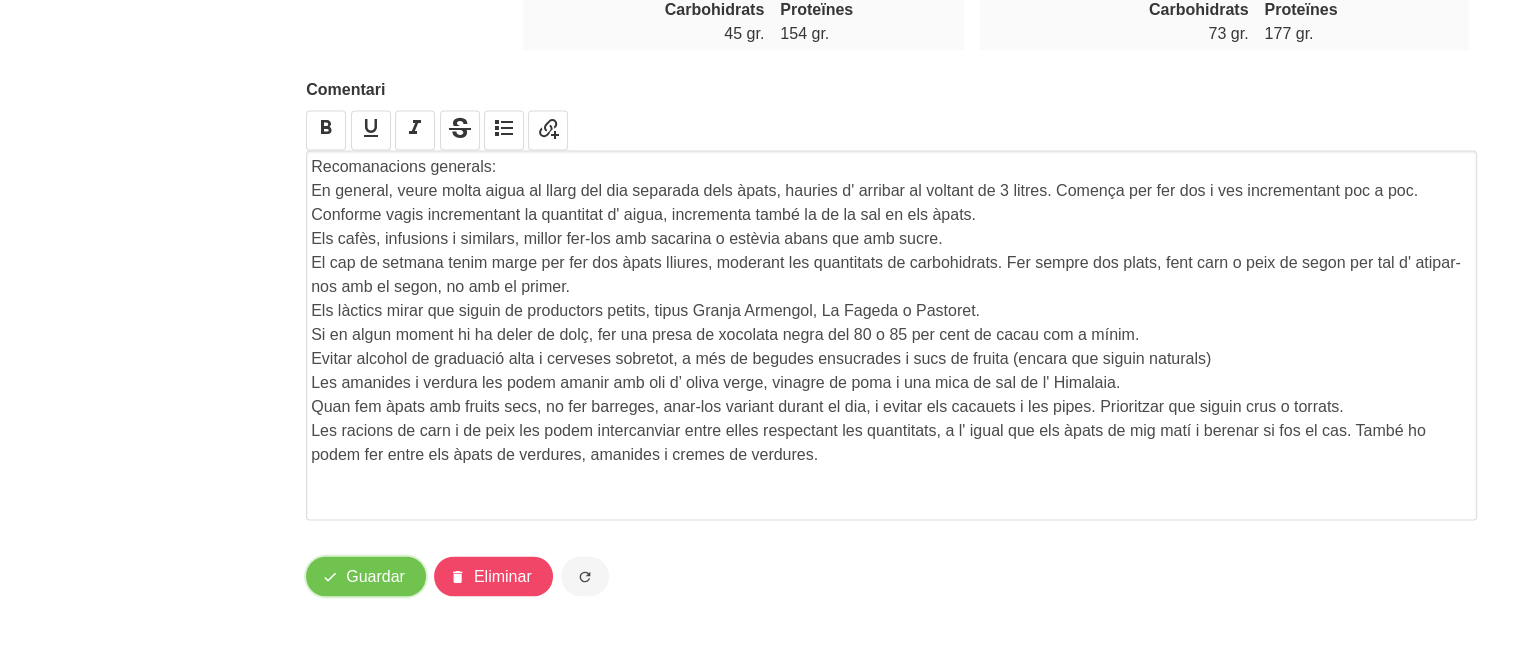 click on "Guardar" at bounding box center [366, 576] 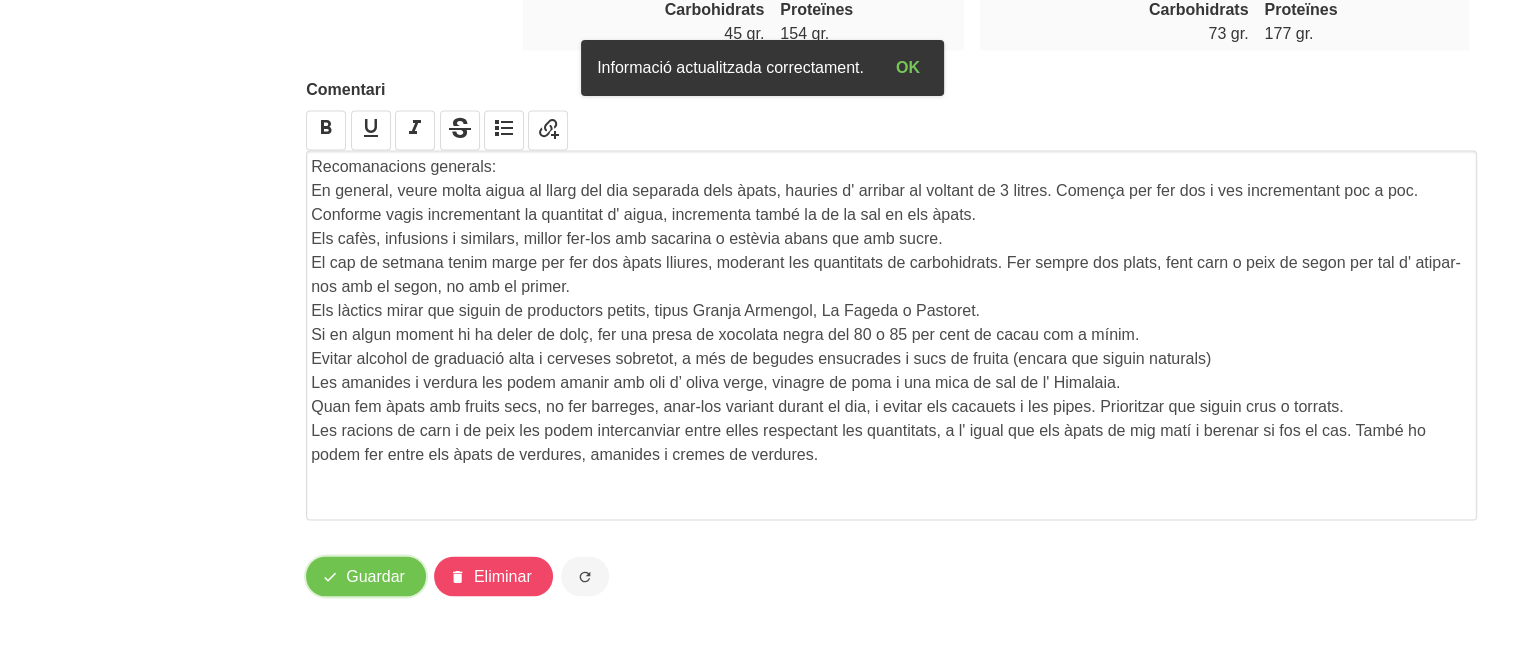 type 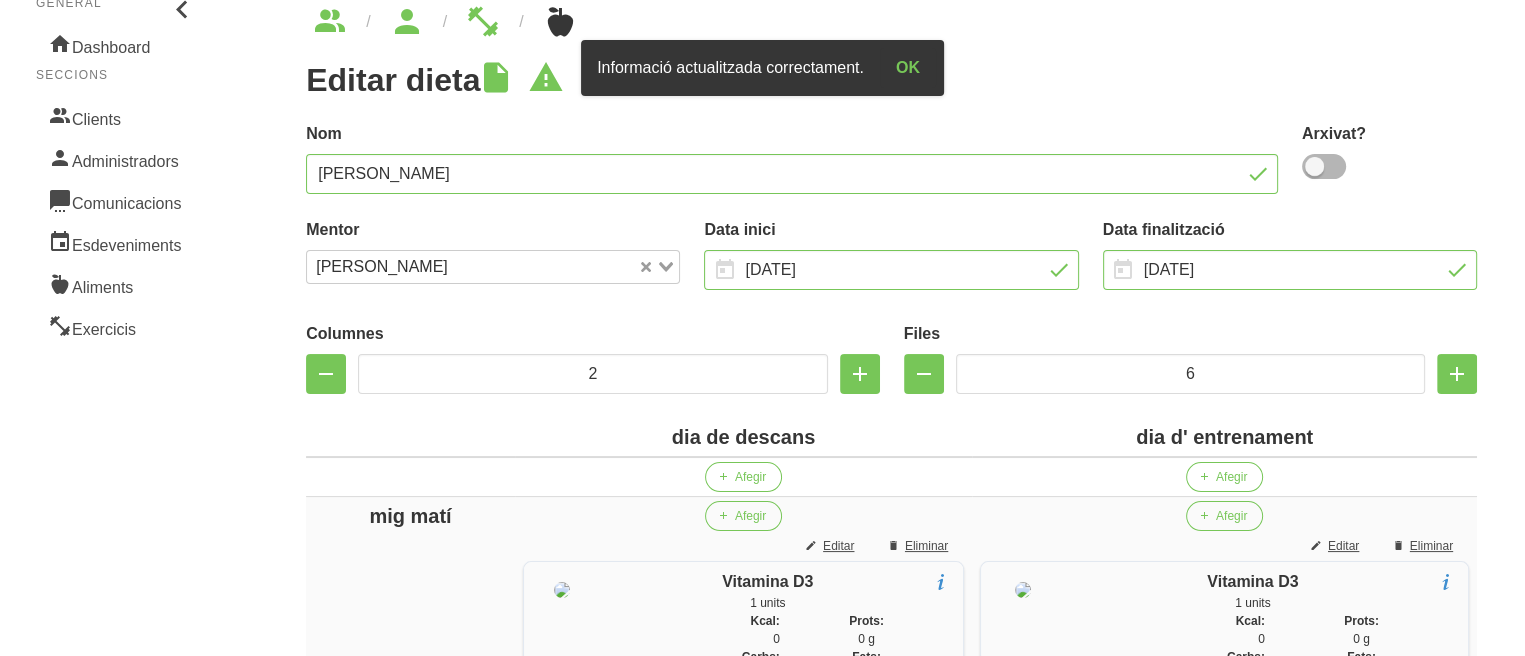 scroll, scrollTop: 0, scrollLeft: 0, axis: both 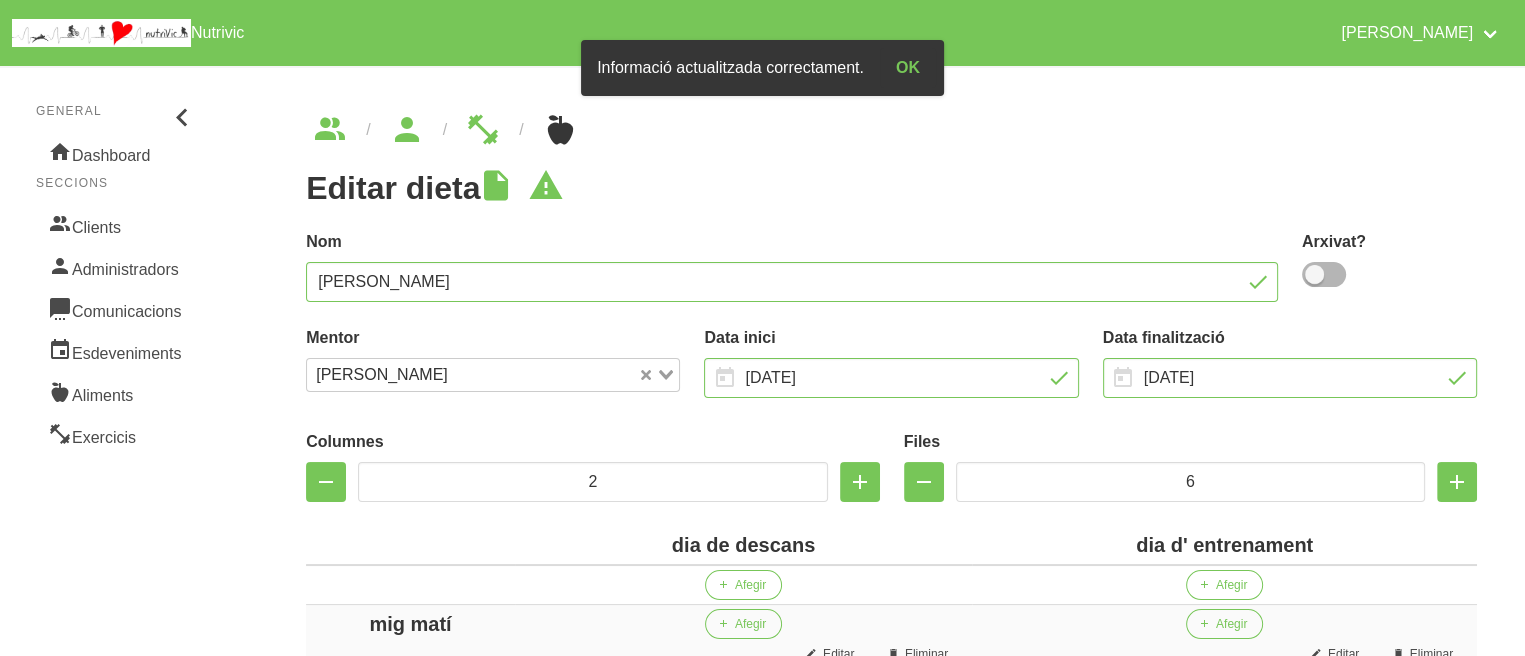 click on "Nom" at bounding box center [792, 242] 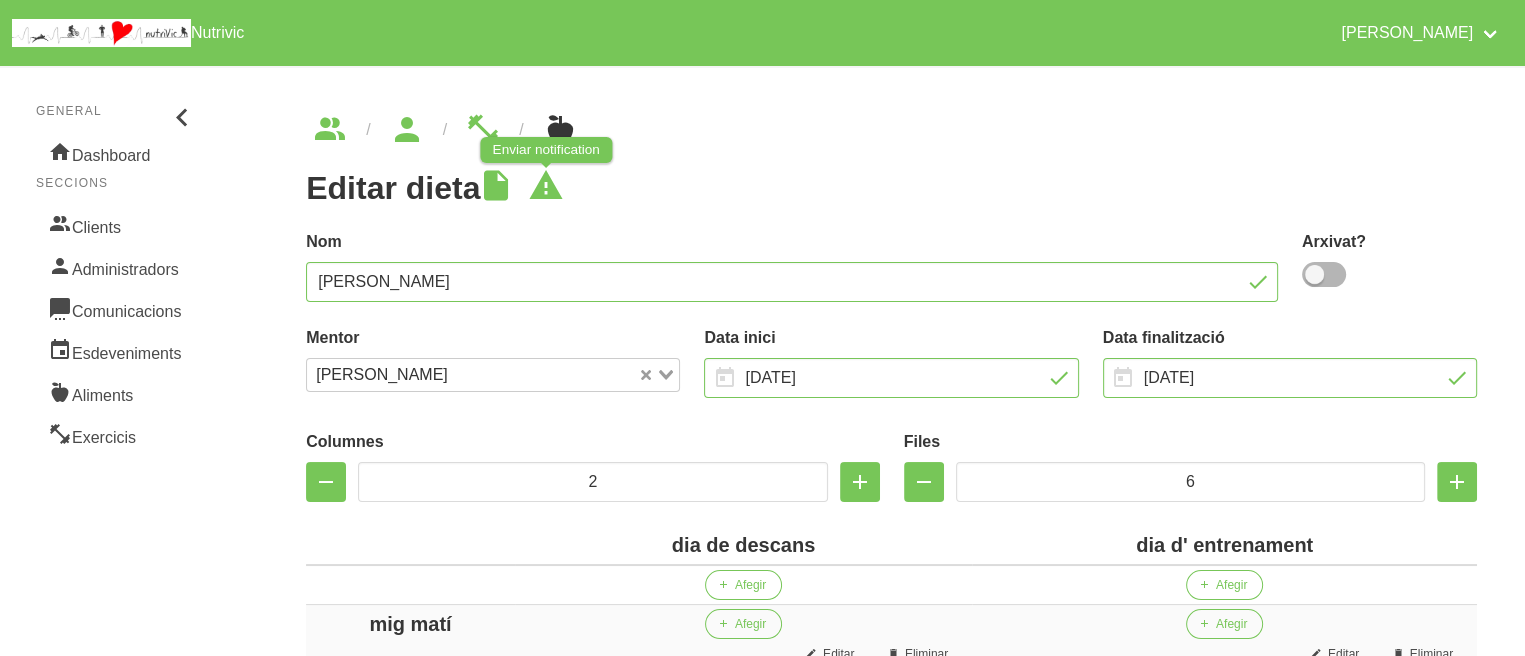 click at bounding box center (546, 186) 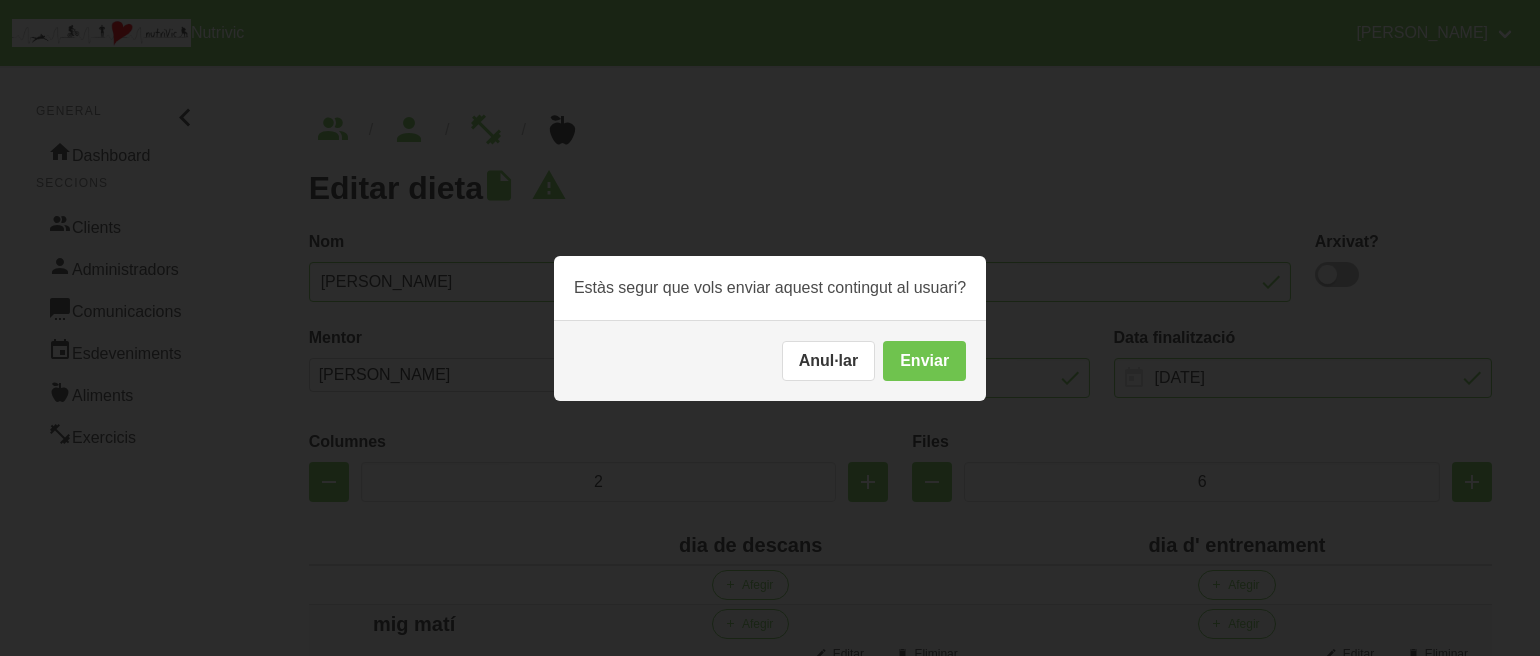 click on "Enviar" at bounding box center (924, 361) 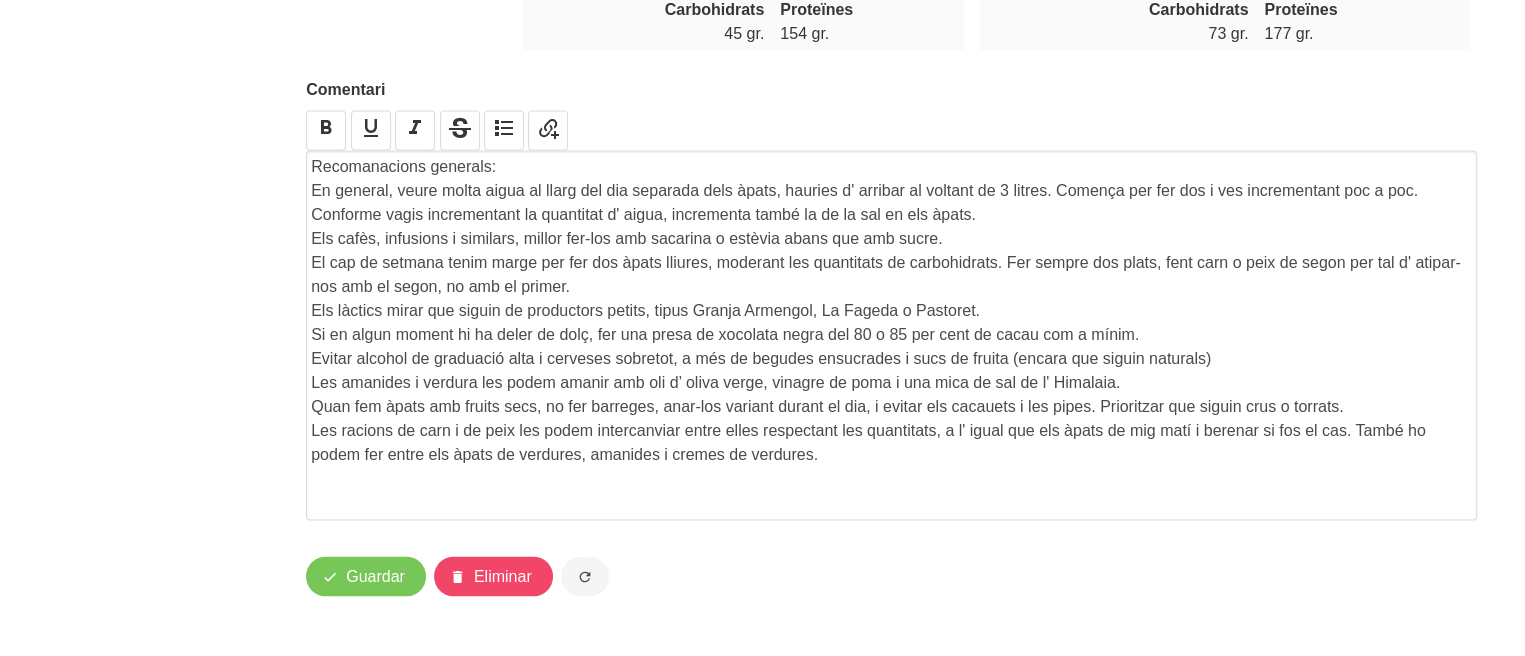 scroll, scrollTop: 3337, scrollLeft: 0, axis: vertical 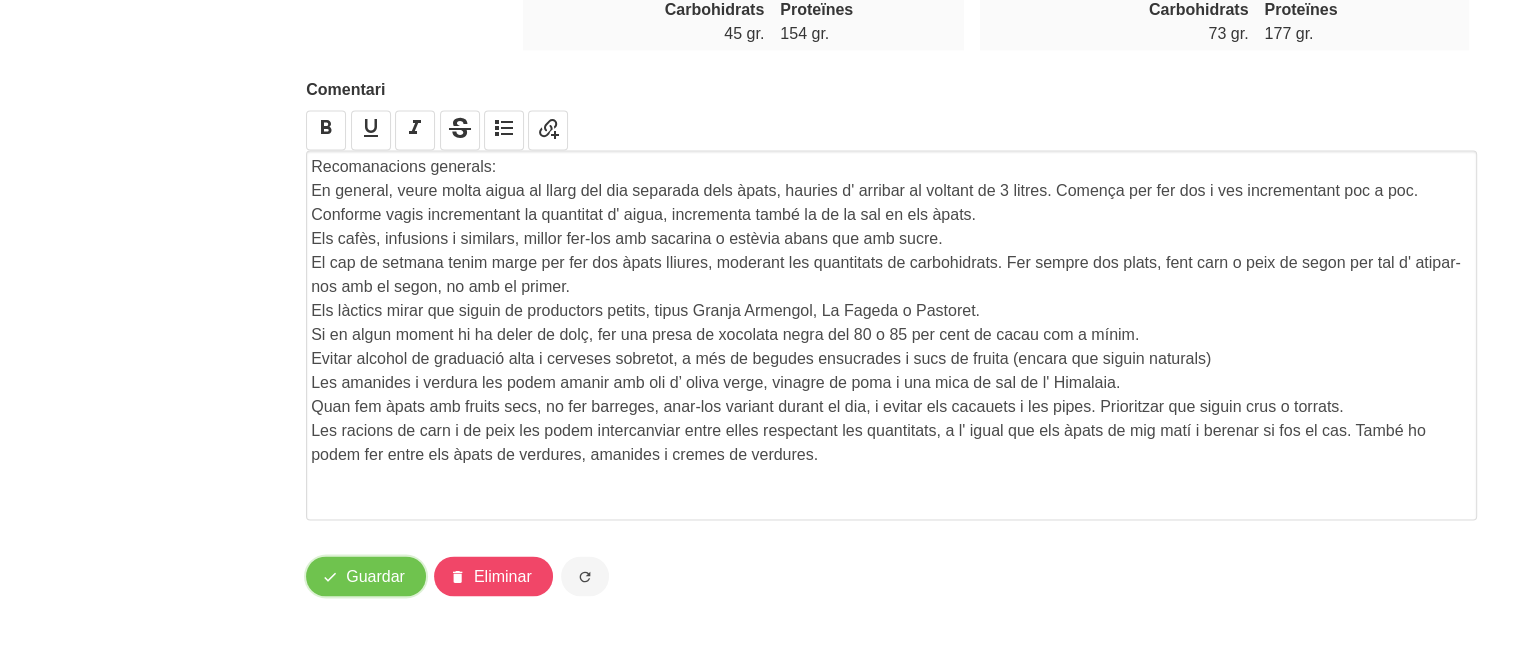 click on "Guardar" at bounding box center [375, 576] 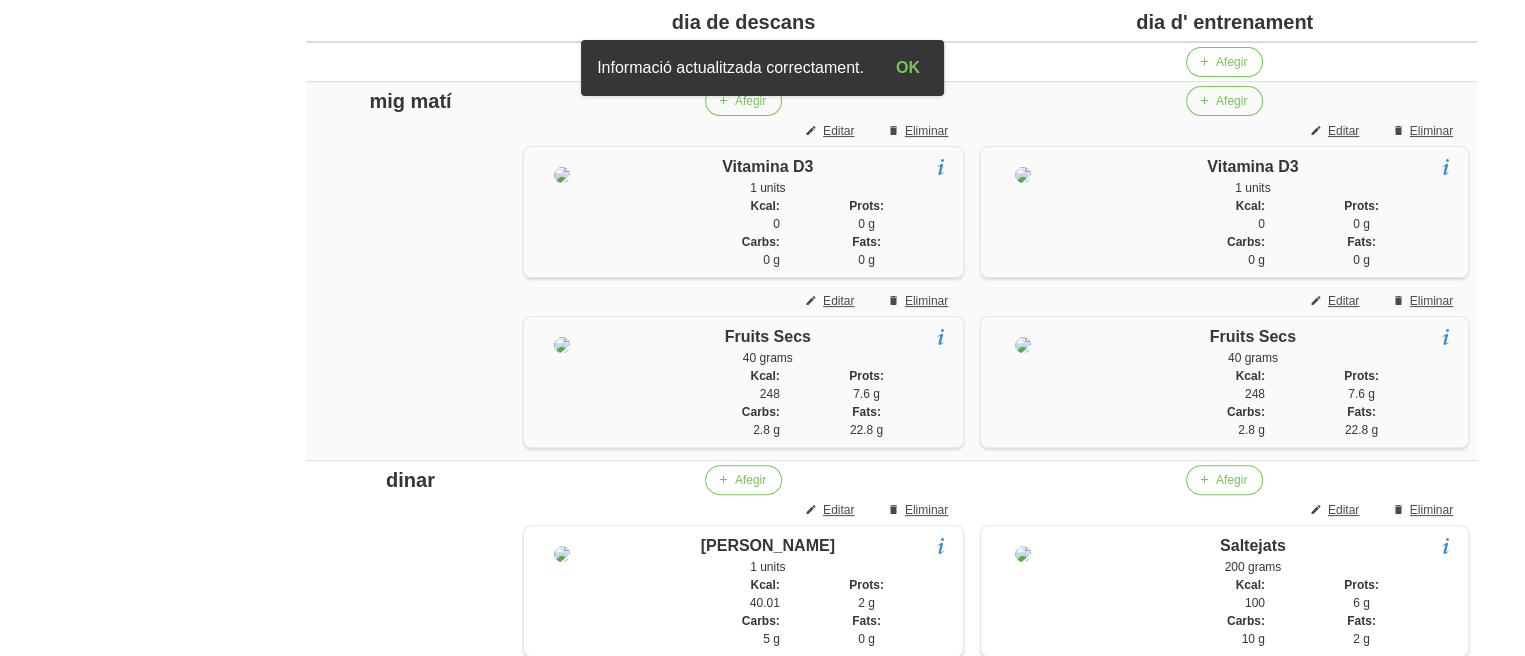 scroll, scrollTop: 0, scrollLeft: 0, axis: both 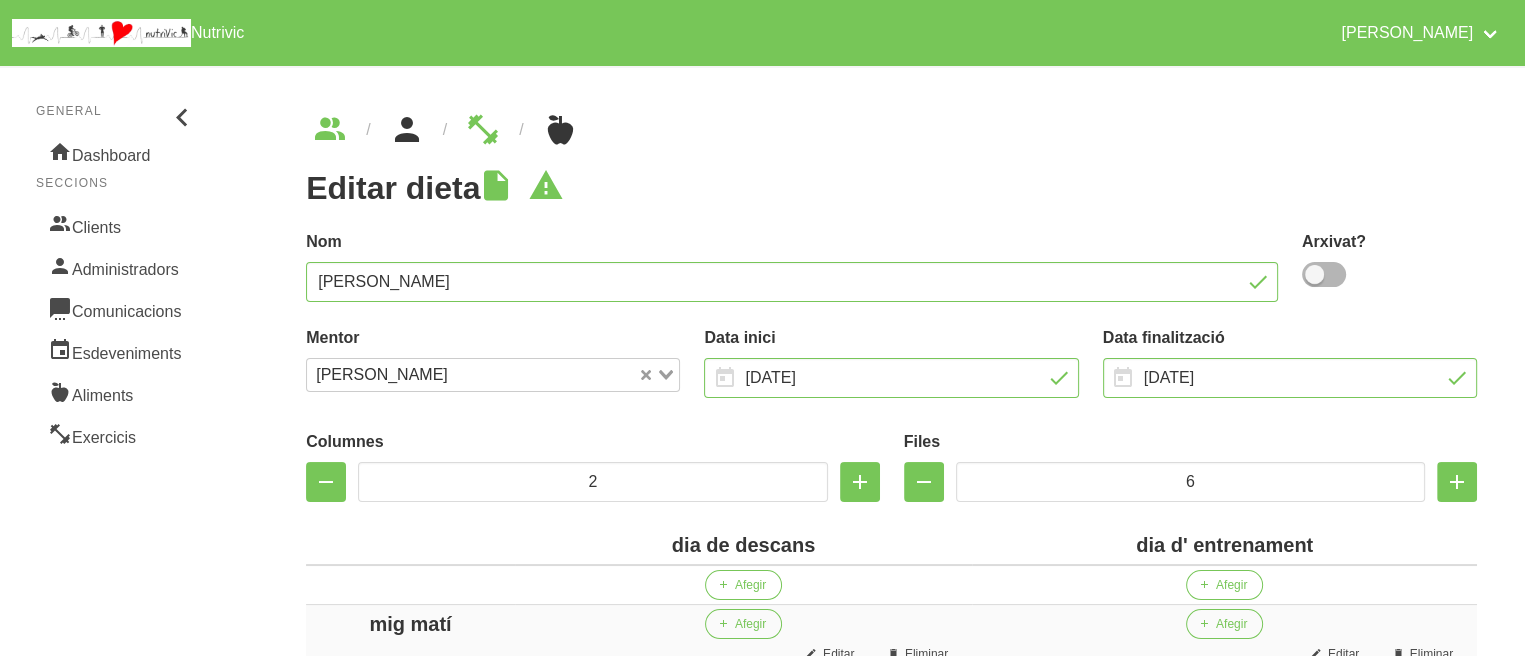click at bounding box center (407, 130) 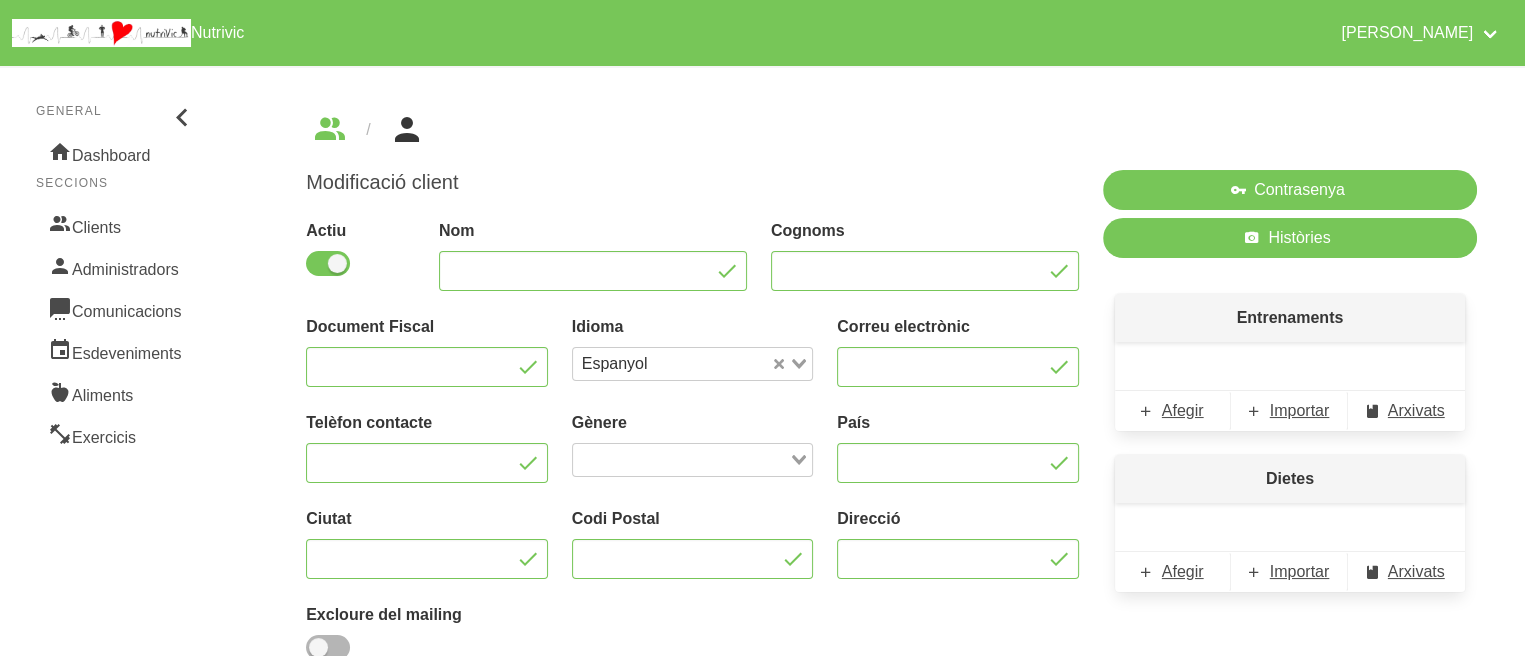 type on "Noemi" 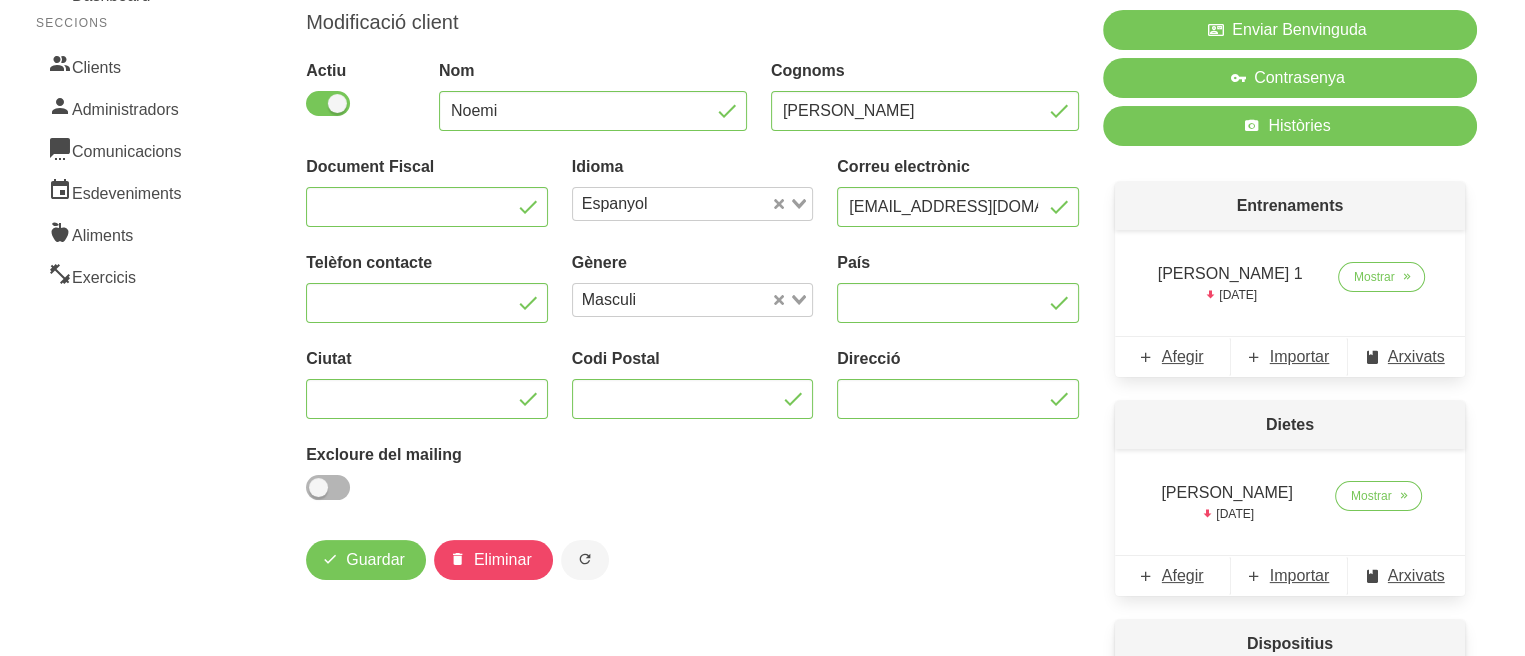 scroll, scrollTop: 200, scrollLeft: 0, axis: vertical 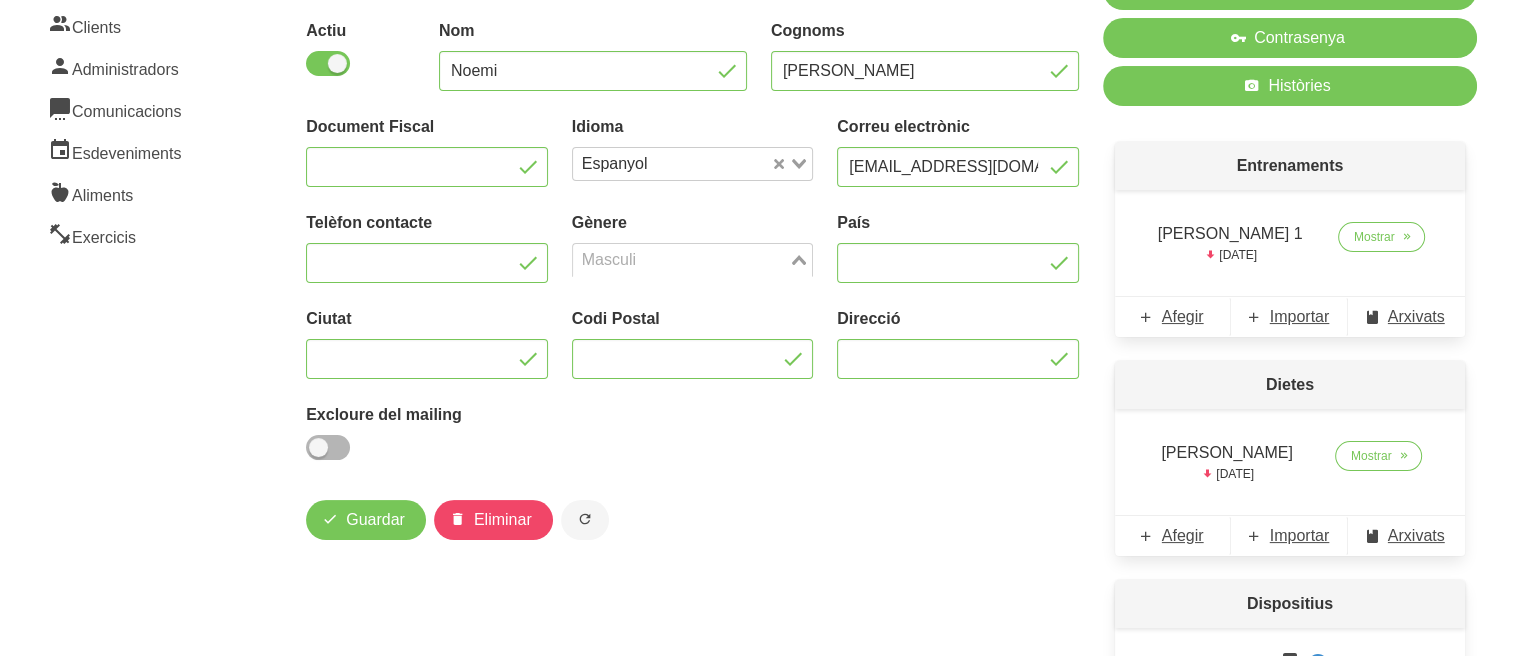 click at bounding box center [681, 260] 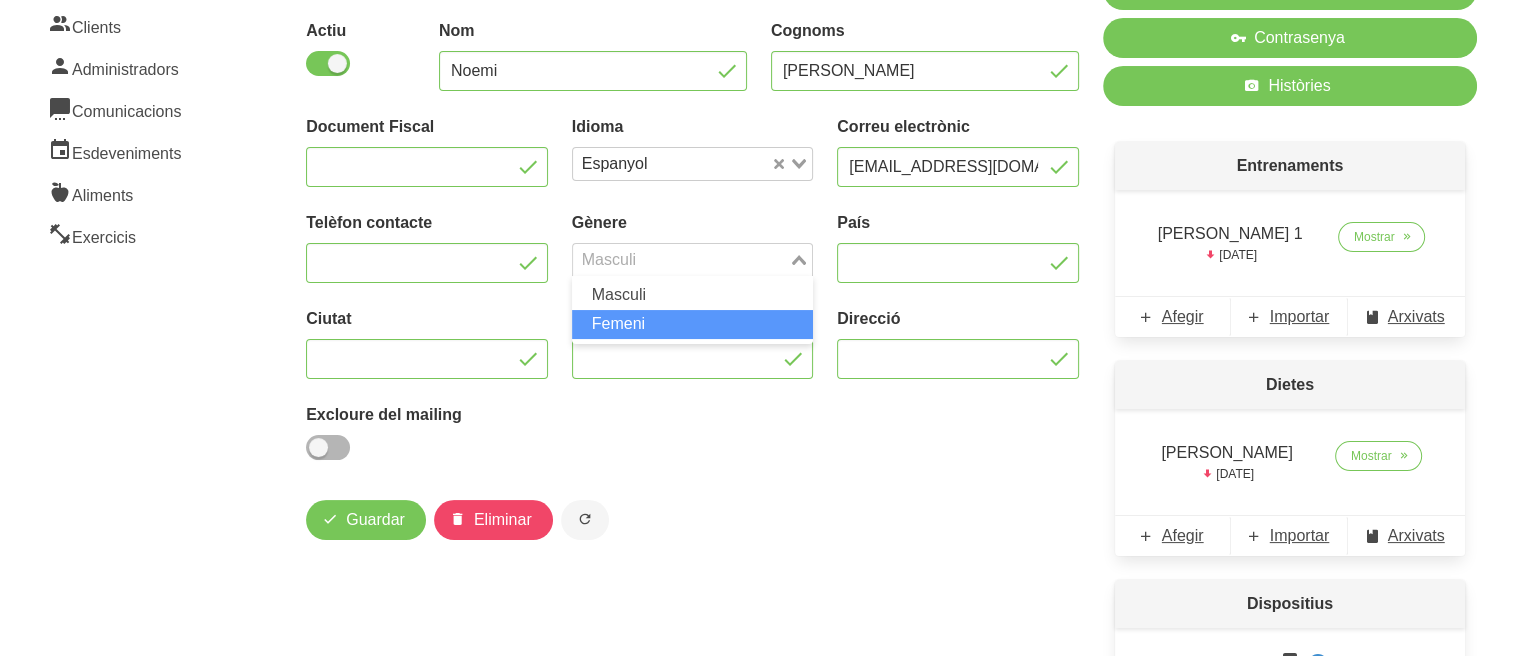 click on "Femeni" at bounding box center (693, 324) 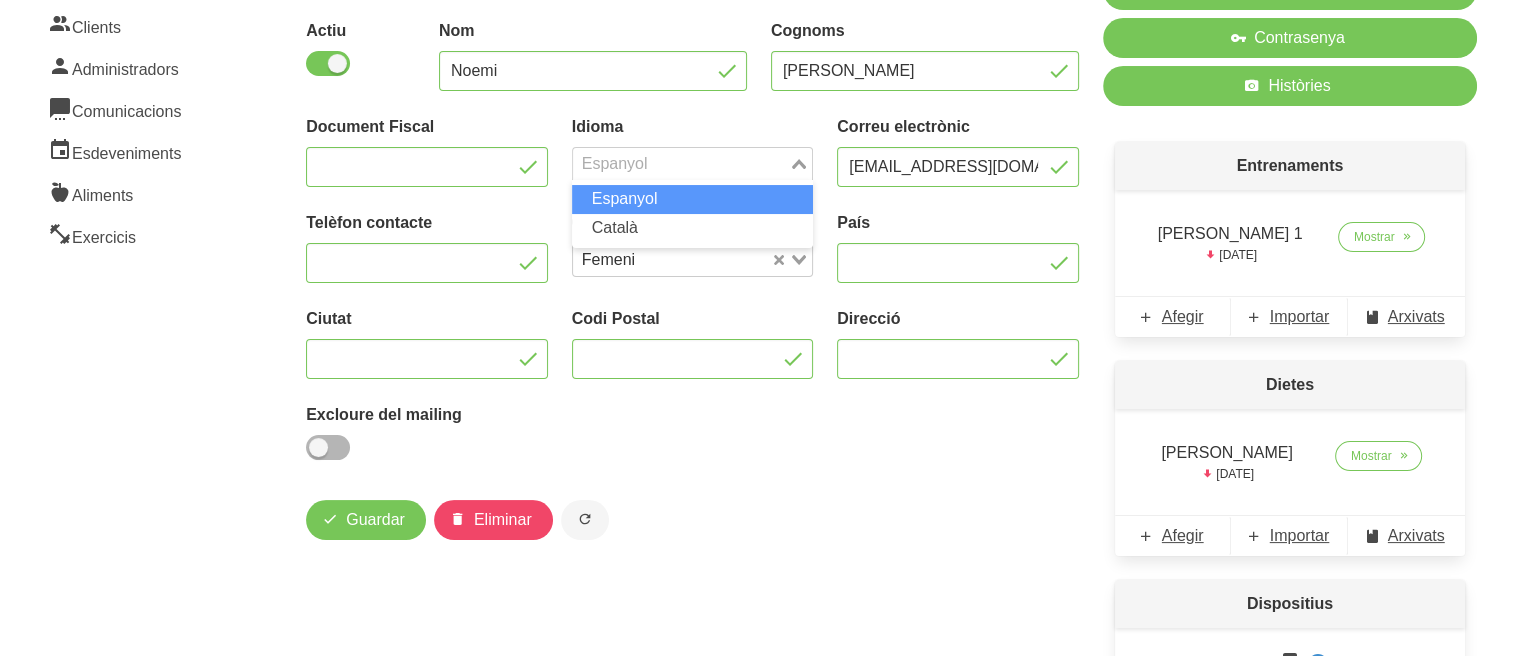click at bounding box center [681, 164] 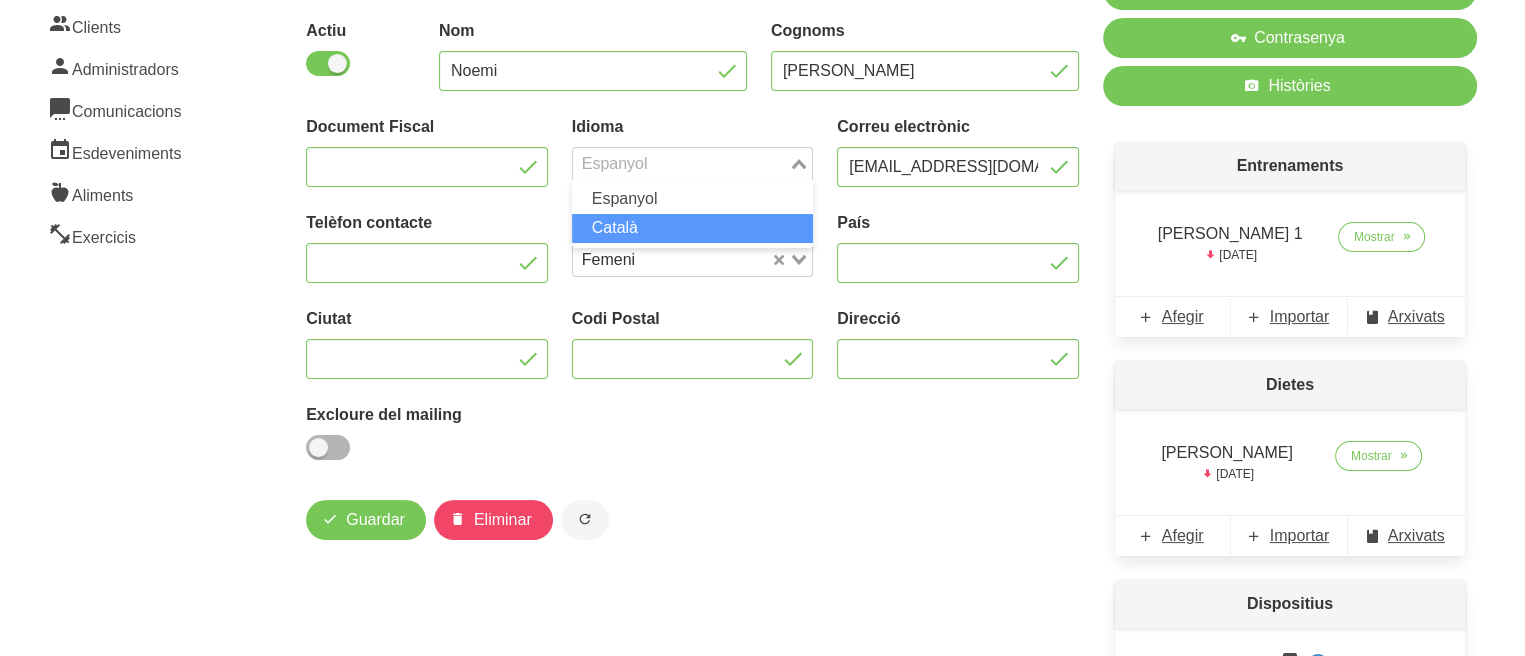 click on "Català" at bounding box center [693, 228] 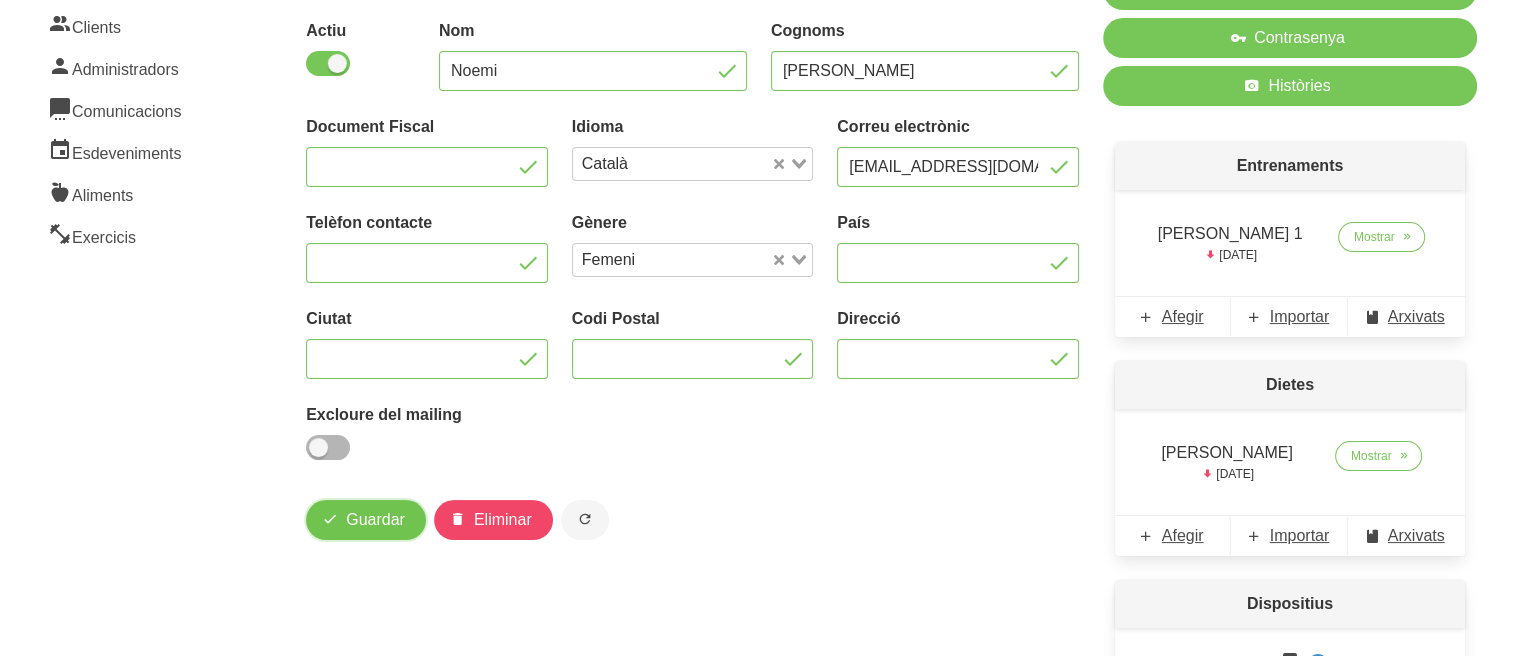click on "Guardar" at bounding box center [375, 520] 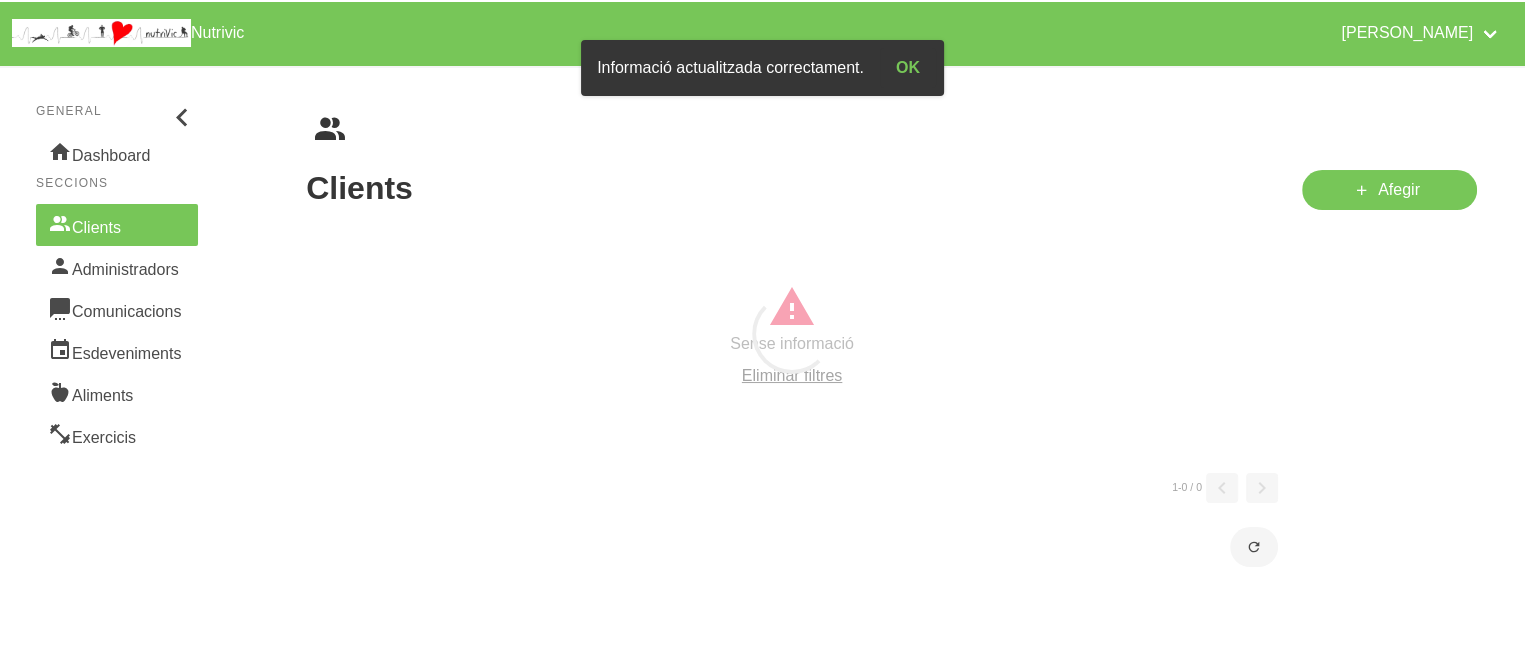 scroll, scrollTop: 0, scrollLeft: 0, axis: both 